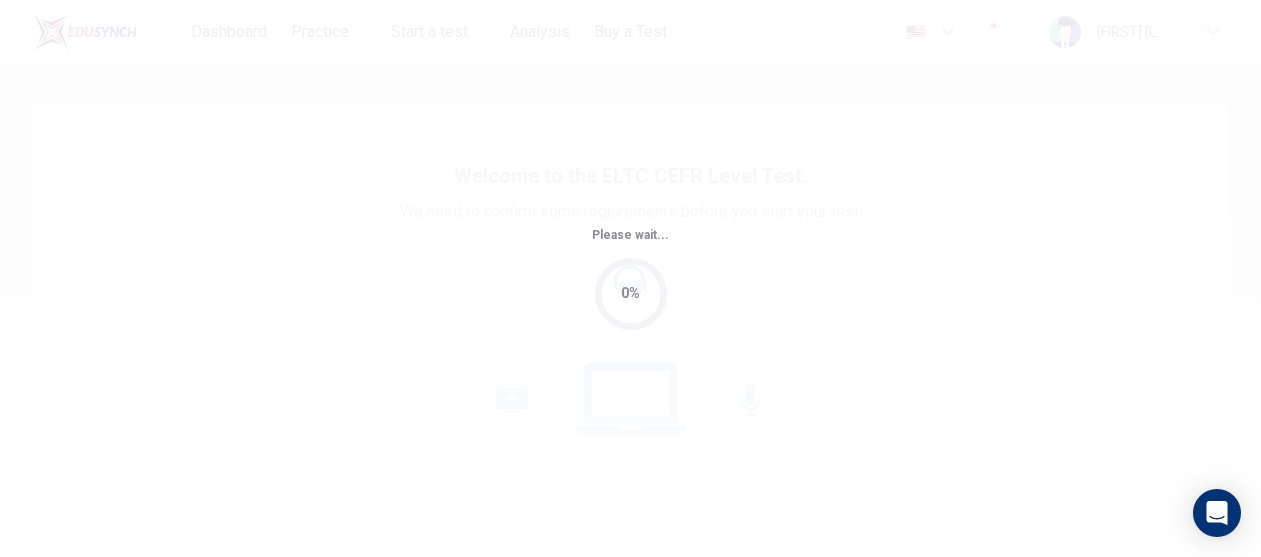 scroll, scrollTop: 0, scrollLeft: 0, axis: both 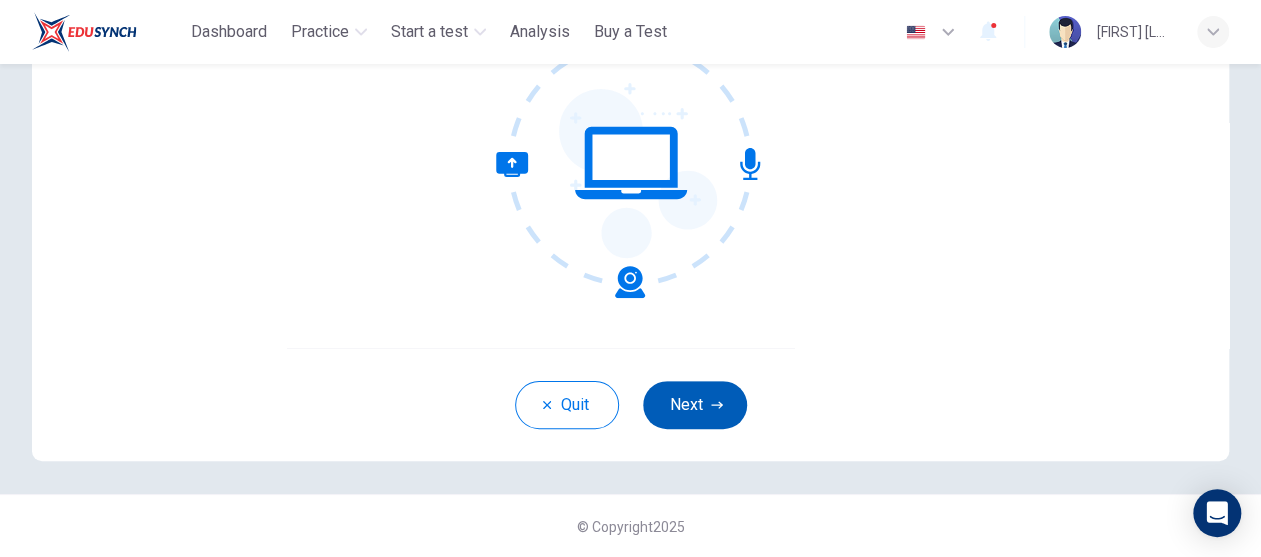 click on "Next" at bounding box center [695, 405] 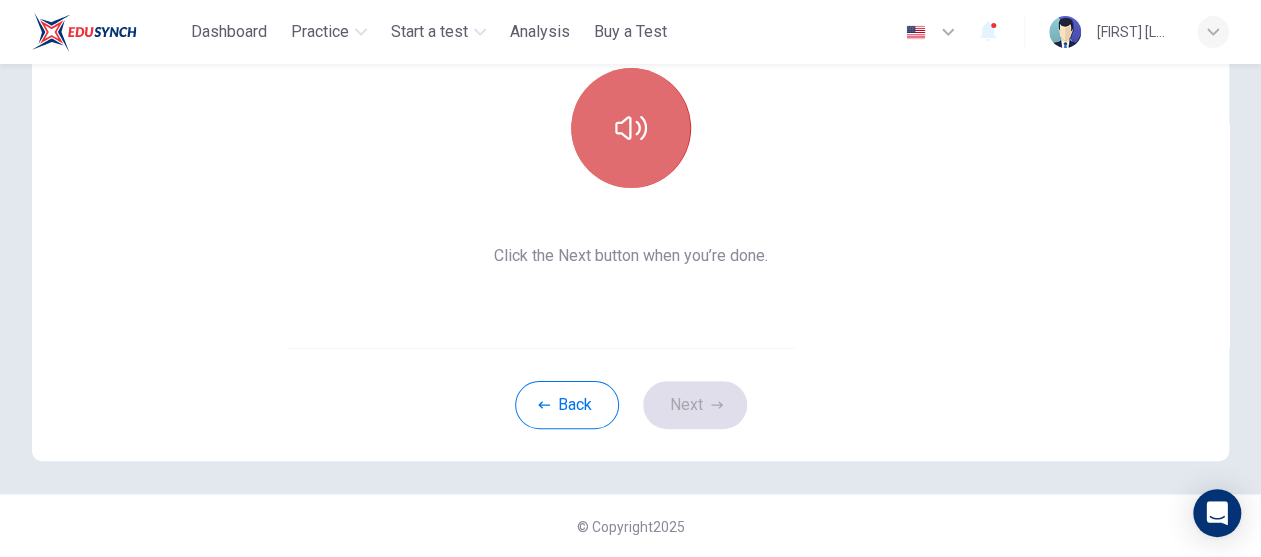 click at bounding box center [631, 128] 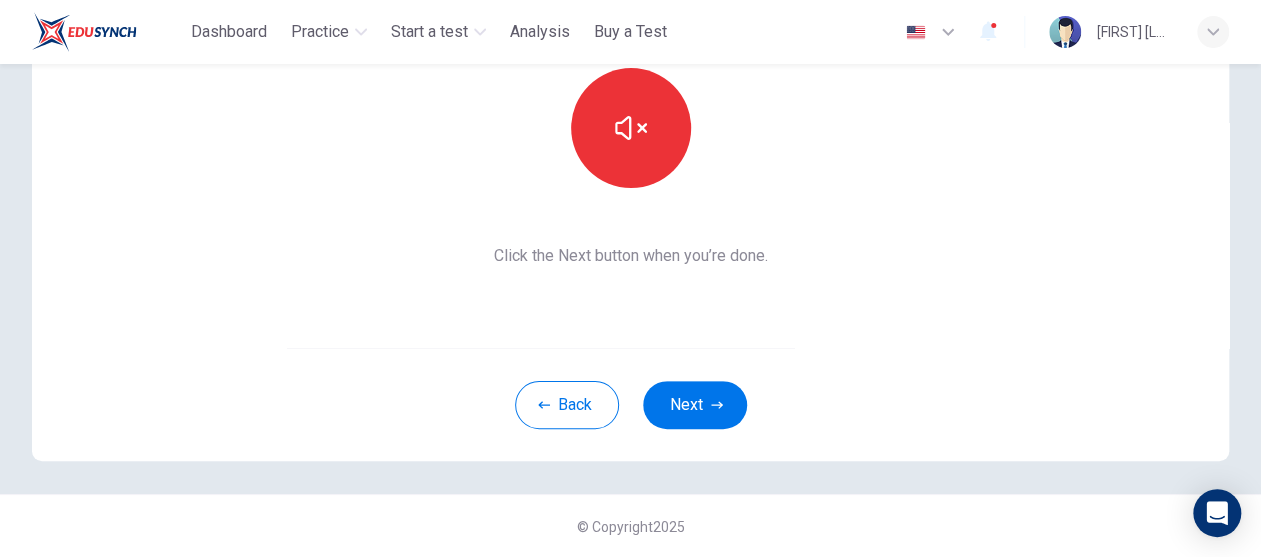 drag, startPoint x: 1062, startPoint y: 371, endPoint x: 1044, endPoint y: 369, distance: 18.110771 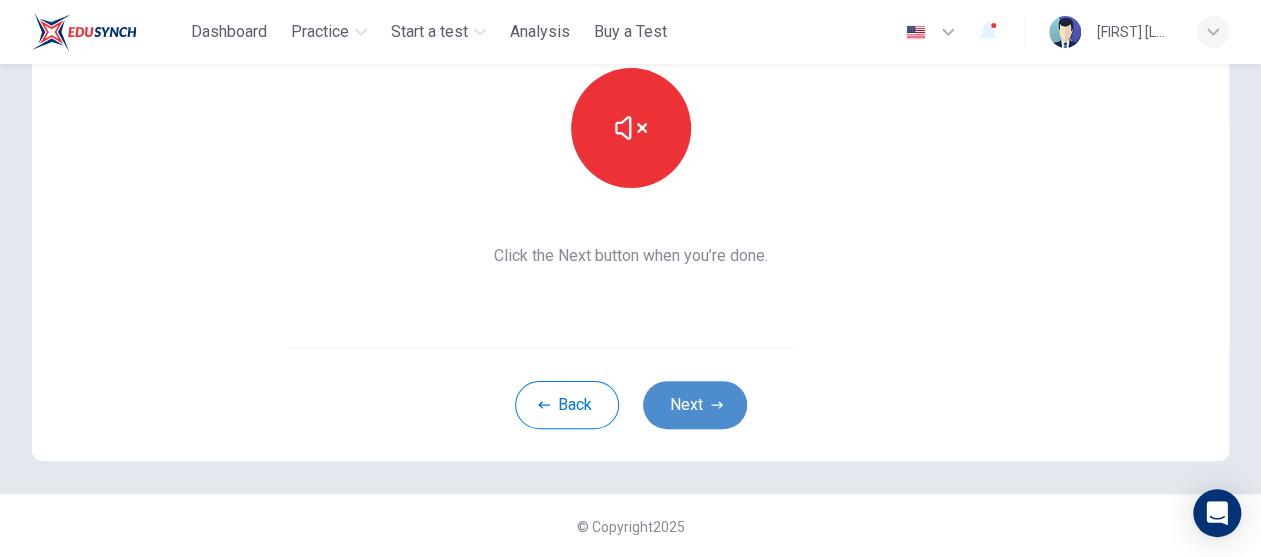 click on "Next" at bounding box center [695, 405] 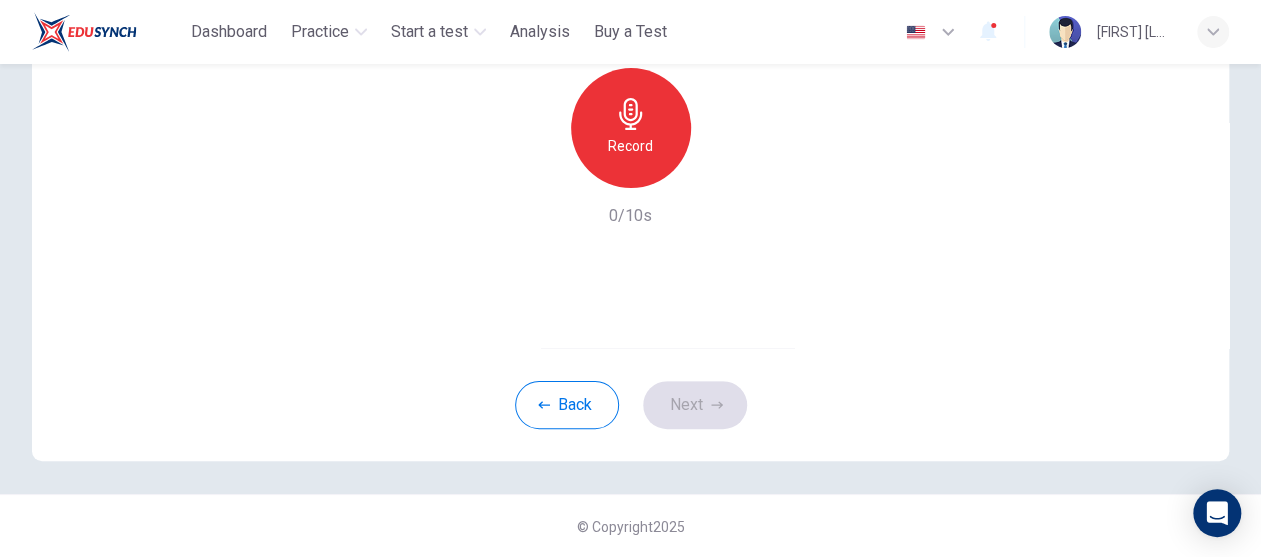 click on "Record" at bounding box center (631, 128) 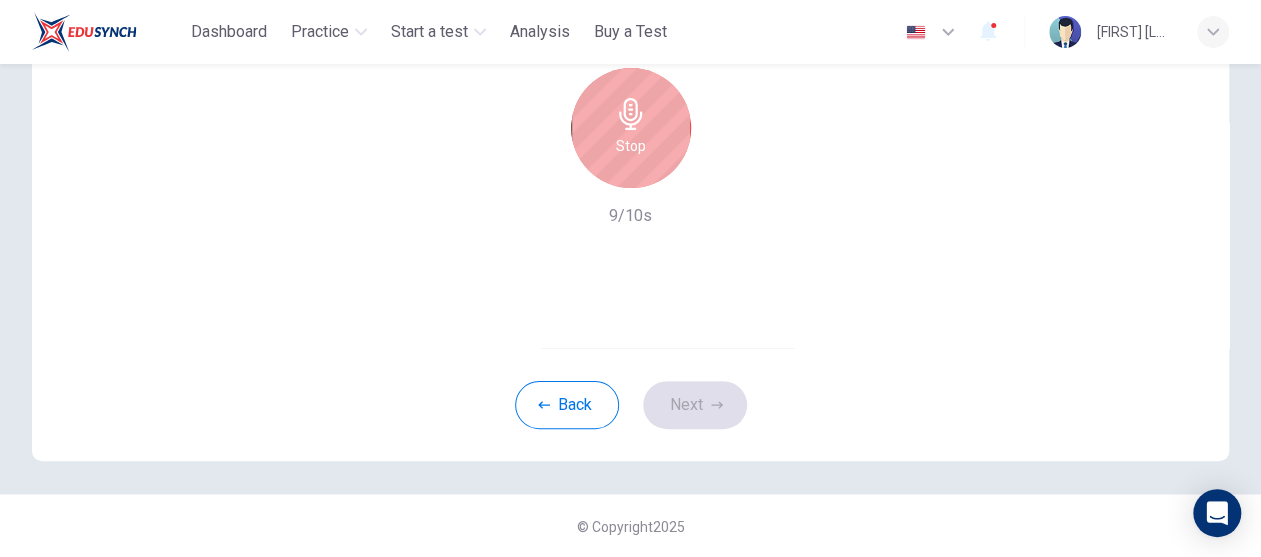 click on "Stop" at bounding box center [631, 128] 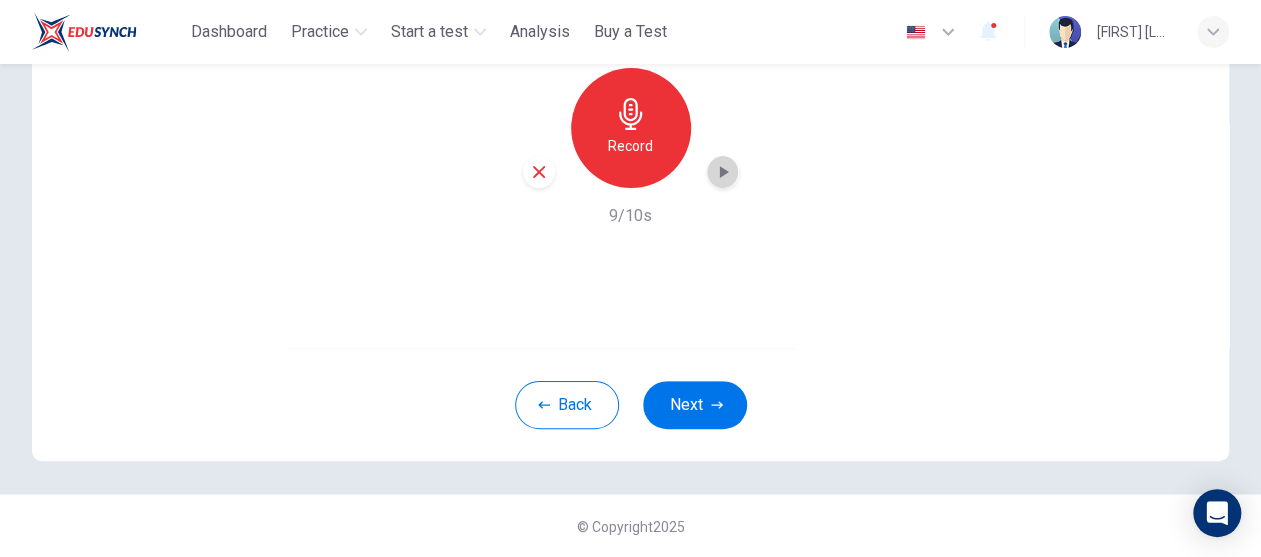 click at bounding box center [723, 172] 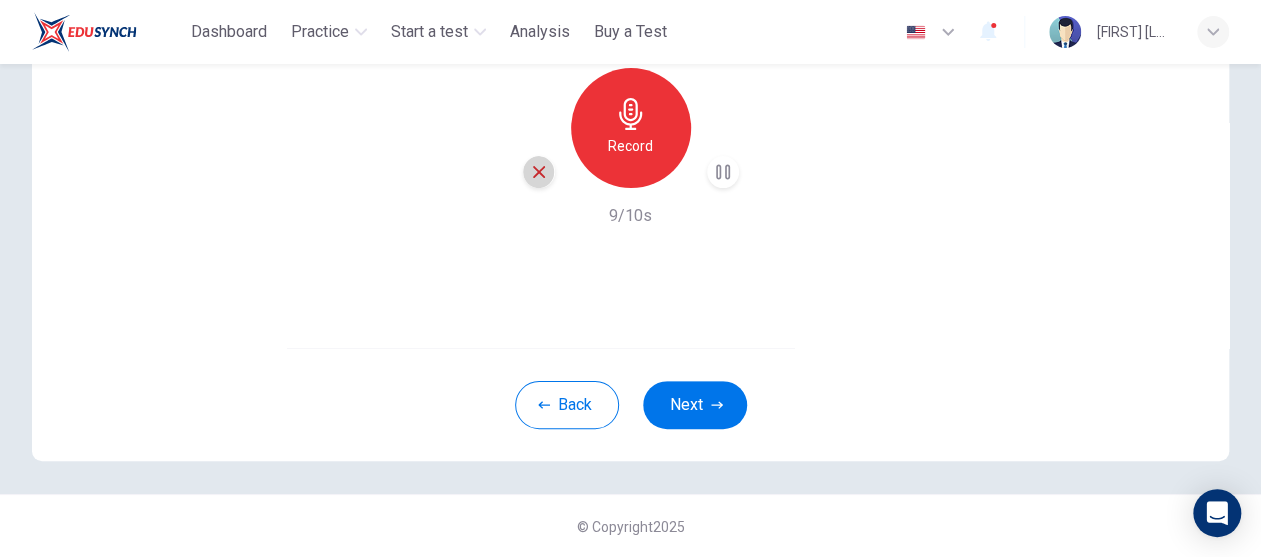 click 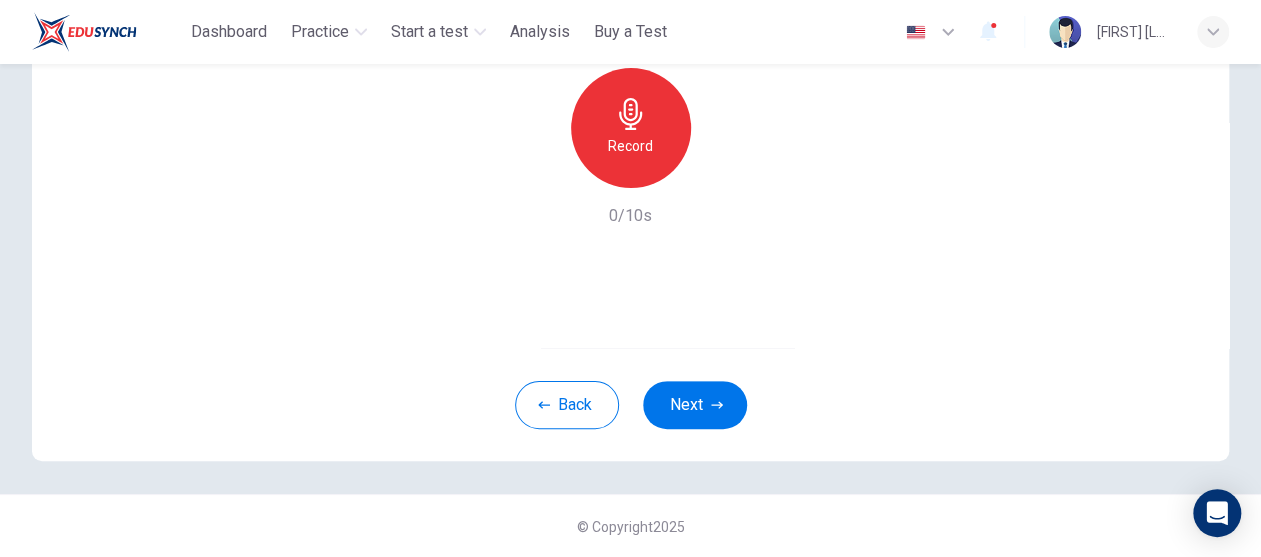 click on "Record" at bounding box center (630, 146) 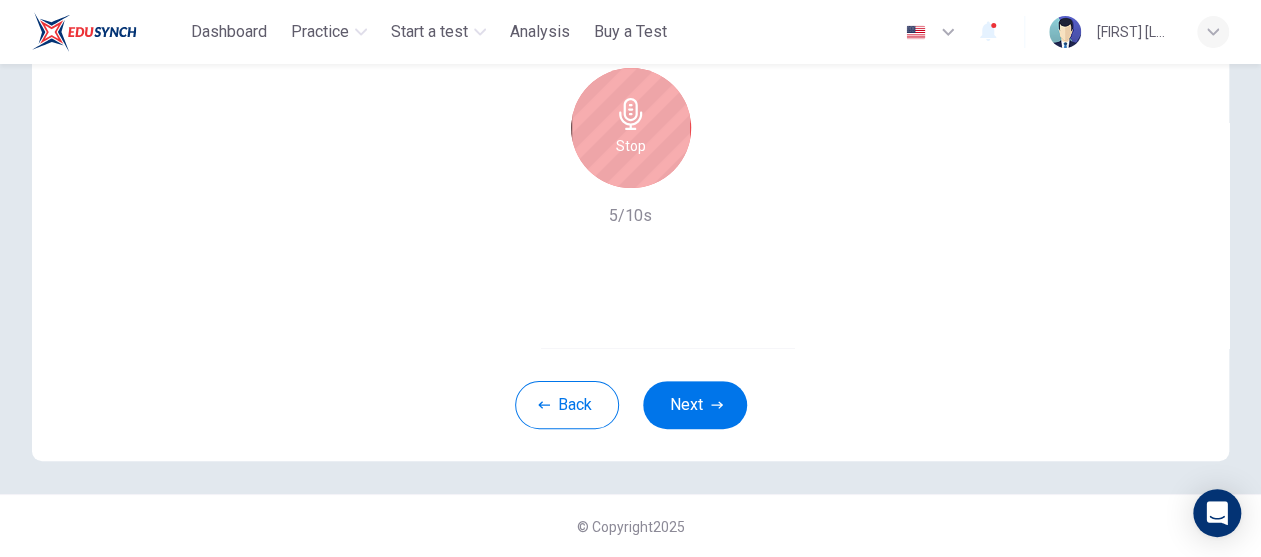 click on "Stop" at bounding box center (631, 128) 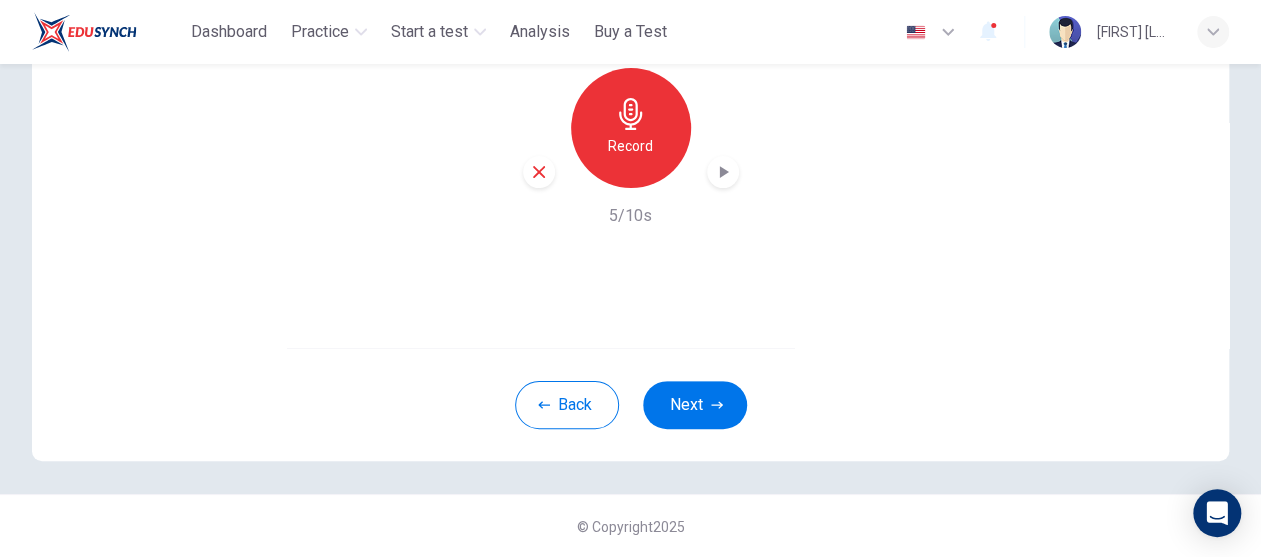 click 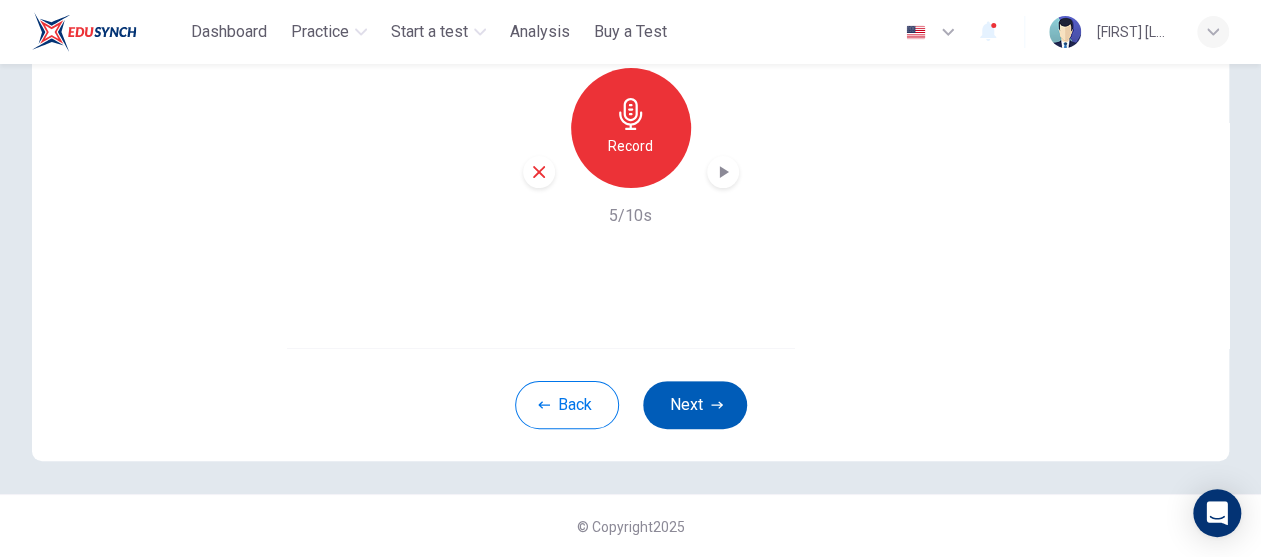click 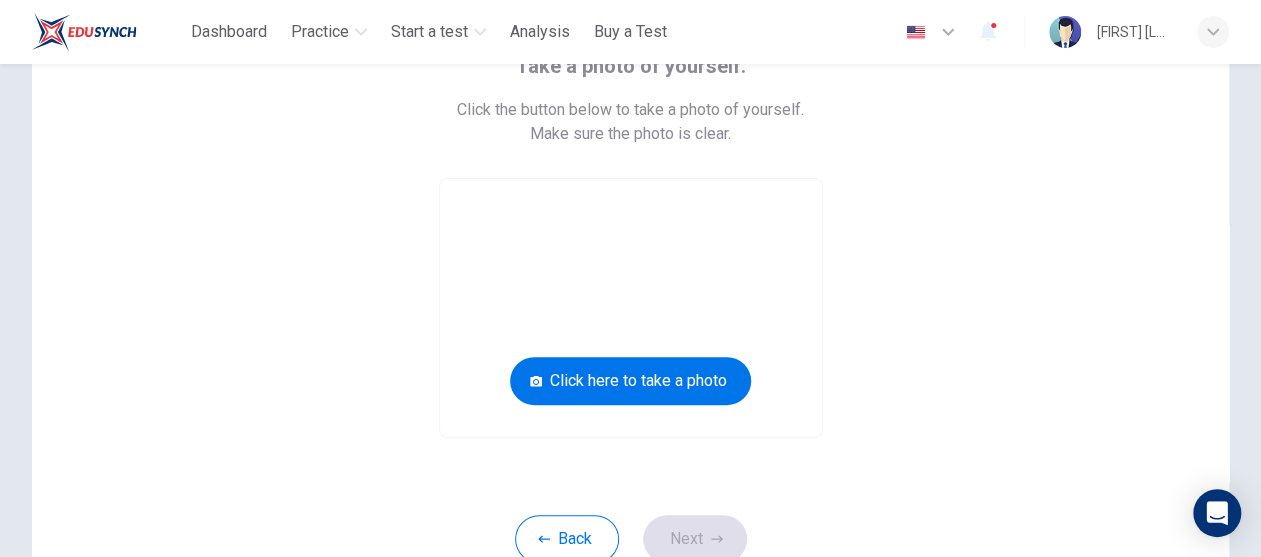 scroll, scrollTop: 136, scrollLeft: 0, axis: vertical 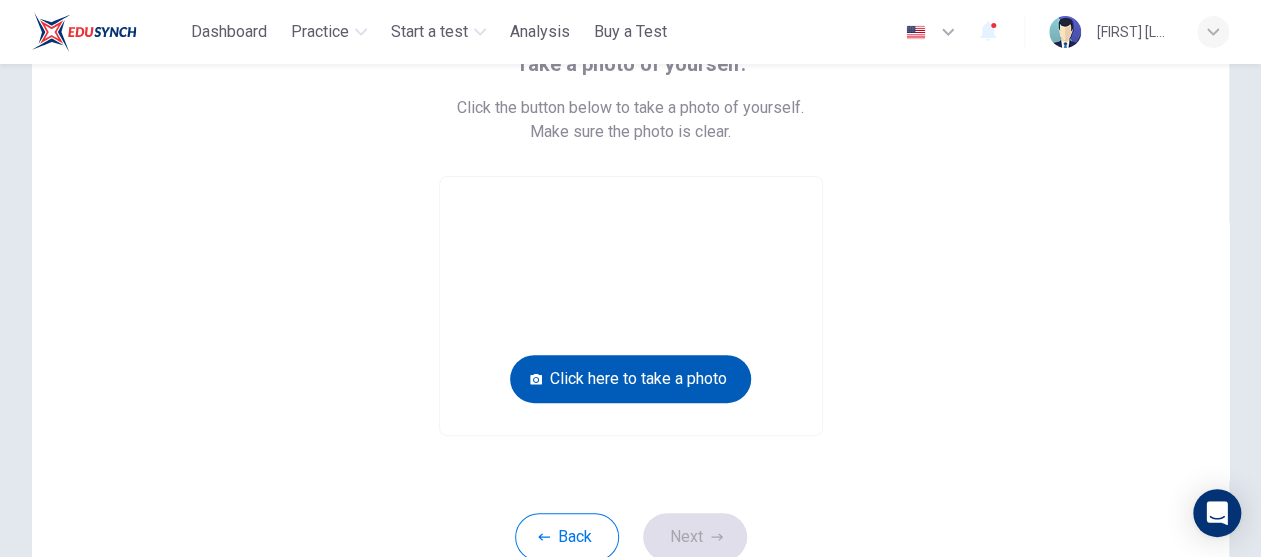 click on "Click here to take a photo" at bounding box center (630, 379) 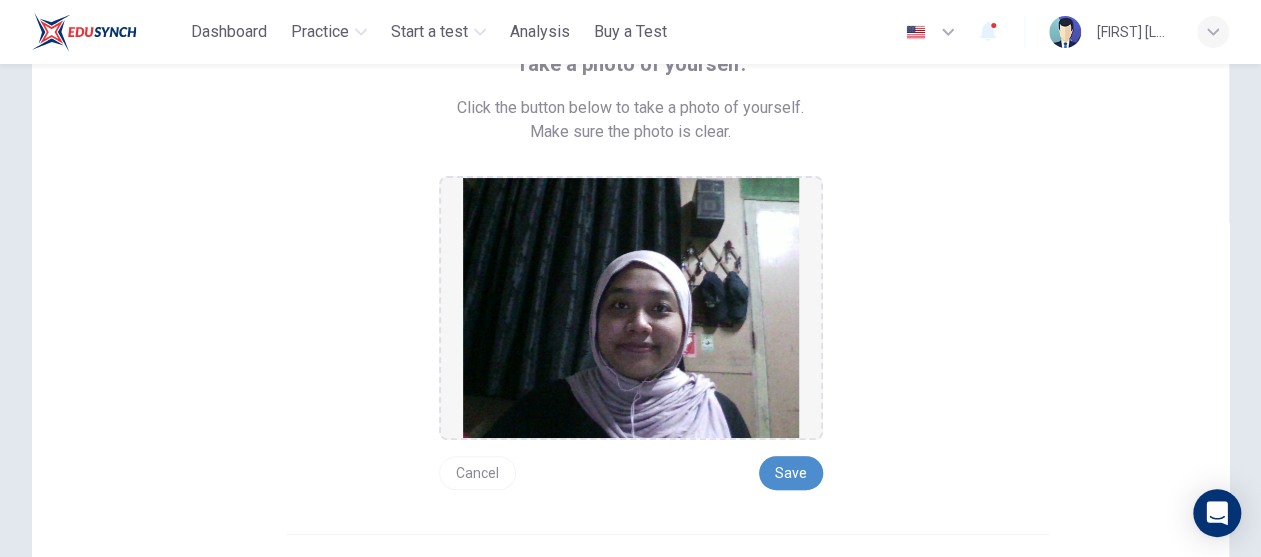 click on "Save" at bounding box center [791, 473] 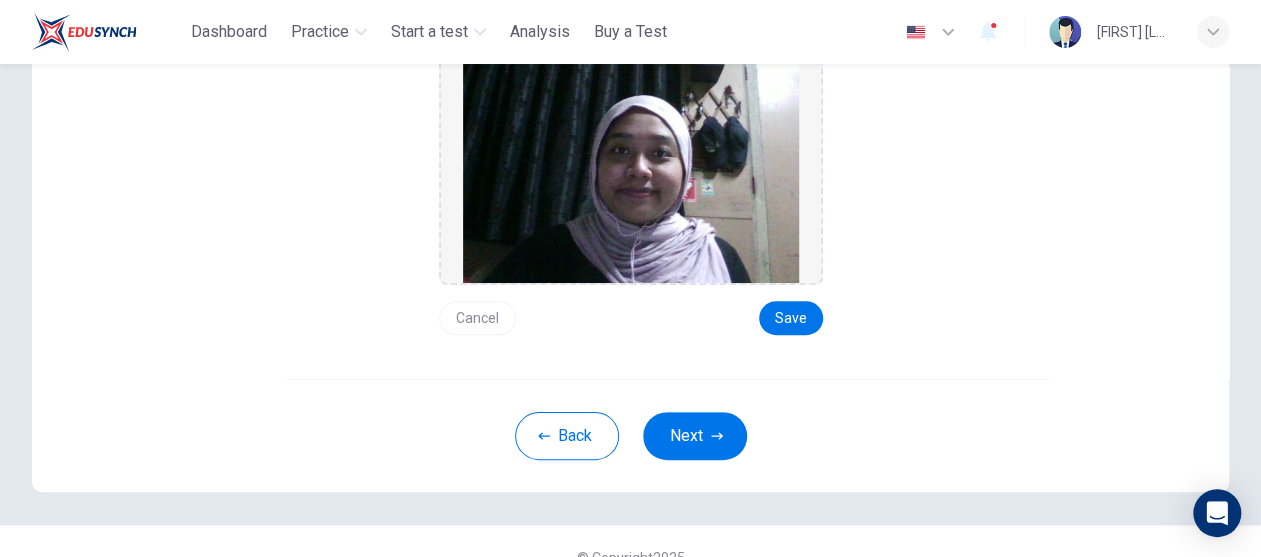 scroll, scrollTop: 320, scrollLeft: 0, axis: vertical 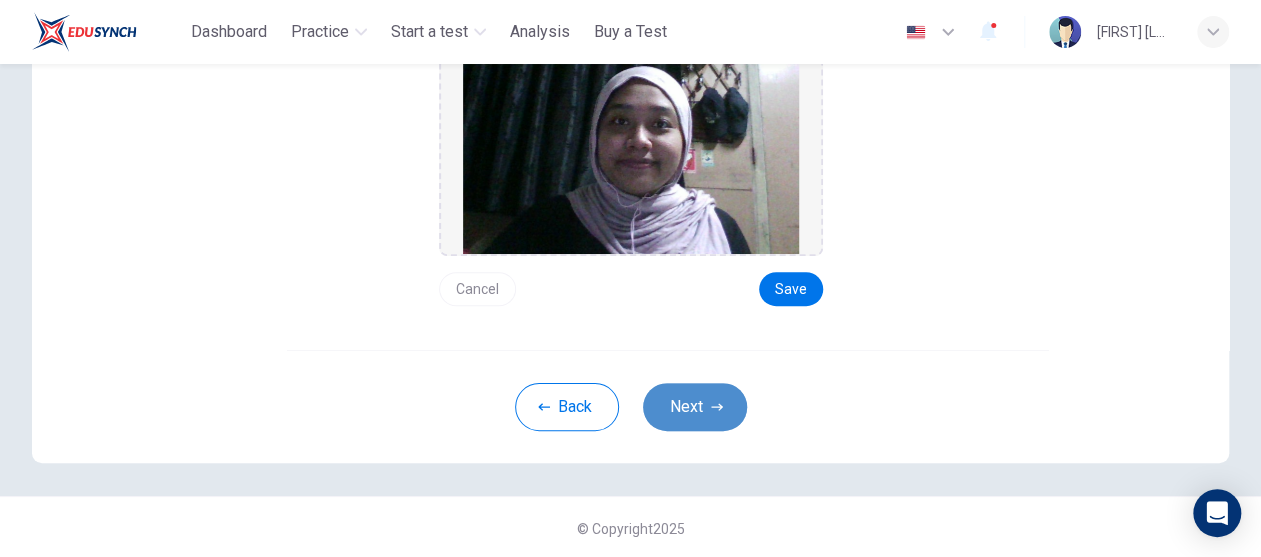 click 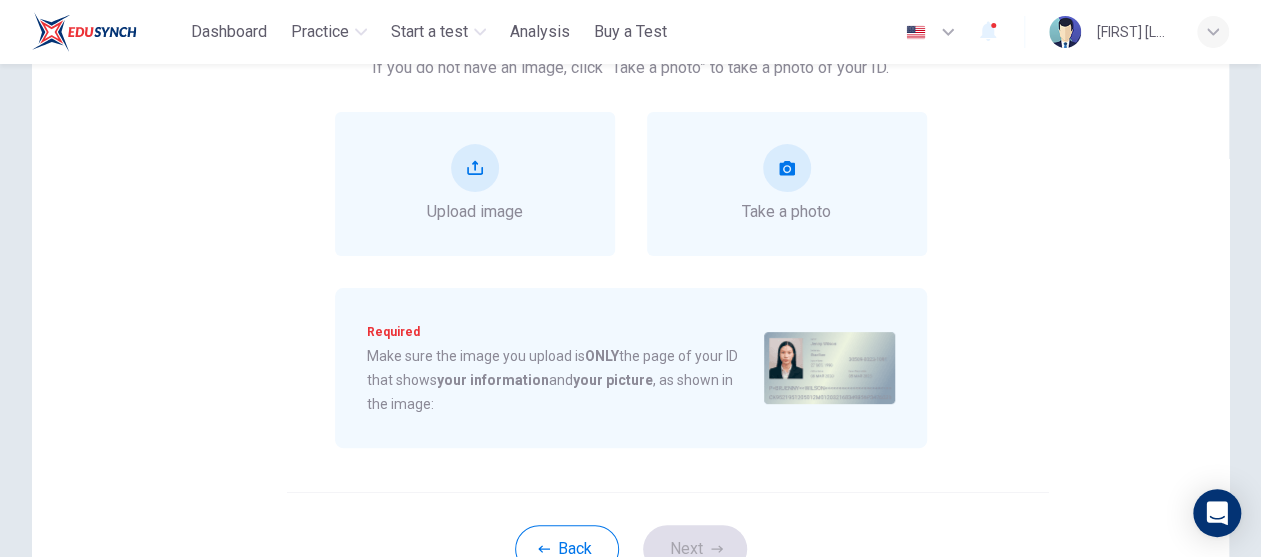 scroll, scrollTop: 100, scrollLeft: 0, axis: vertical 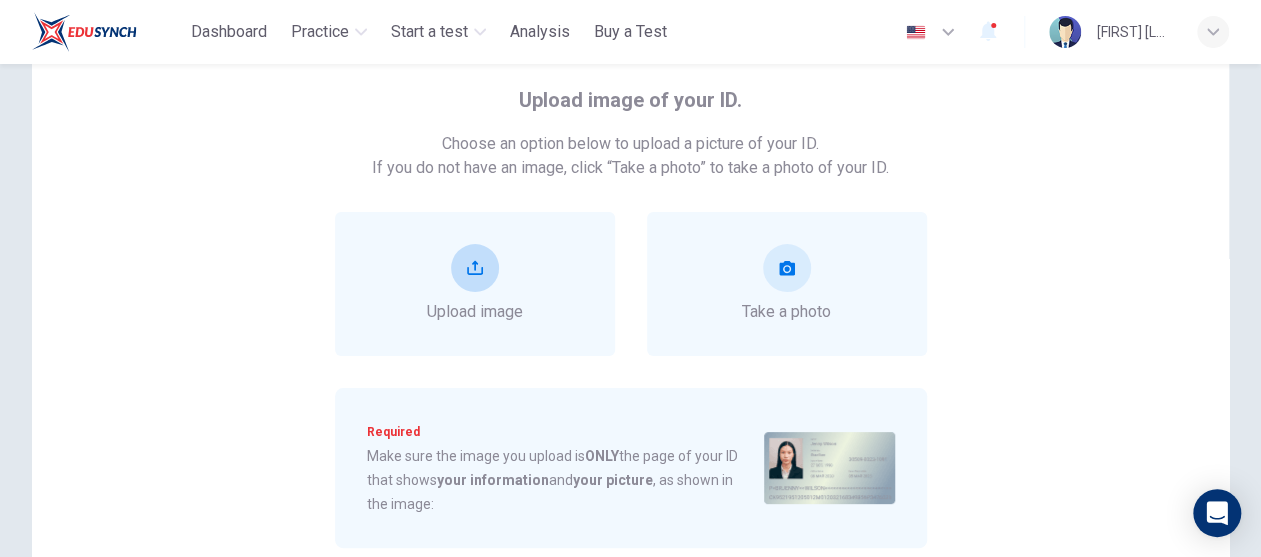 click 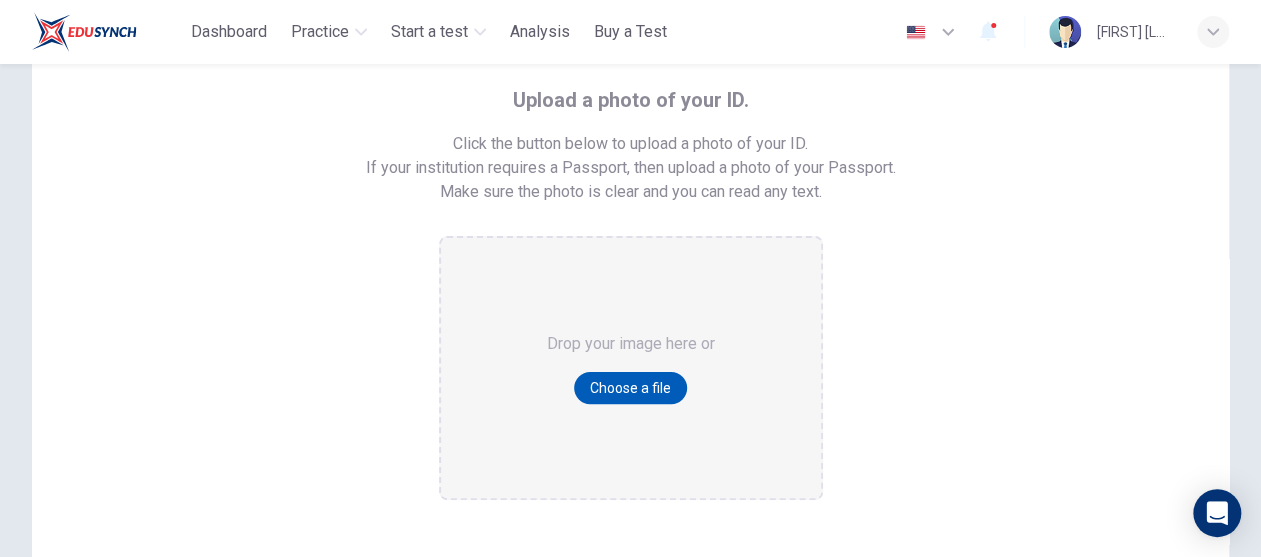 click on "Choose a file" at bounding box center [630, 388] 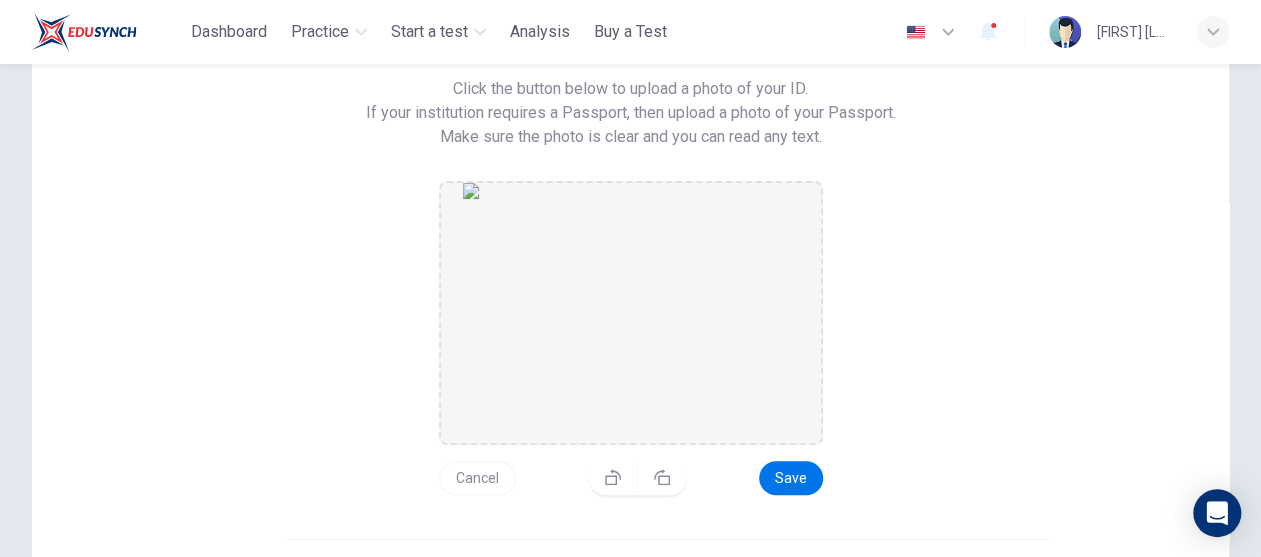 scroll, scrollTop: 200, scrollLeft: 0, axis: vertical 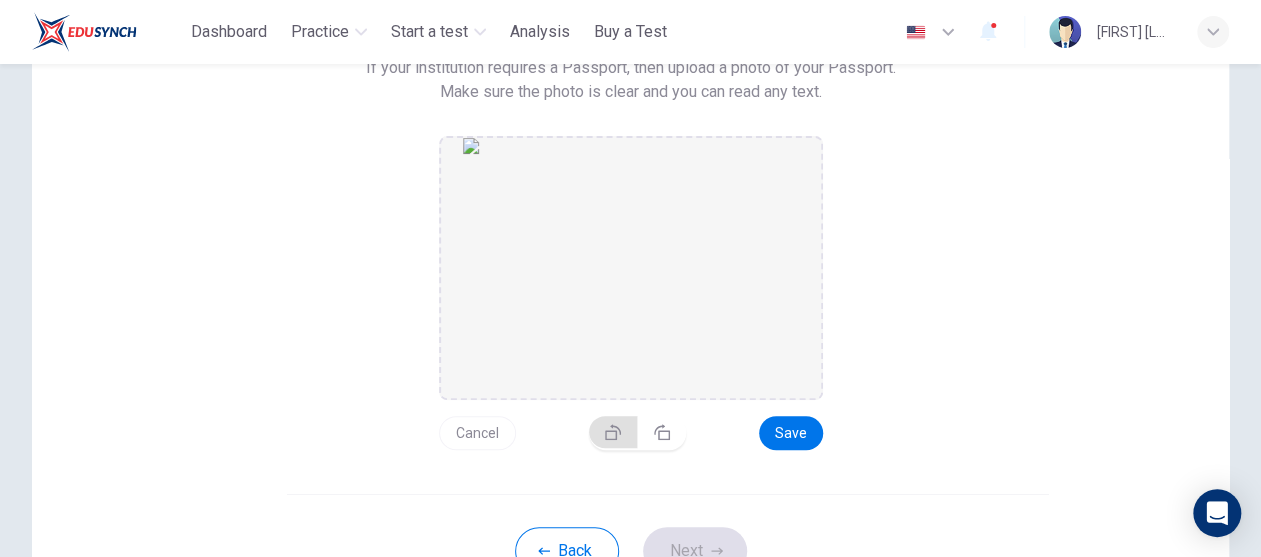 click 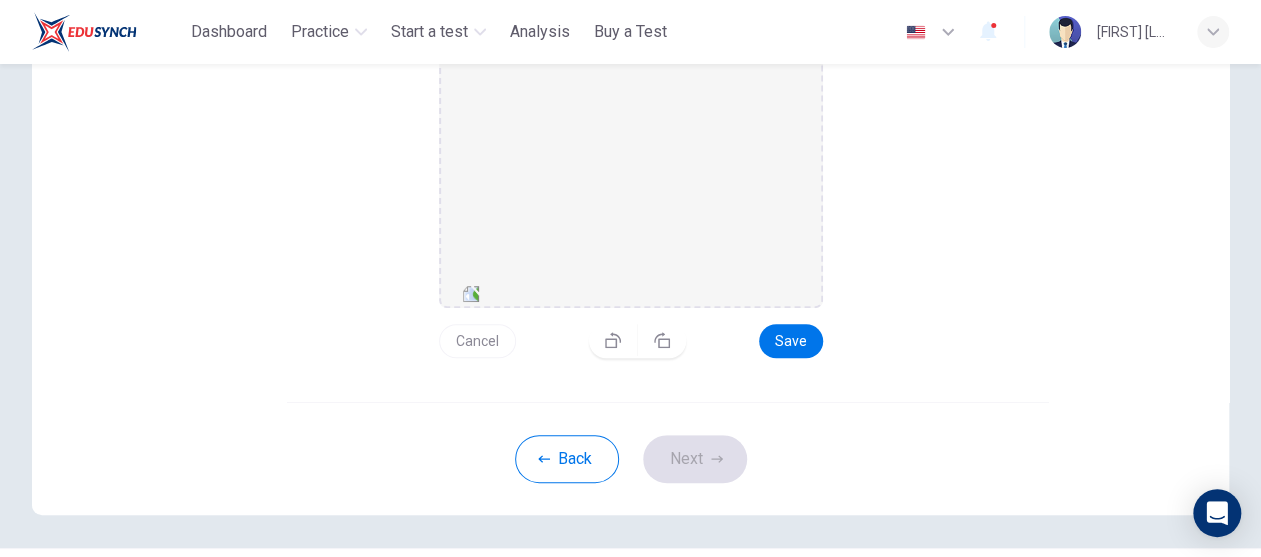 scroll, scrollTop: 353, scrollLeft: 0, axis: vertical 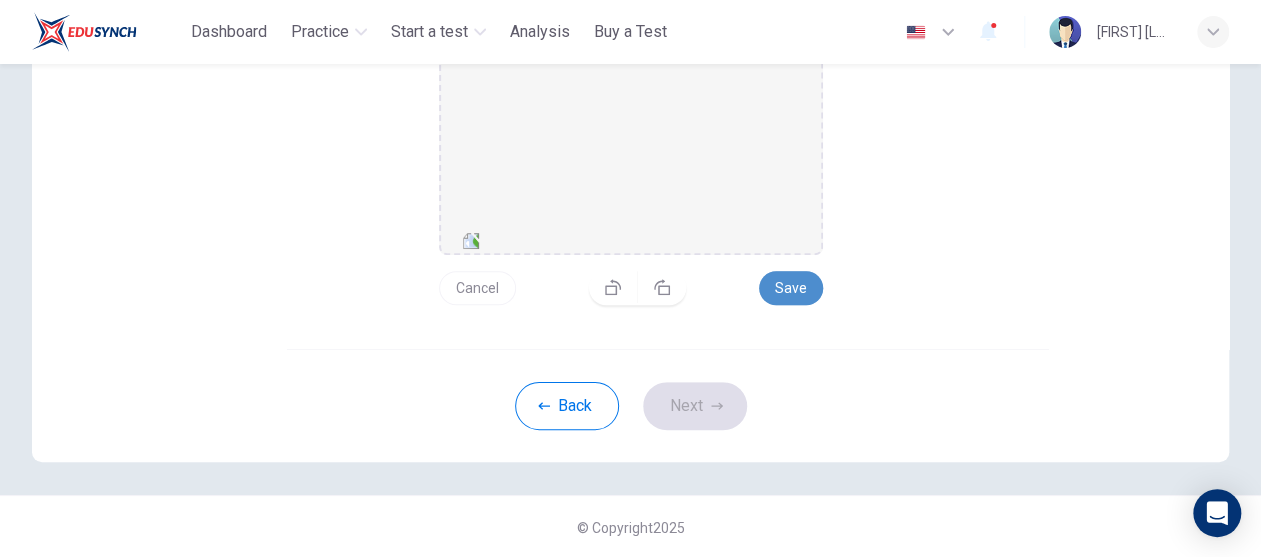 click on "Save" at bounding box center (791, 288) 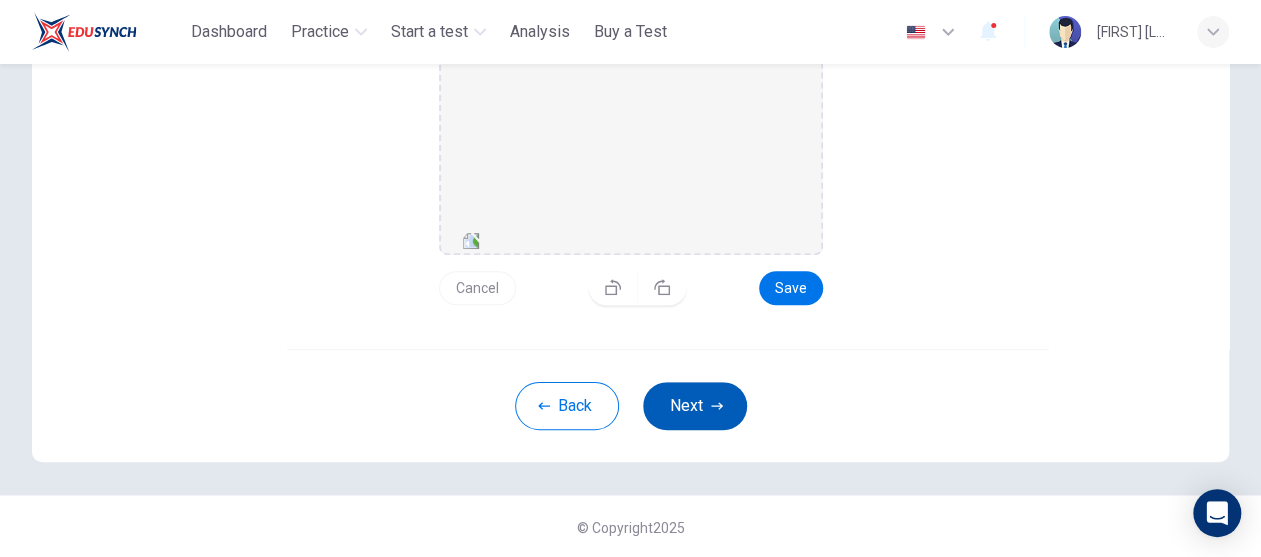 click on "Next" at bounding box center (695, 406) 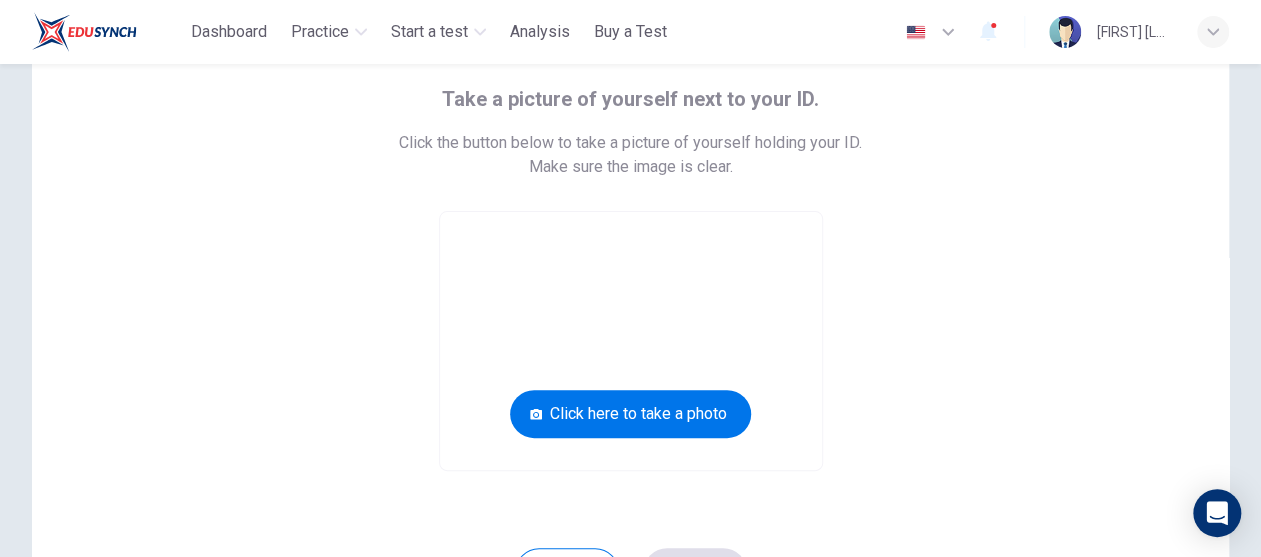 scroll, scrollTop: 67, scrollLeft: 0, axis: vertical 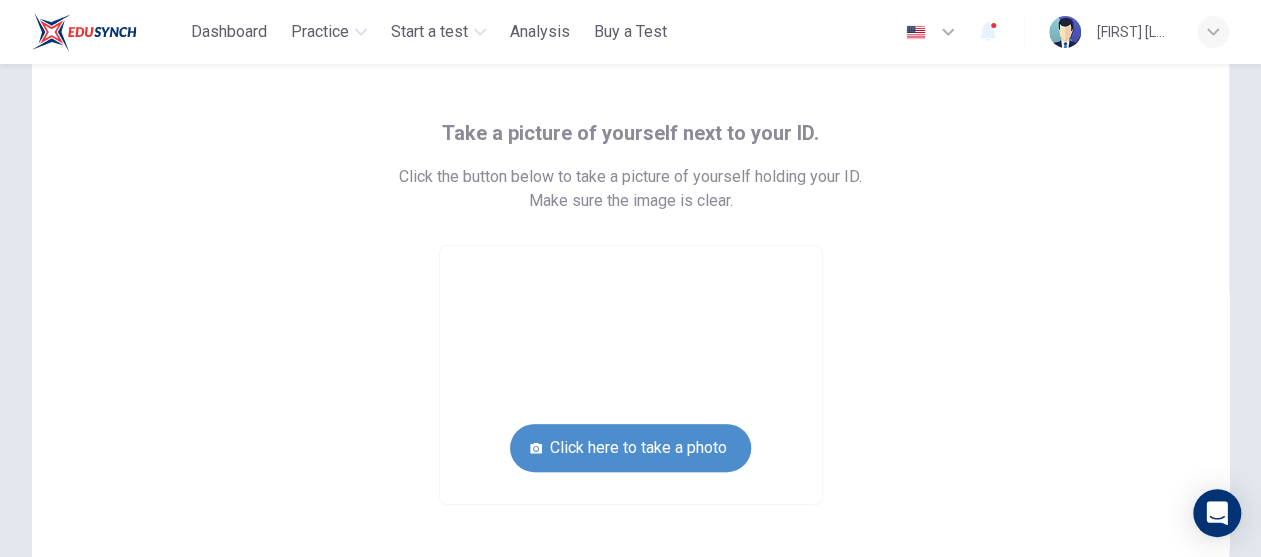 click on "Click here to take a photo" at bounding box center [630, 448] 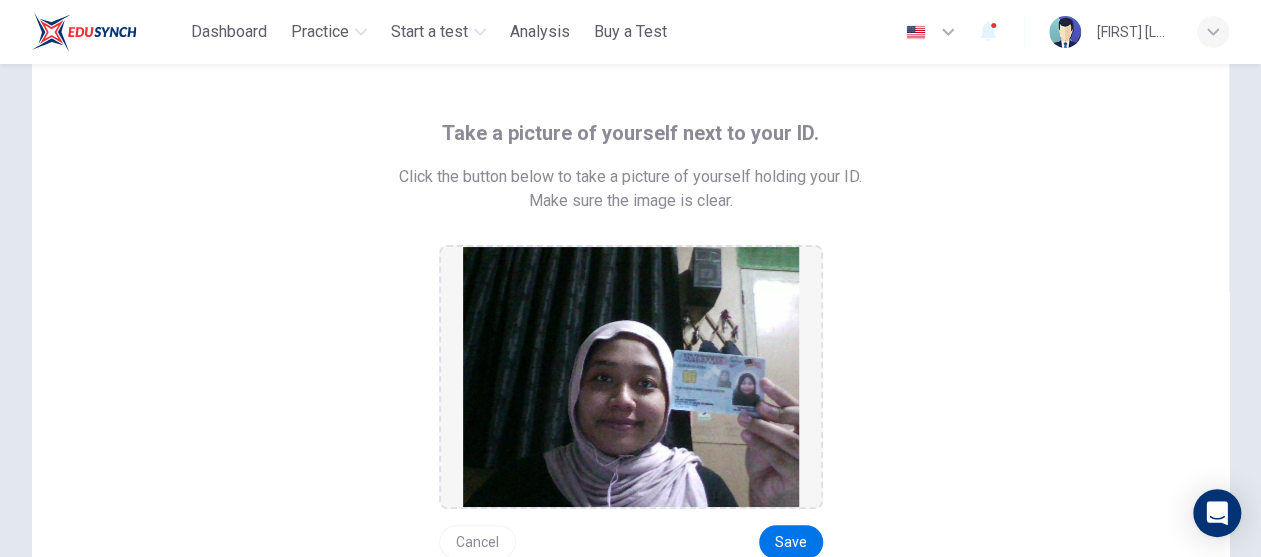 scroll, scrollTop: 267, scrollLeft: 0, axis: vertical 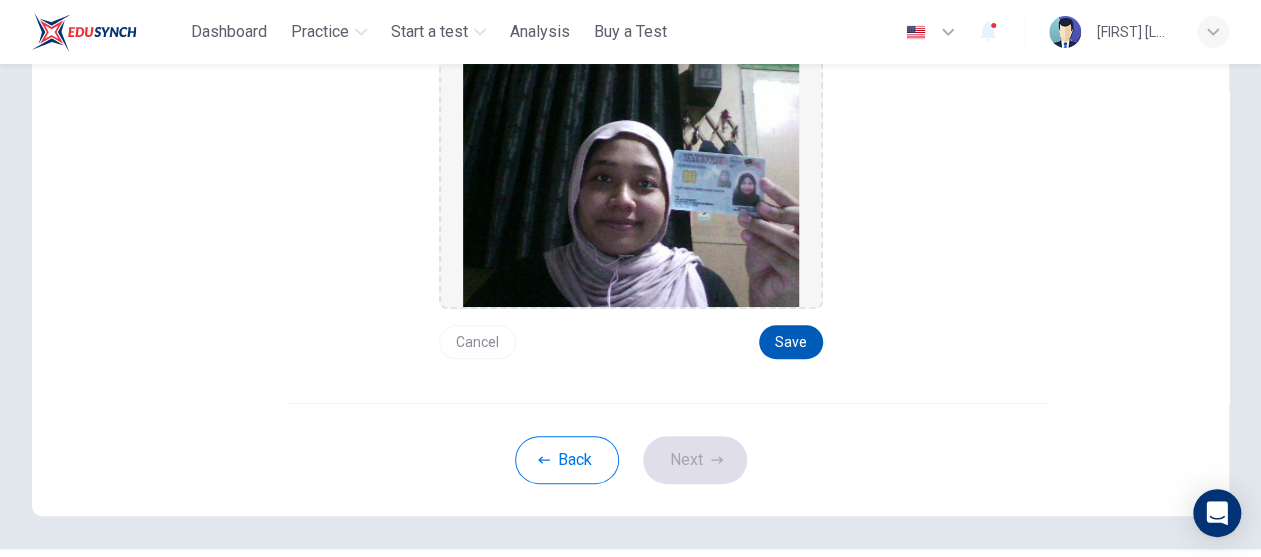 click on "Save" at bounding box center (791, 342) 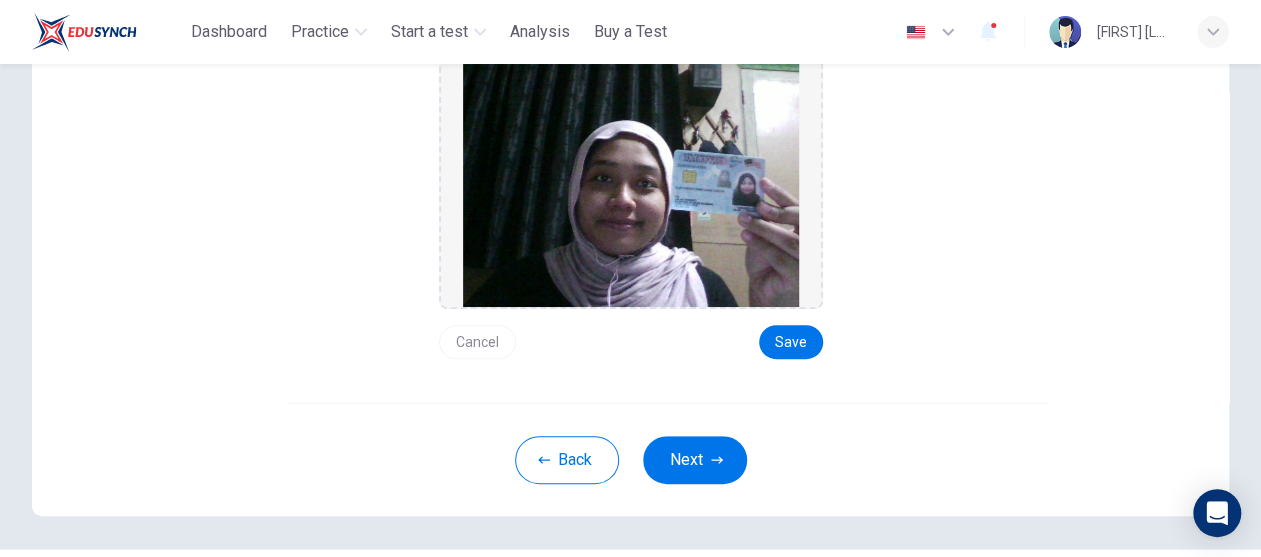 scroll, scrollTop: 67, scrollLeft: 0, axis: vertical 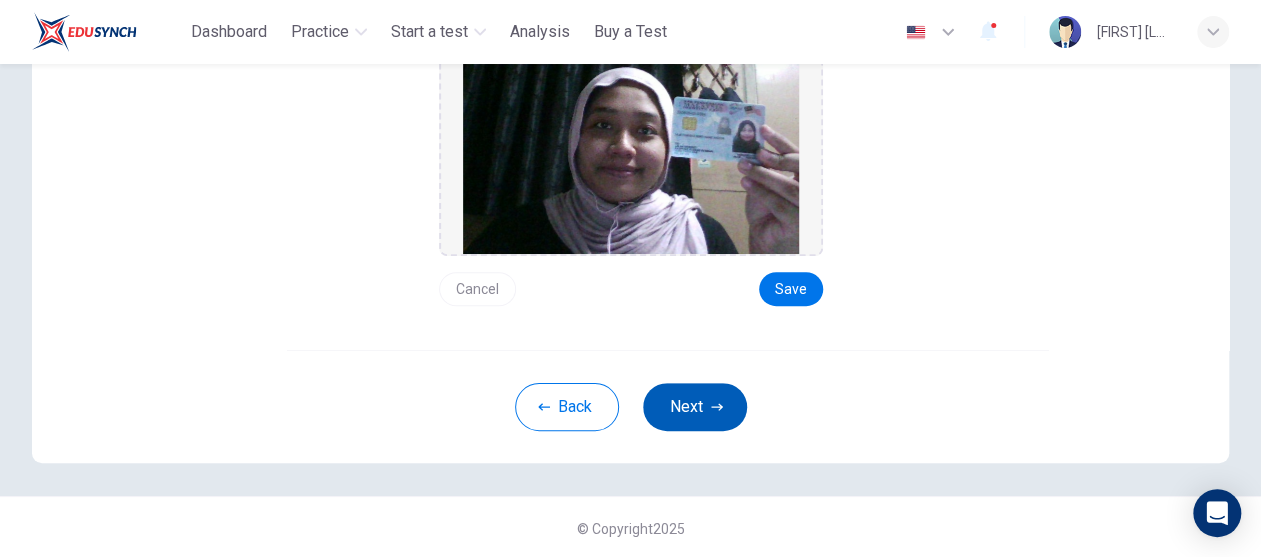 click 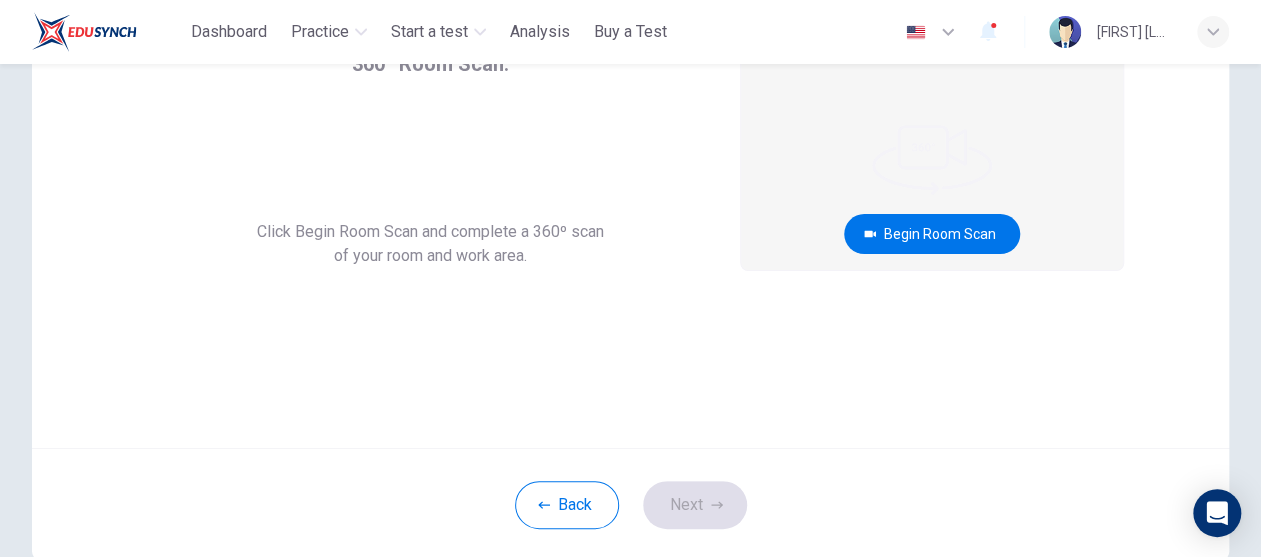 scroll, scrollTop: 36, scrollLeft: 0, axis: vertical 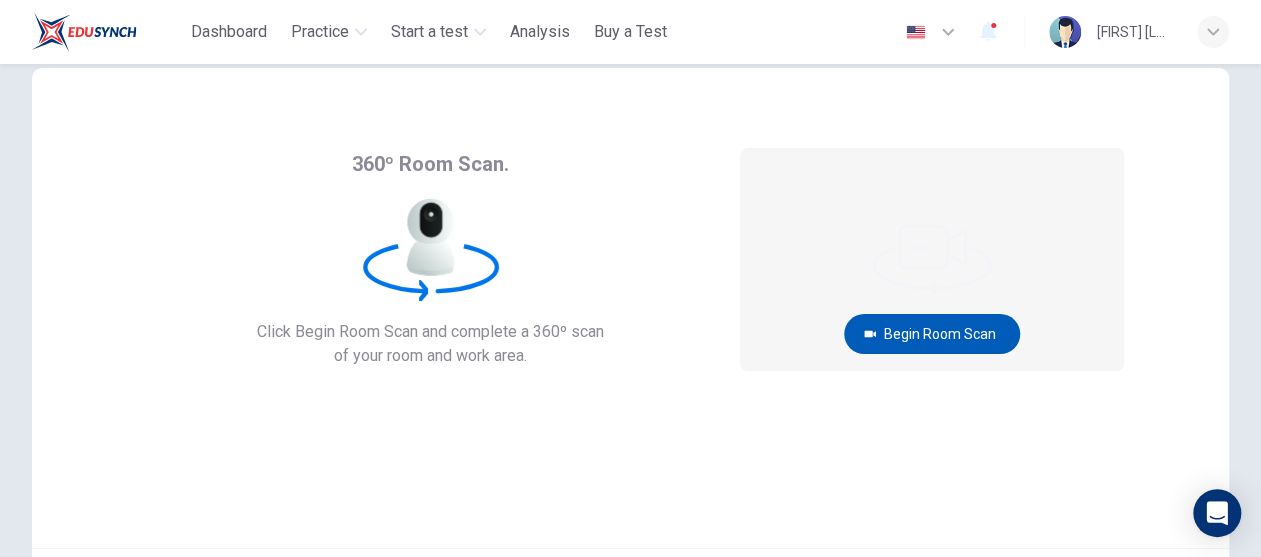 click on "Begin Room Scan" at bounding box center (932, 334) 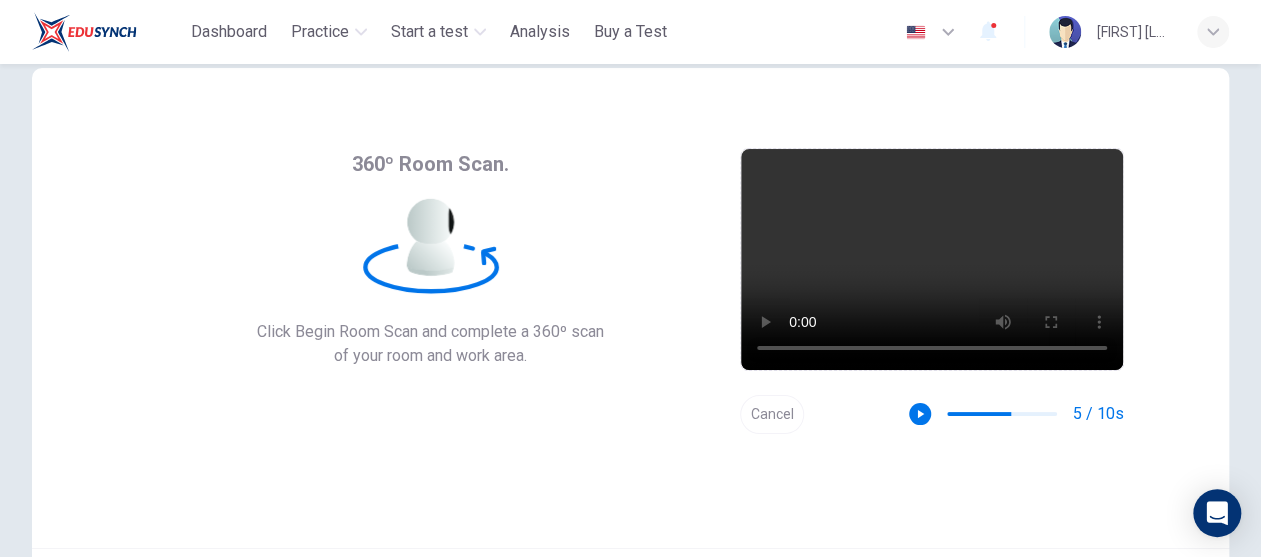 click on "360º Room Scan. Click Begin Room Scan and complete a 360º scan of your room and work area. Begin Room Scan Cancel 5 / 10s" at bounding box center [630, 308] 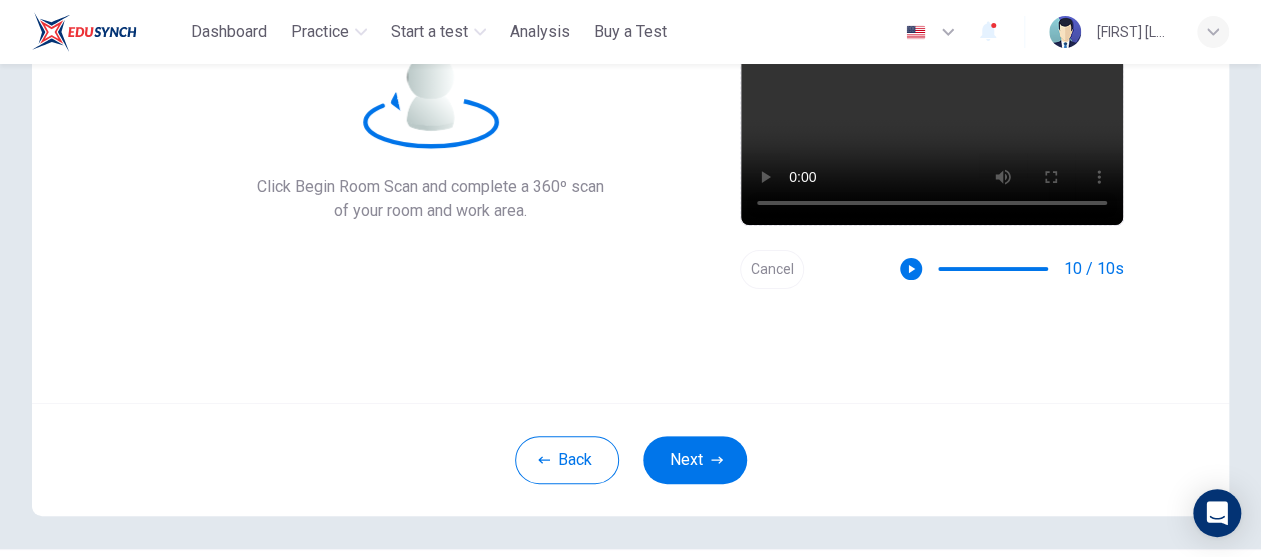 scroll, scrollTop: 236, scrollLeft: 0, axis: vertical 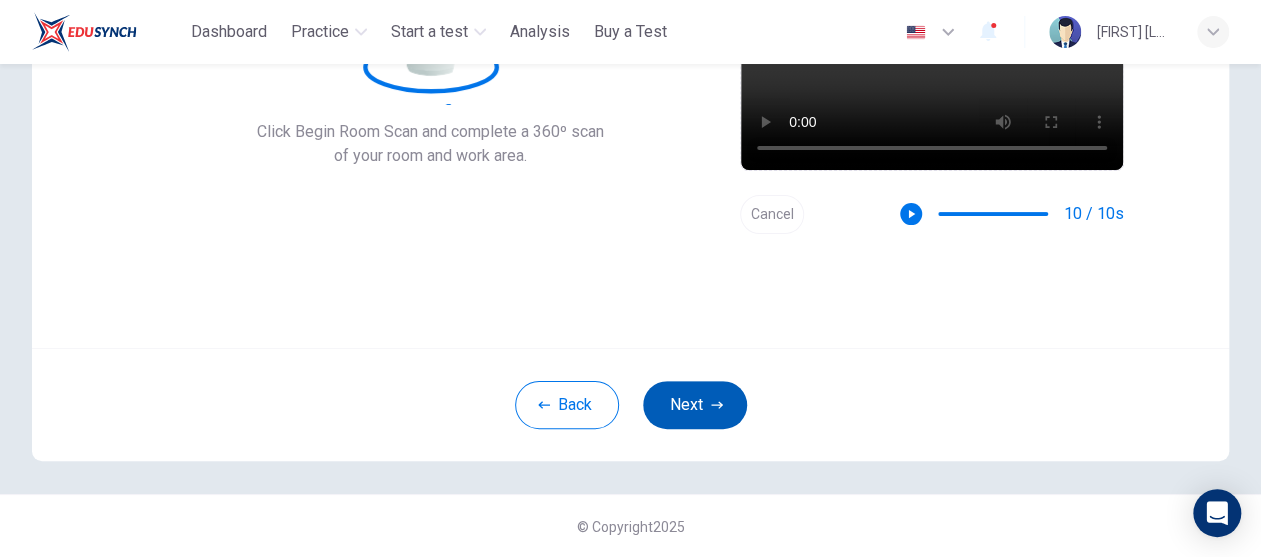 click on "Next" at bounding box center [695, 405] 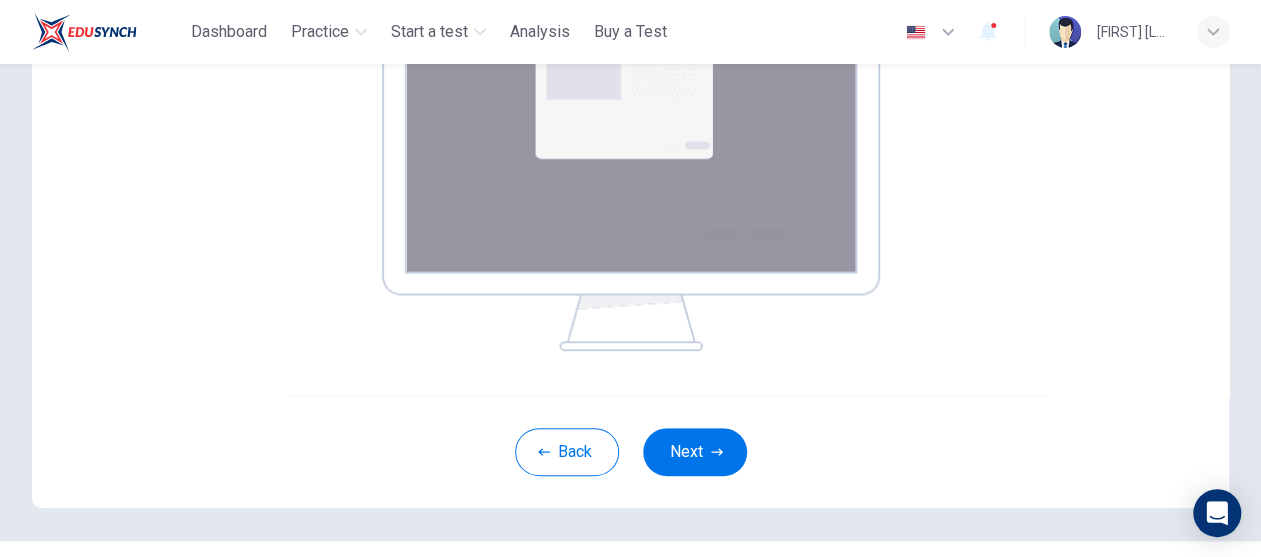 scroll, scrollTop: 440, scrollLeft: 0, axis: vertical 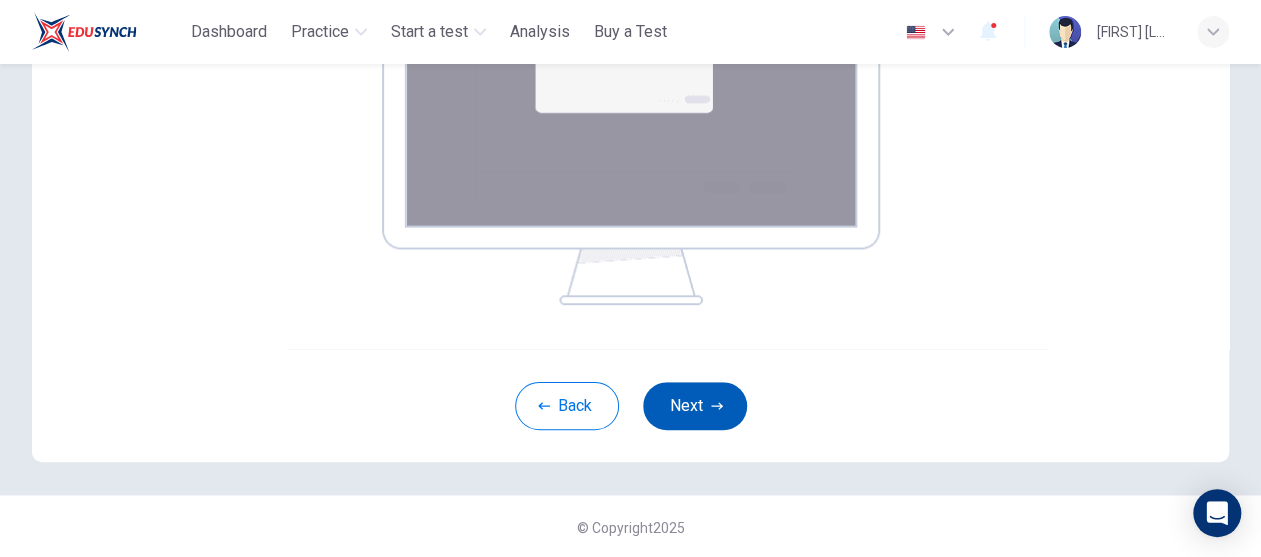 click on "Next" at bounding box center [695, 406] 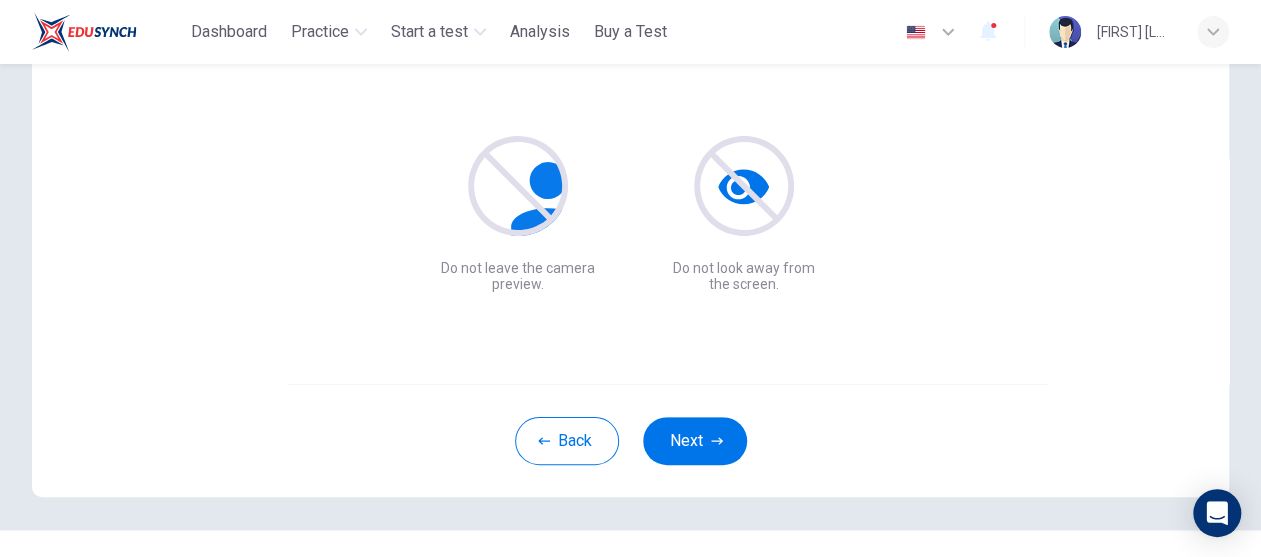scroll, scrollTop: 236, scrollLeft: 0, axis: vertical 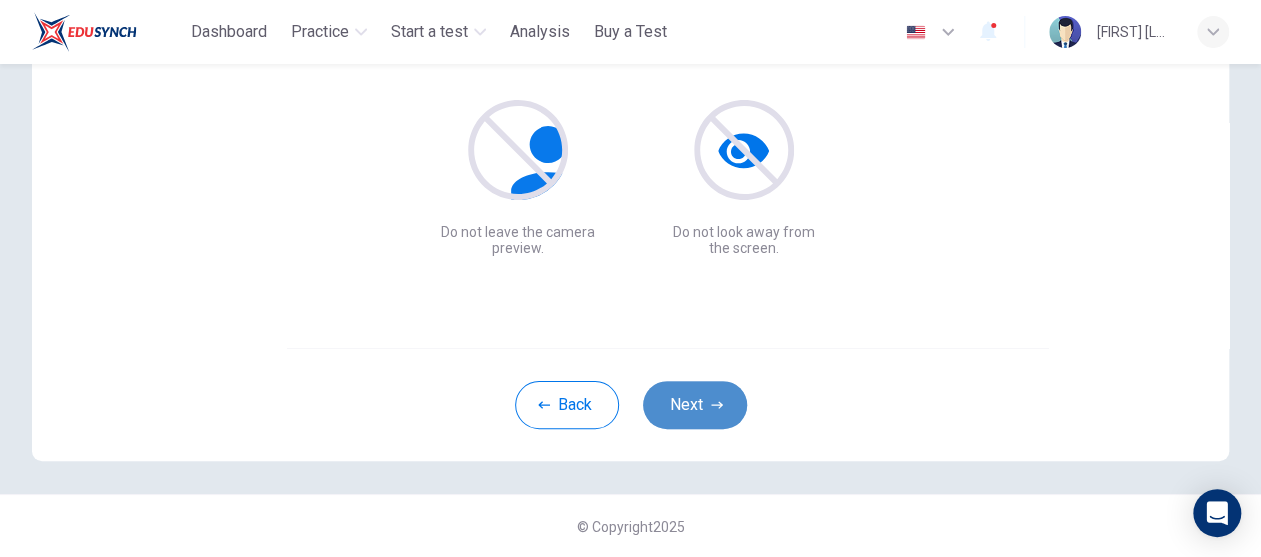click on "Next" at bounding box center [695, 405] 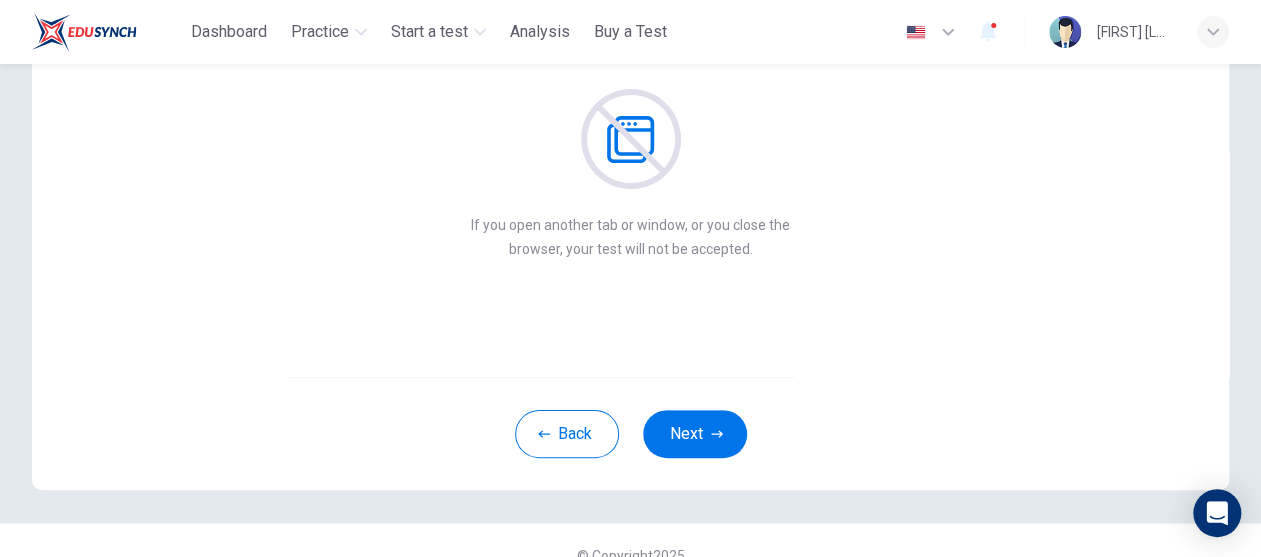 scroll, scrollTop: 236, scrollLeft: 0, axis: vertical 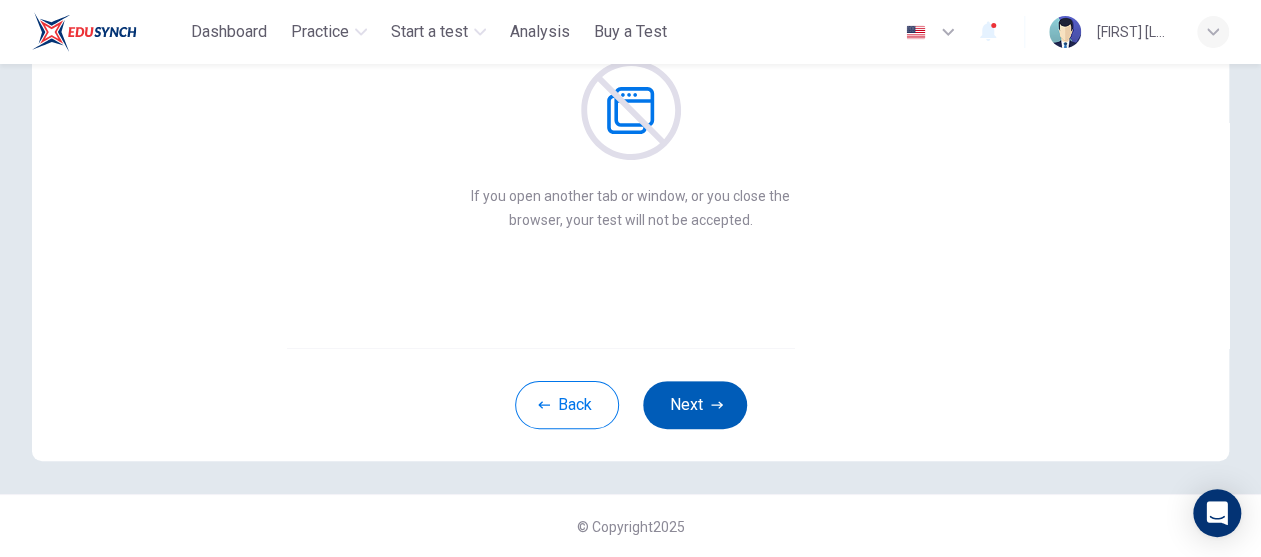 click on "Next" at bounding box center [695, 405] 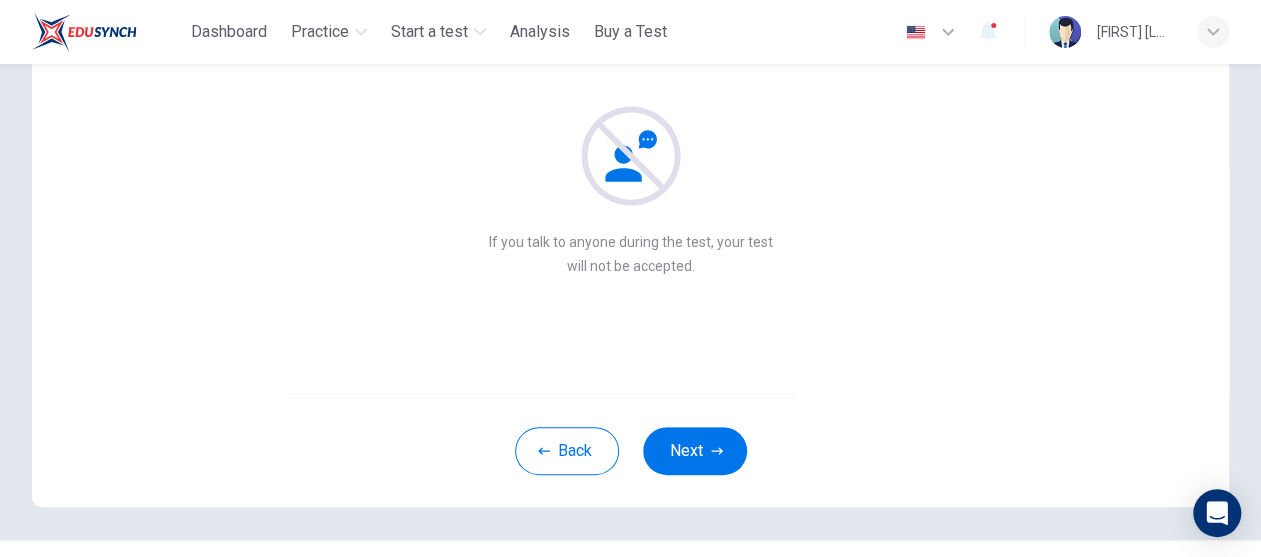 scroll, scrollTop: 236, scrollLeft: 0, axis: vertical 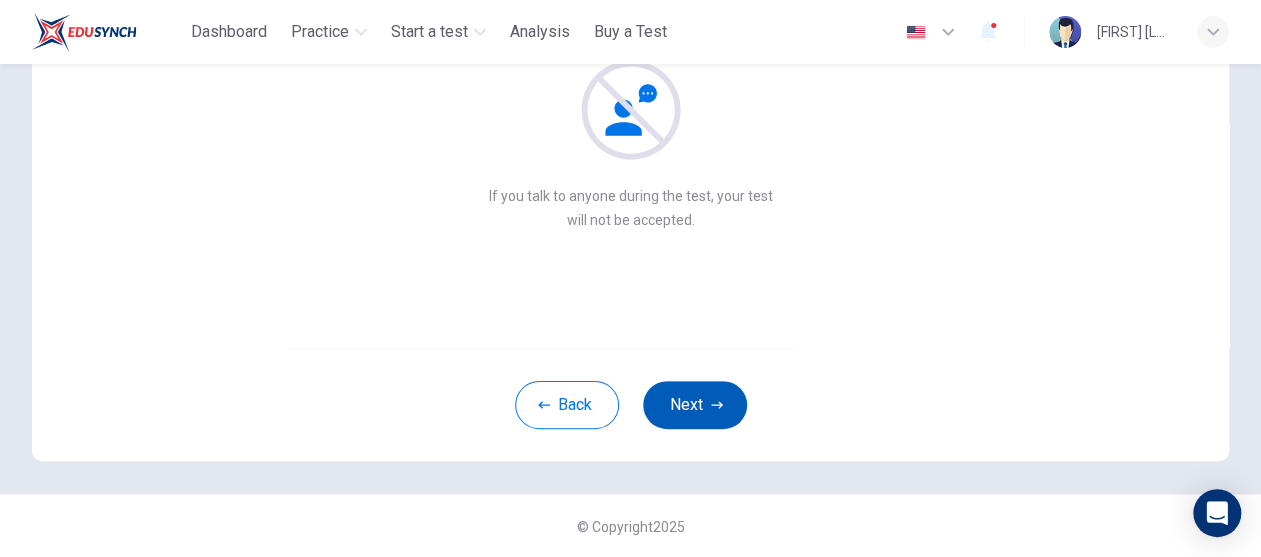 click on "Next" at bounding box center [695, 405] 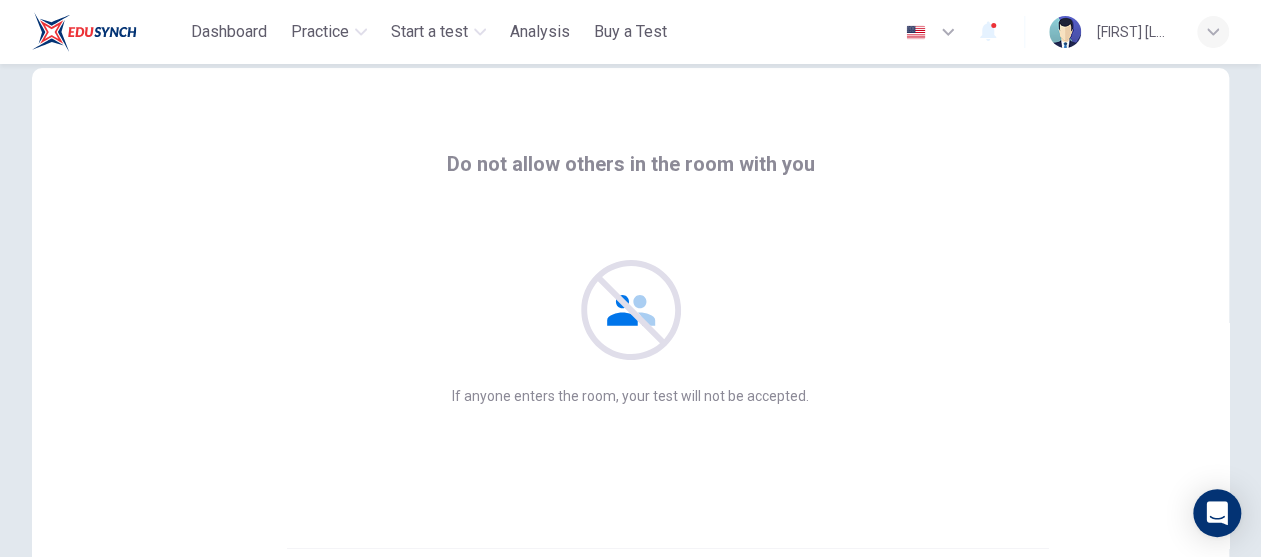 scroll, scrollTop: 236, scrollLeft: 0, axis: vertical 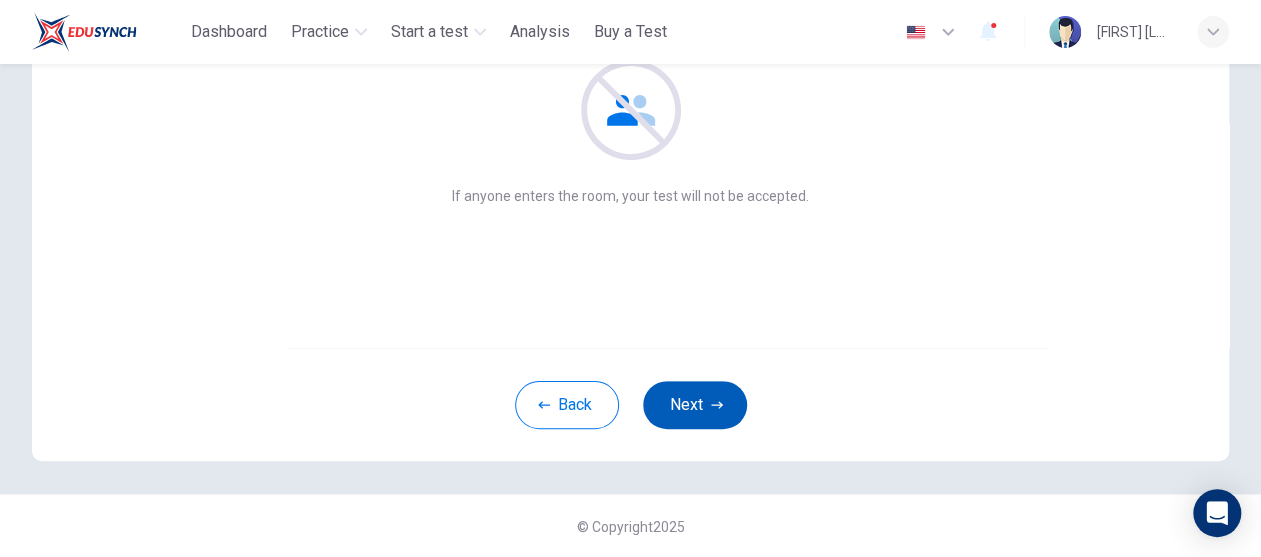 click on "Next" at bounding box center [695, 405] 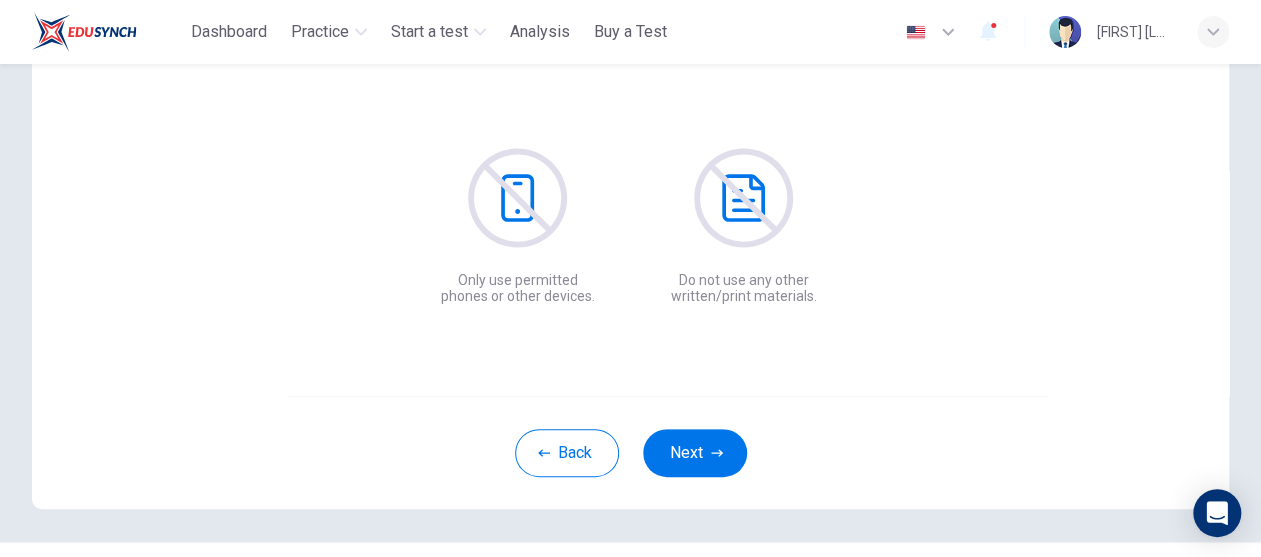 scroll, scrollTop: 236, scrollLeft: 0, axis: vertical 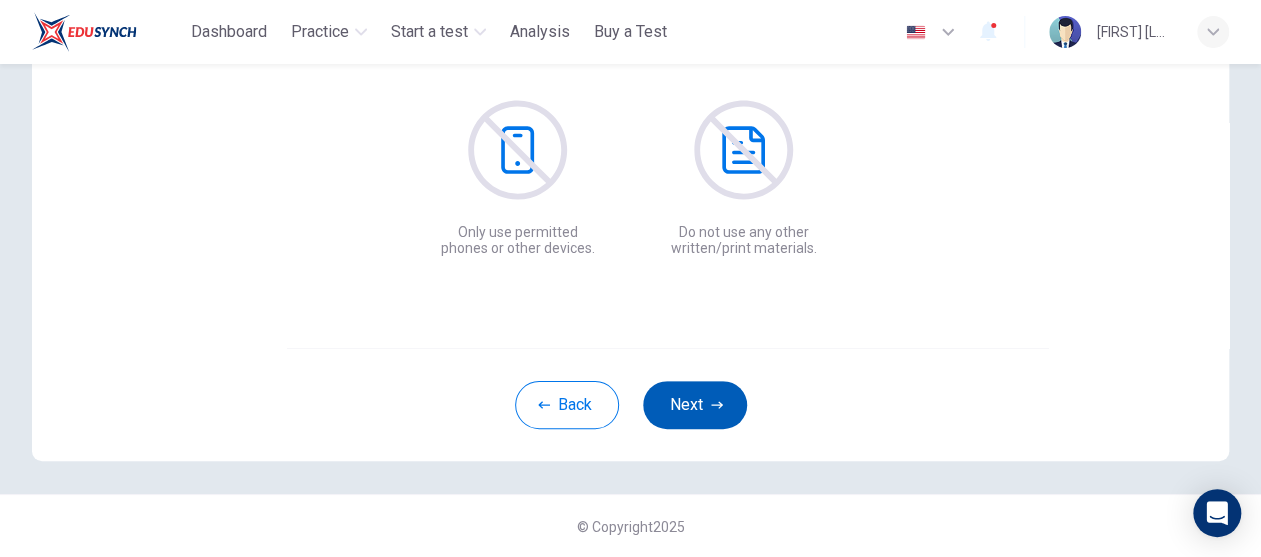 click on "Next" at bounding box center [695, 405] 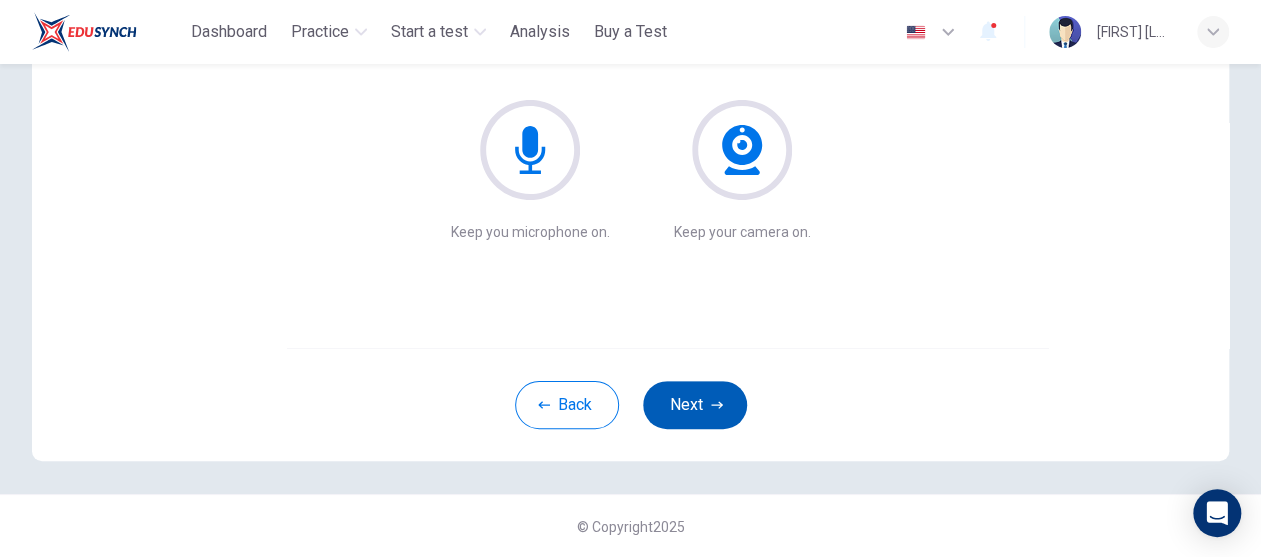 click 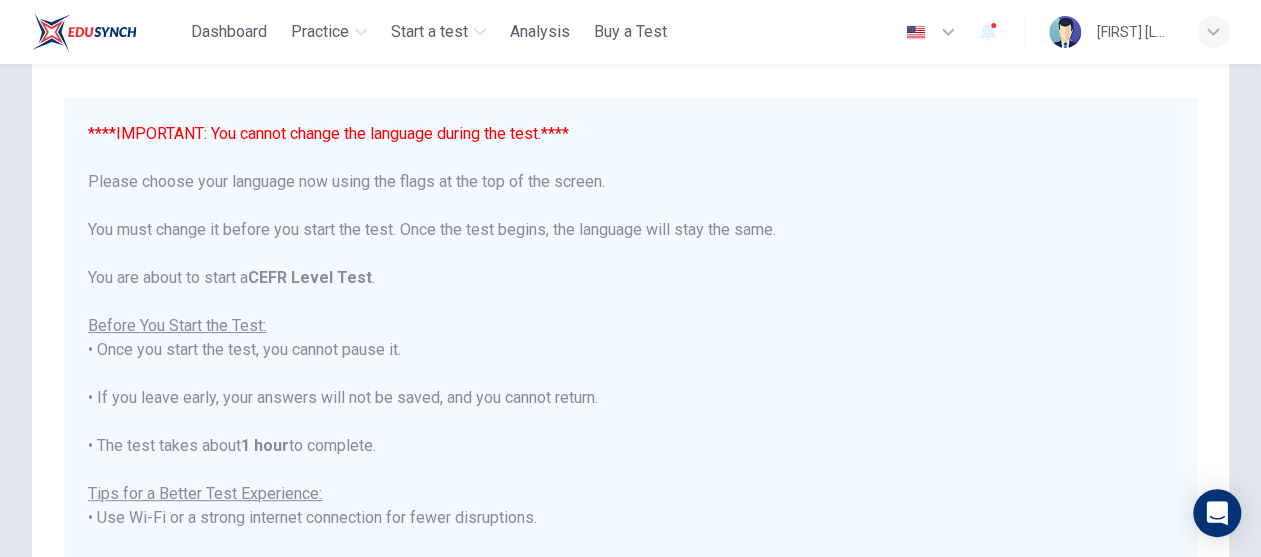 scroll, scrollTop: 0, scrollLeft: 0, axis: both 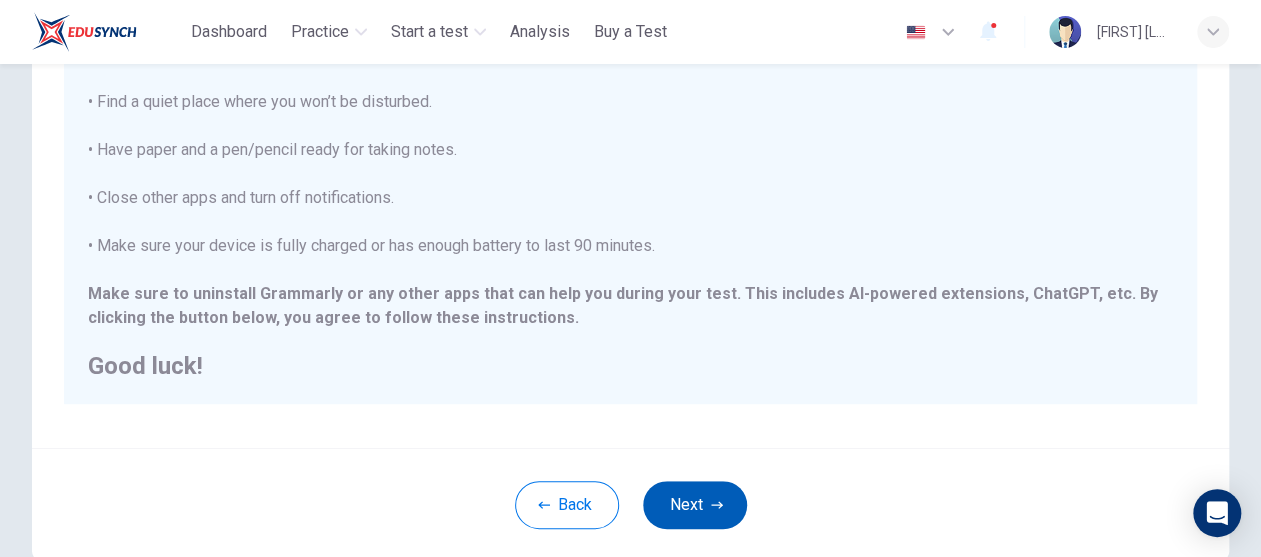 click on "Next" at bounding box center [695, 505] 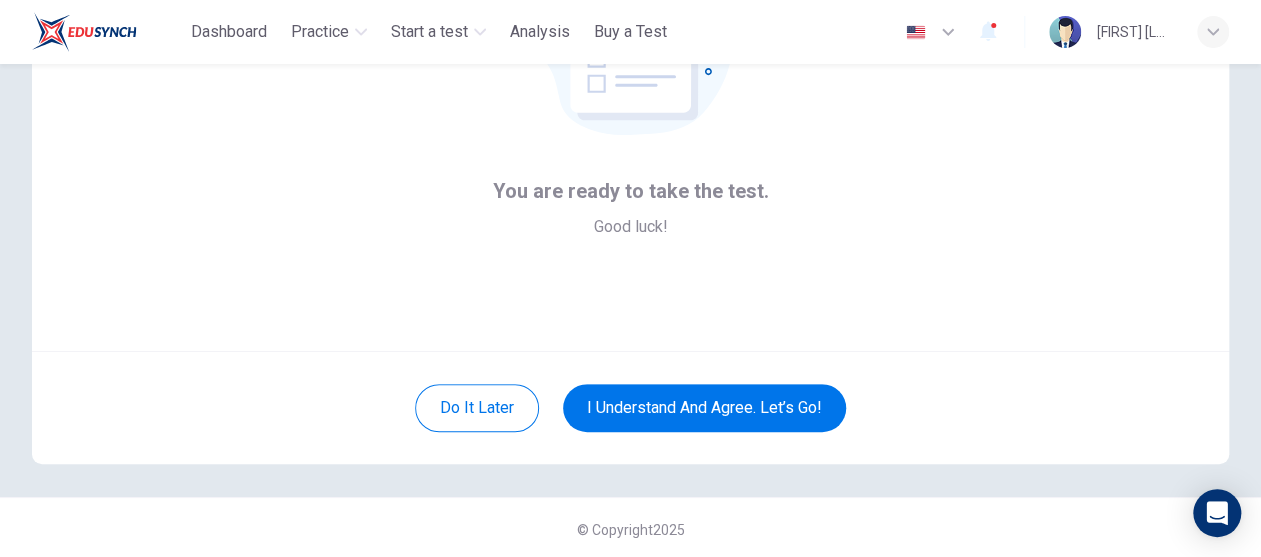 scroll, scrollTop: 236, scrollLeft: 0, axis: vertical 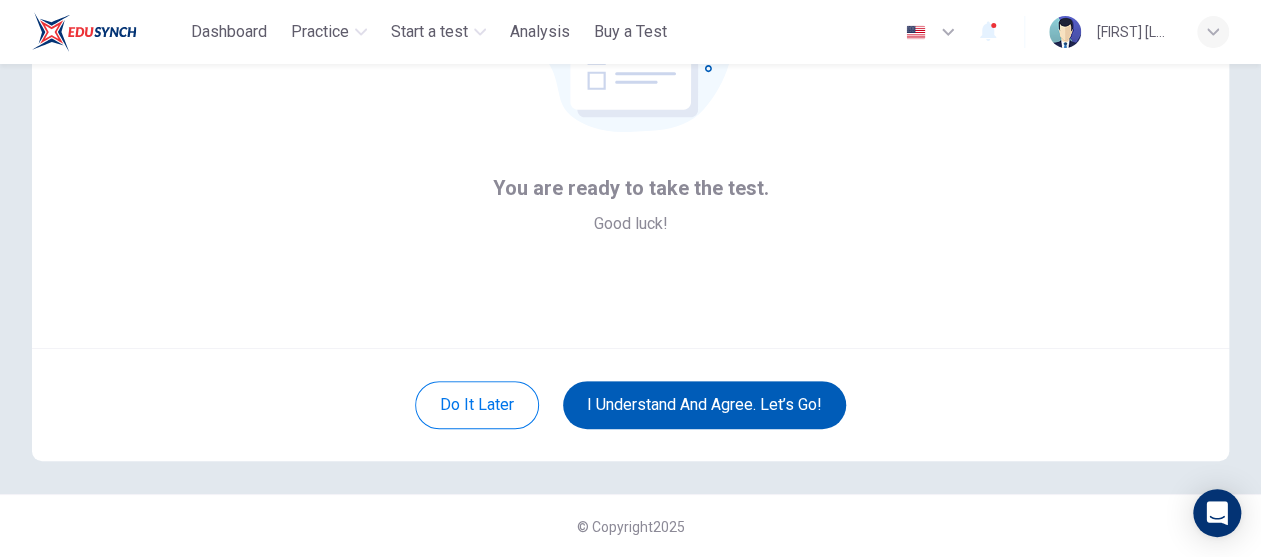 click on "I understand and agree. Let’s go!" at bounding box center [704, 405] 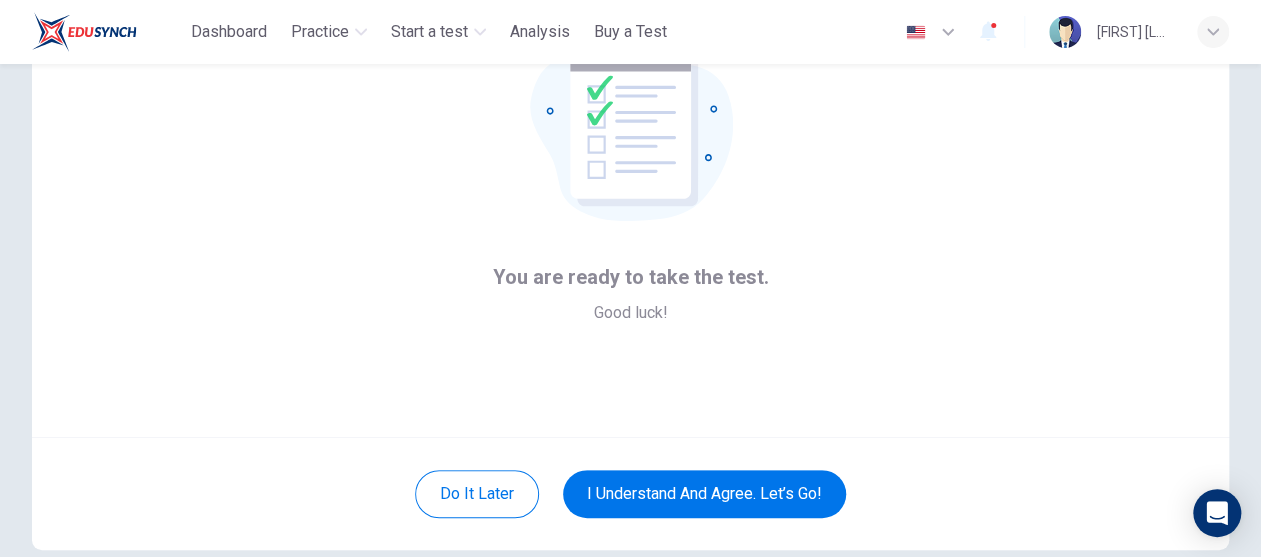 scroll, scrollTop: 0, scrollLeft: 0, axis: both 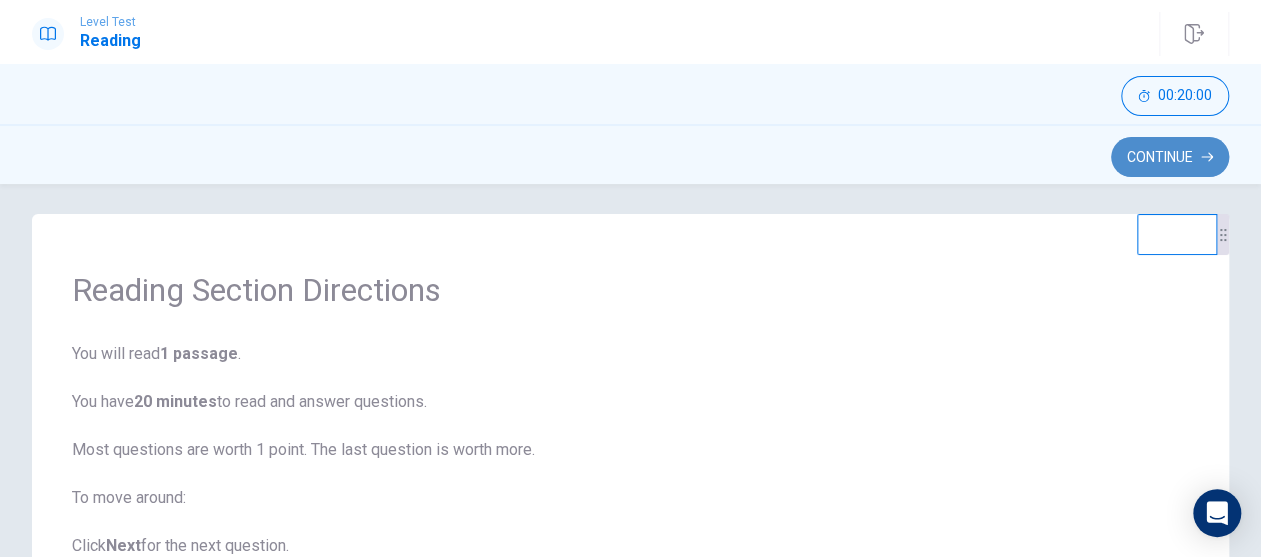 click on "Continue" at bounding box center [1170, 157] 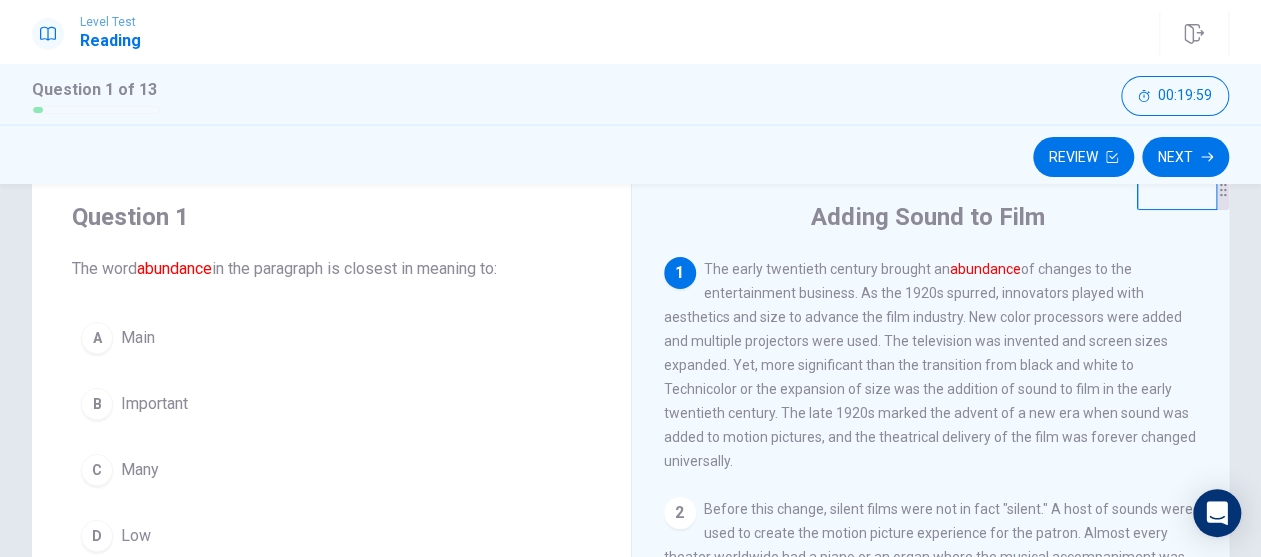 scroll, scrollTop: 10, scrollLeft: 0, axis: vertical 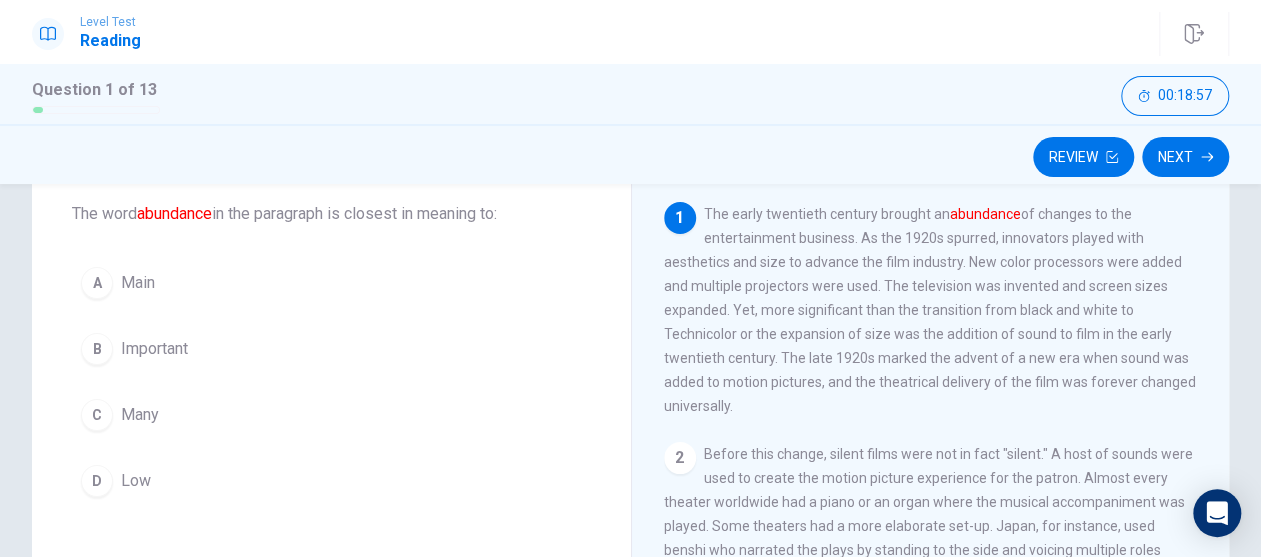 click on "Many" at bounding box center (140, 415) 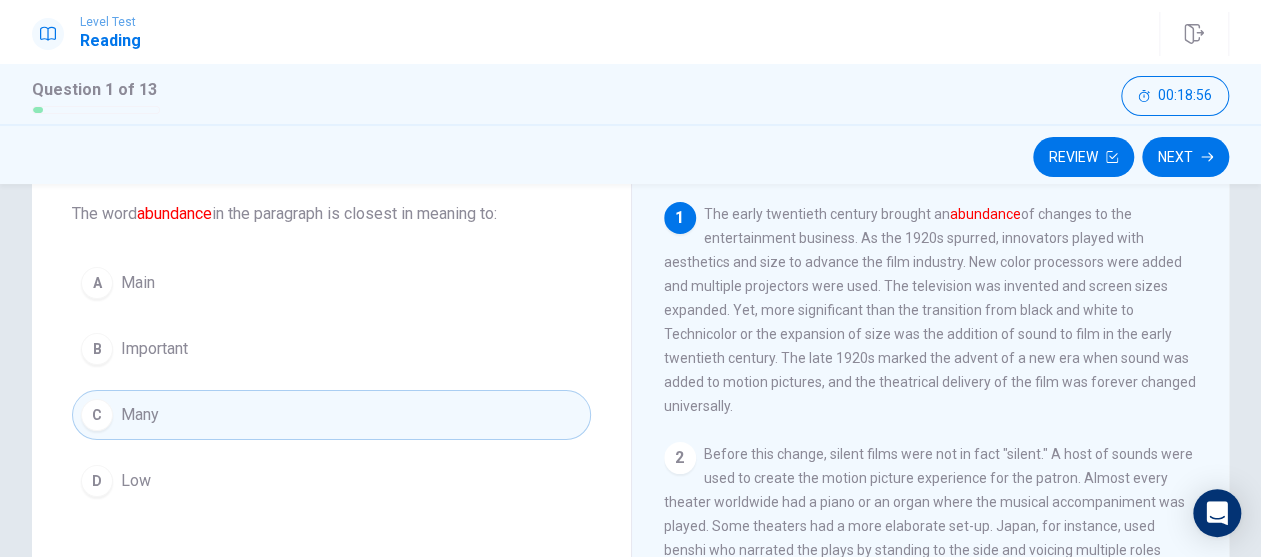scroll, scrollTop: 10, scrollLeft: 0, axis: vertical 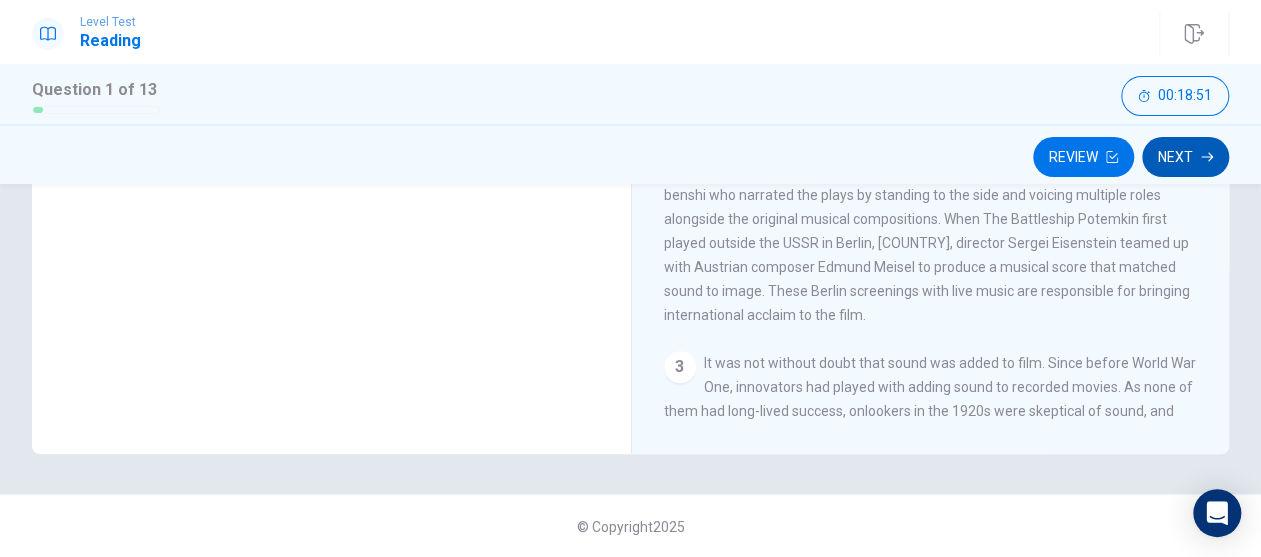 click on "Next" at bounding box center (1185, 157) 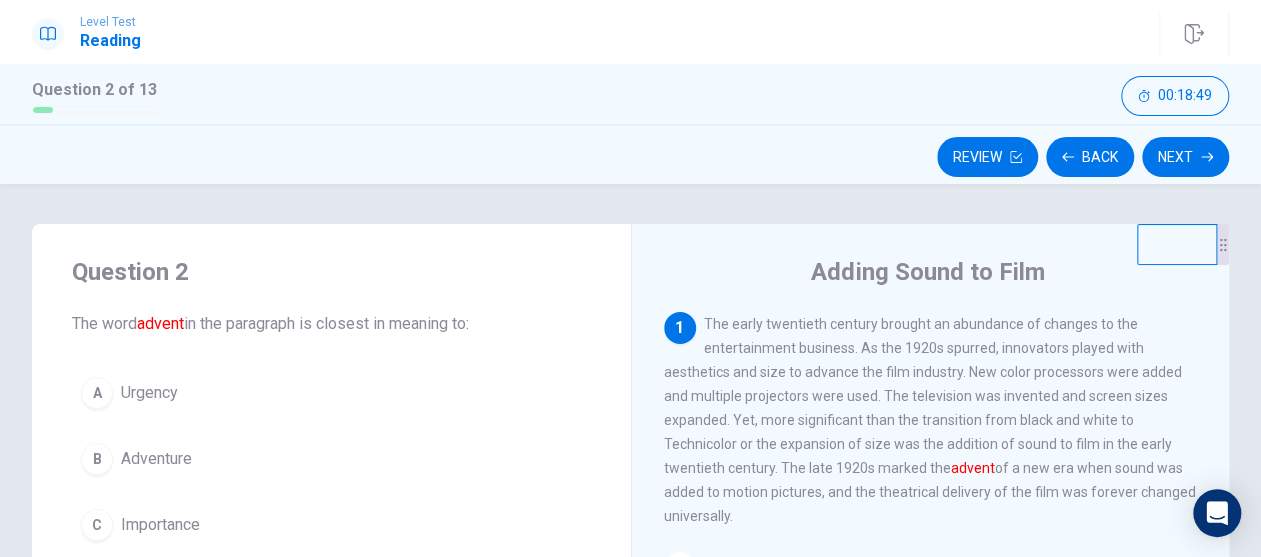 scroll, scrollTop: 0, scrollLeft: 0, axis: both 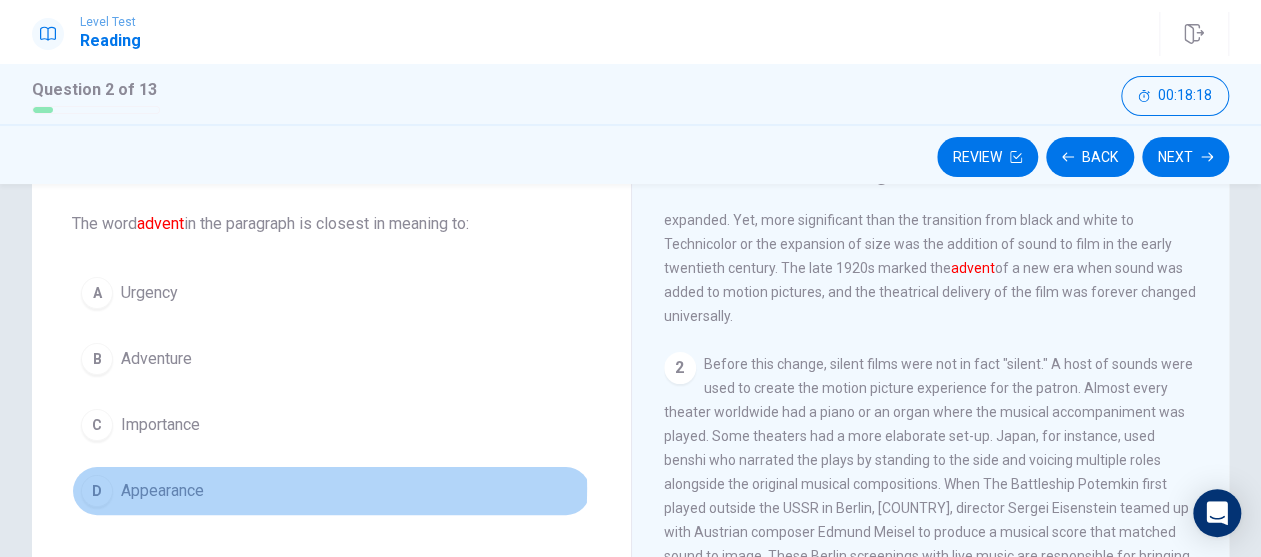 click on "Appearance" at bounding box center (162, 491) 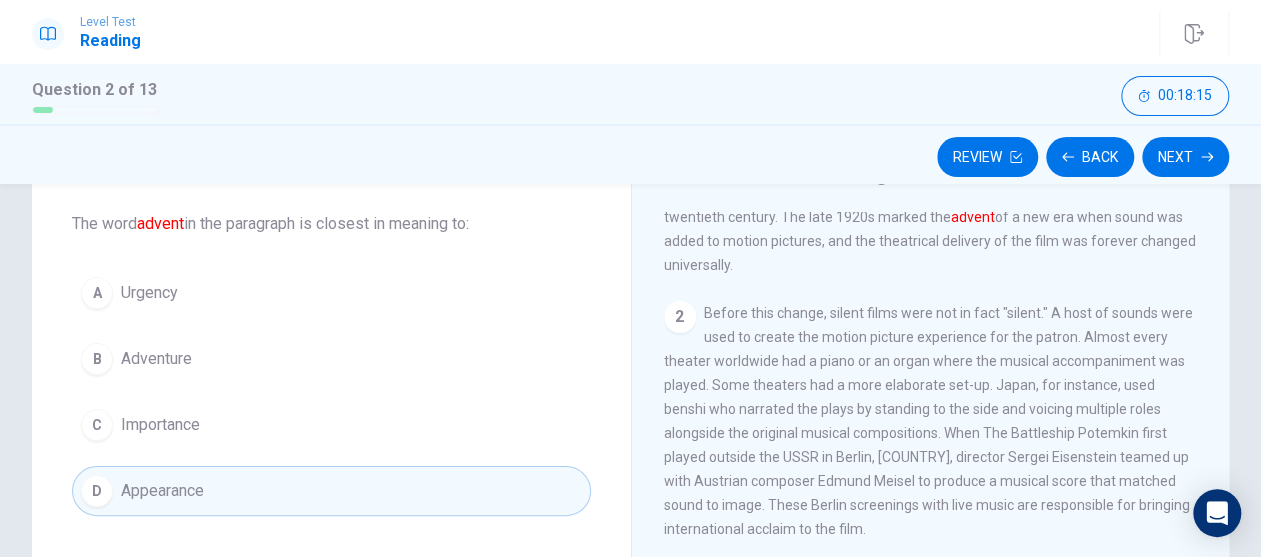 scroll, scrollTop: 200, scrollLeft: 0, axis: vertical 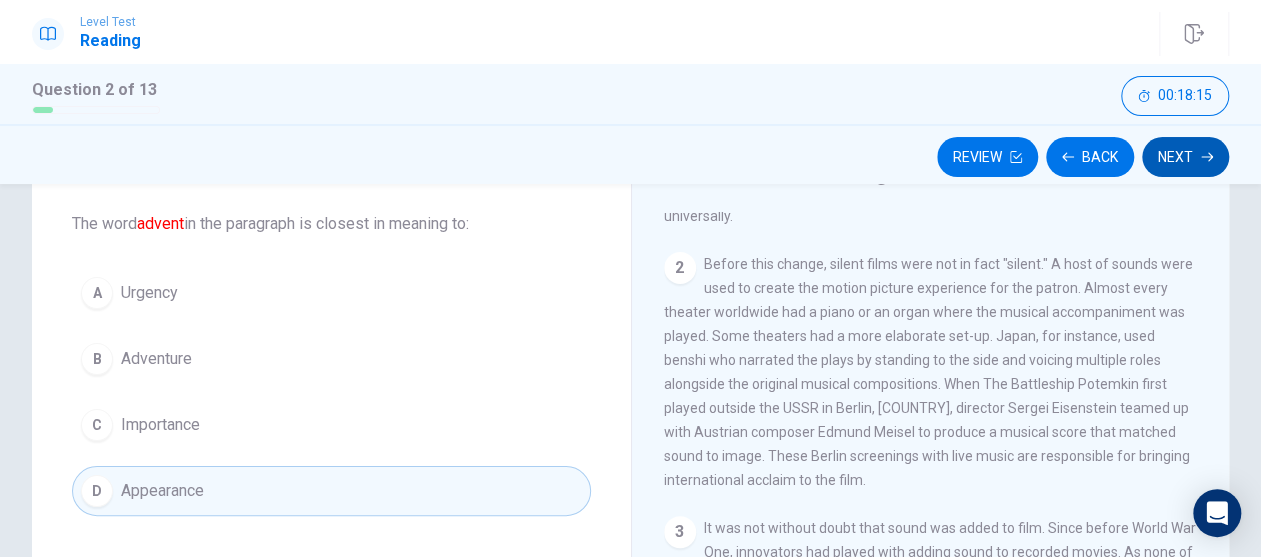 click on "Next" at bounding box center [1185, 157] 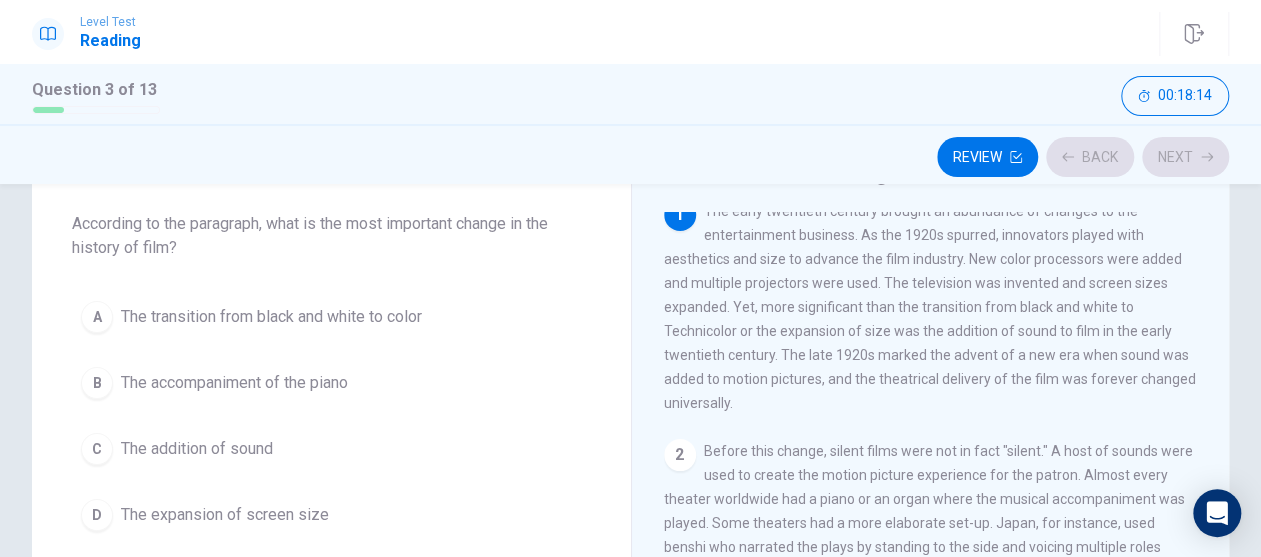 scroll, scrollTop: 0, scrollLeft: 0, axis: both 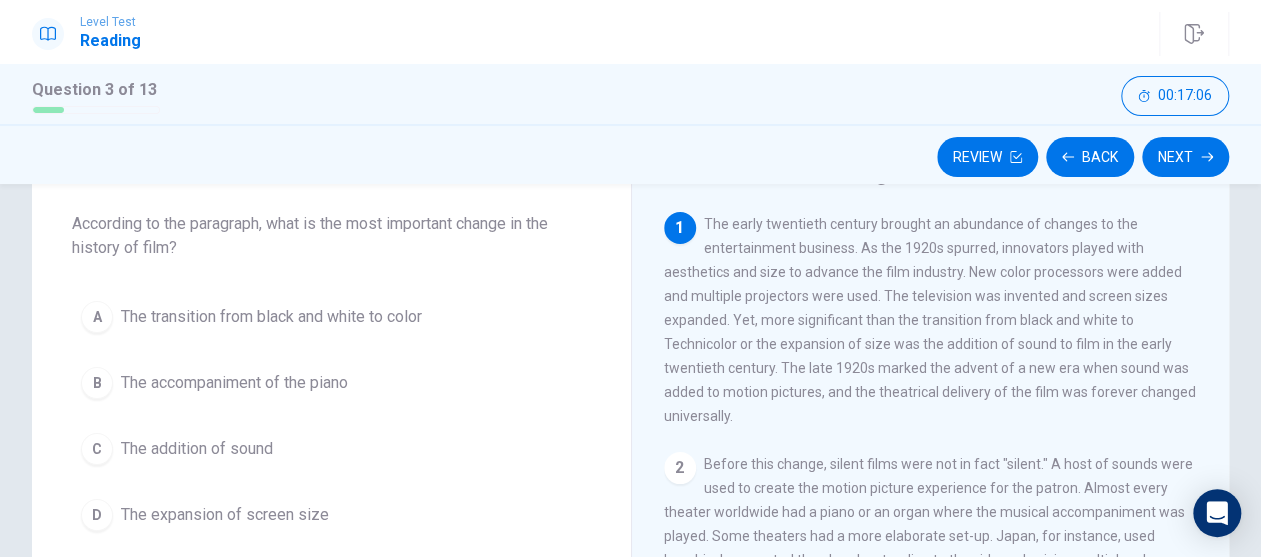 click on "The addition of sound" at bounding box center [197, 449] 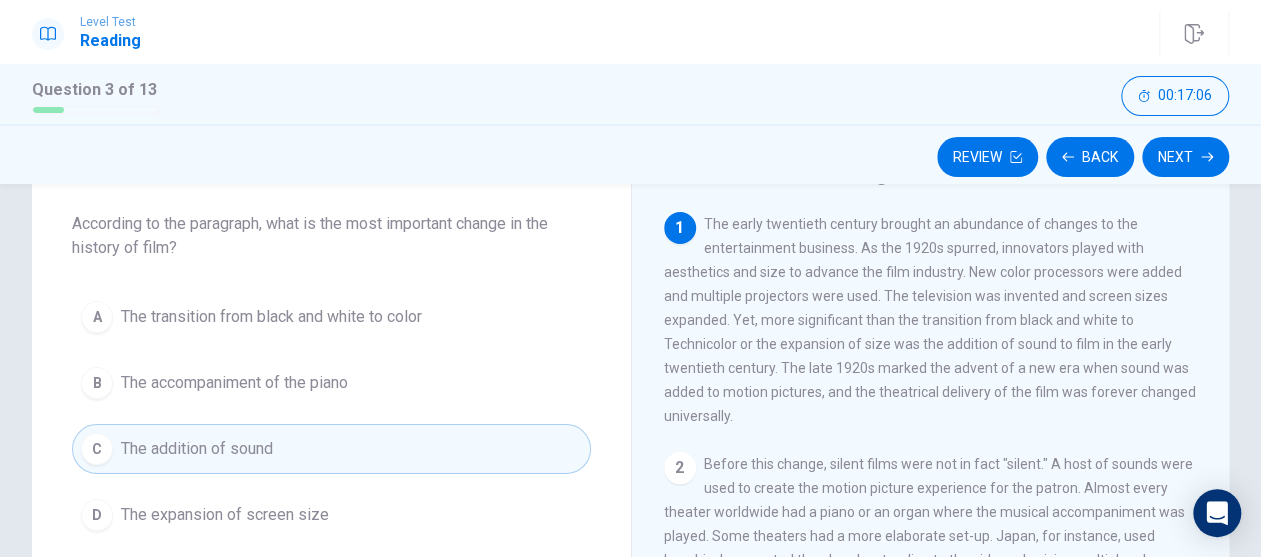 scroll, scrollTop: 200, scrollLeft: 0, axis: vertical 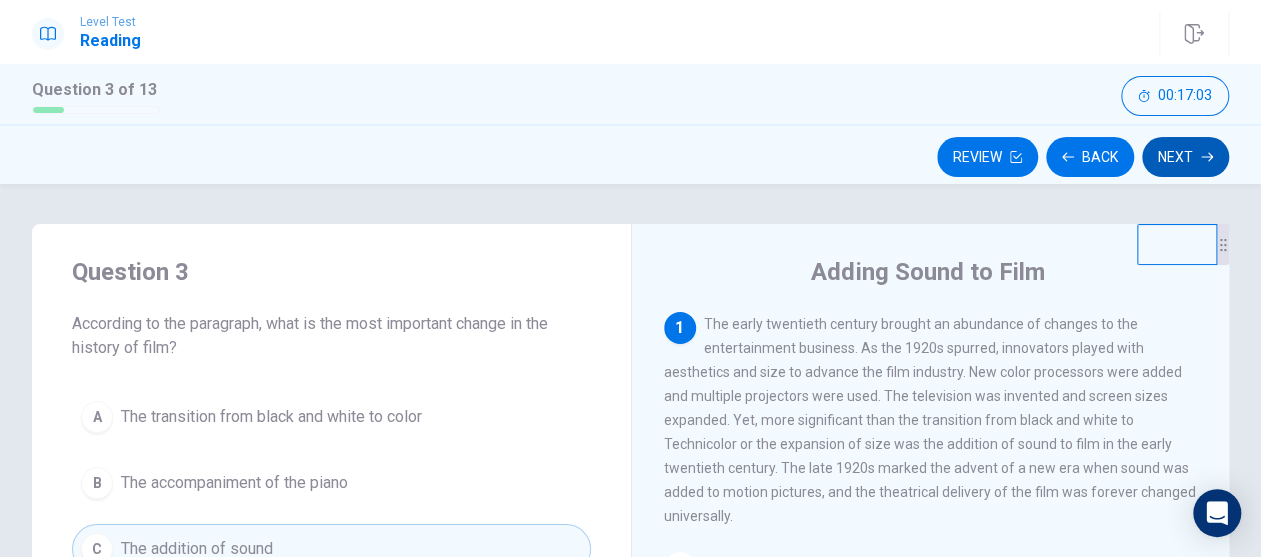 click on "Next" at bounding box center (1185, 157) 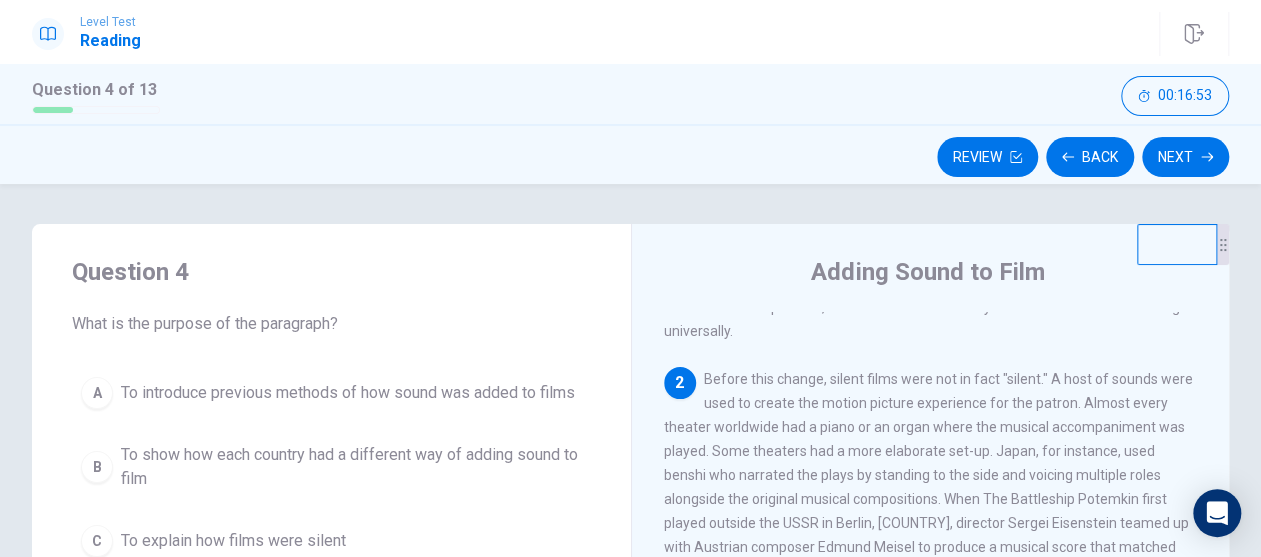 scroll, scrollTop: 219, scrollLeft: 0, axis: vertical 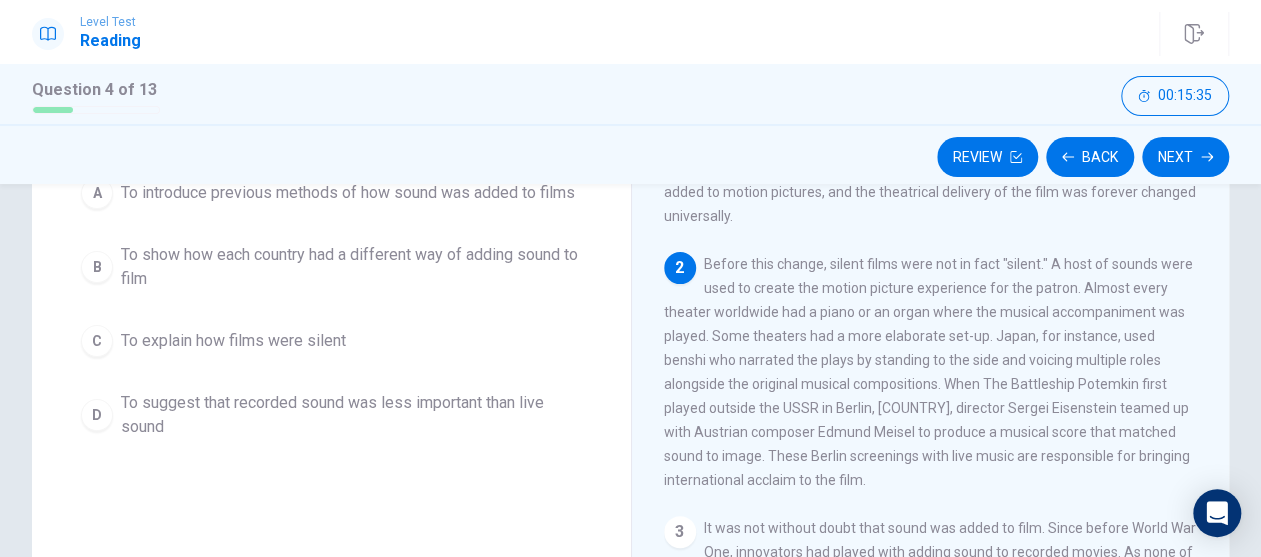 click on "To show how each country had a different way of adding sound to film" at bounding box center (351, 267) 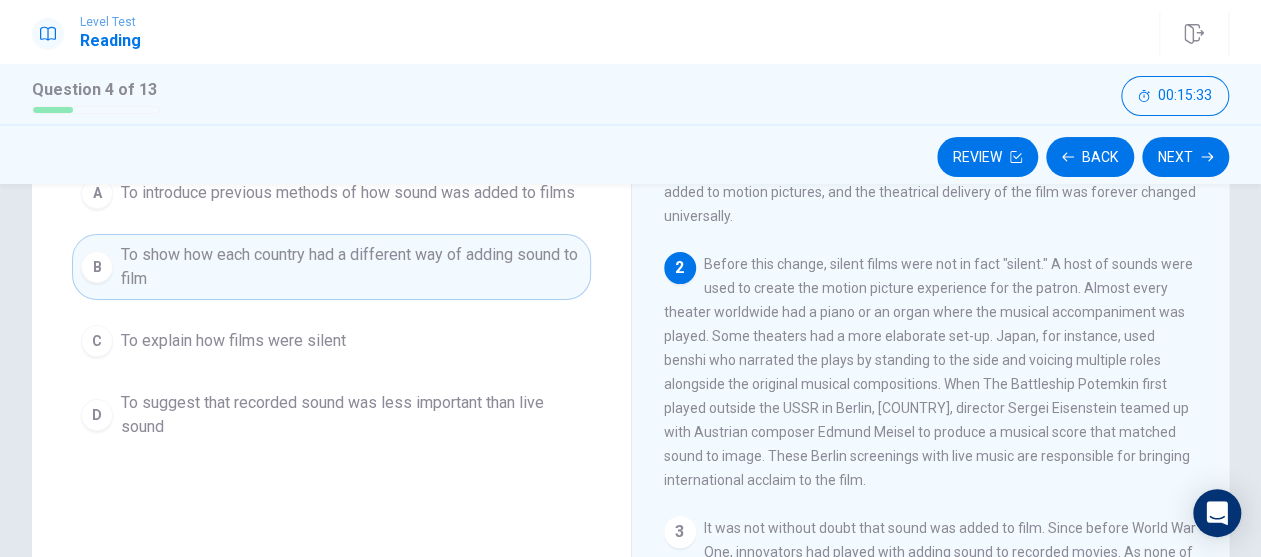 scroll, scrollTop: 0, scrollLeft: 0, axis: both 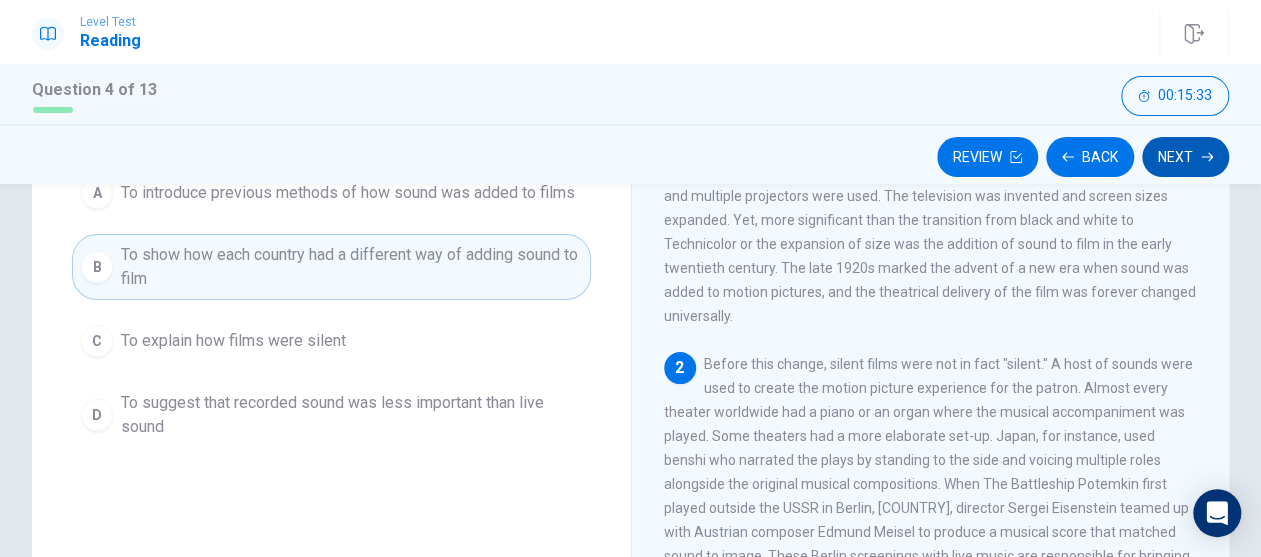click on "Next" at bounding box center [1185, 157] 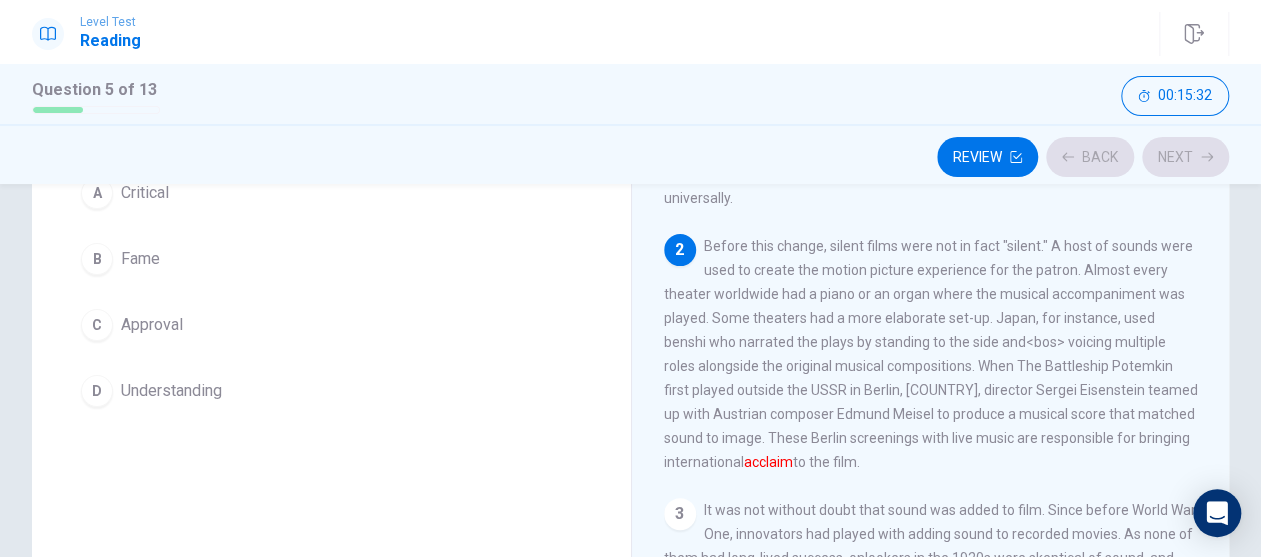 scroll, scrollTop: 119, scrollLeft: 0, axis: vertical 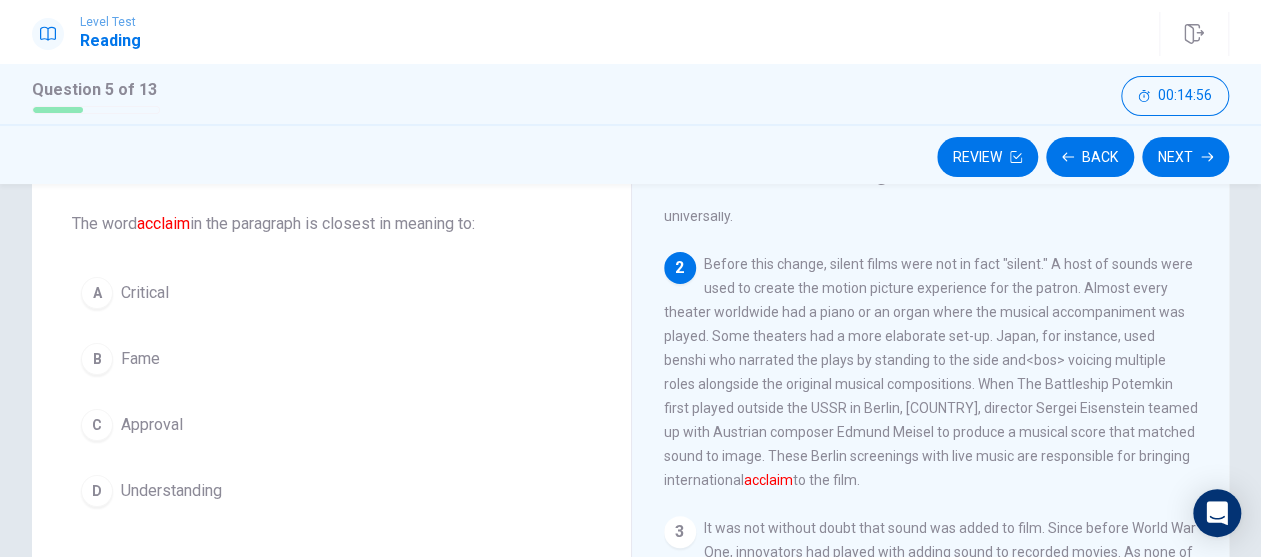 click on "Approval" at bounding box center (152, 425) 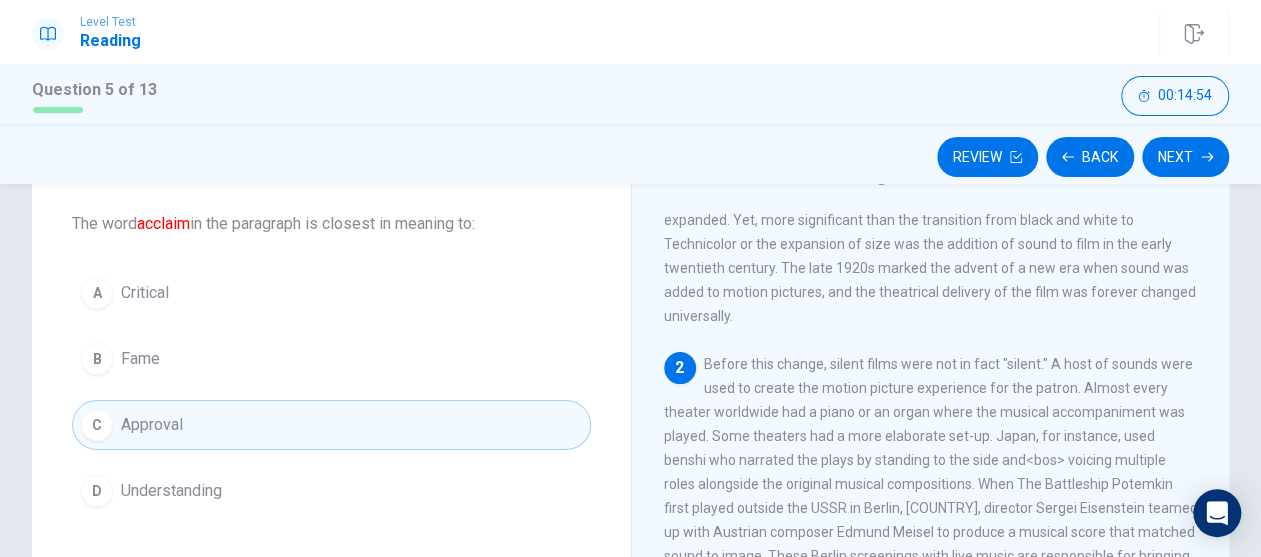 scroll, scrollTop: 0, scrollLeft: 0, axis: both 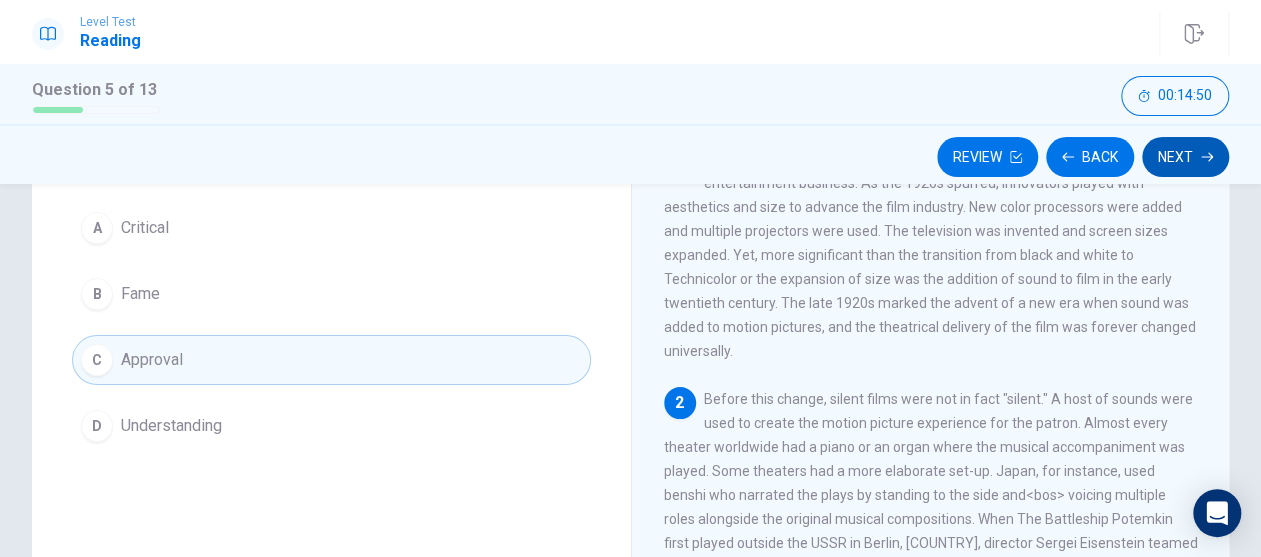 click on "Next" at bounding box center (1185, 157) 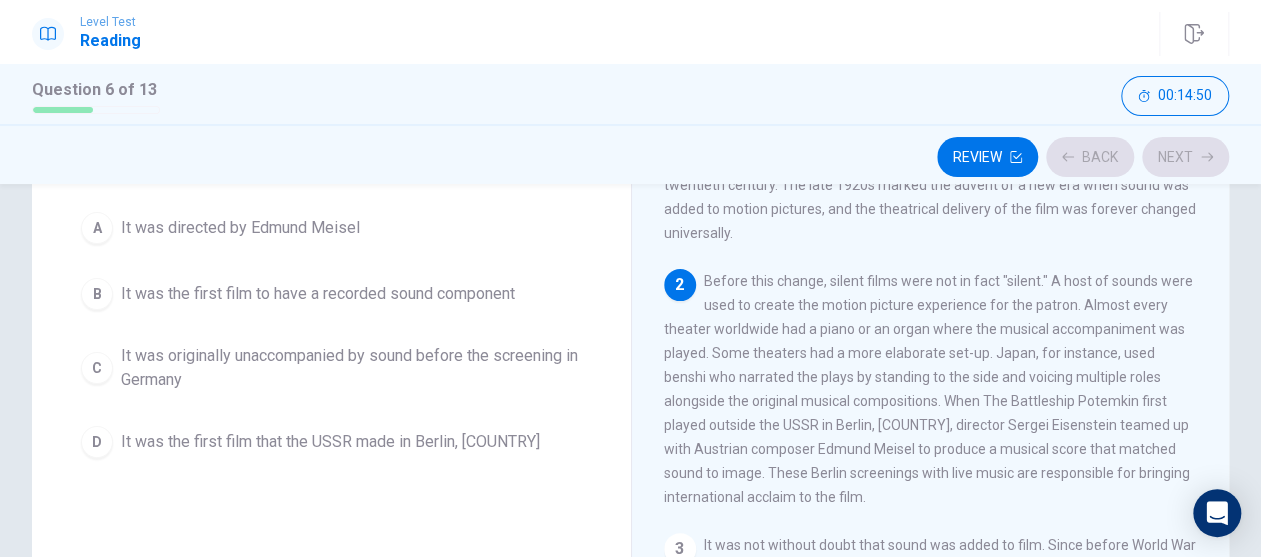 scroll, scrollTop: 119, scrollLeft: 0, axis: vertical 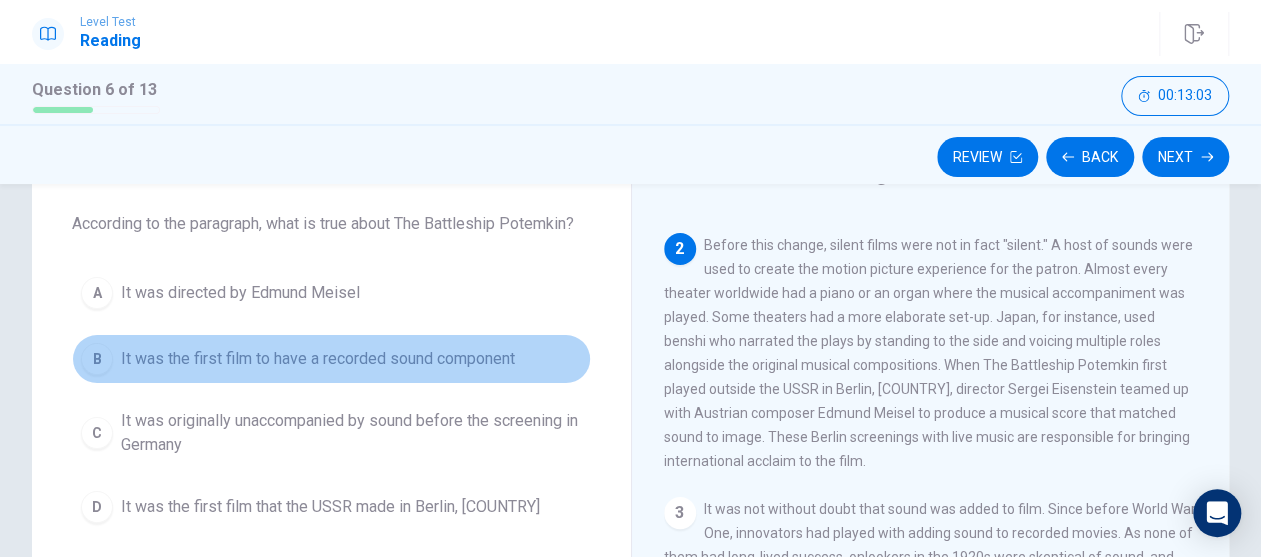 click on "It was the first film to have a recorded sound component" at bounding box center (318, 359) 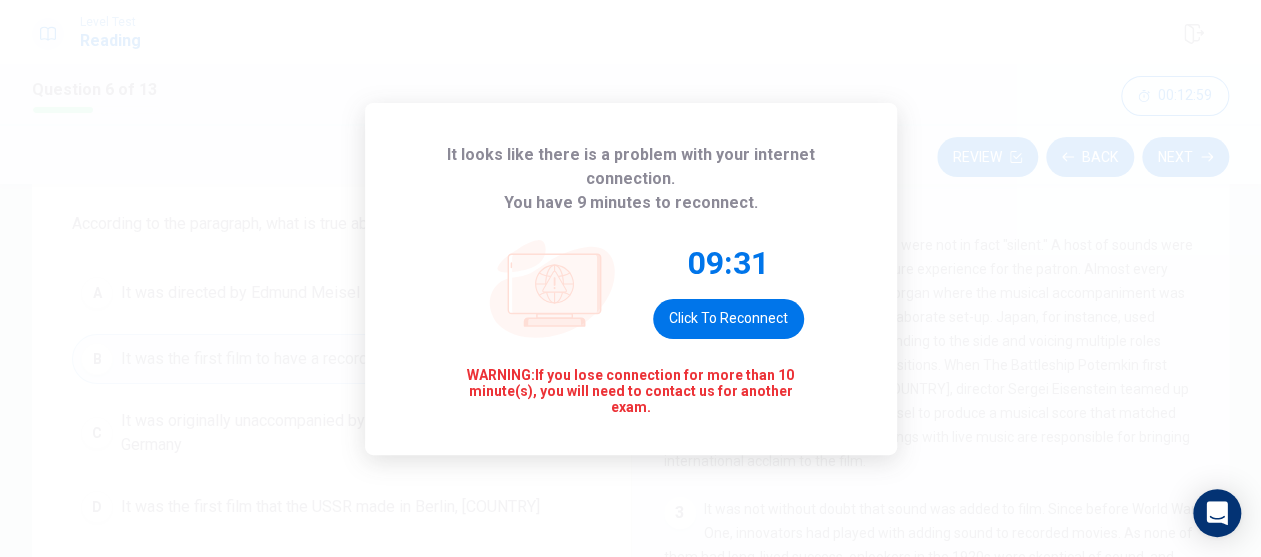 click on "It looks like there is a problem with your internet connection. You have 9 minutes to reconnect. 09:31 Click to reconnect WARNING:  If you lose connection for more than 10 minute(s), you will need to contact us for another exam." at bounding box center (630, 278) 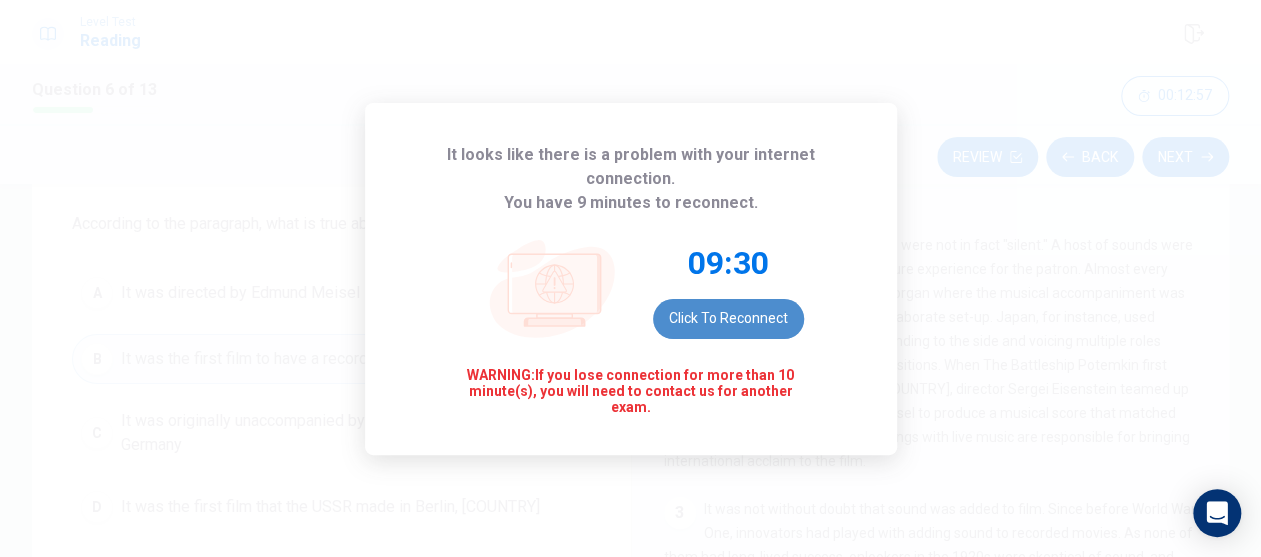 click on "Click to reconnect" at bounding box center (728, 319) 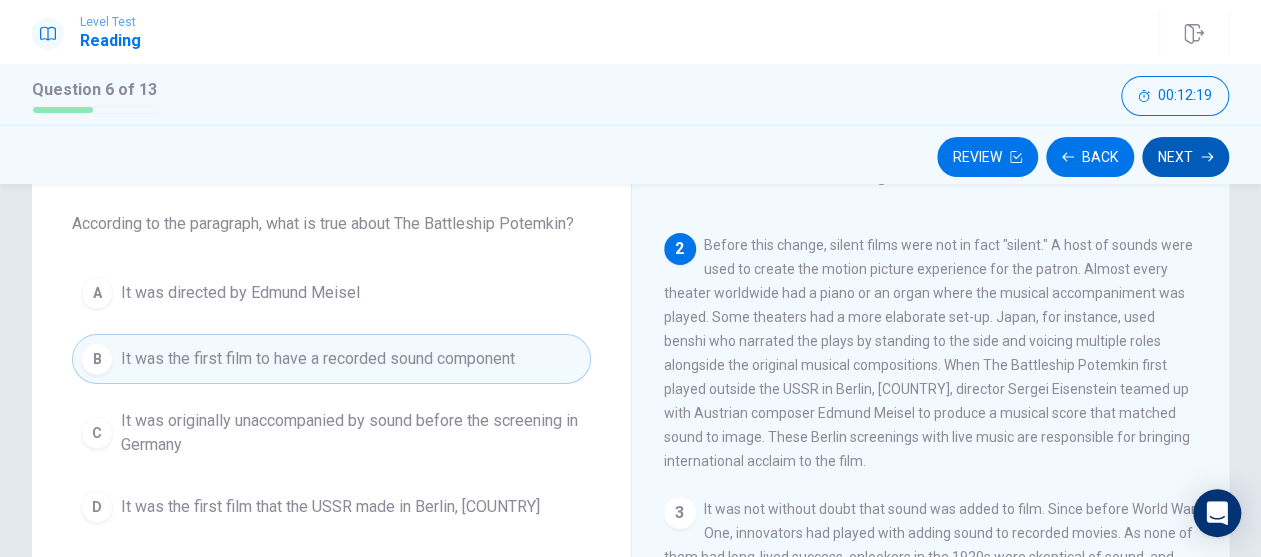 click on "Next" at bounding box center (1185, 157) 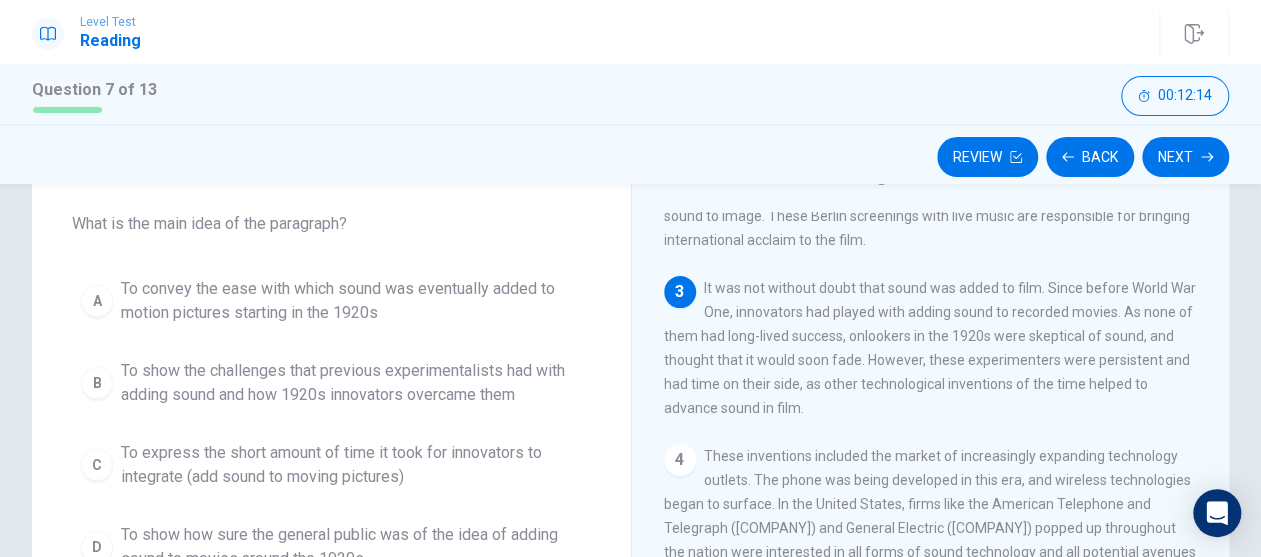 scroll, scrollTop: 392, scrollLeft: 0, axis: vertical 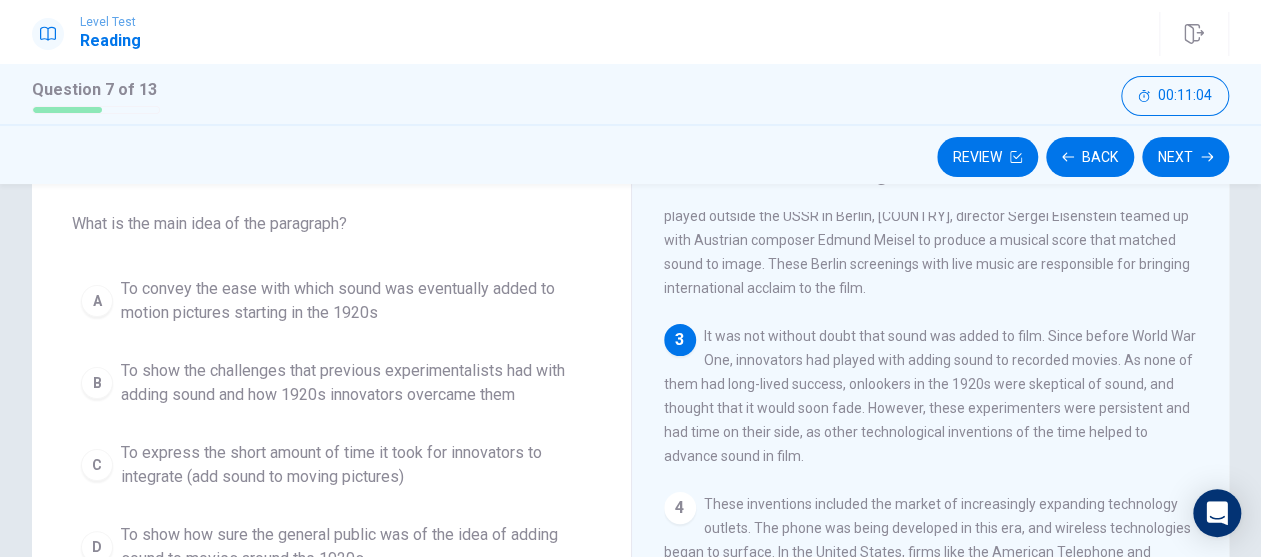 click on "To show the challenges that previous experimentalists had with adding sound and how 1920s innovators overcame them" at bounding box center (351, 383) 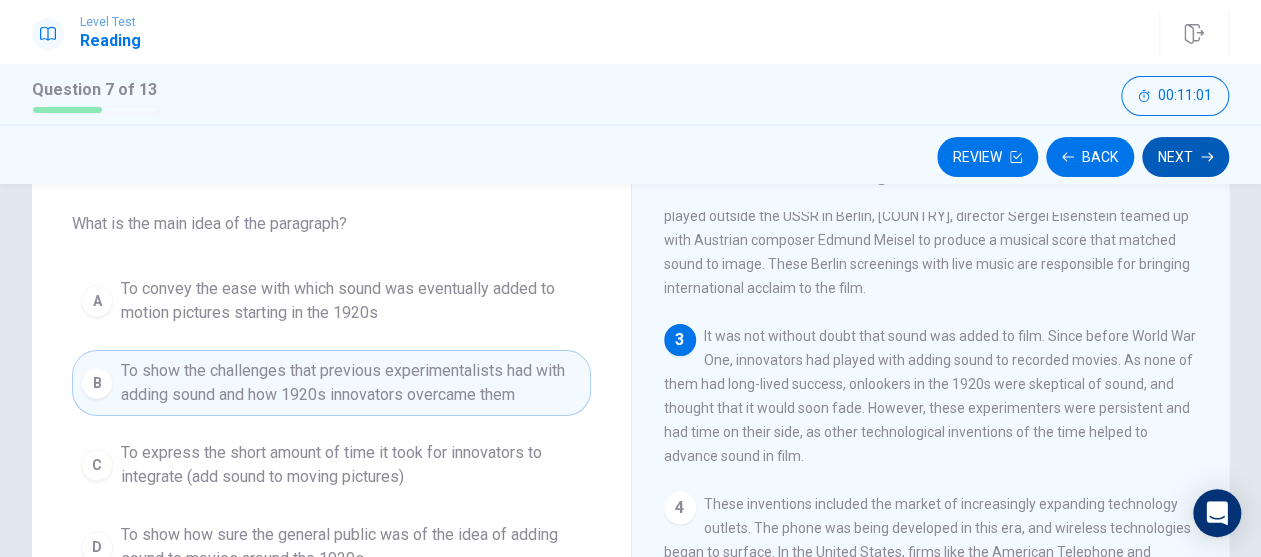 click on "Next" at bounding box center [1185, 157] 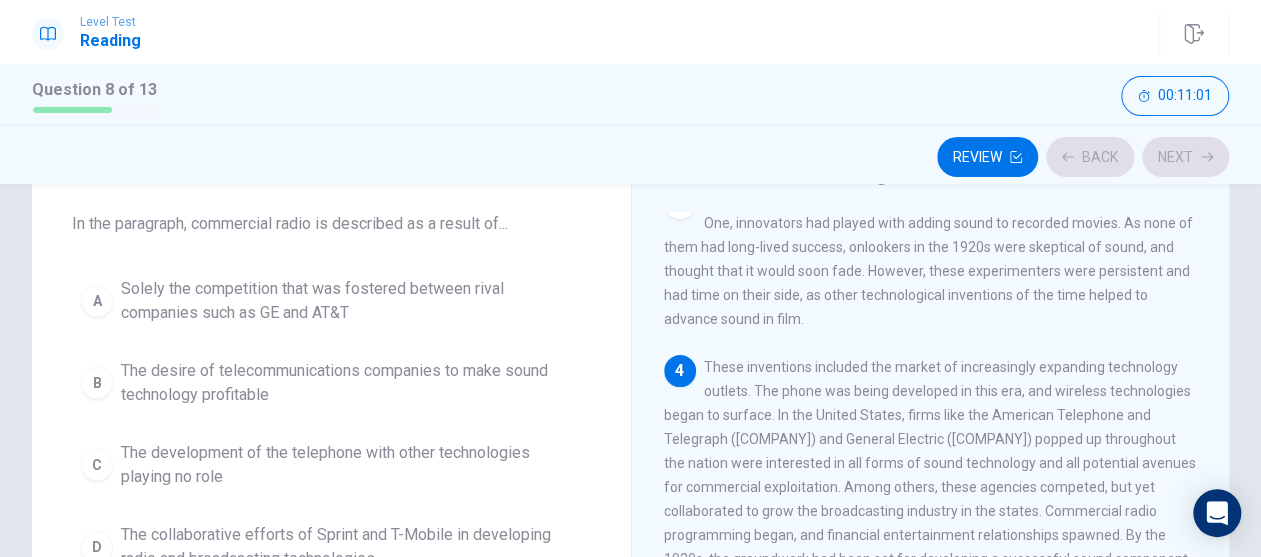 scroll, scrollTop: 561, scrollLeft: 0, axis: vertical 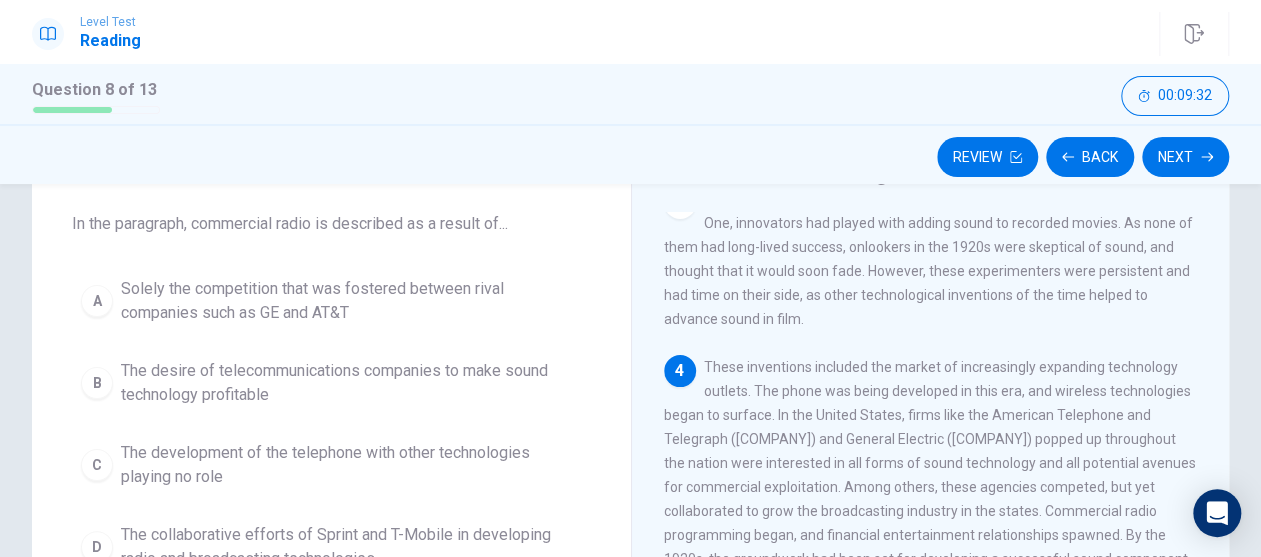 click on "The desire of telecommunications companies to make sound technology profitable" at bounding box center (351, 383) 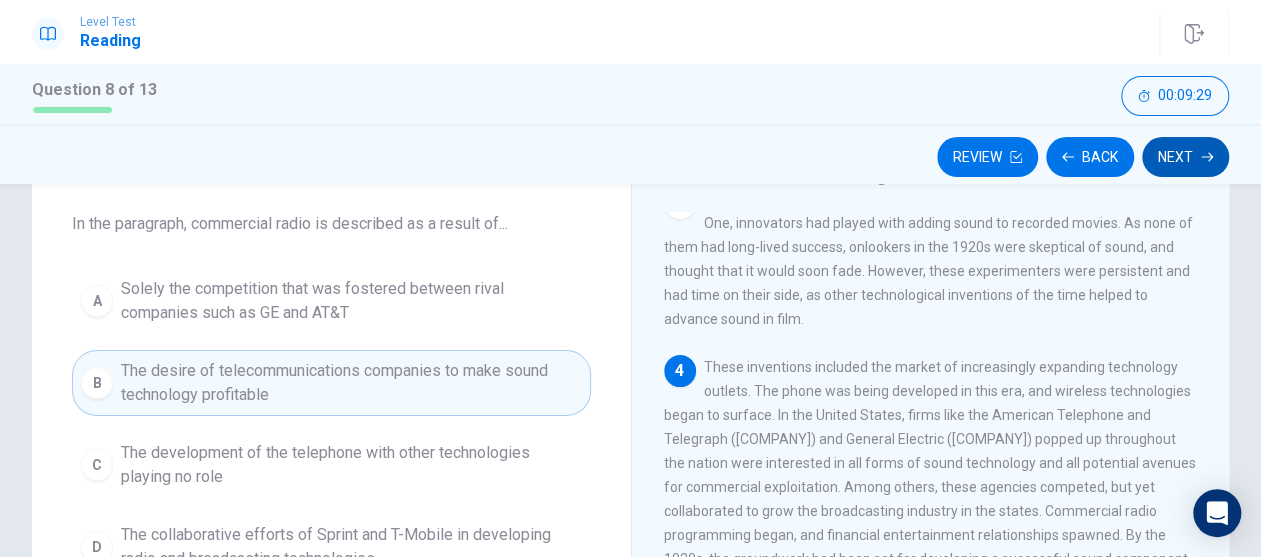 click on "Next" at bounding box center [1185, 157] 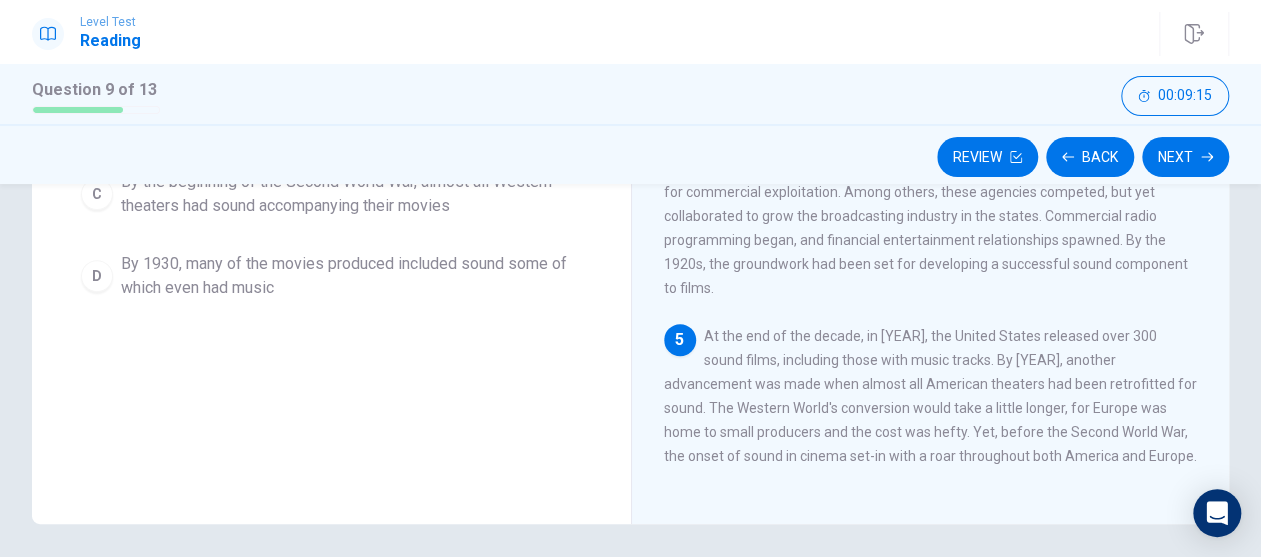 scroll, scrollTop: 400, scrollLeft: 0, axis: vertical 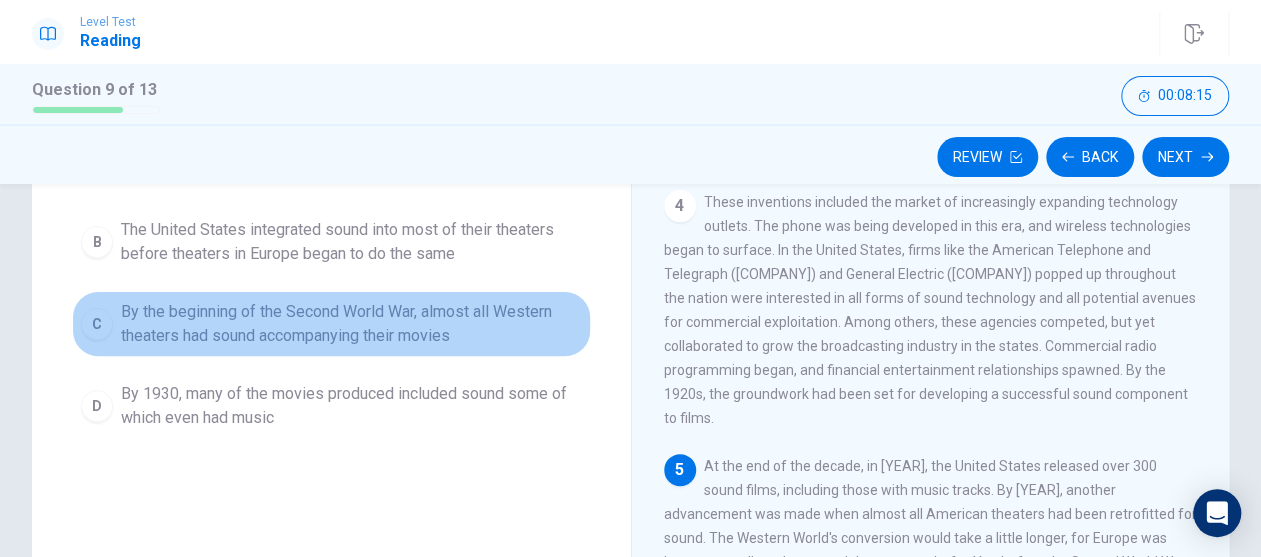 click on "By the beginning of the Second World War, almost all Western theaters had sound accompanying their movies" at bounding box center [351, 324] 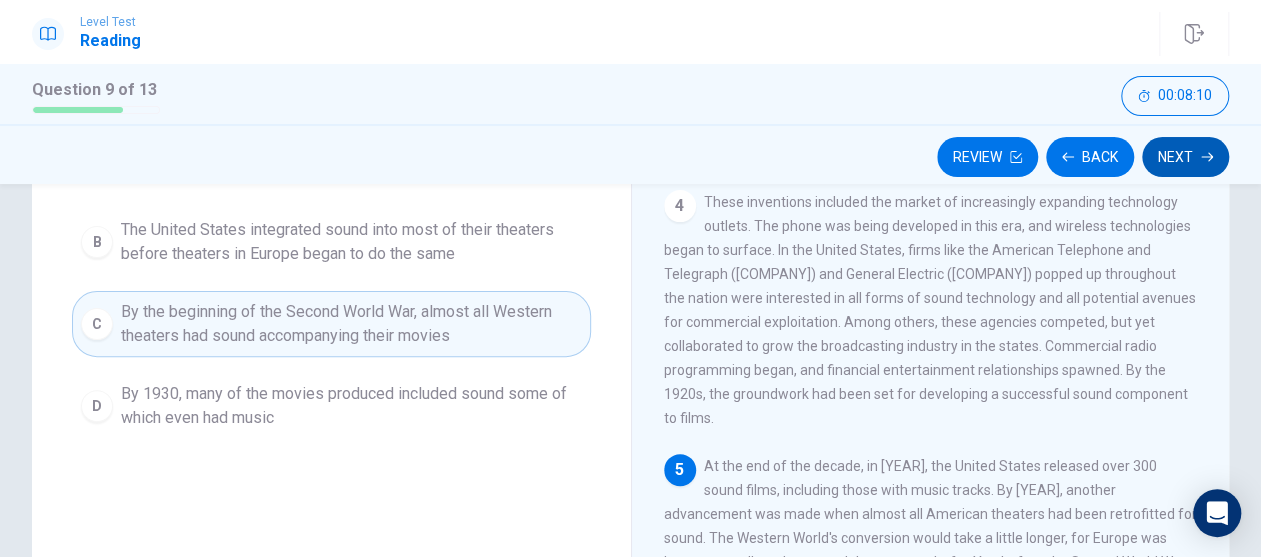 click on "Next" at bounding box center [1185, 157] 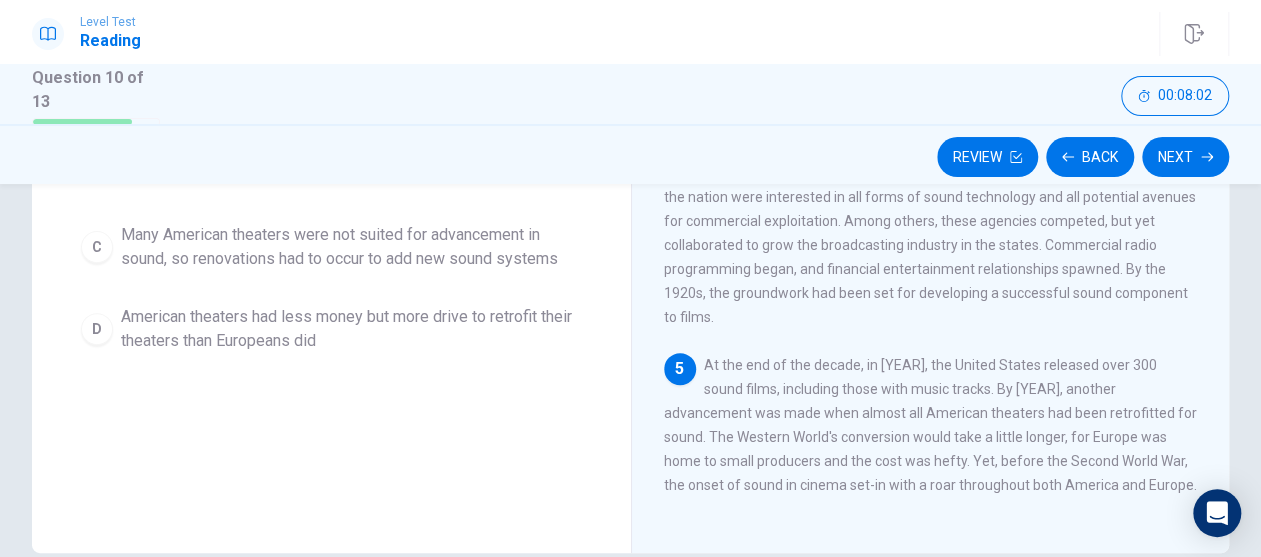 scroll, scrollTop: 400, scrollLeft: 0, axis: vertical 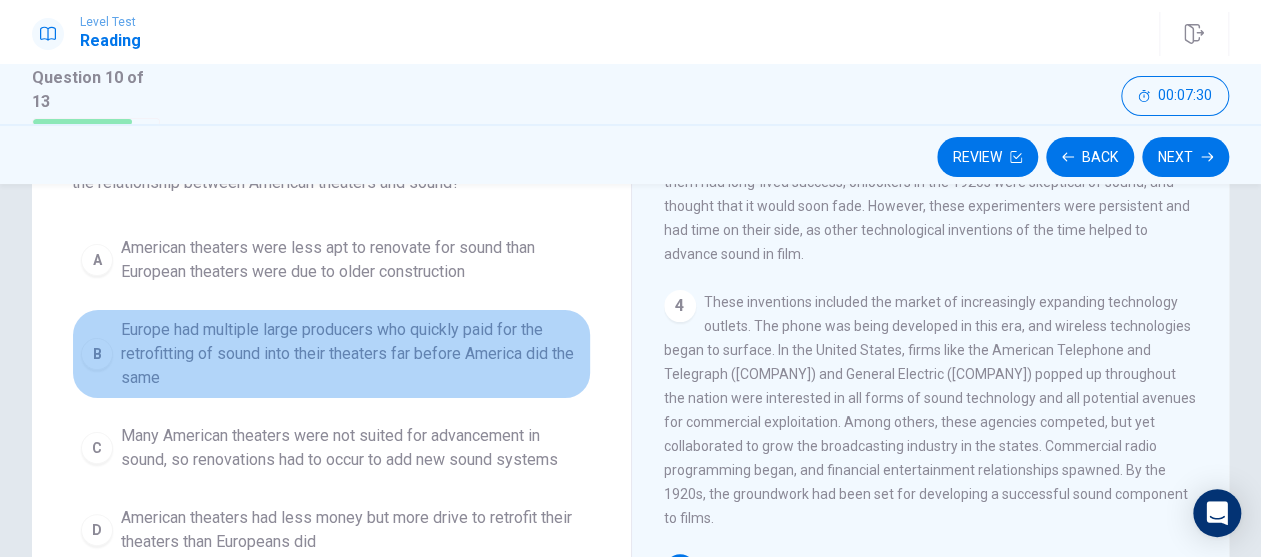 click on "Europe had multiple large producers who quickly paid for the retrofitting of sound into their theaters far before America did the same" at bounding box center [351, 354] 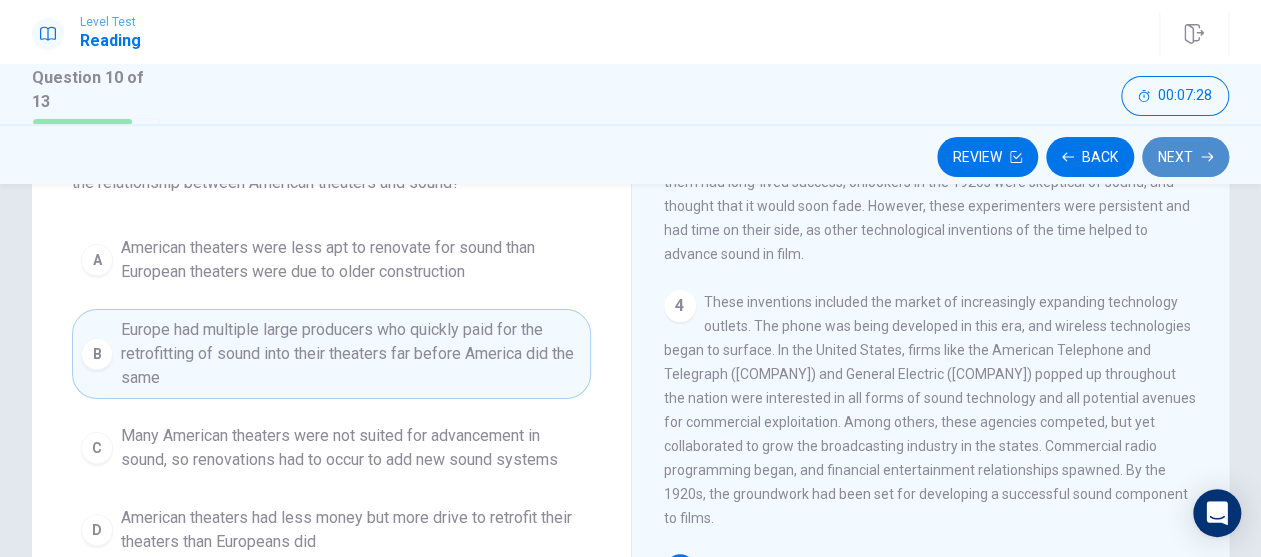click on "Next" at bounding box center [1185, 157] 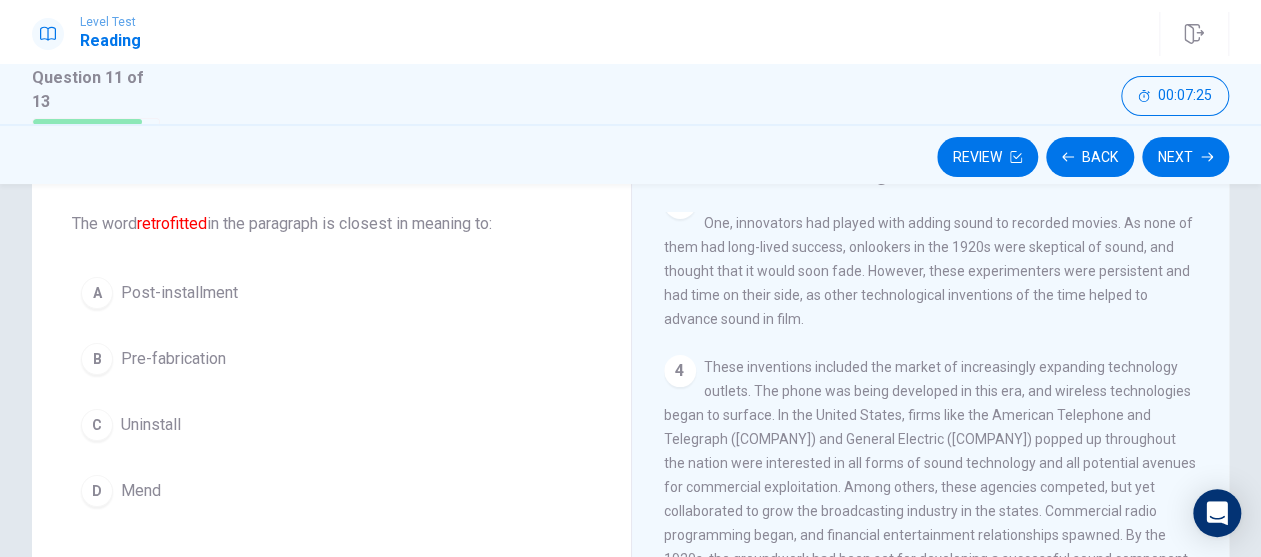 scroll, scrollTop: 400, scrollLeft: 0, axis: vertical 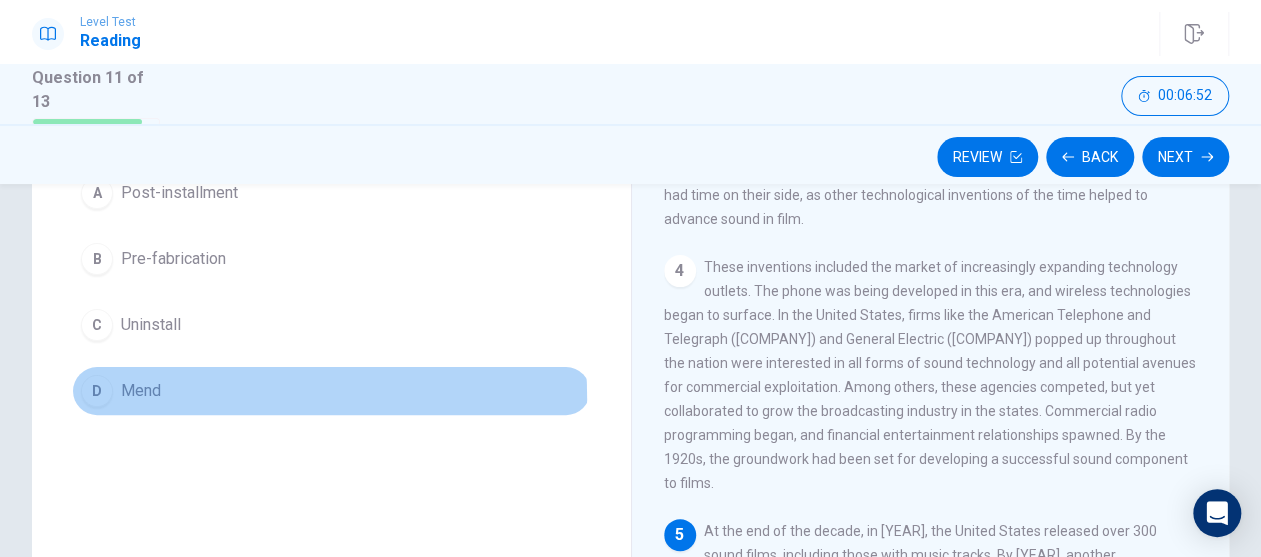 click on "Mend" at bounding box center (141, 391) 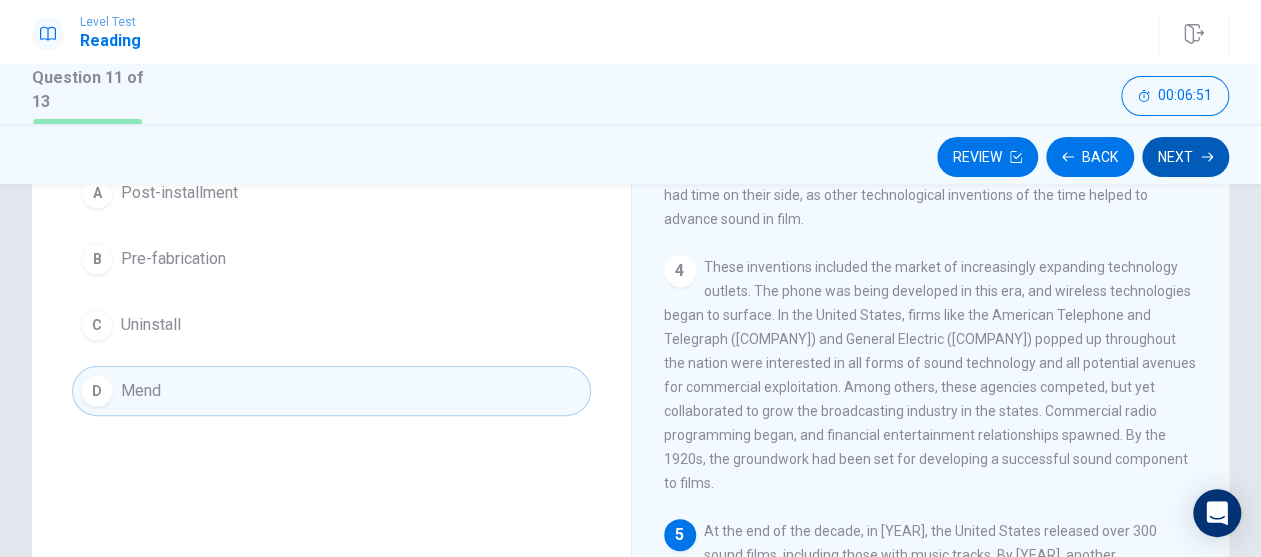 click on "Next" at bounding box center [1185, 157] 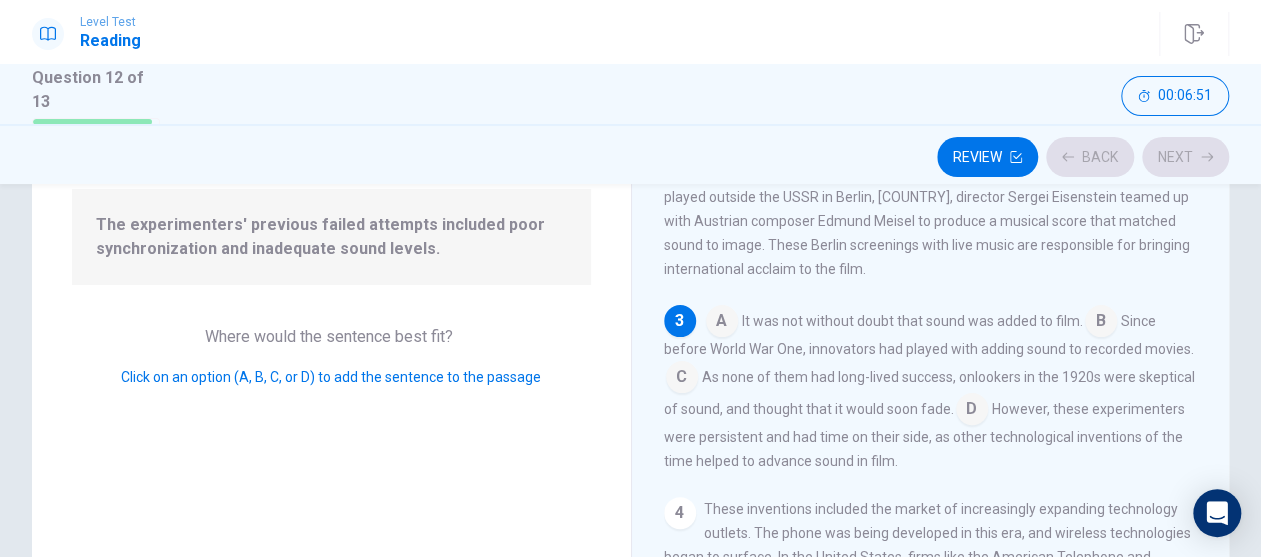 scroll, scrollTop: 311, scrollLeft: 0, axis: vertical 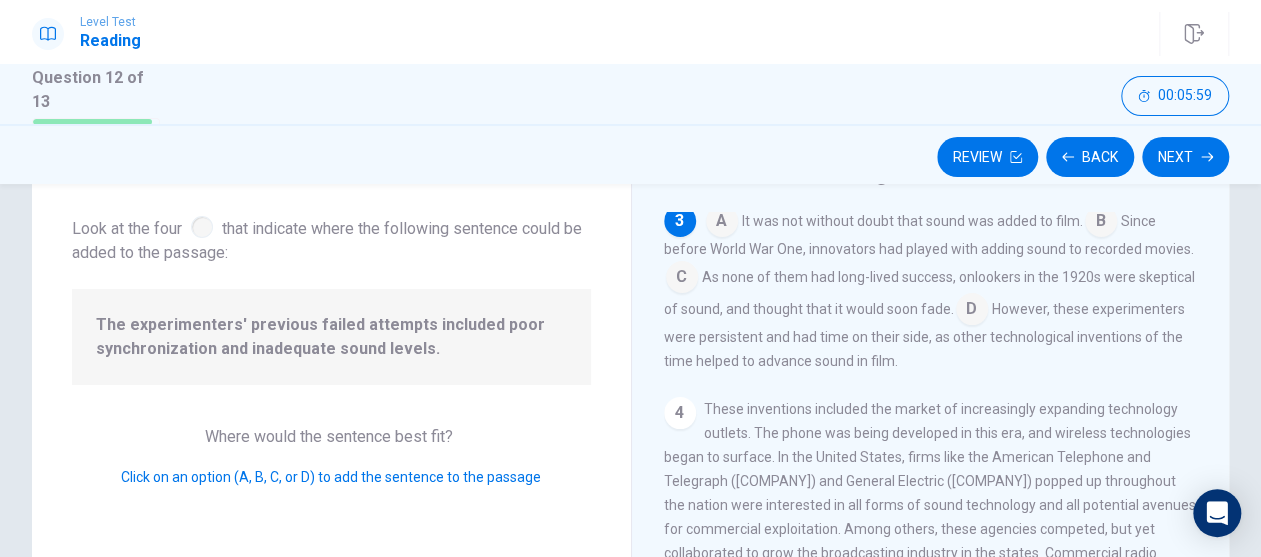 click at bounding box center [682, 279] 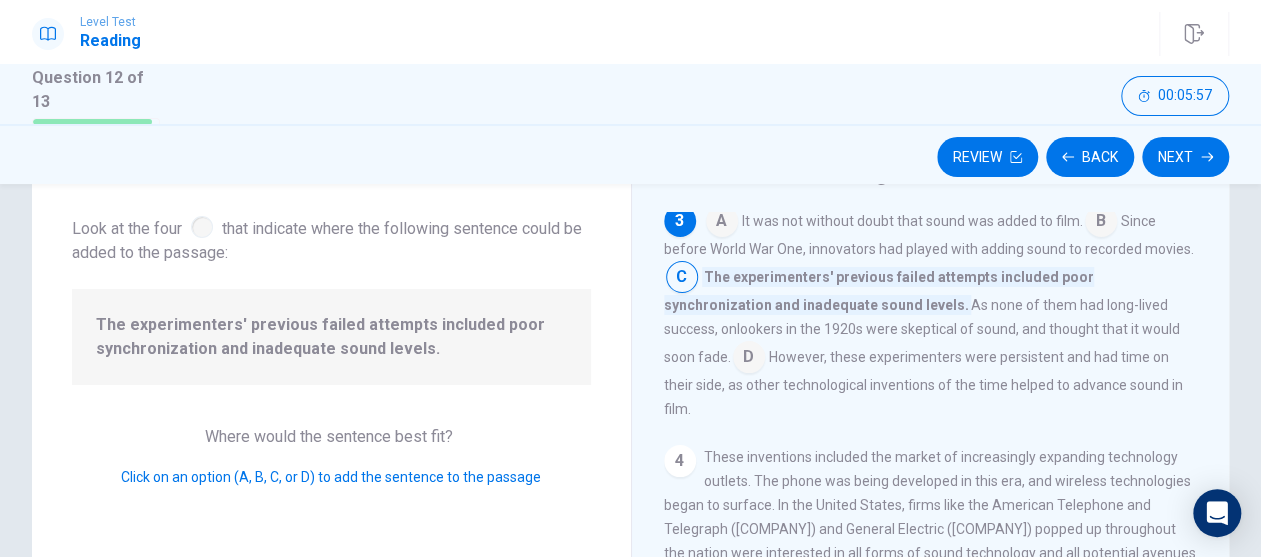 click at bounding box center (1101, 223) 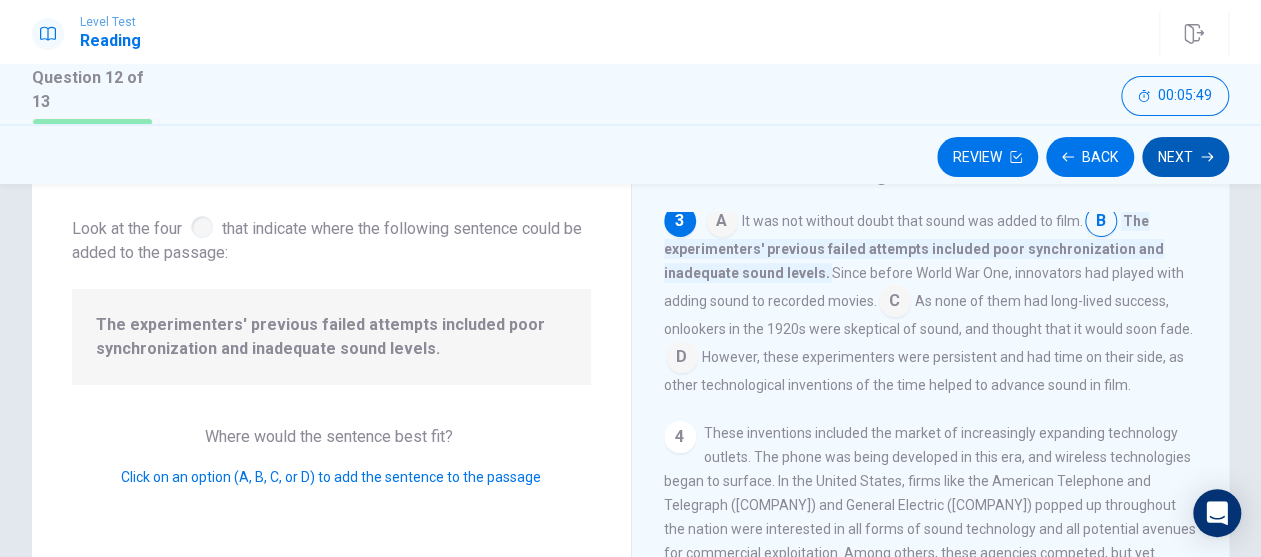 click on "Next" at bounding box center [1185, 157] 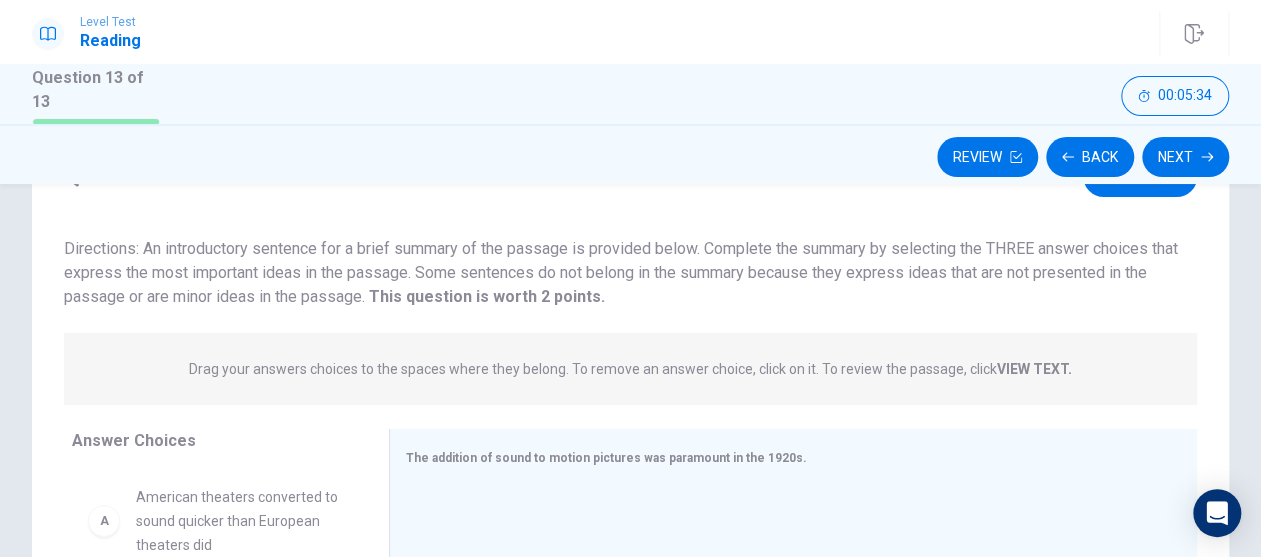 scroll, scrollTop: 200, scrollLeft: 0, axis: vertical 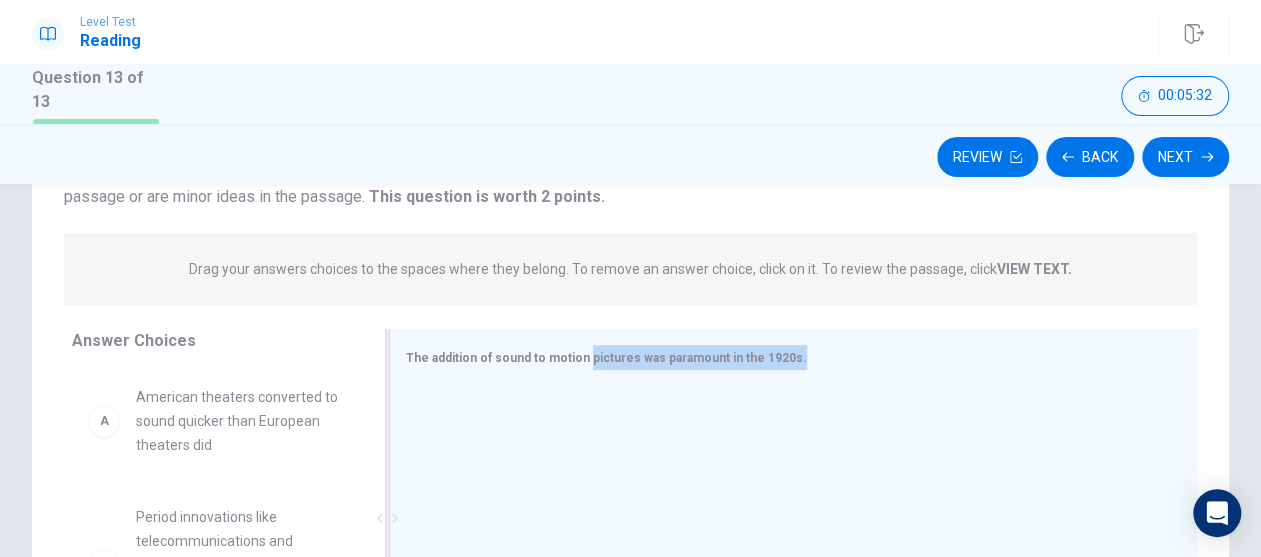 drag, startPoint x: 572, startPoint y: 364, endPoint x: 576, endPoint y: 384, distance: 20.396078 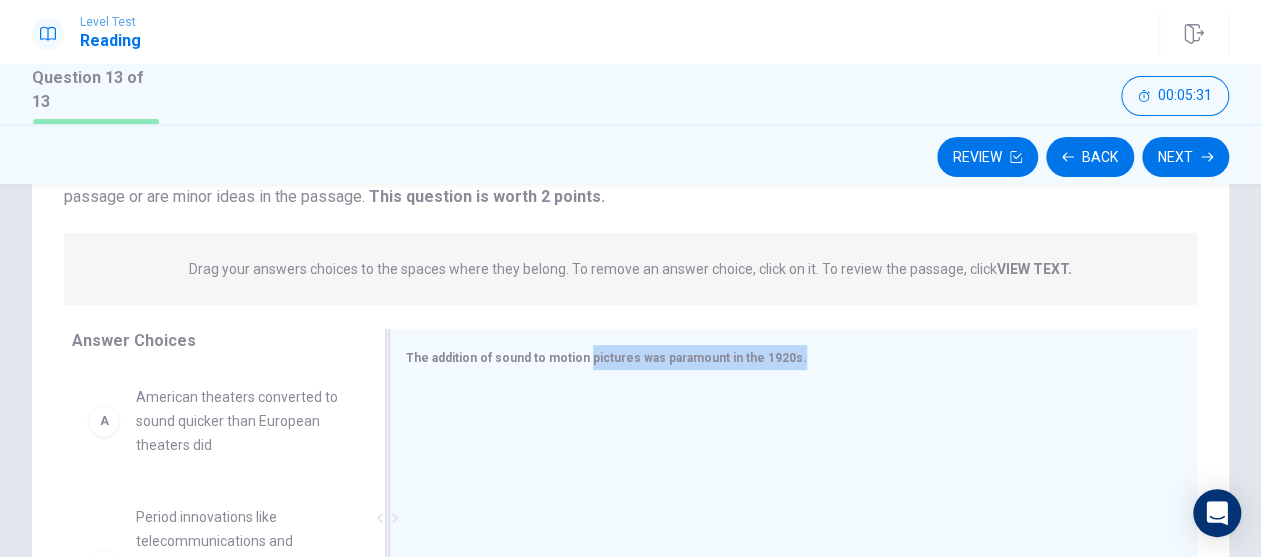 click on "The addition of sound to motion pictures was paramount in the 1920s." at bounding box center [793, 518] 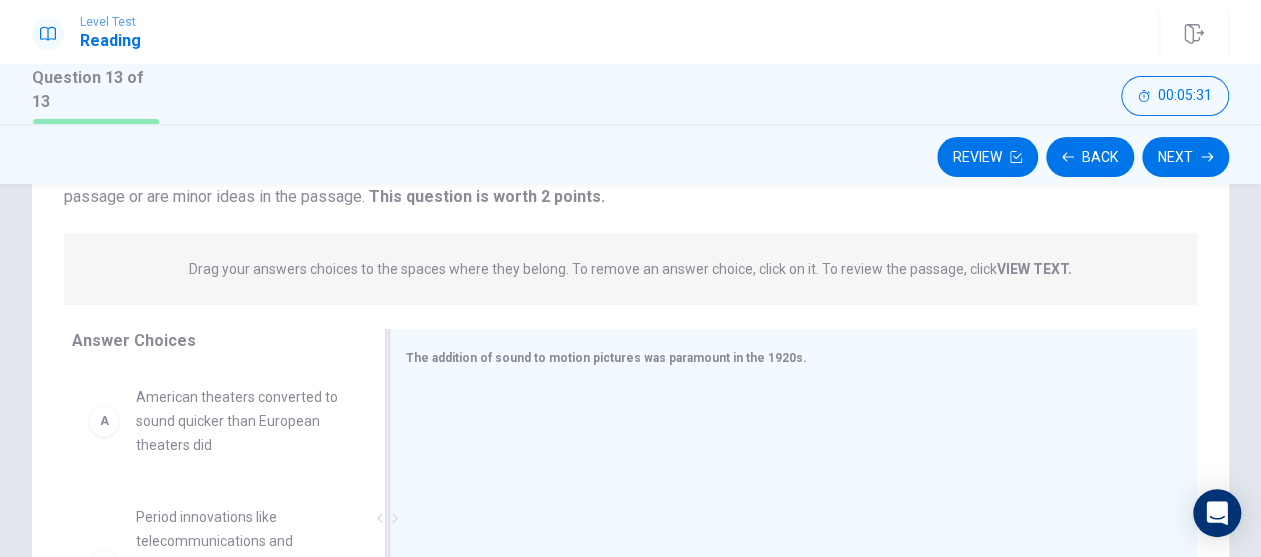 scroll, scrollTop: 200, scrollLeft: 0, axis: vertical 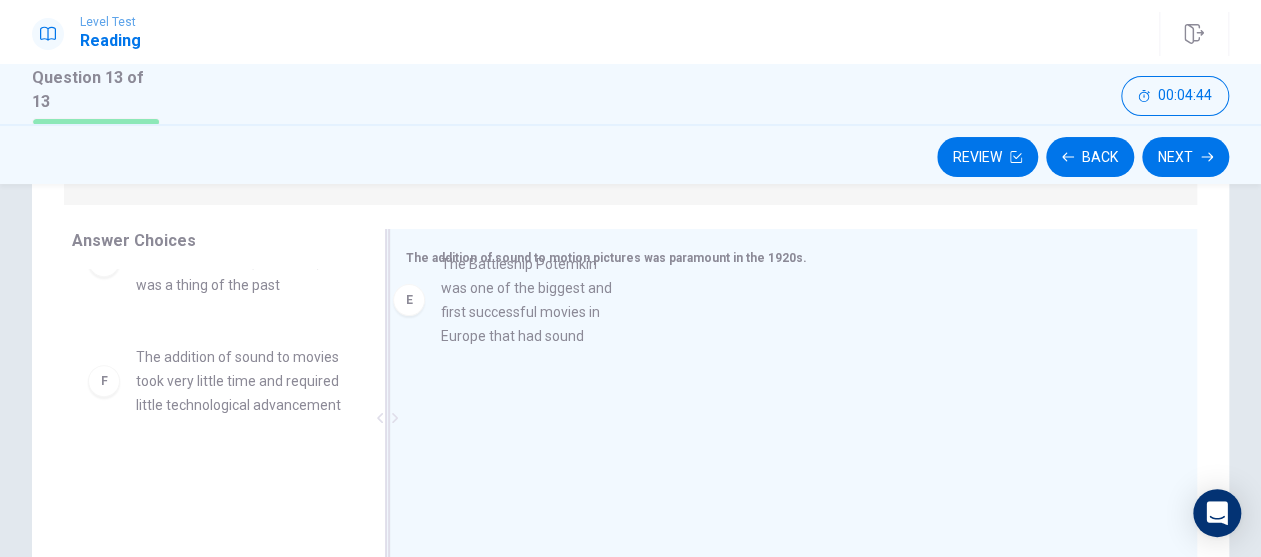 drag, startPoint x: 363, startPoint y: 353, endPoint x: 570, endPoint y: 305, distance: 212.49236 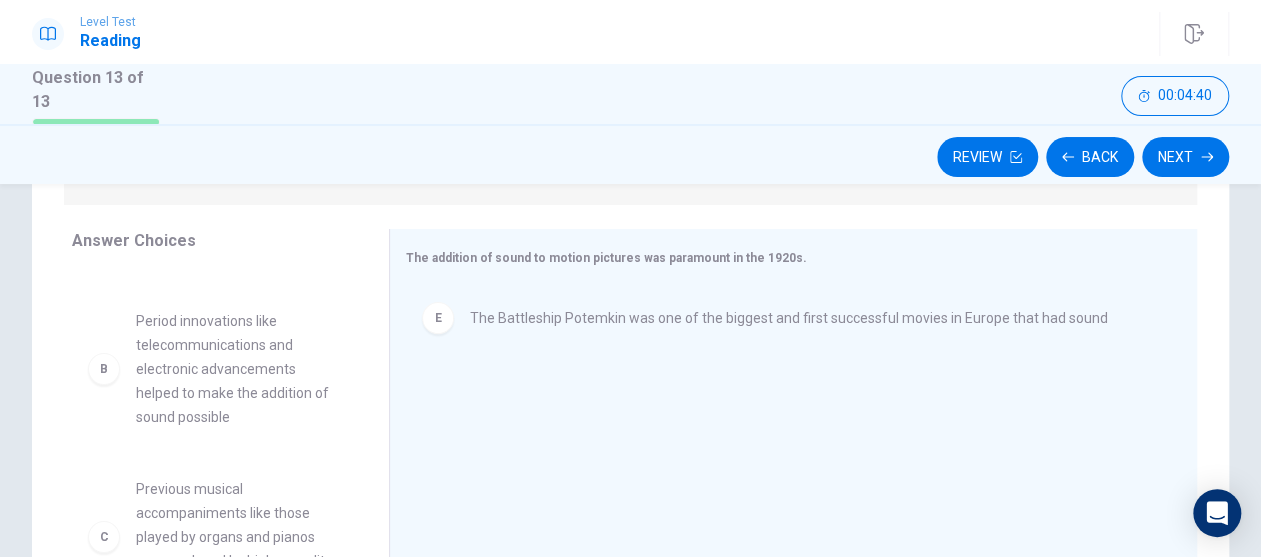 scroll, scrollTop: 0, scrollLeft: 0, axis: both 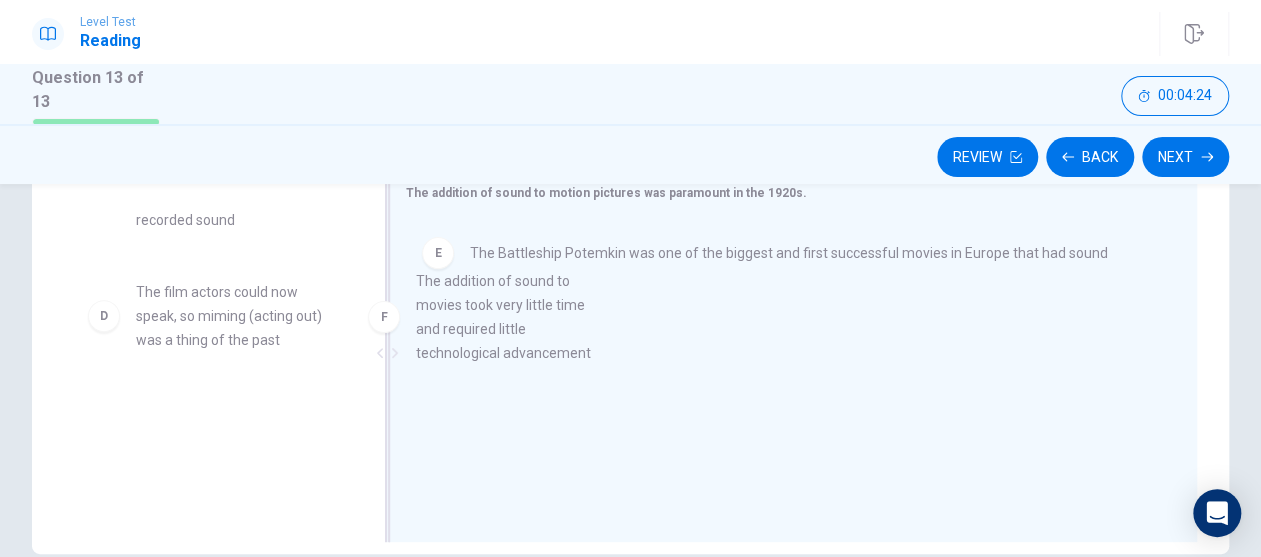 drag, startPoint x: 263, startPoint y: 449, endPoint x: 556, endPoint y: 314, distance: 322.605 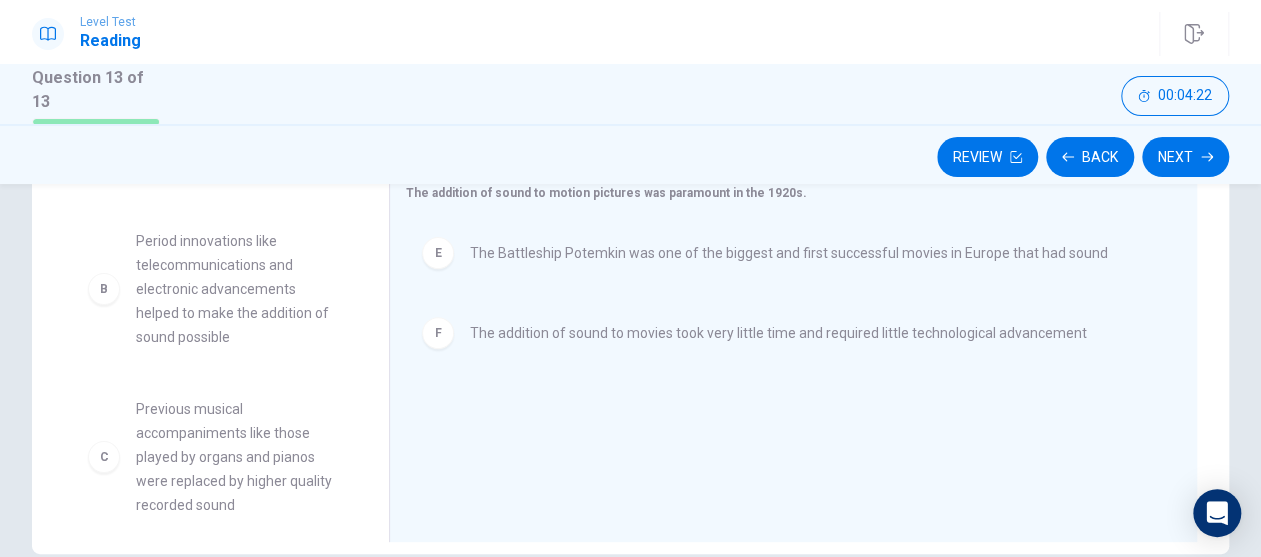 scroll, scrollTop: 0, scrollLeft: 0, axis: both 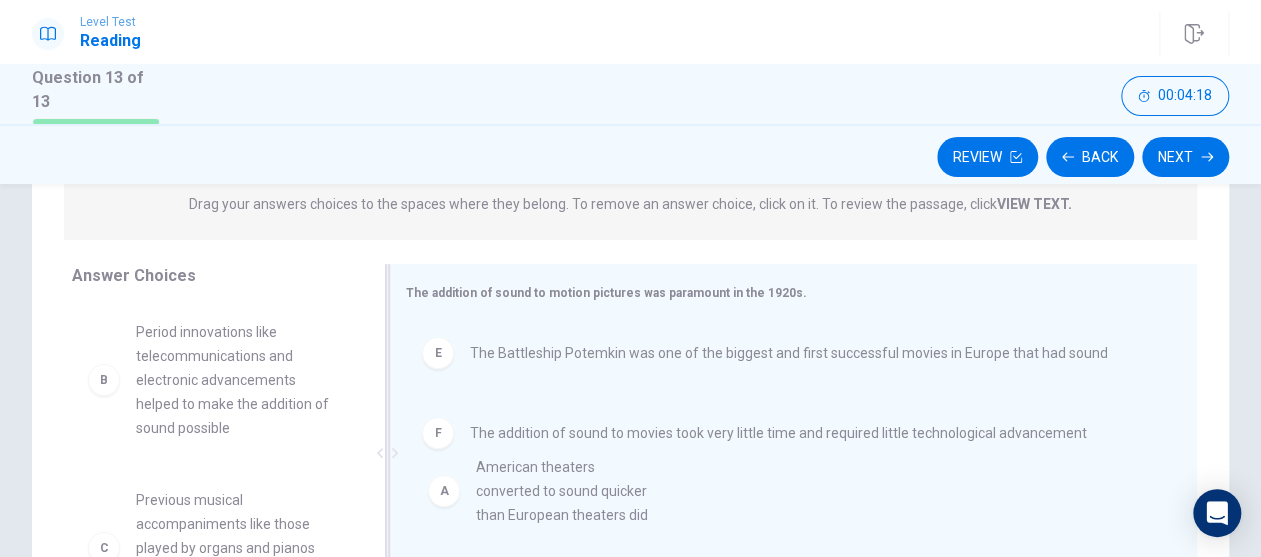 drag, startPoint x: 245, startPoint y: 369, endPoint x: 589, endPoint y: 511, distance: 372.15588 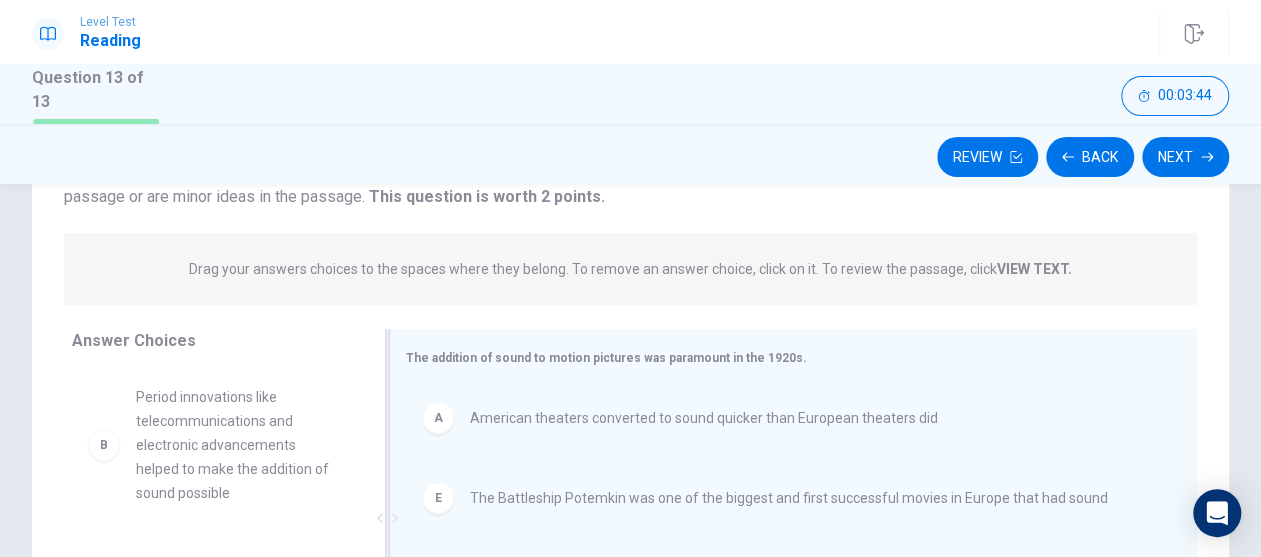 scroll, scrollTop: 0, scrollLeft: 0, axis: both 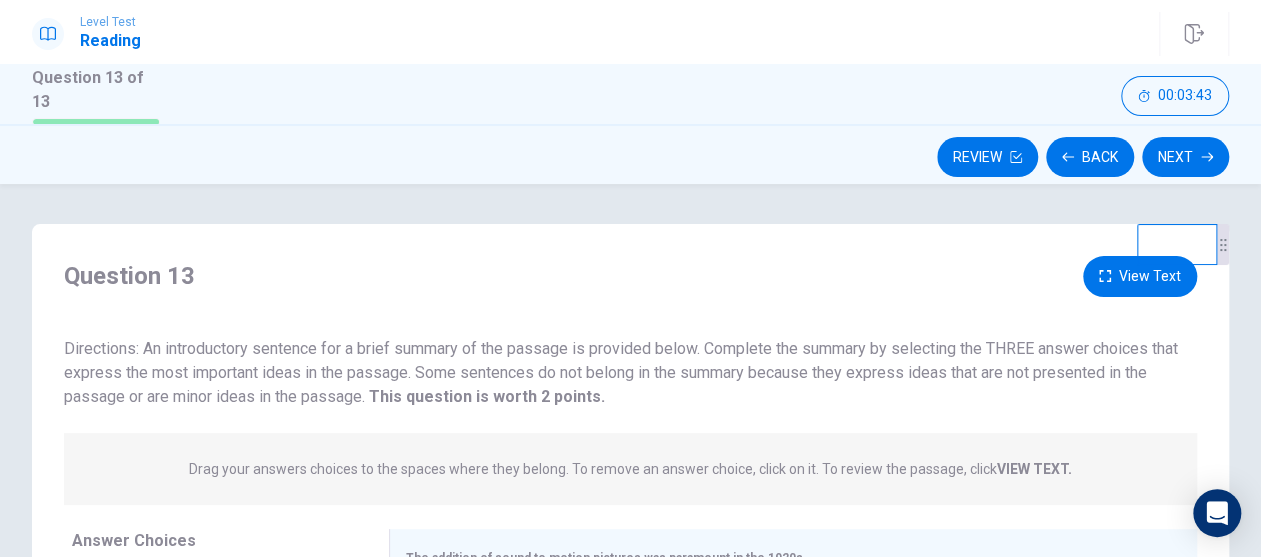 click on "View Text" at bounding box center [1140, 276] 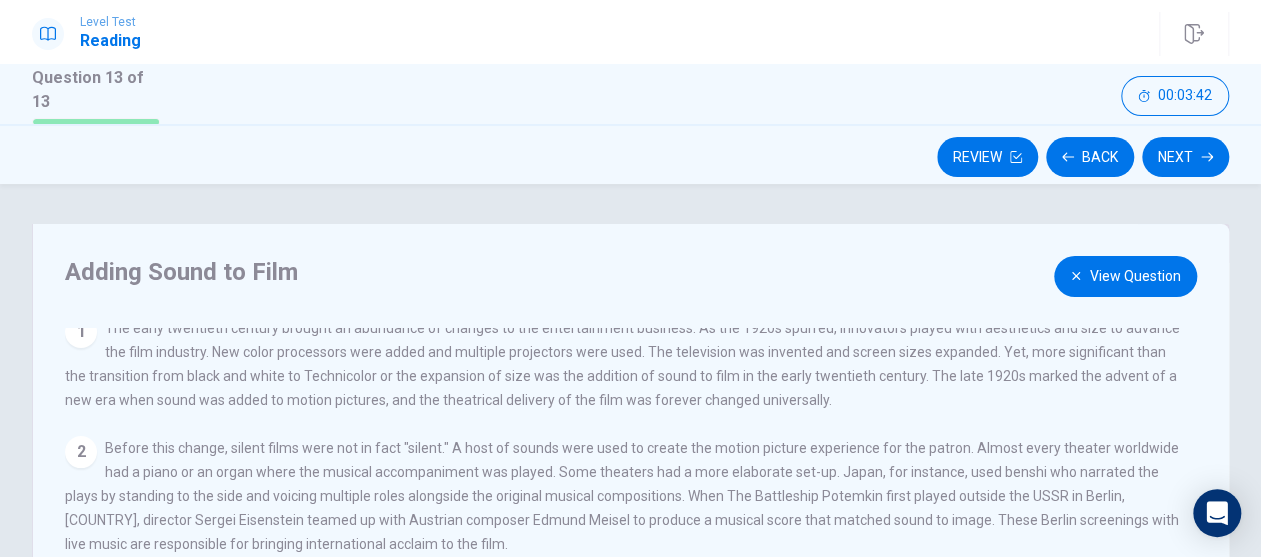 scroll, scrollTop: 0, scrollLeft: 0, axis: both 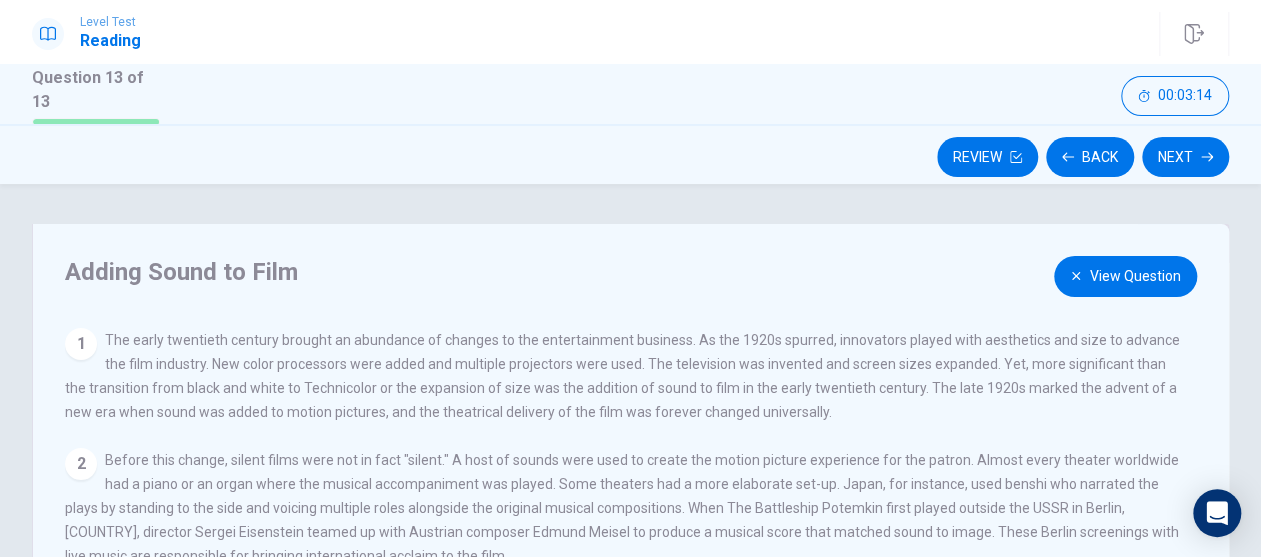 click on "View Question" at bounding box center [1125, 276] 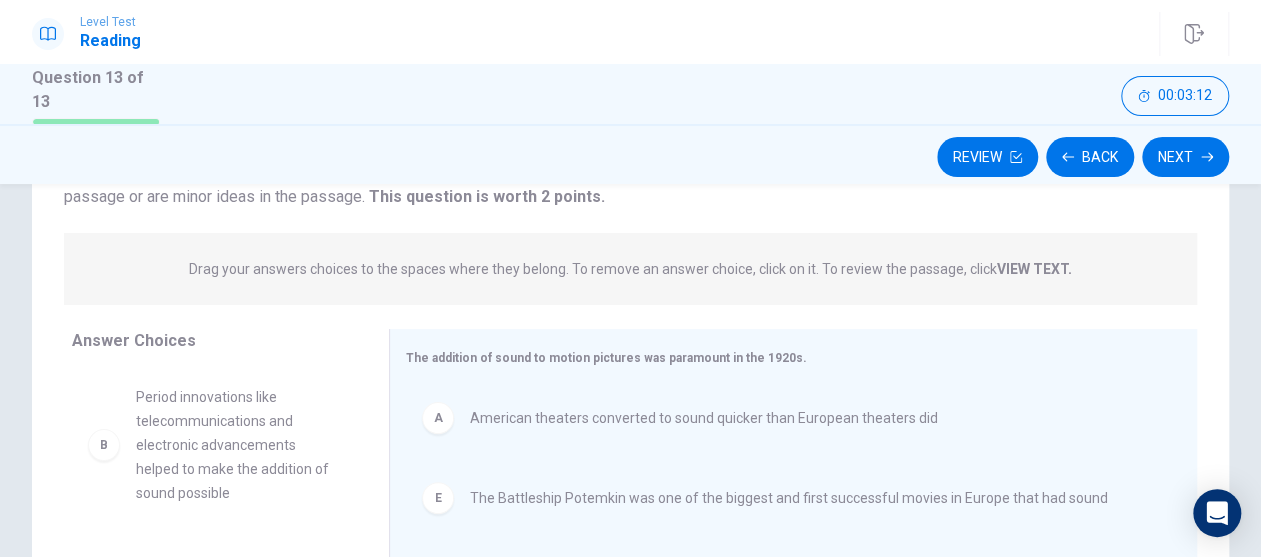 scroll, scrollTop: 300, scrollLeft: 0, axis: vertical 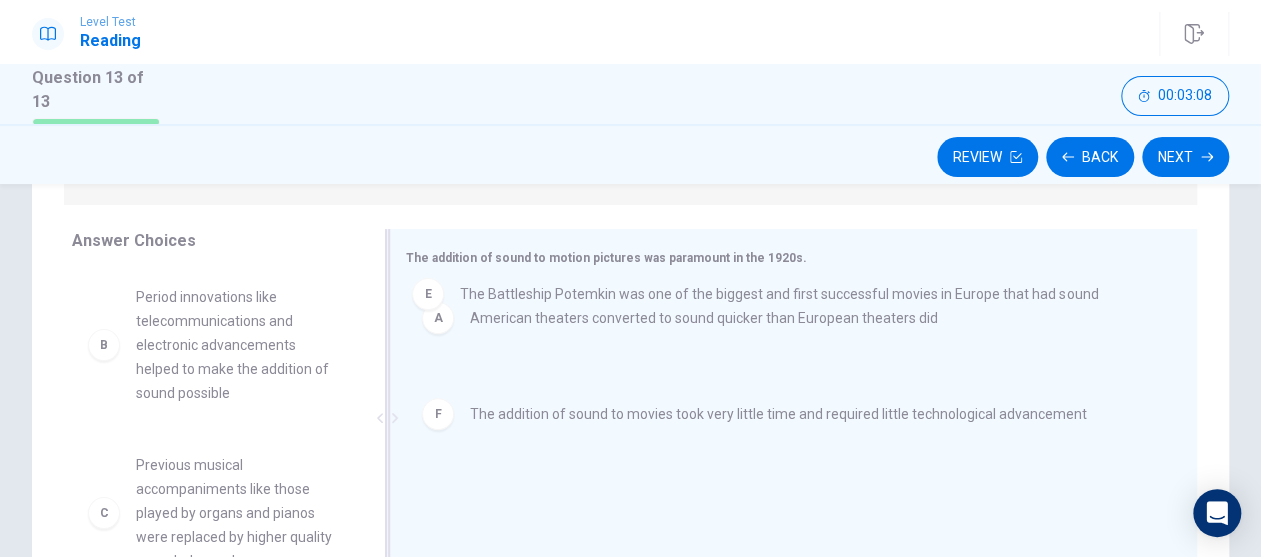 drag, startPoint x: 718, startPoint y: 406, endPoint x: 719, endPoint y: 297, distance: 109.004585 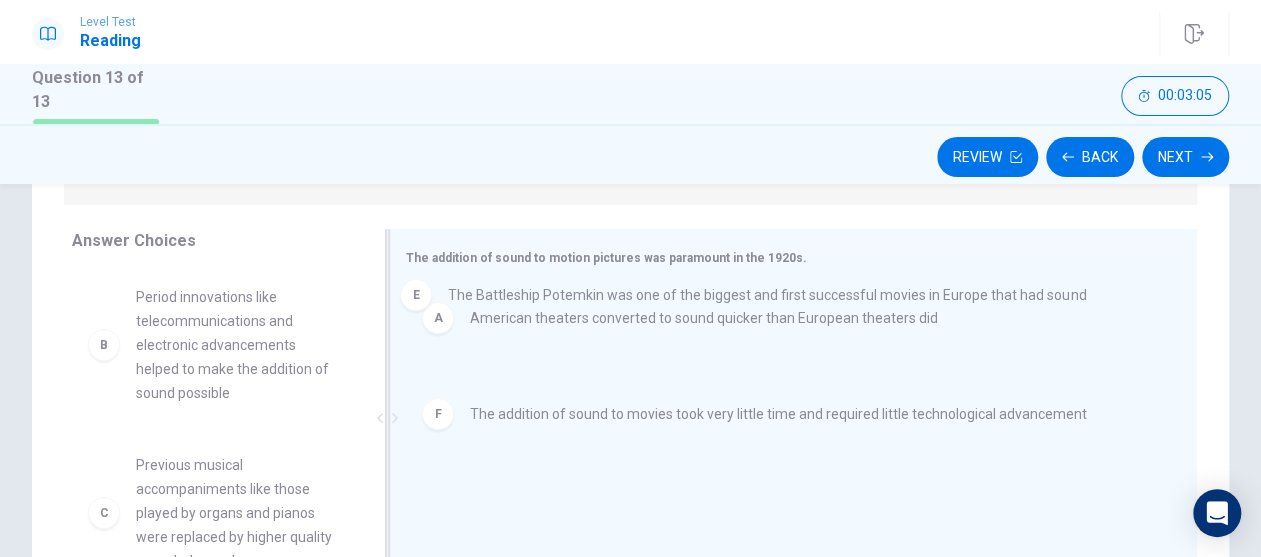 drag, startPoint x: 645, startPoint y: 364, endPoint x: 633, endPoint y: 284, distance: 80.895 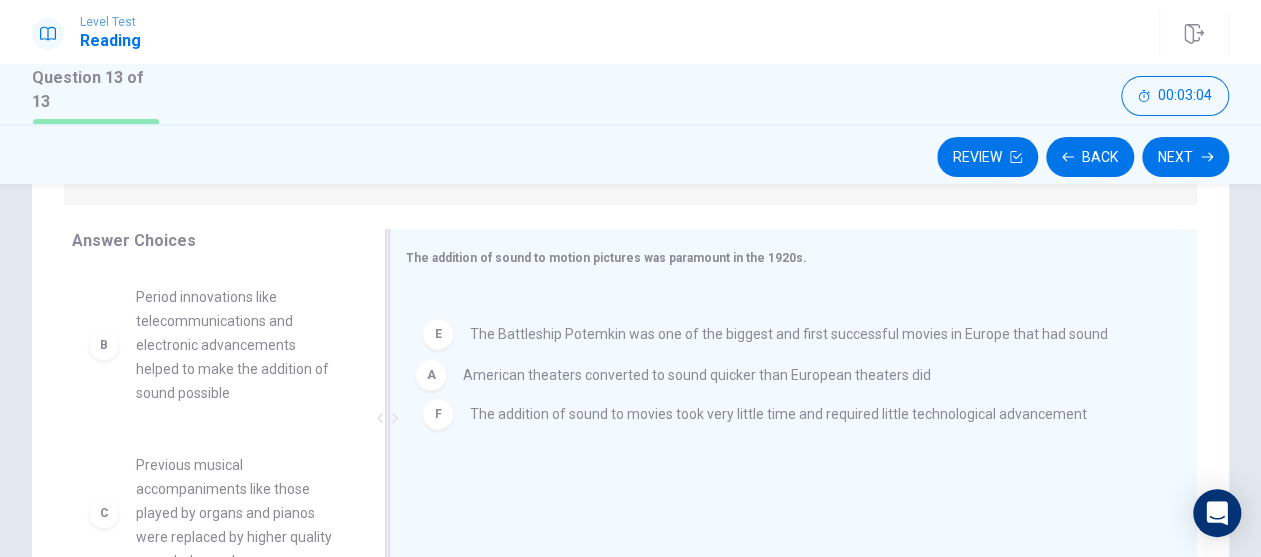 drag, startPoint x: 588, startPoint y: 323, endPoint x: 590, endPoint y: 398, distance: 75.026665 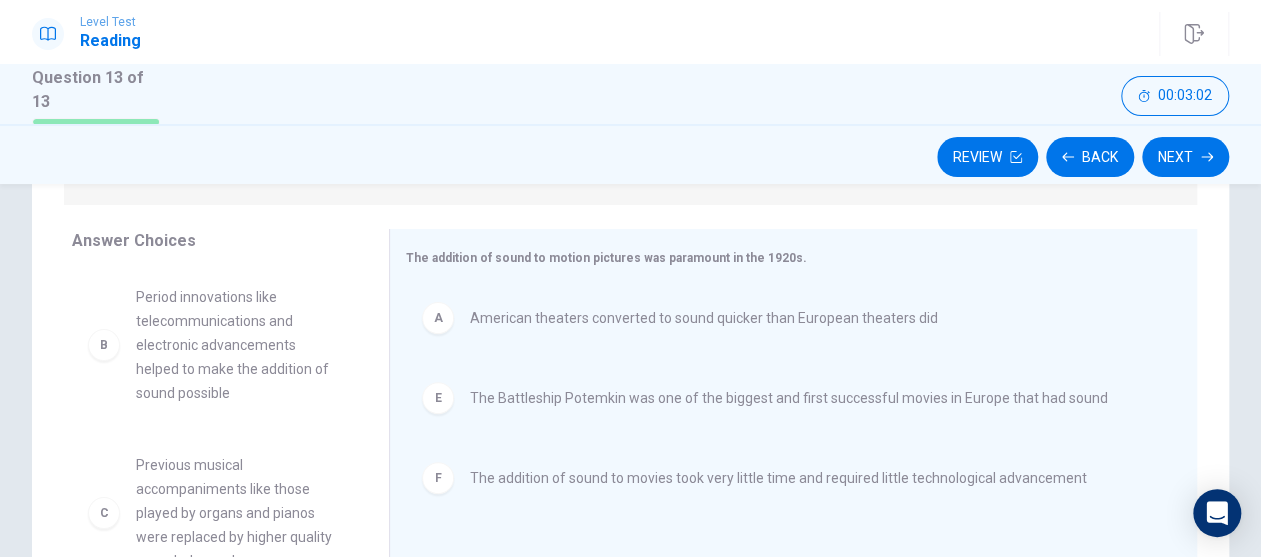 click on "American theaters converted to sound quicker than European theaters did" at bounding box center (704, 318) 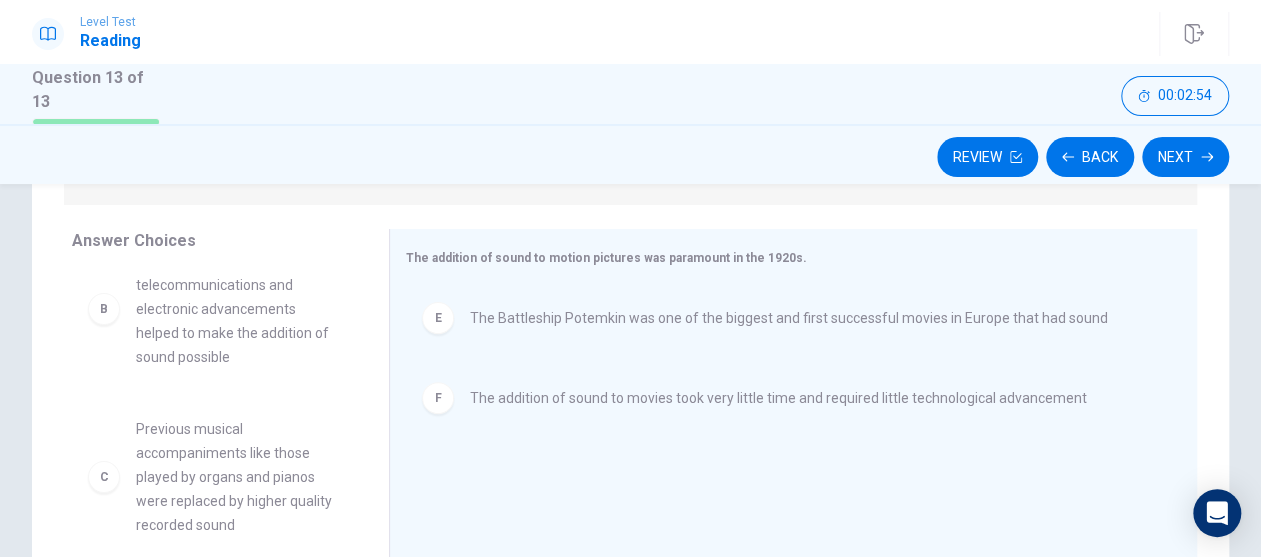 scroll, scrollTop: 251, scrollLeft: 0, axis: vertical 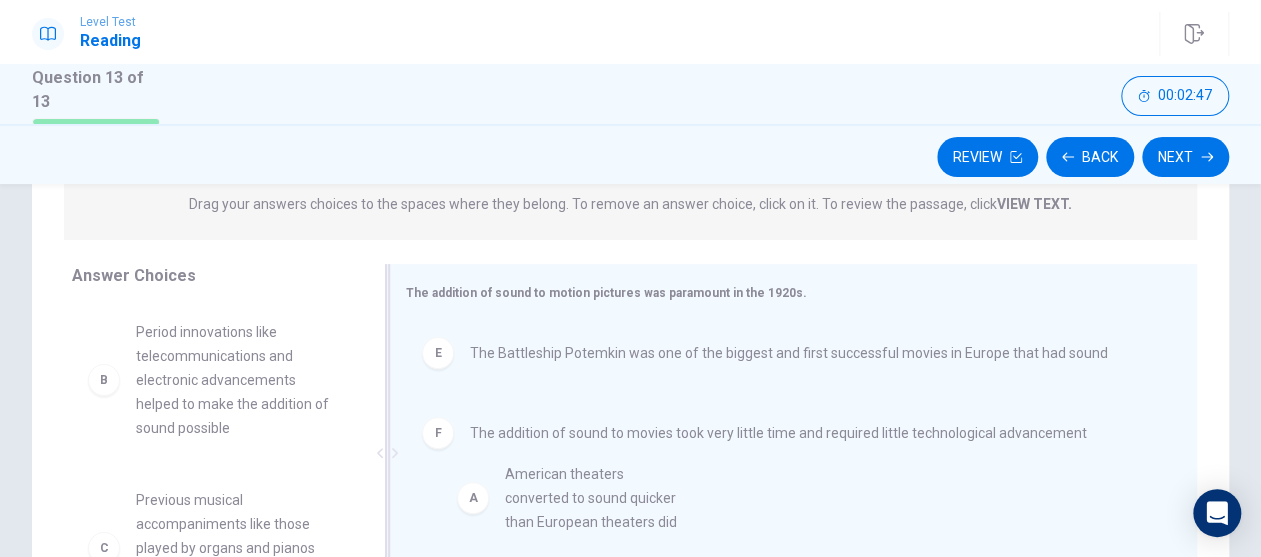 drag, startPoint x: 240, startPoint y: 378, endPoint x: 614, endPoint y: 525, distance: 401.85196 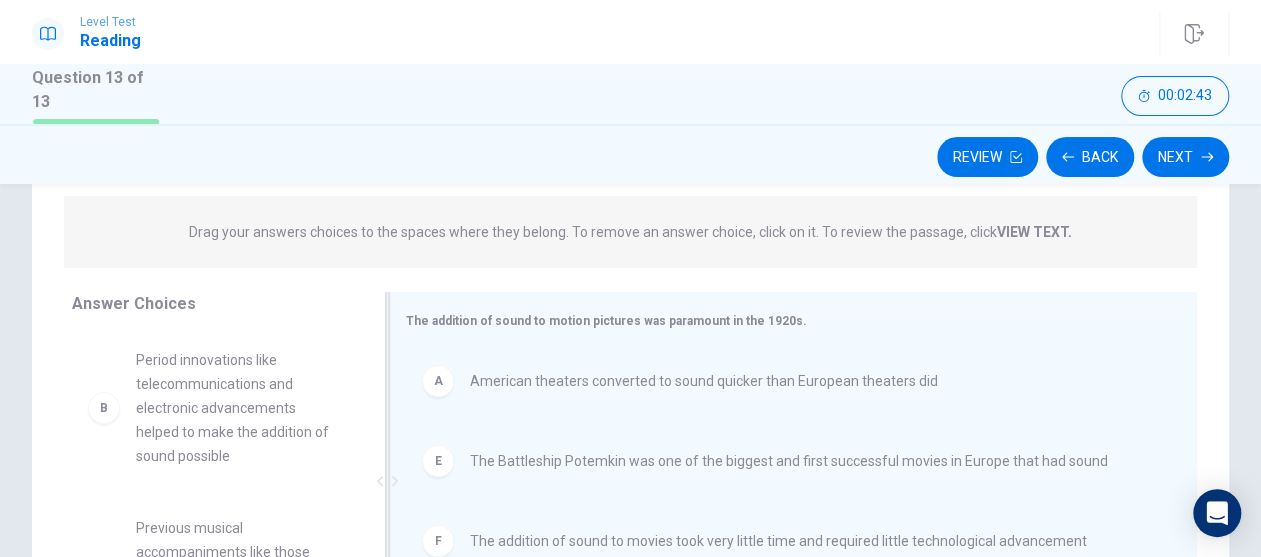scroll, scrollTop: 300, scrollLeft: 0, axis: vertical 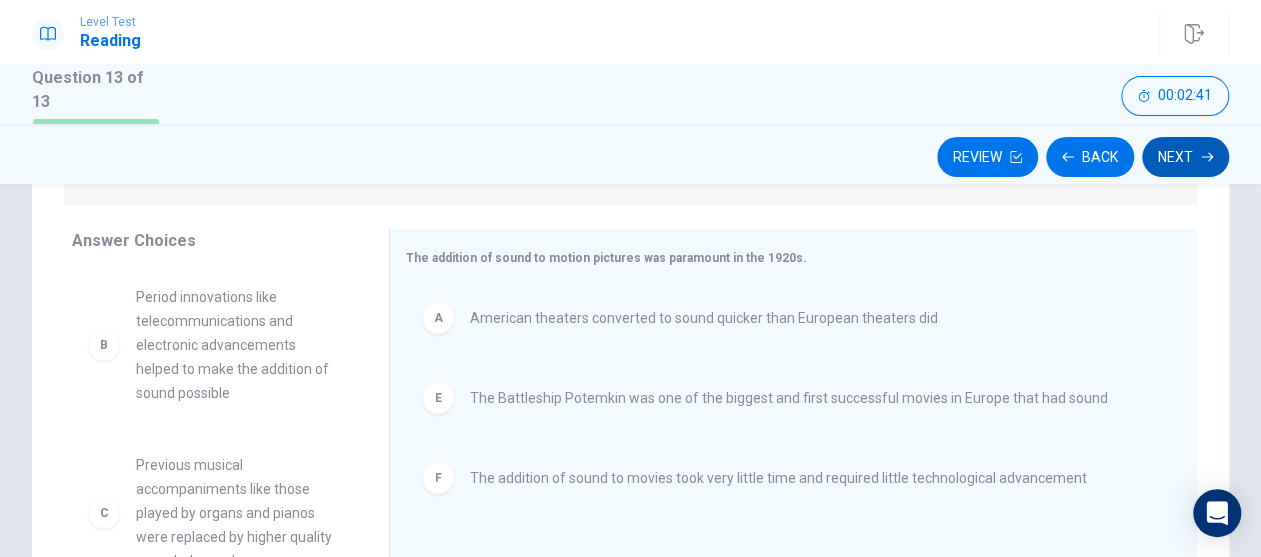 click on "Next" at bounding box center [1185, 157] 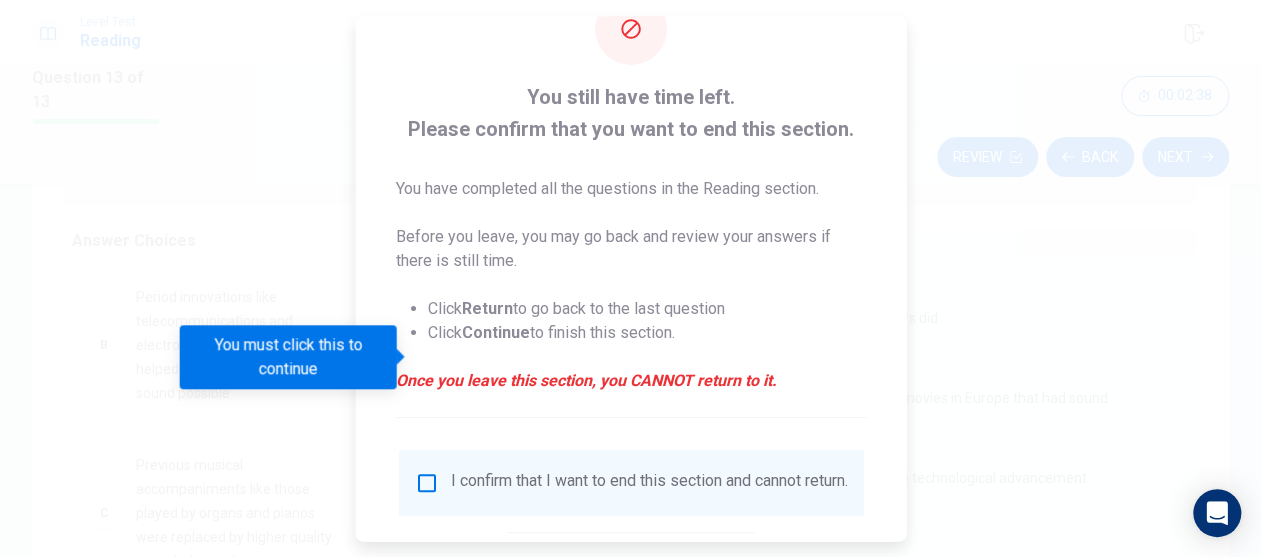 scroll, scrollTop: 188, scrollLeft: 0, axis: vertical 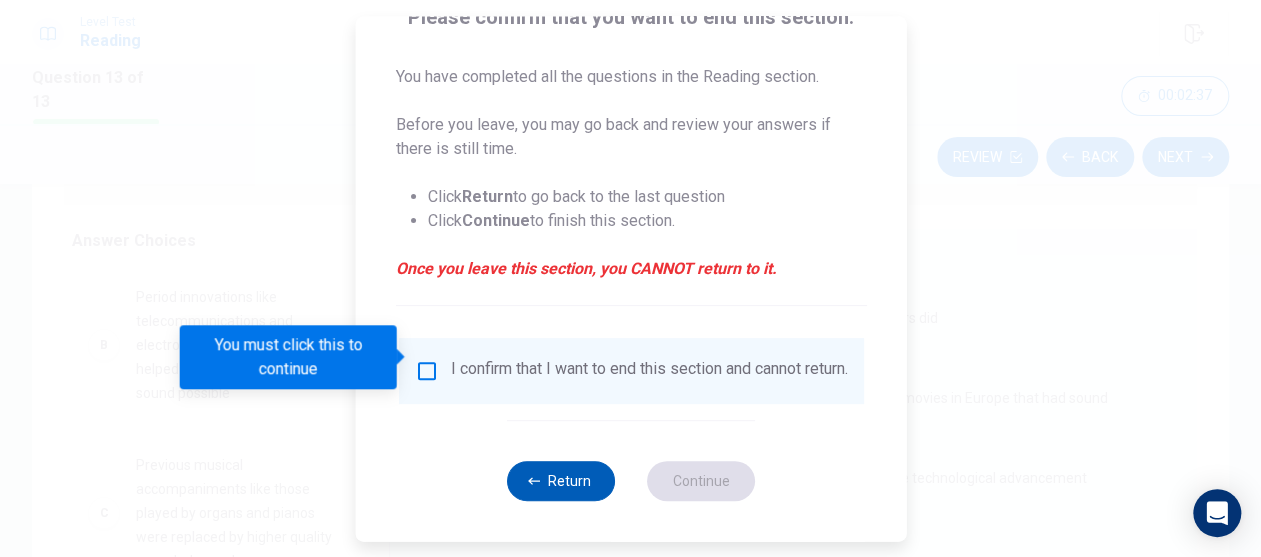 click on "Return" at bounding box center (561, 481) 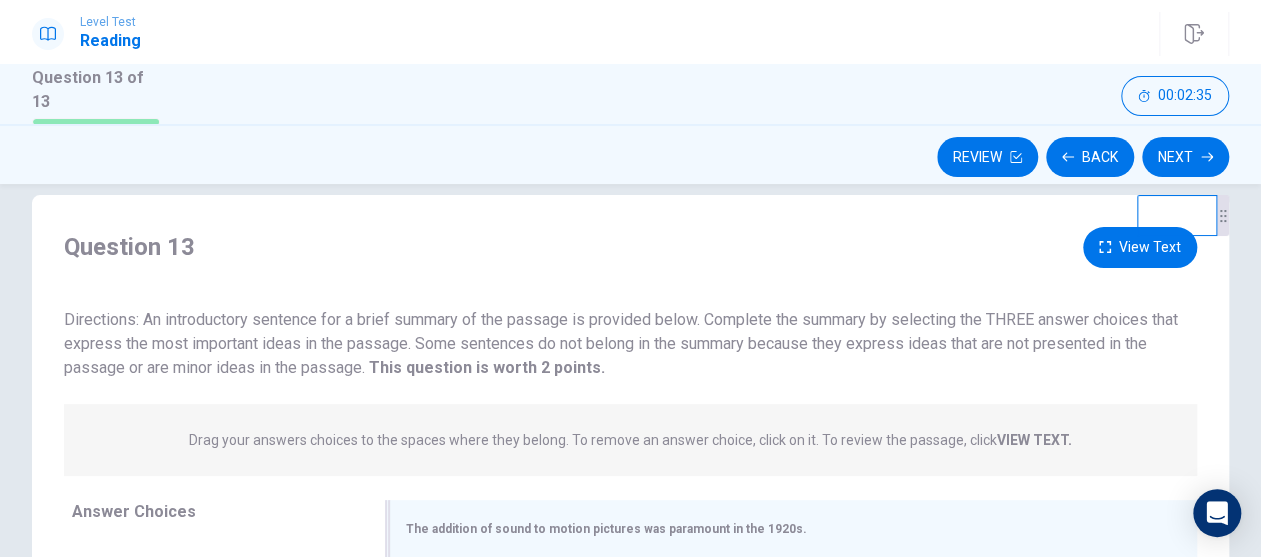 scroll, scrollTop: 0, scrollLeft: 0, axis: both 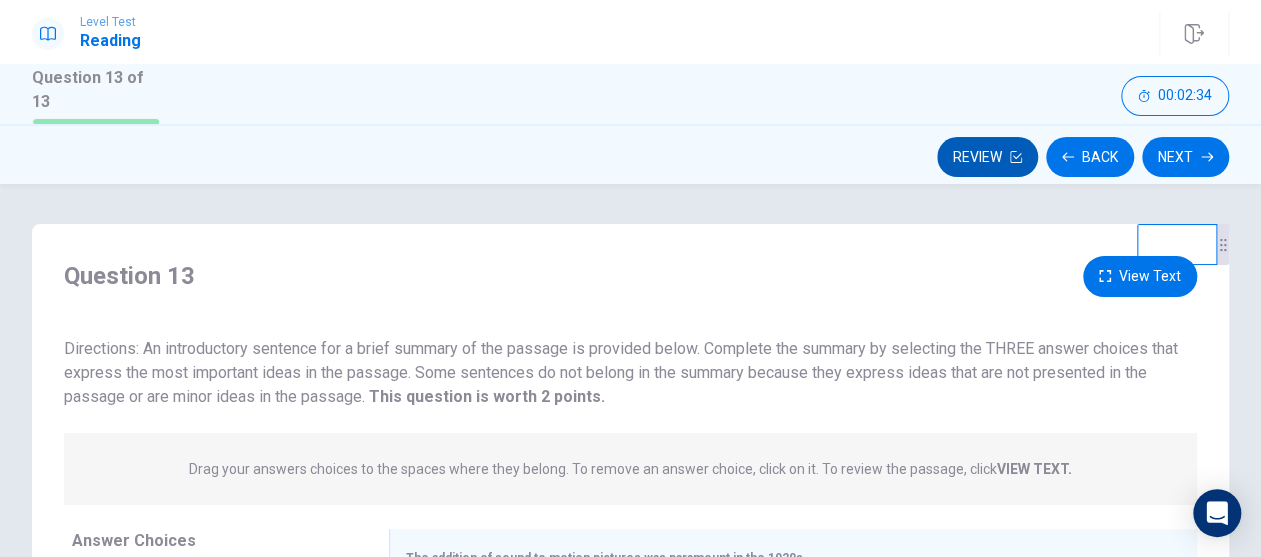 click 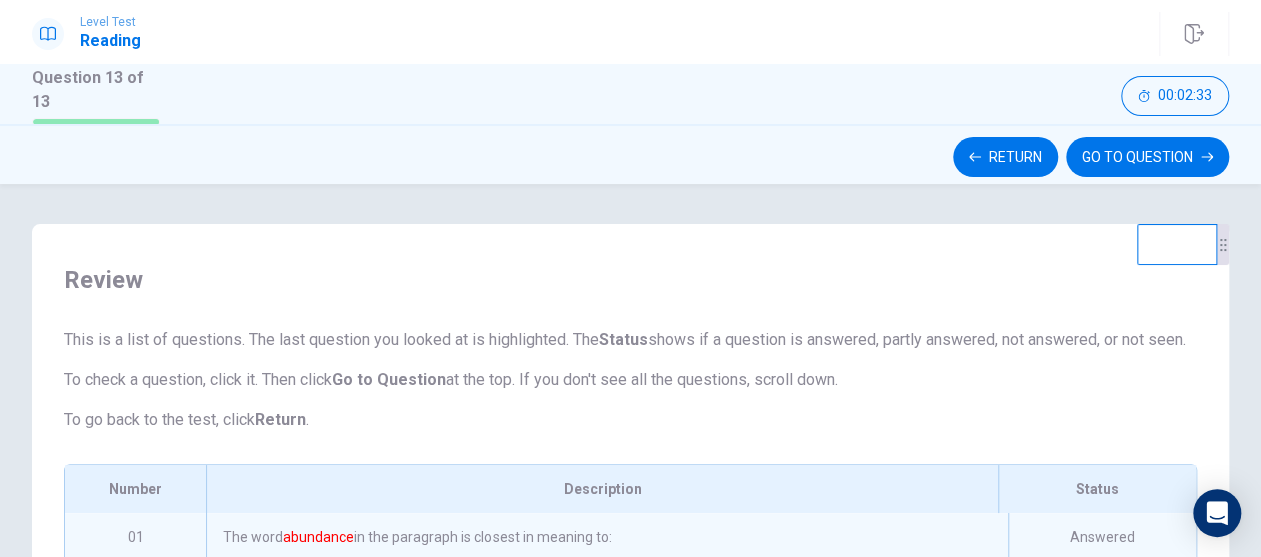 scroll, scrollTop: 211, scrollLeft: 0, axis: vertical 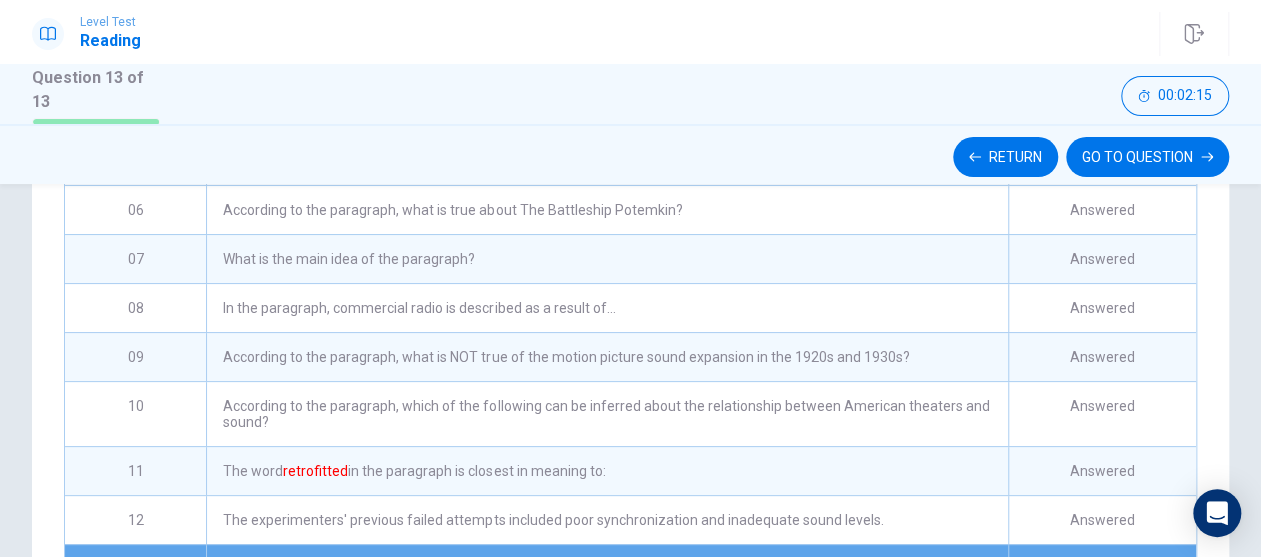 click on "According to the paragraph, which of the following can be inferred about the relationship between American theaters and sound?" at bounding box center (606, 414) 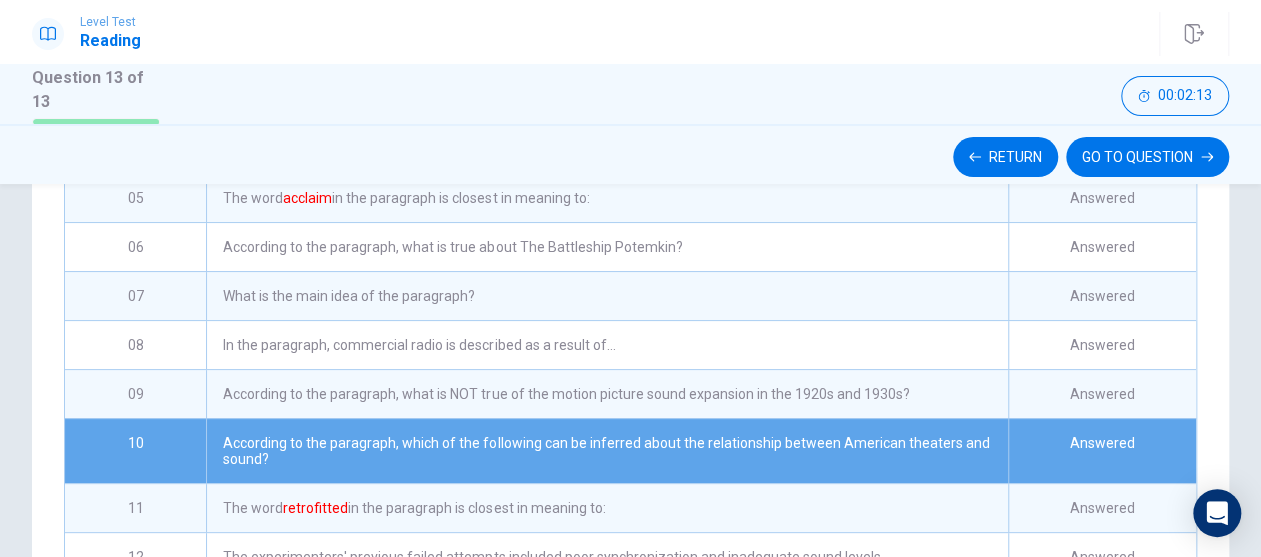scroll, scrollTop: 200, scrollLeft: 0, axis: vertical 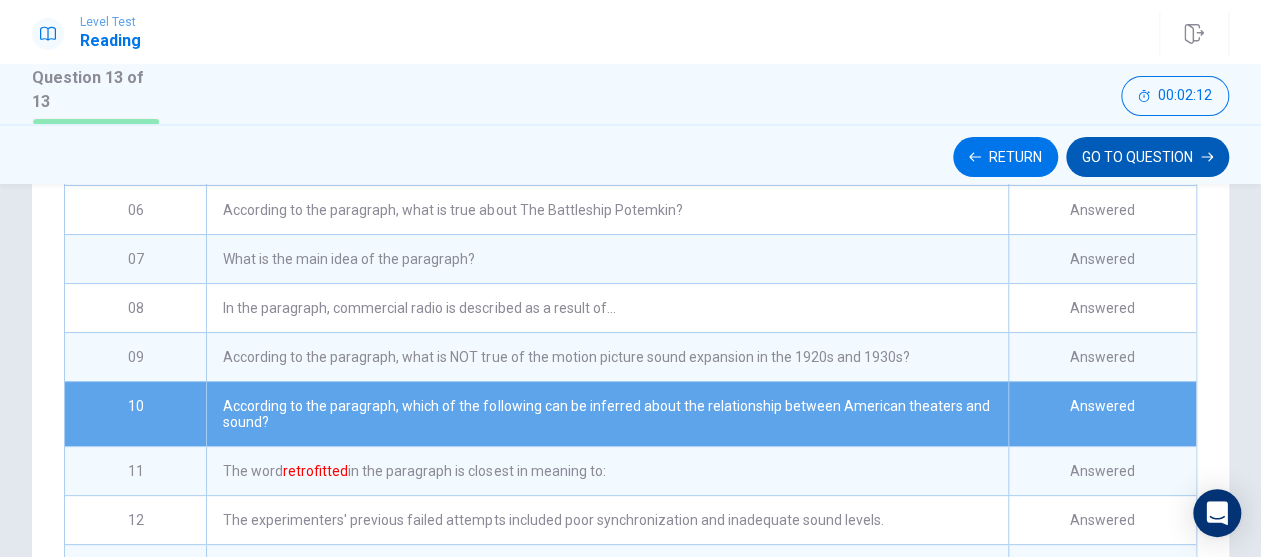 click on "GO TO QUESTION" at bounding box center (1147, 157) 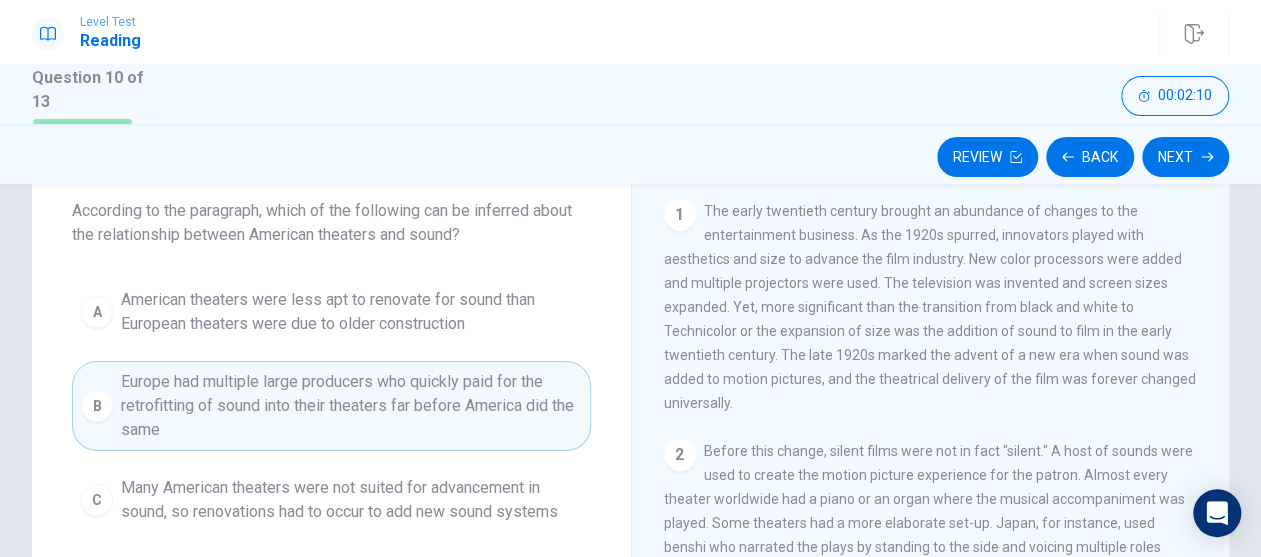 scroll, scrollTop: 0, scrollLeft: 0, axis: both 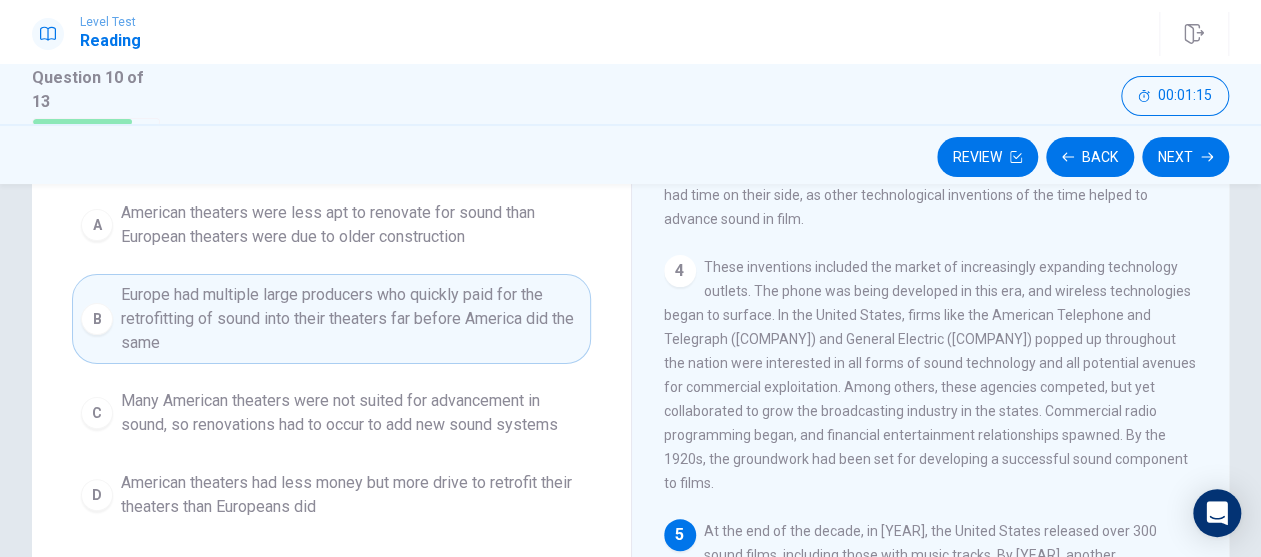 click on "Many American theaters were not suited for advancement in sound, so renovations had to occur to add new sound systems" at bounding box center [351, 413] 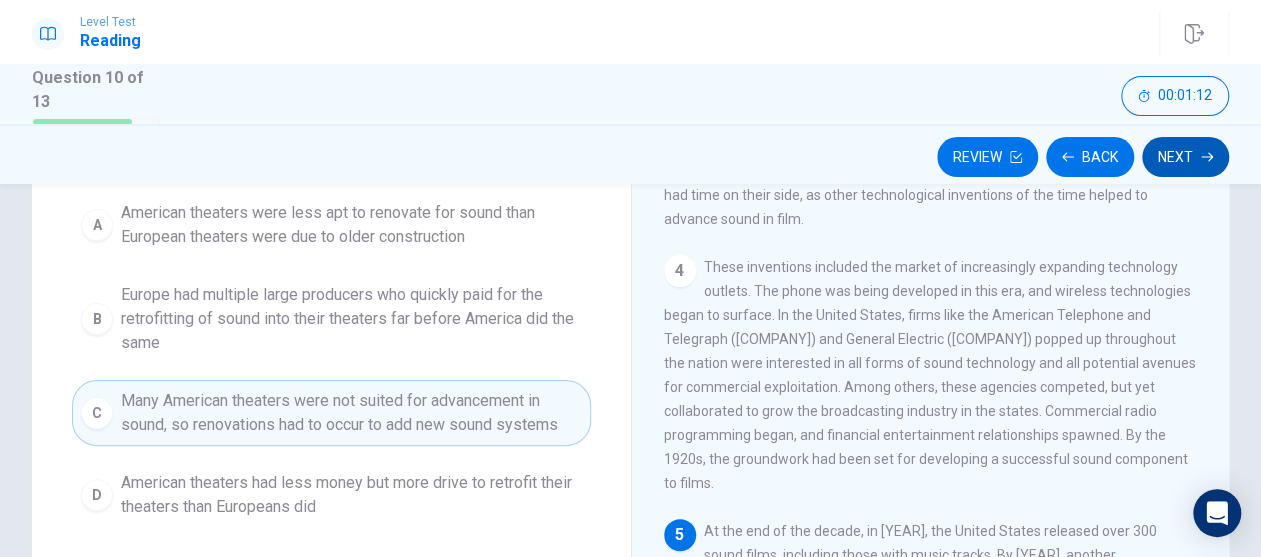 click on "Next" at bounding box center (1185, 157) 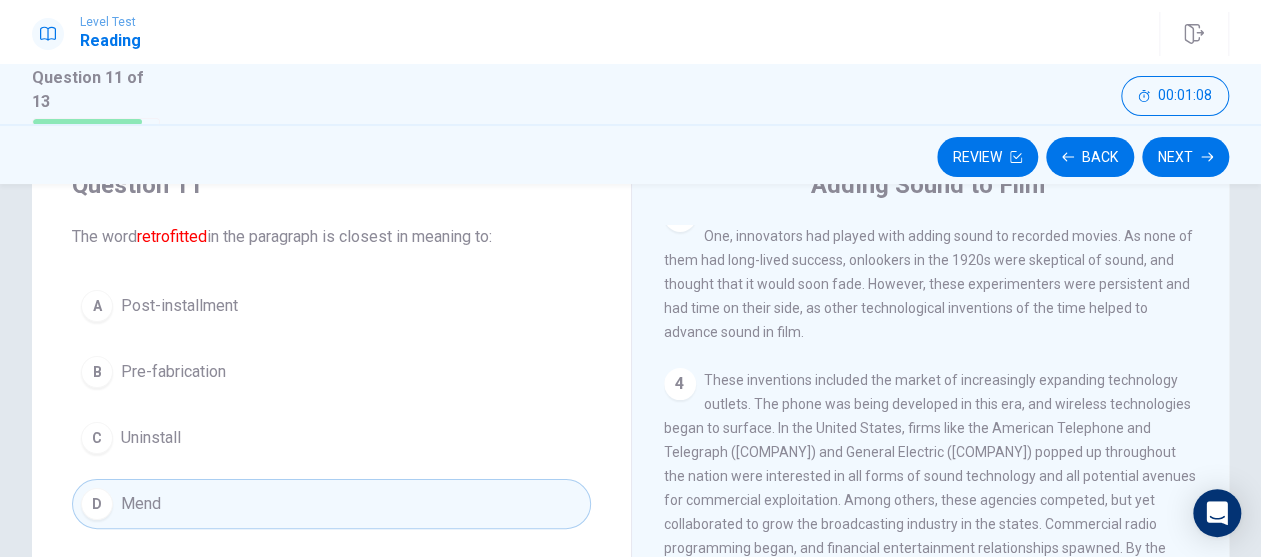 scroll, scrollTop: 100, scrollLeft: 0, axis: vertical 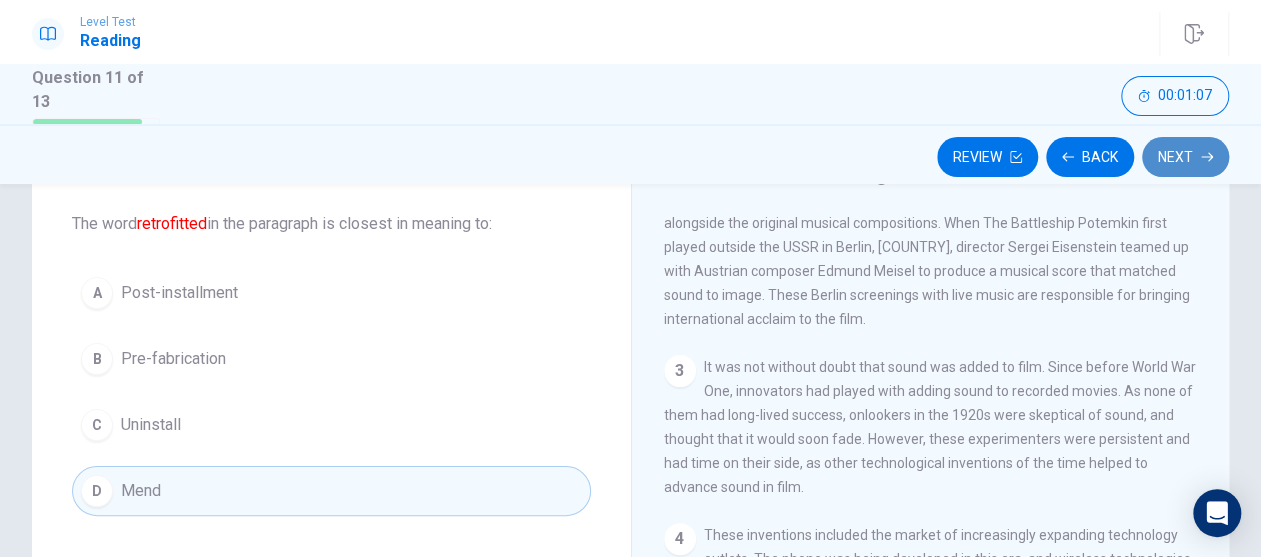 click on "Next" at bounding box center [1185, 157] 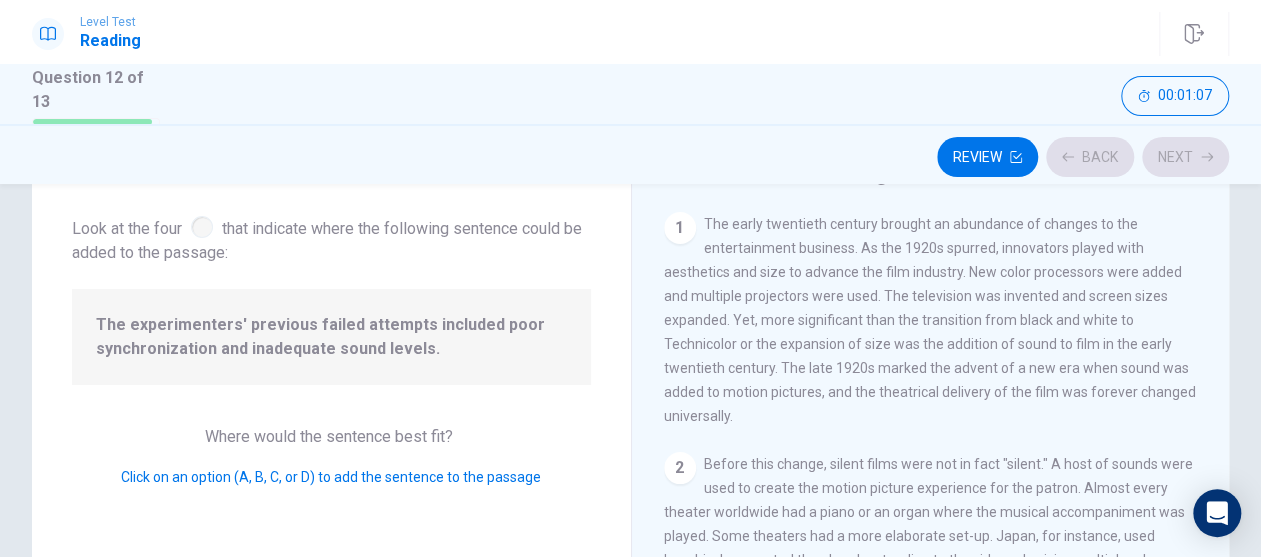 scroll, scrollTop: 336, scrollLeft: 0, axis: vertical 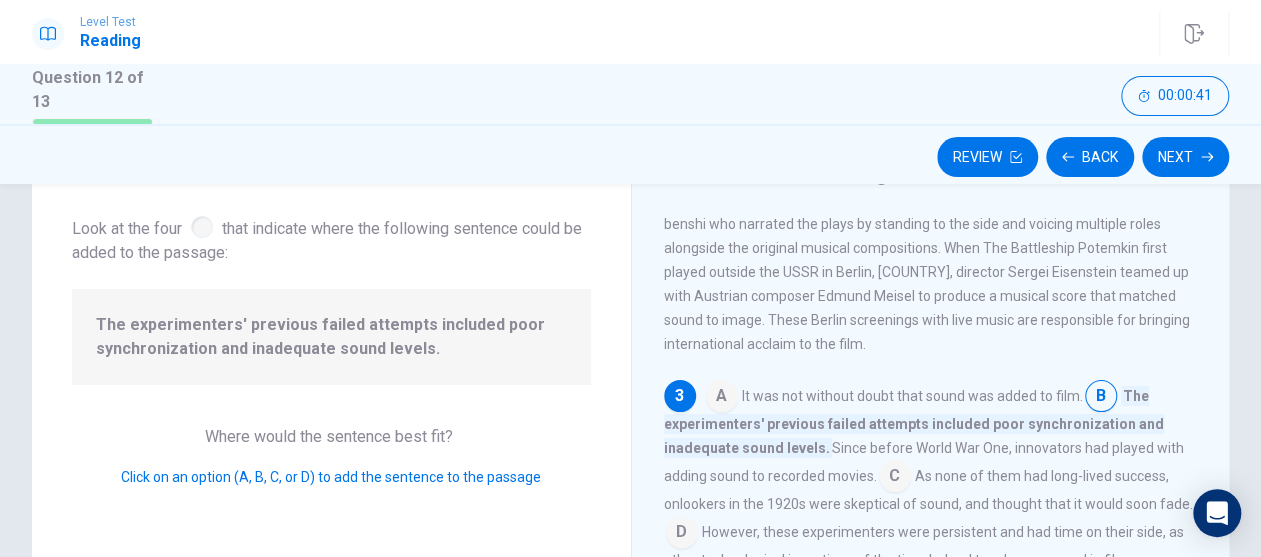 click at bounding box center (895, 478) 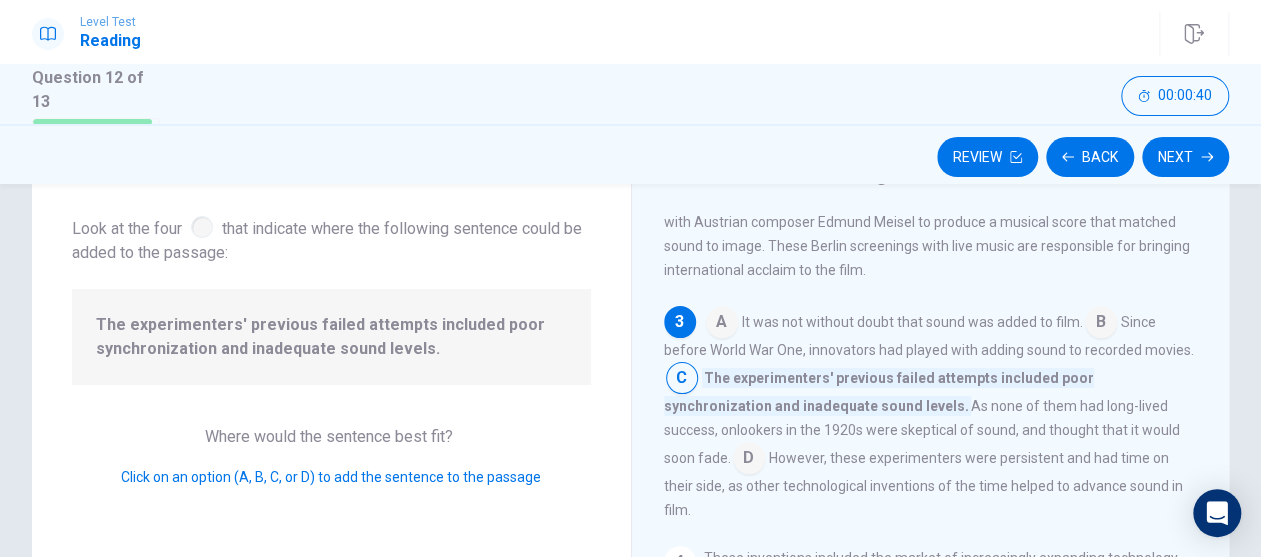 scroll, scrollTop: 536, scrollLeft: 0, axis: vertical 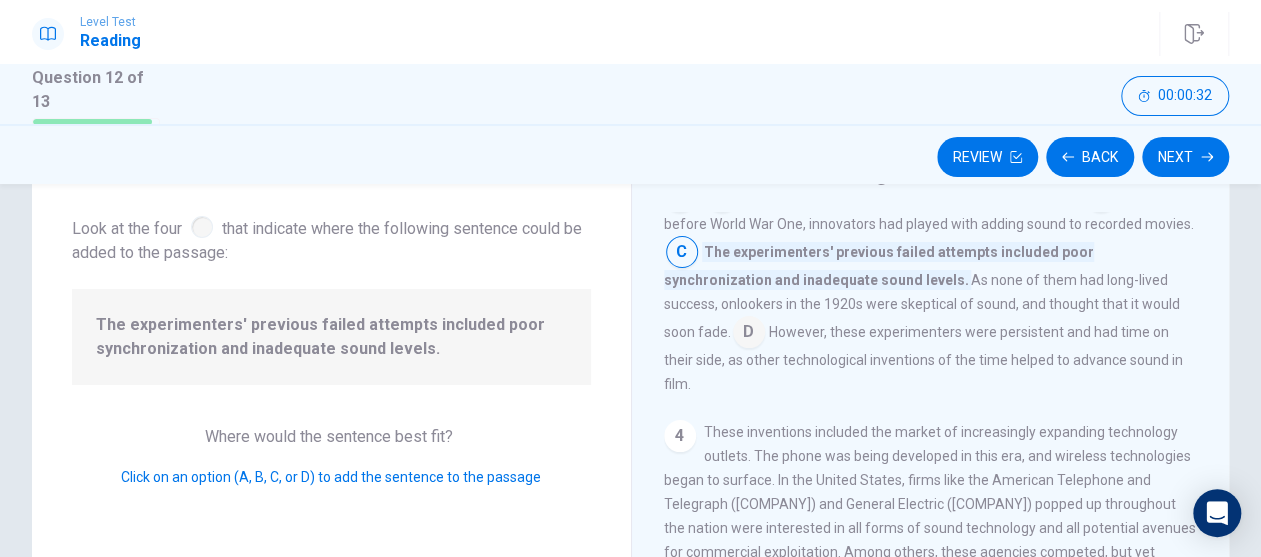 click at bounding box center (749, 334) 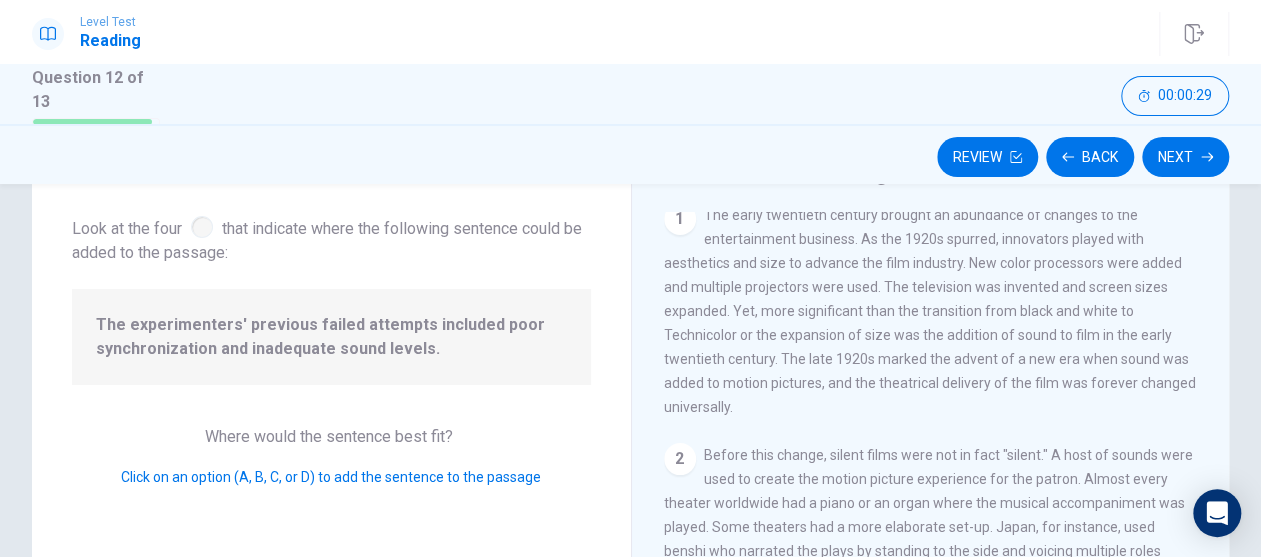 scroll, scrollTop: 0, scrollLeft: 0, axis: both 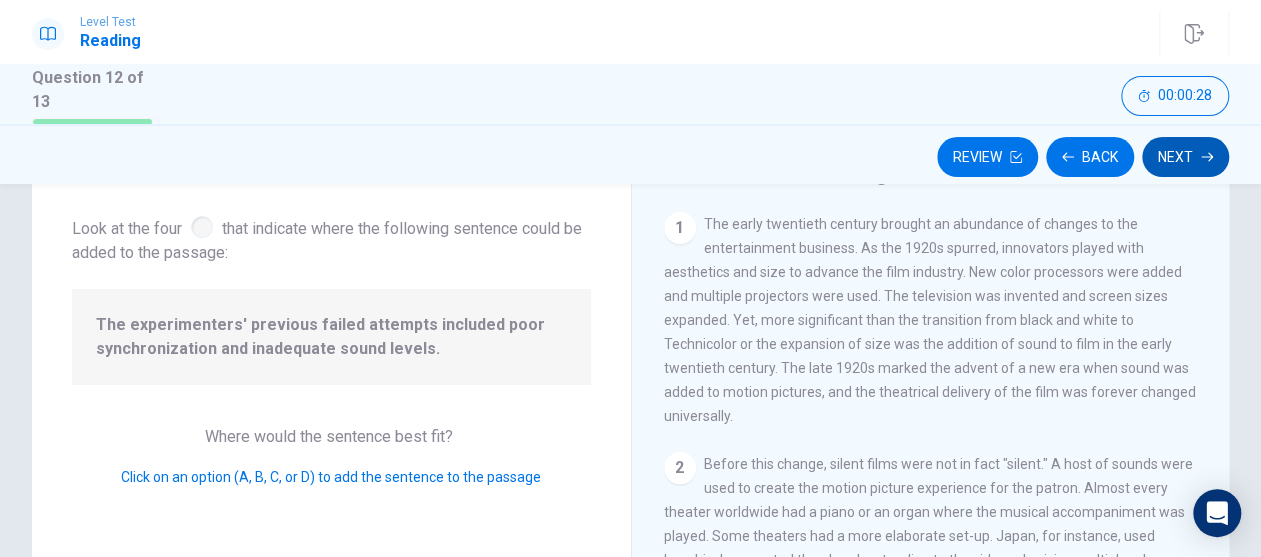 click on "Next" at bounding box center (1185, 157) 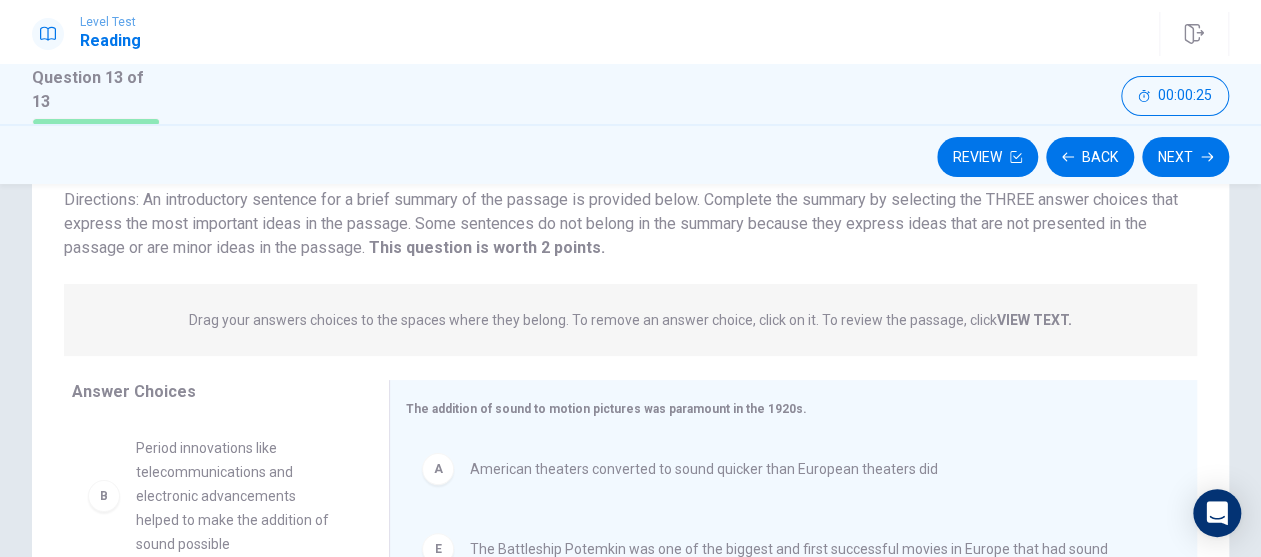 scroll, scrollTop: 0, scrollLeft: 0, axis: both 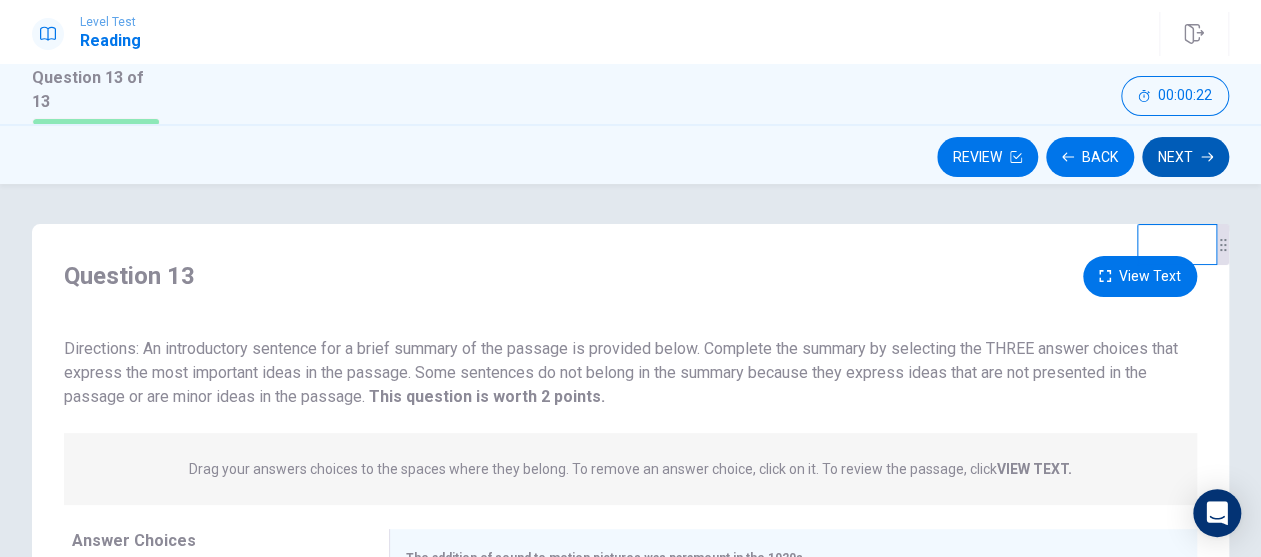 click on "Next" at bounding box center [1185, 157] 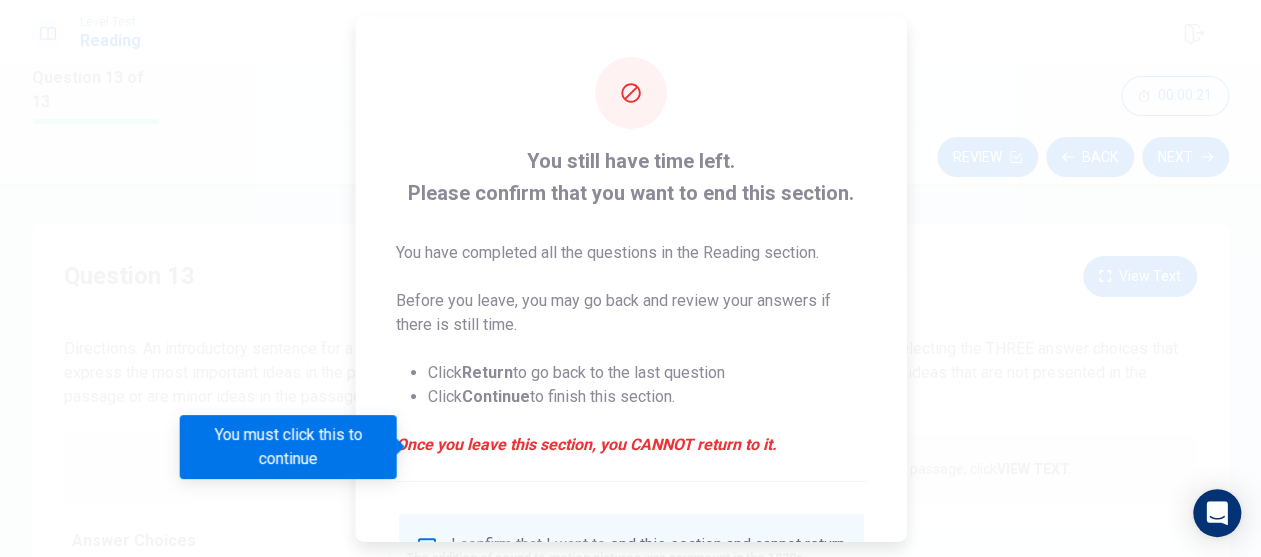 scroll, scrollTop: 188, scrollLeft: 0, axis: vertical 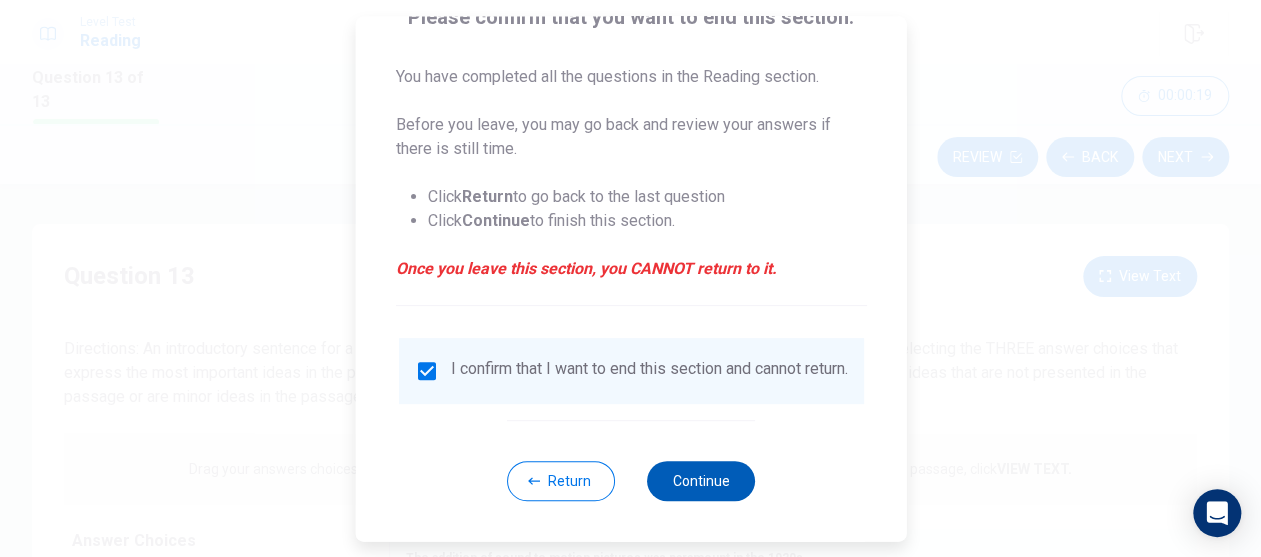 click on "Continue" at bounding box center (701, 481) 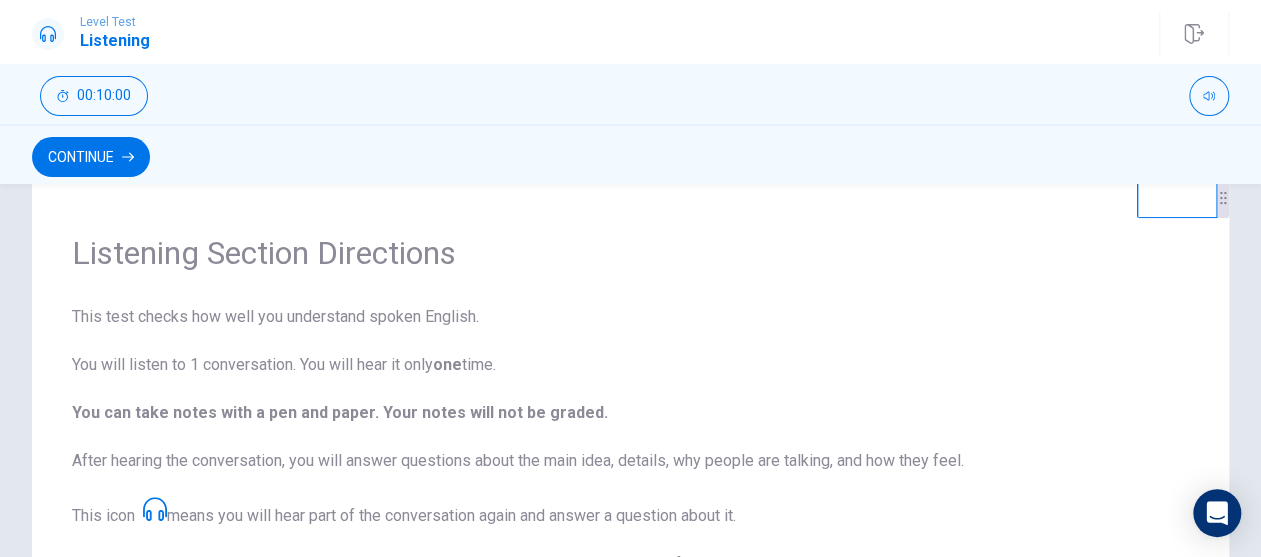scroll, scrollTop: 0, scrollLeft: 0, axis: both 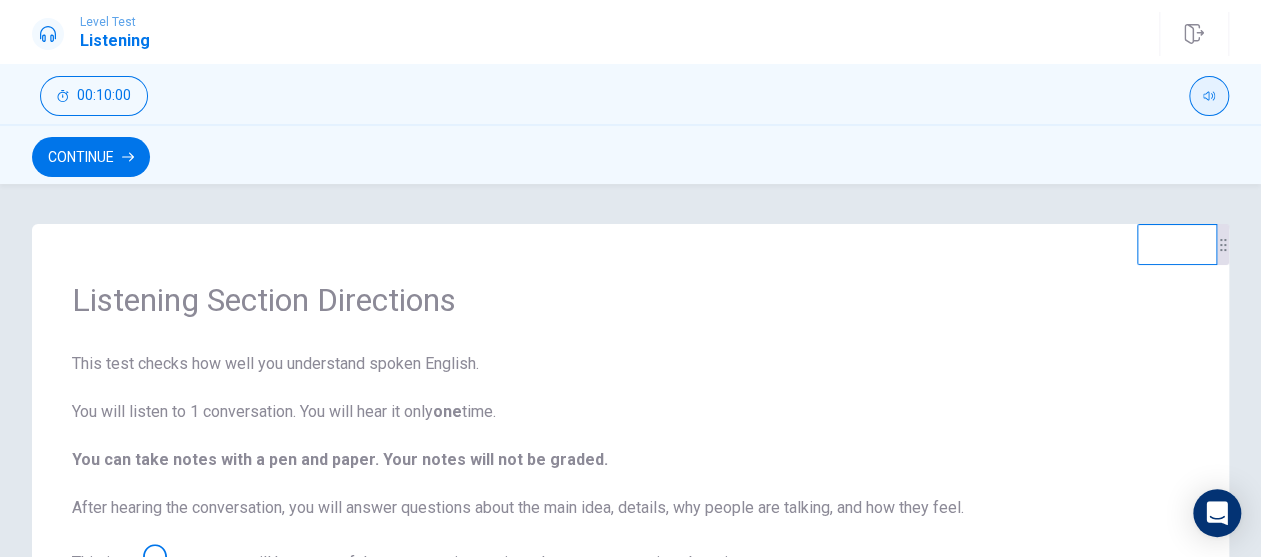 click at bounding box center (1209, 96) 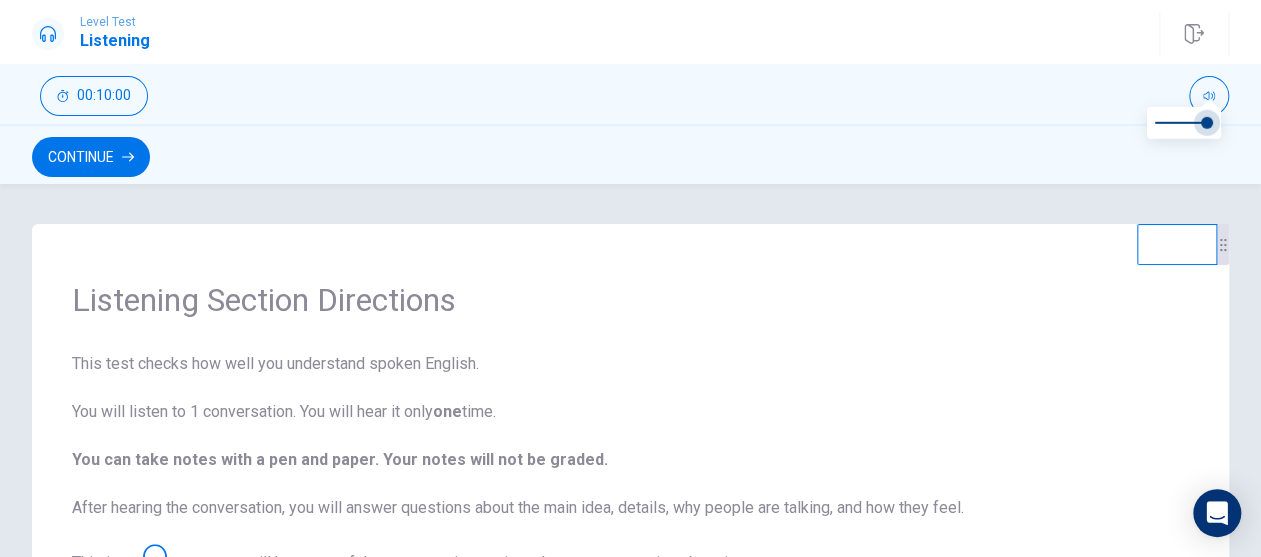 type on "*" 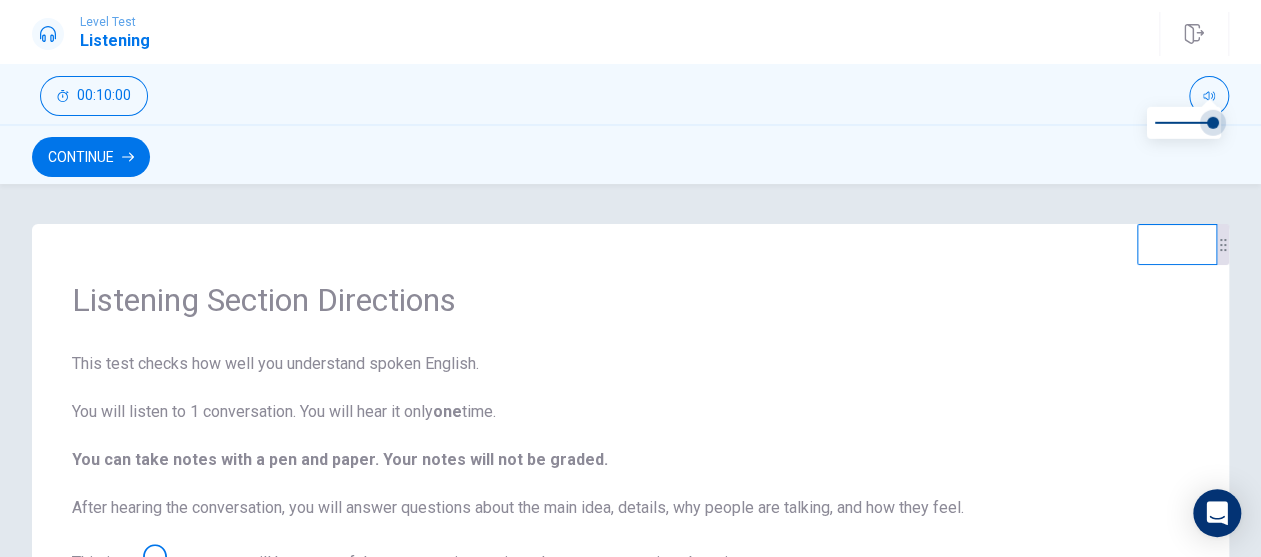 click at bounding box center [1213, 123] 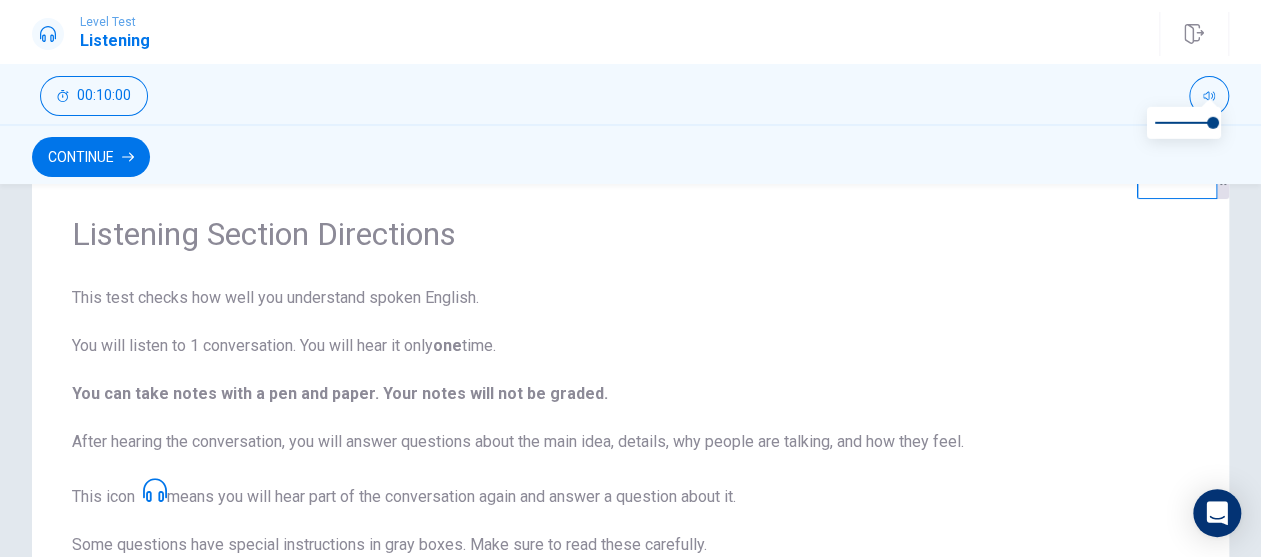 scroll, scrollTop: 100, scrollLeft: 0, axis: vertical 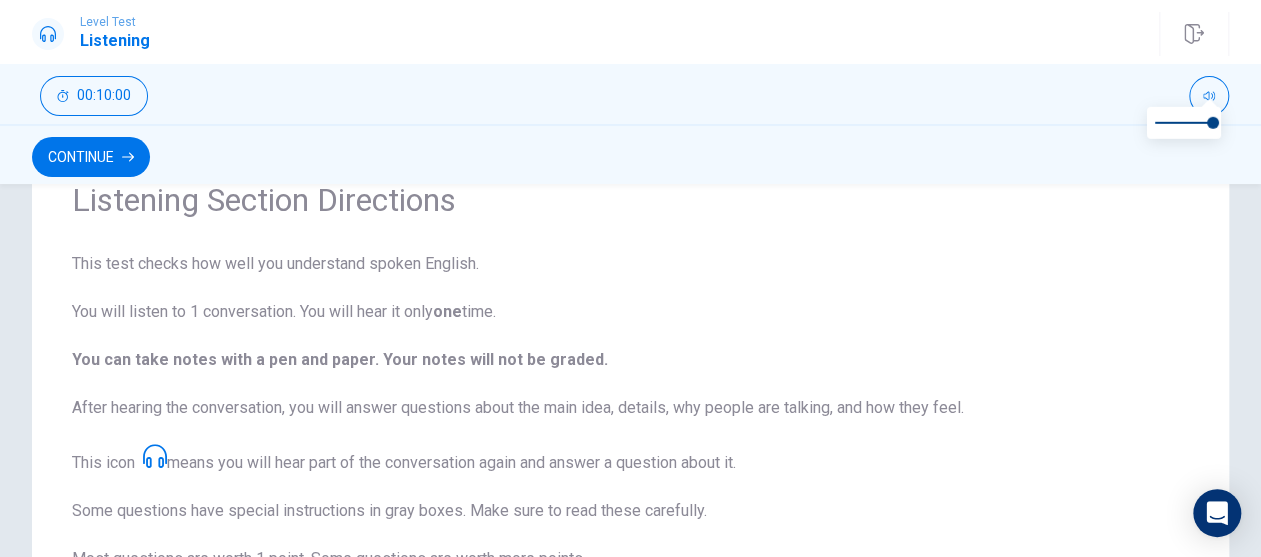 click on "This test checks how well you understand spoken English.
You will listen to 1 conversation. You will hear it only  one  time.
You can take notes with a pen and paper. Your notes will not be graded.
After hearing the conversation, you will answer questions about the main idea, details, why people are talking, and how they feel.
This icon    means you will hear part of the conversation again and answer a question about it.
Some questions have special instructions in gray boxes. Make sure to read these carefully.
Most questions are worth 1 point. Some questions are worth more points.
Answer each question. Click  OK , then  SUBMIT  to continue. You can't go back to earlier questions.
You can't pause the test.
To change the volume, use the  Volume  button at the top.
A clock at the top shows your time. It will not count down during the conversation.
Click  Continue  to start." at bounding box center [630, 531] 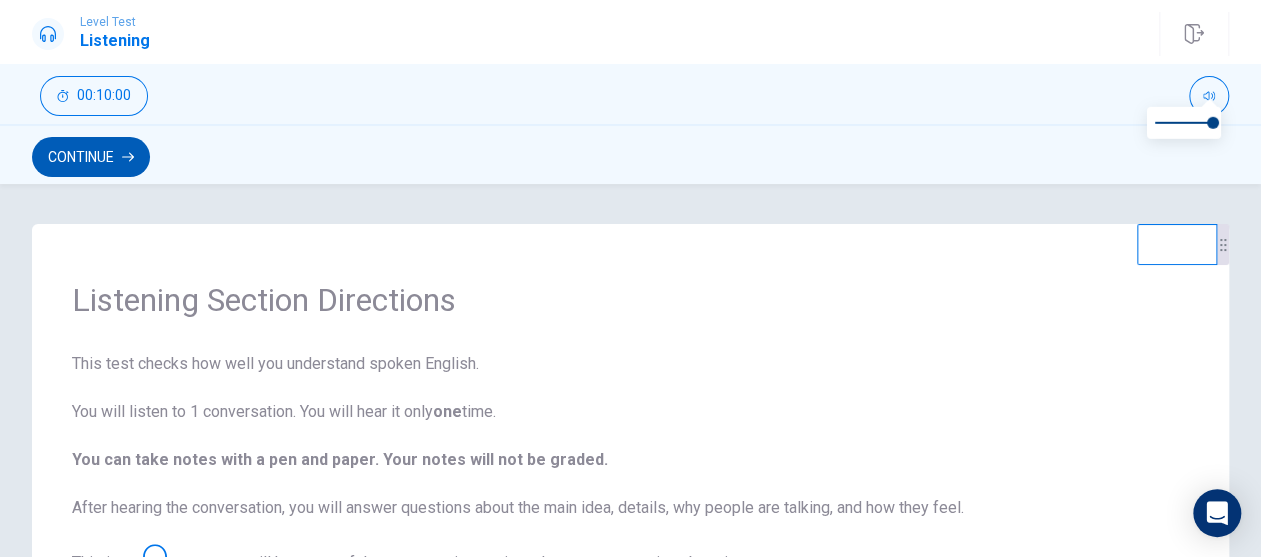 click on "Continue" at bounding box center (91, 157) 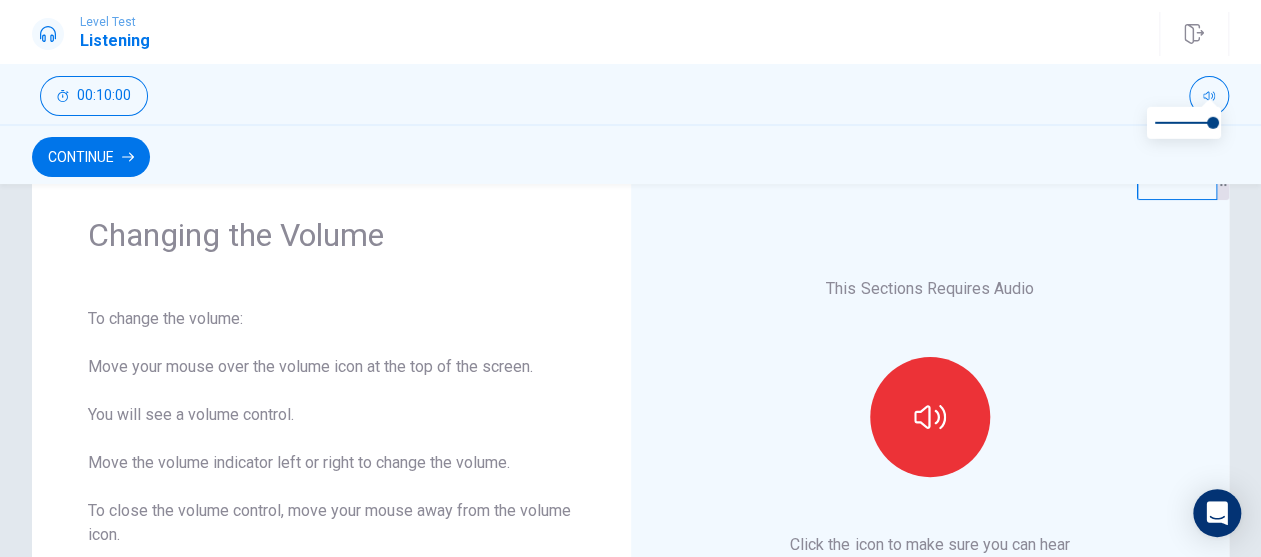 scroll, scrollTop: 100, scrollLeft: 0, axis: vertical 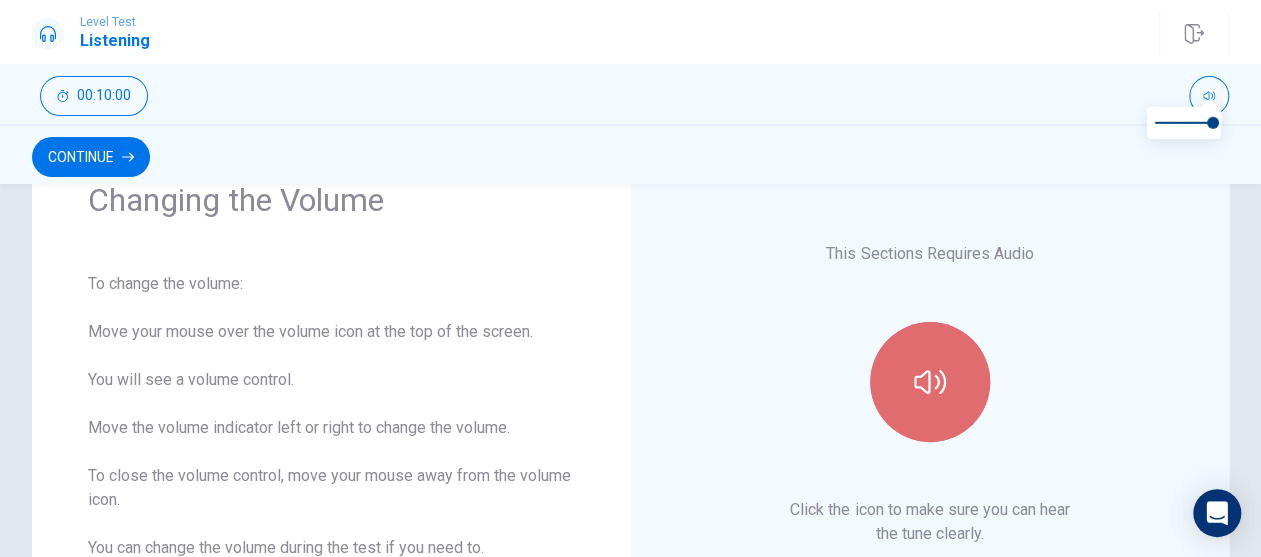 click at bounding box center (930, 382) 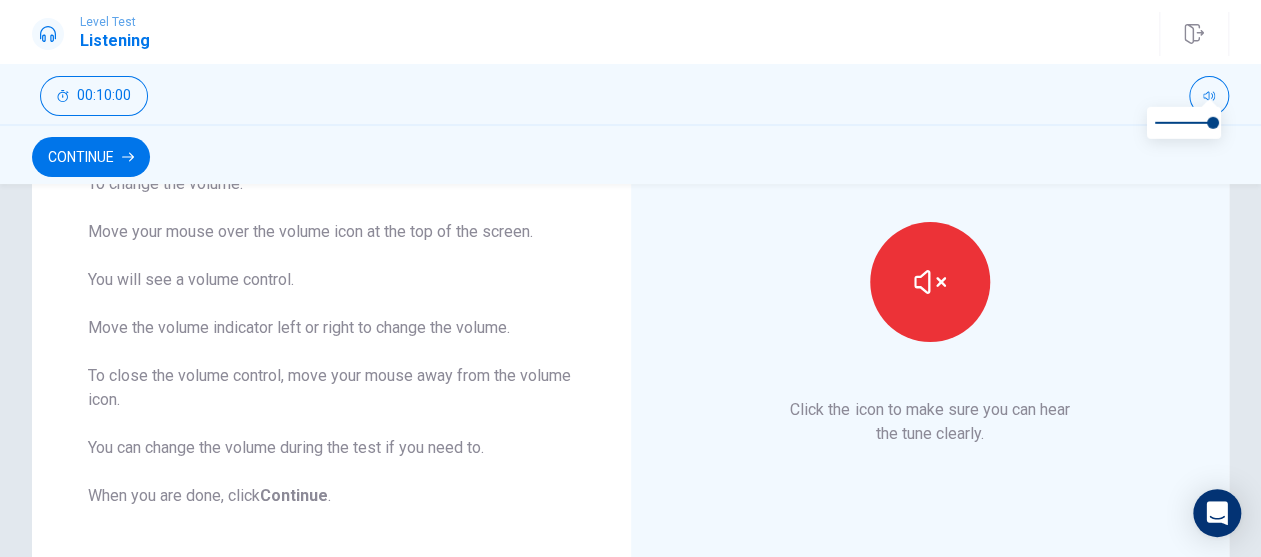 scroll, scrollTop: 300, scrollLeft: 0, axis: vertical 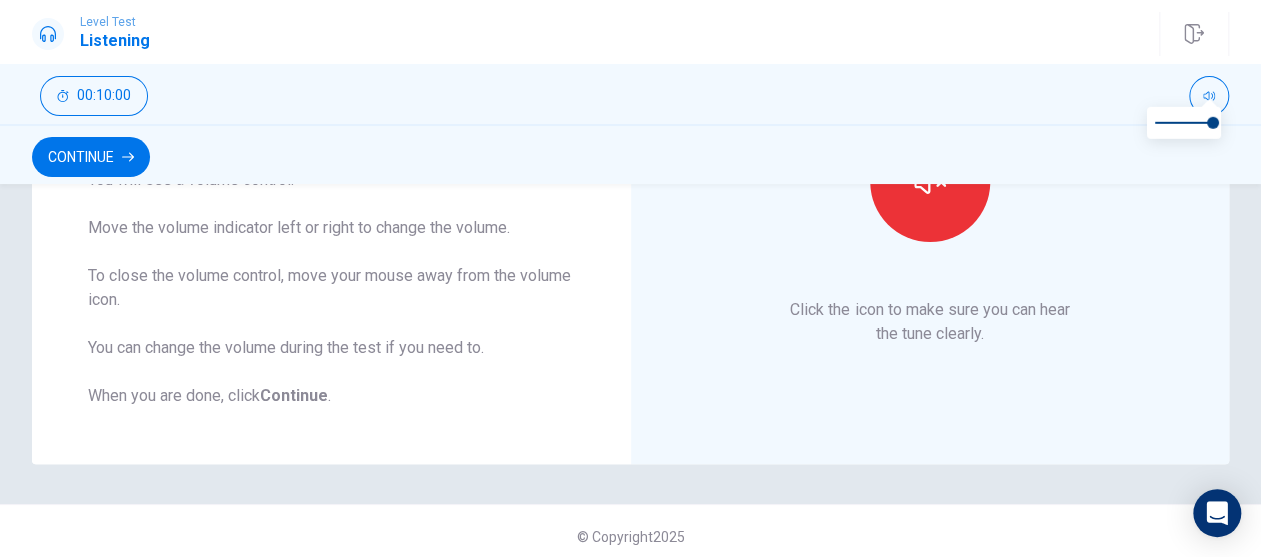 click on "This Sections Requires Audio Click the icon to make sure you can hear   the tune clearly." at bounding box center [930, 194] 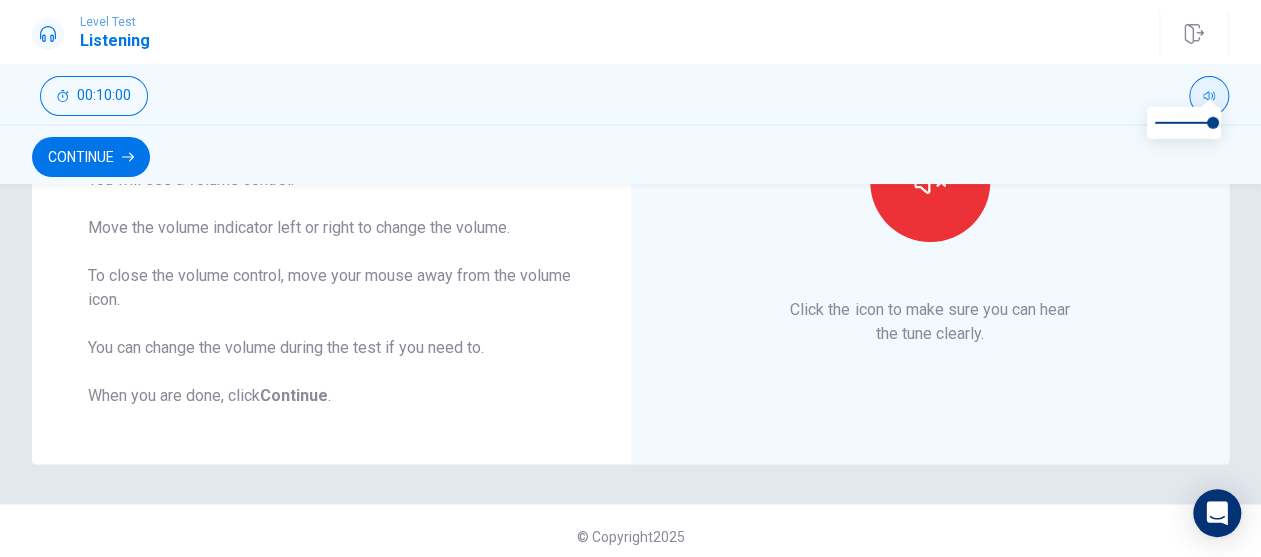 click at bounding box center (1209, 96) 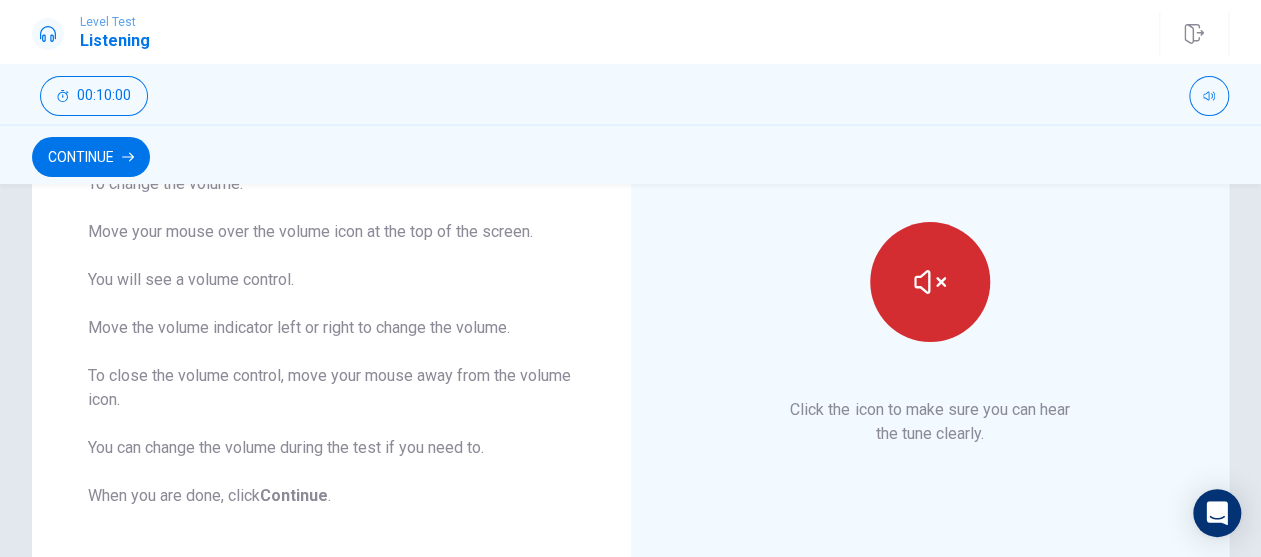 click at bounding box center [930, 282] 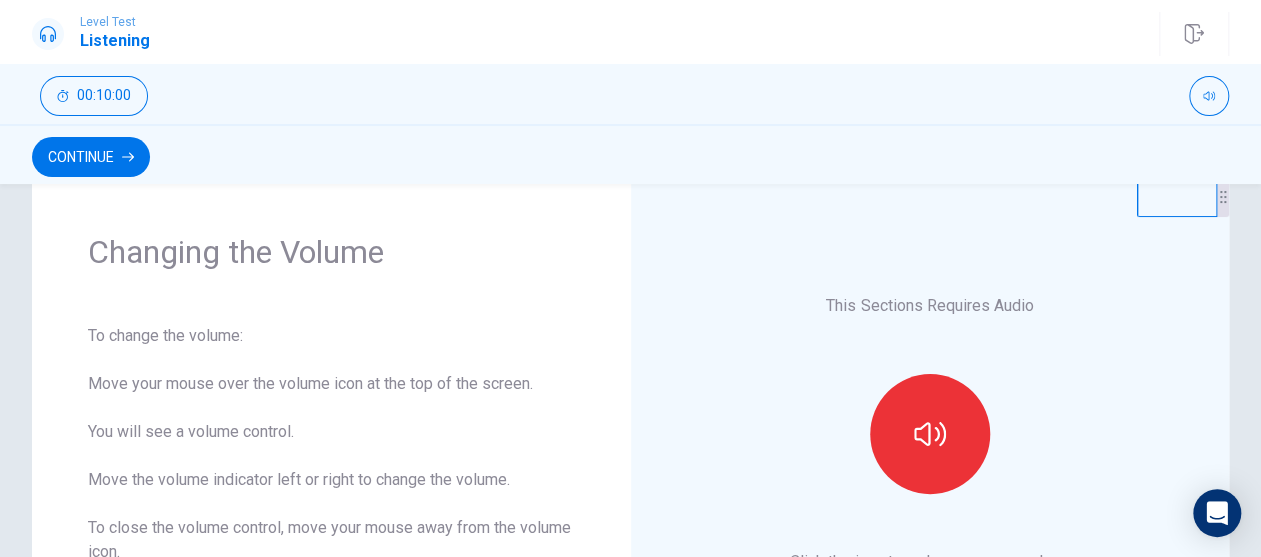 scroll, scrollTop: 0, scrollLeft: 0, axis: both 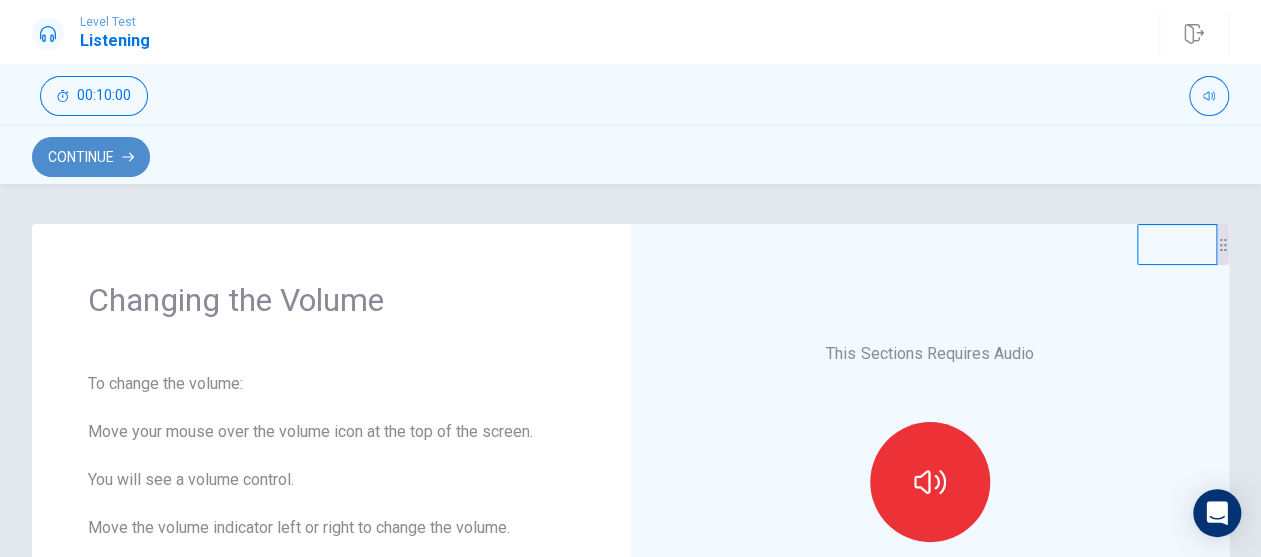 click on "Continue" at bounding box center [91, 157] 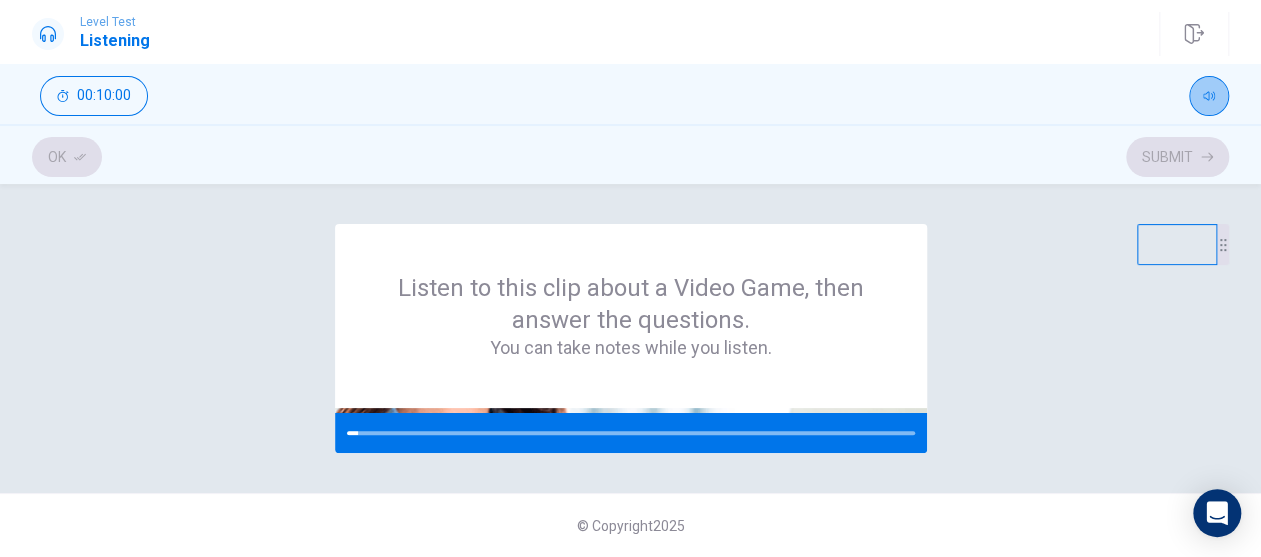 click at bounding box center [1209, 96] 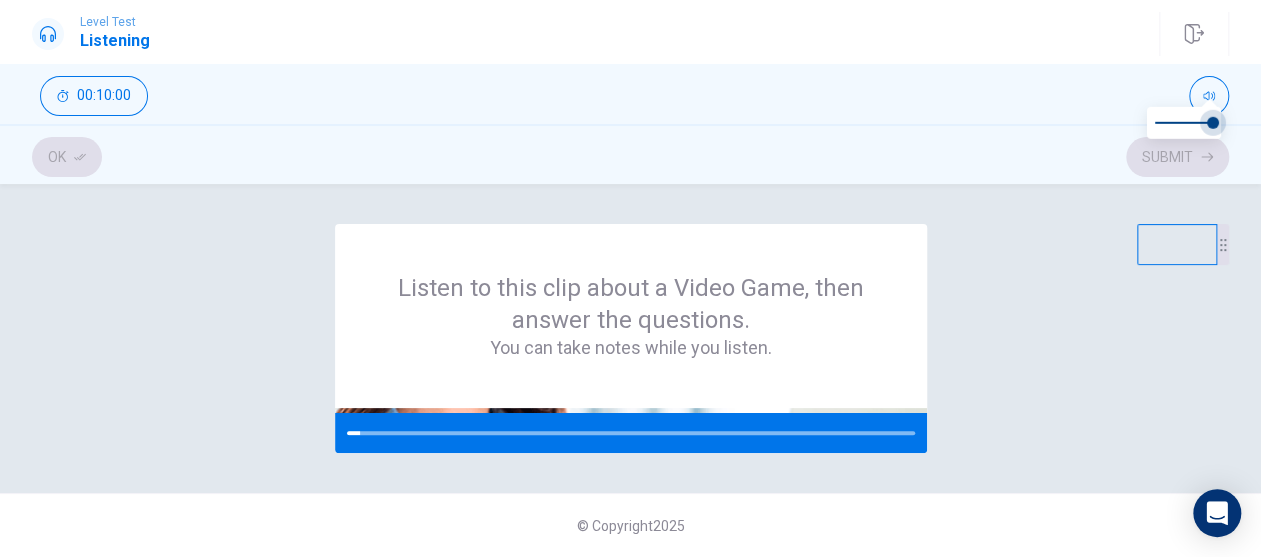 drag, startPoint x: 1218, startPoint y: 121, endPoint x: 1238, endPoint y: 121, distance: 20 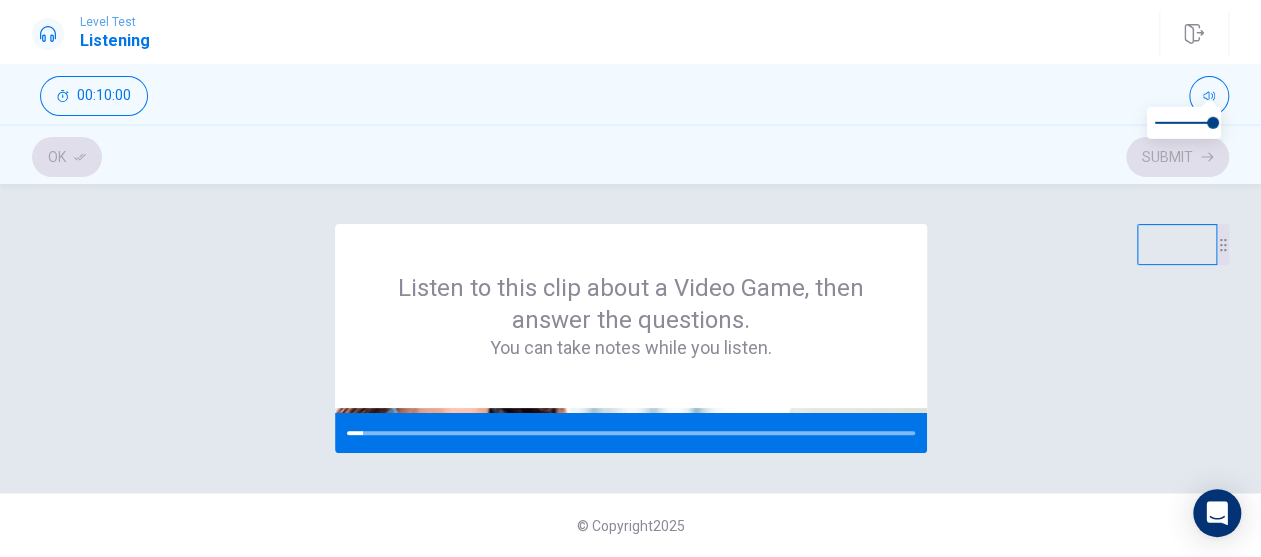 click on "00:10:00" at bounding box center (630, 94) 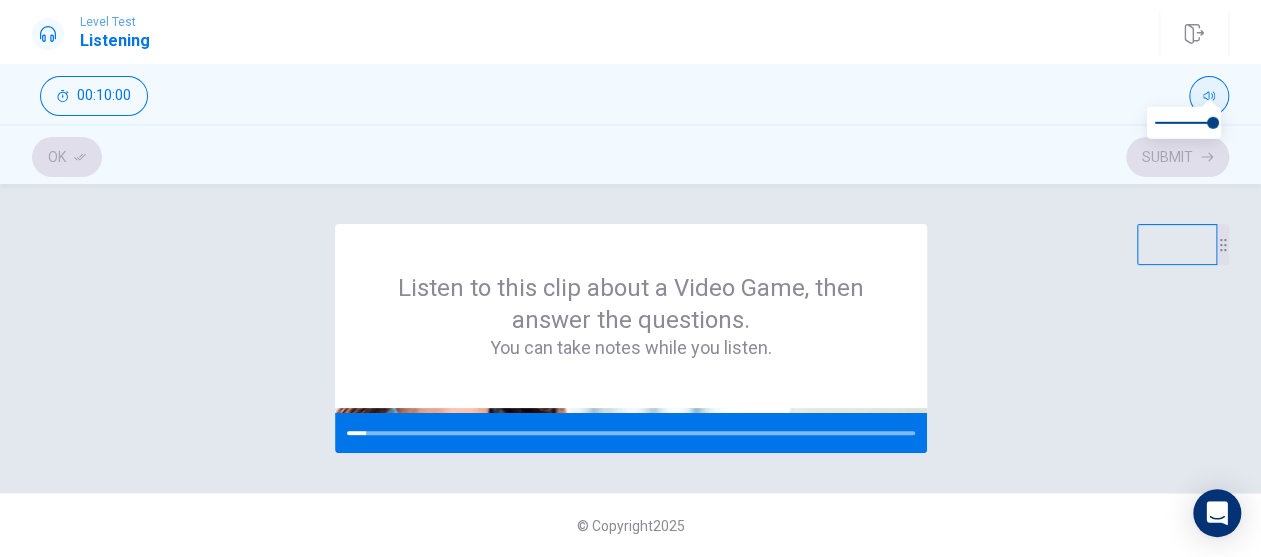 click at bounding box center [1209, 96] 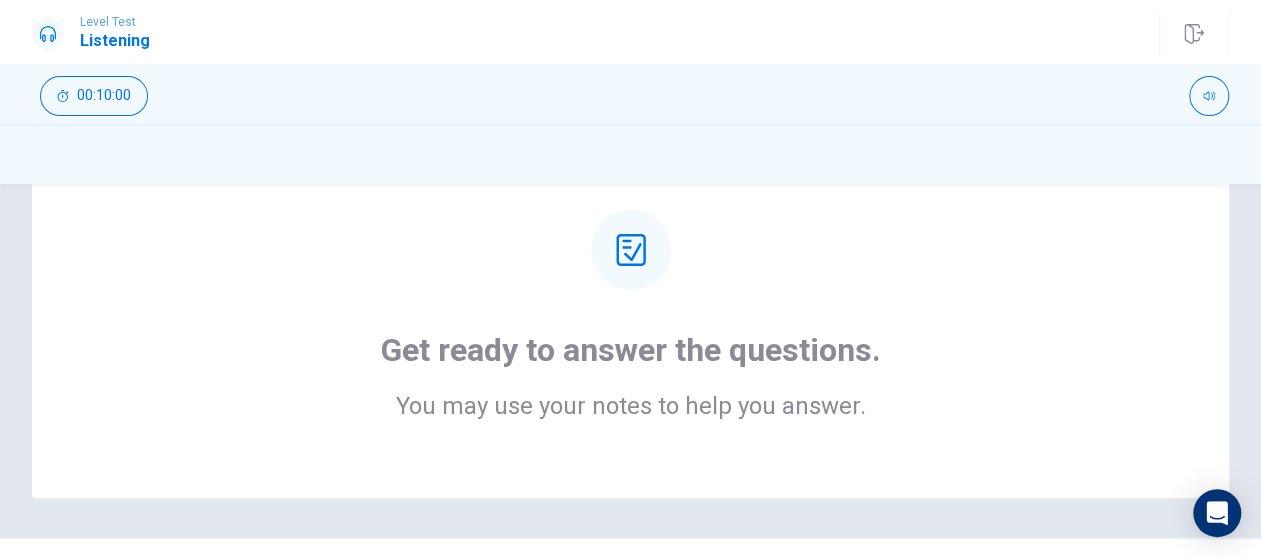 scroll, scrollTop: 138, scrollLeft: 0, axis: vertical 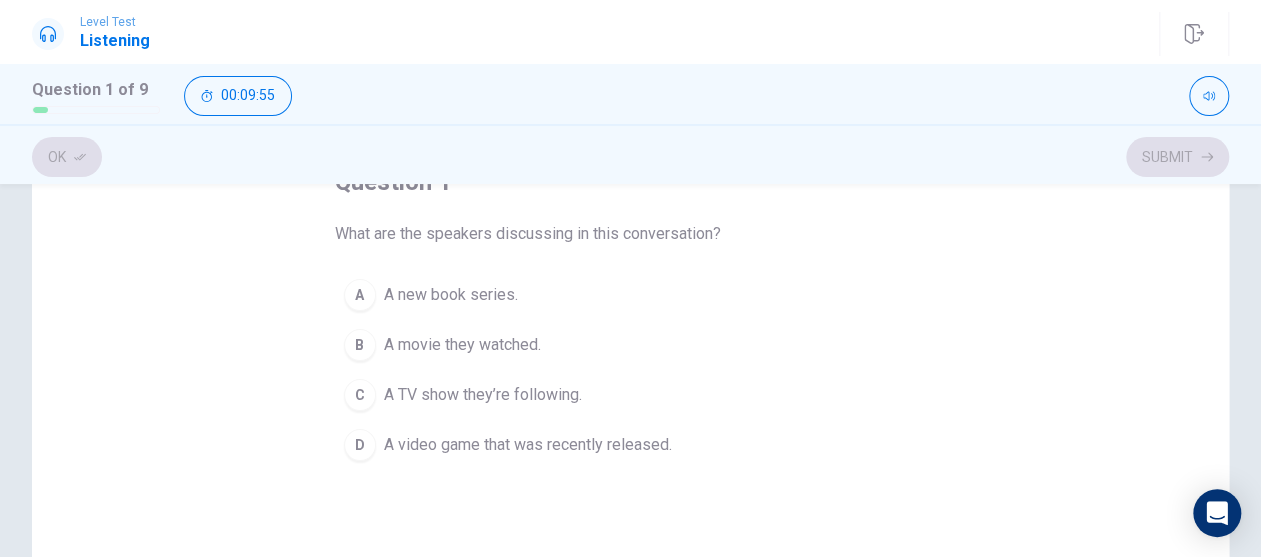 click on "A video game that was recently released." at bounding box center [528, 445] 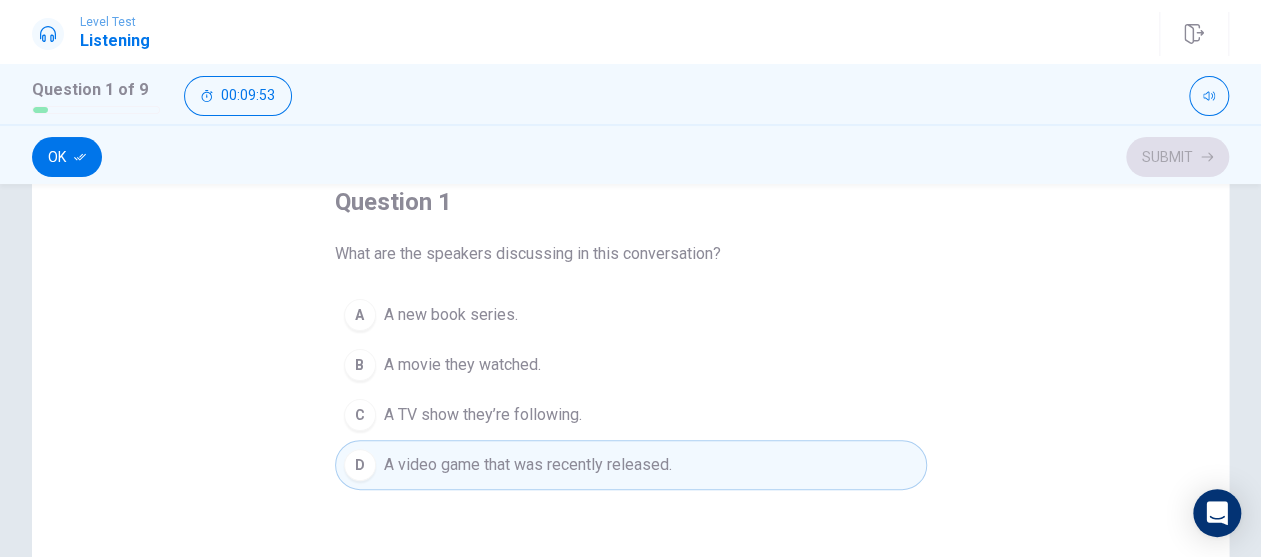 scroll, scrollTop: 138, scrollLeft: 0, axis: vertical 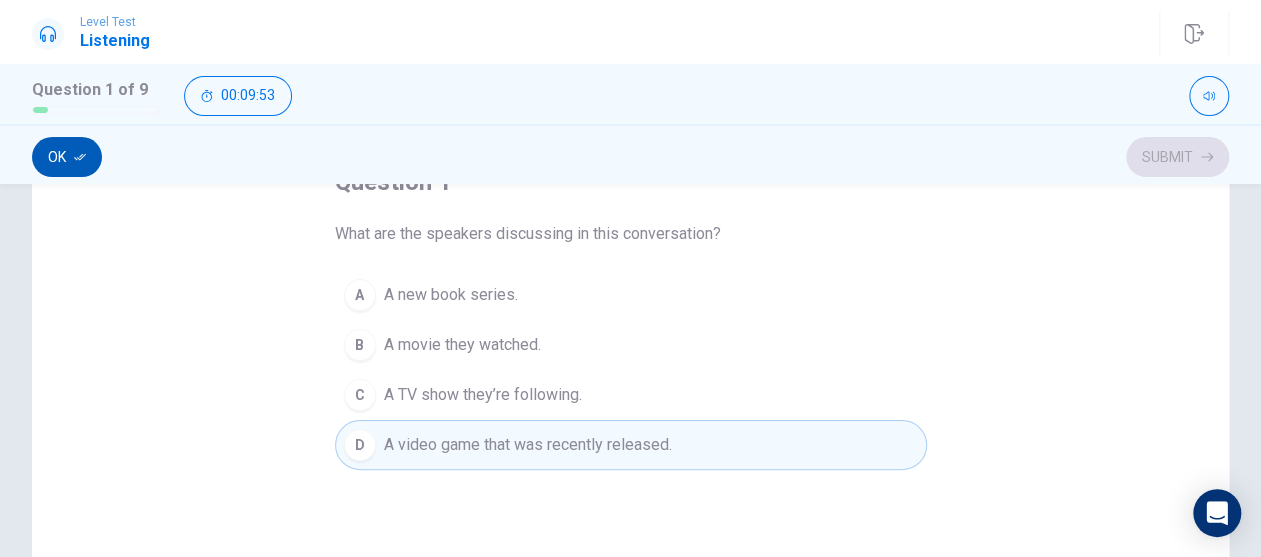 click on "Ok" at bounding box center [67, 157] 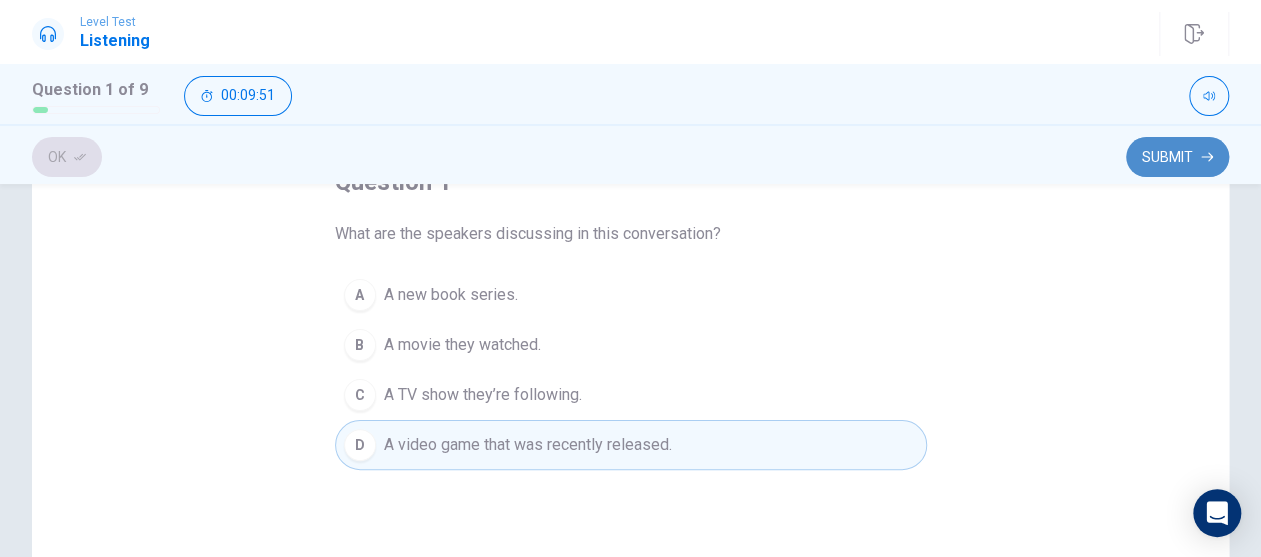 click on "Submit" at bounding box center (1177, 157) 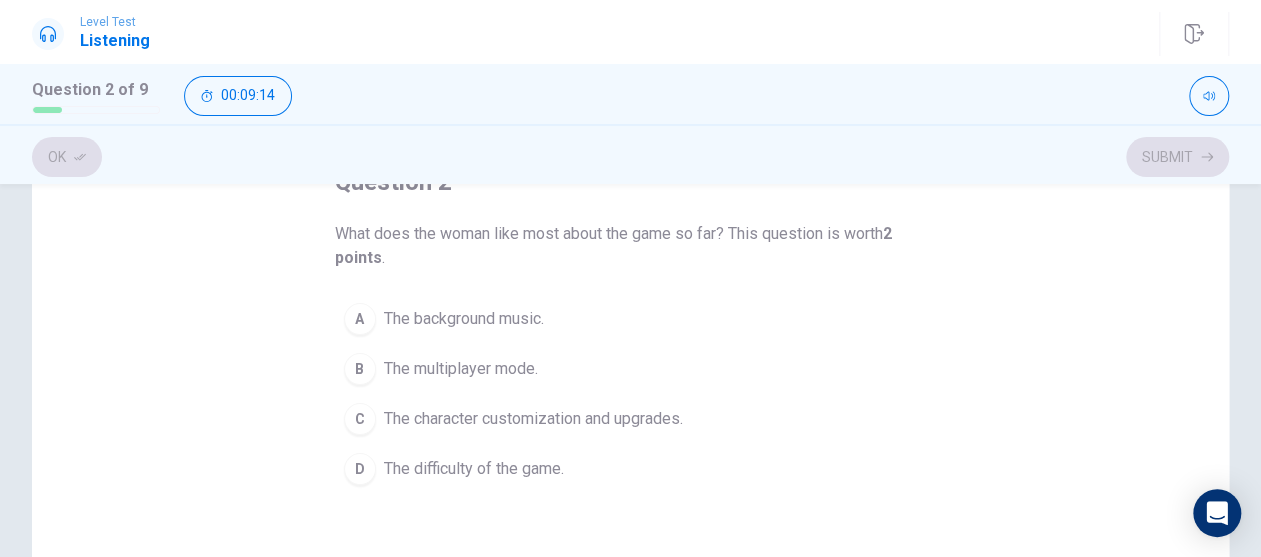 click on "The character customization and upgrades." at bounding box center [533, 419] 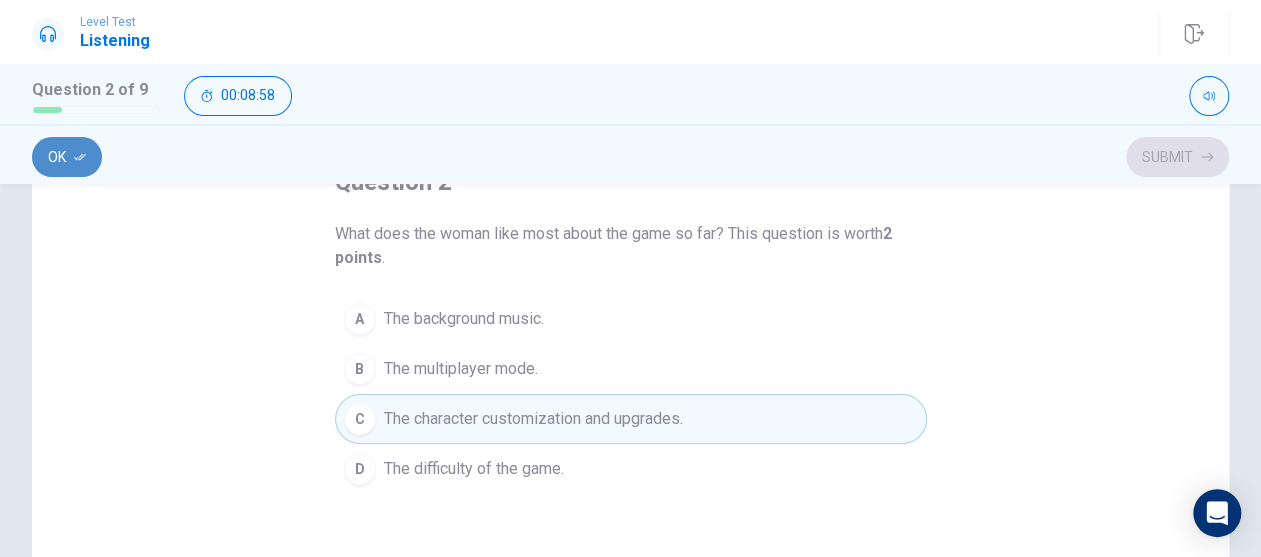 click on "Ok" at bounding box center (67, 157) 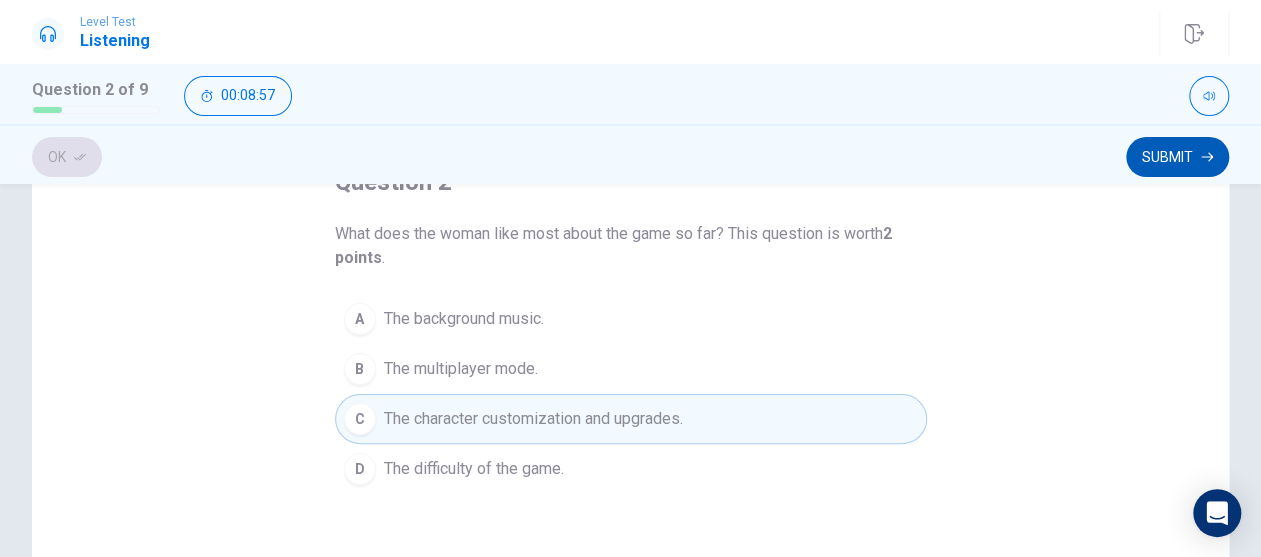click on "Submit" at bounding box center [1177, 157] 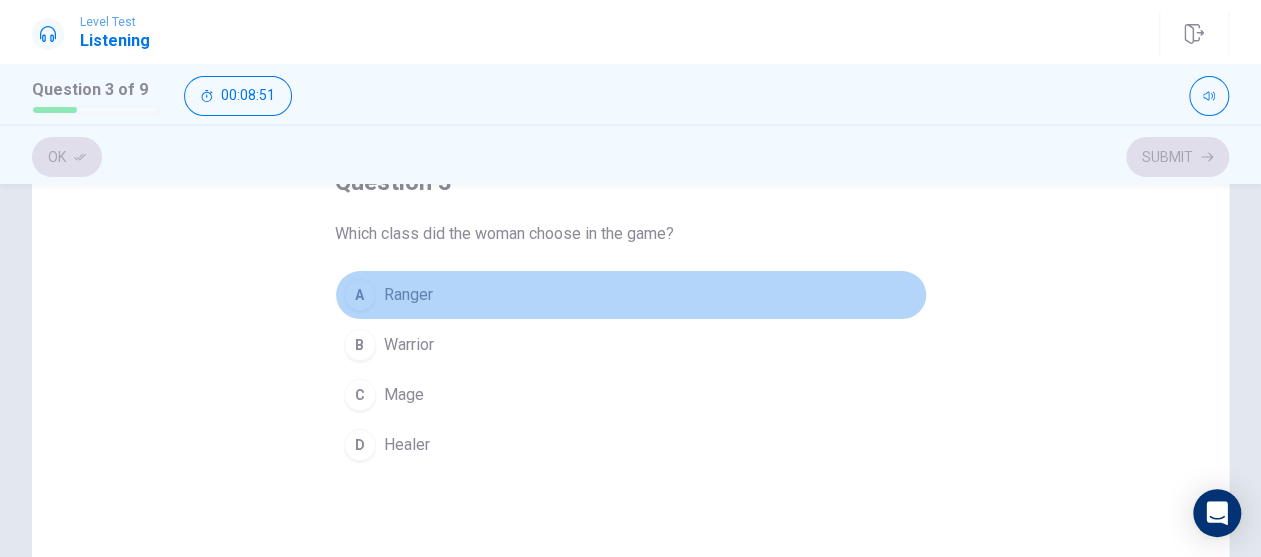 click on "Ranger" at bounding box center [408, 295] 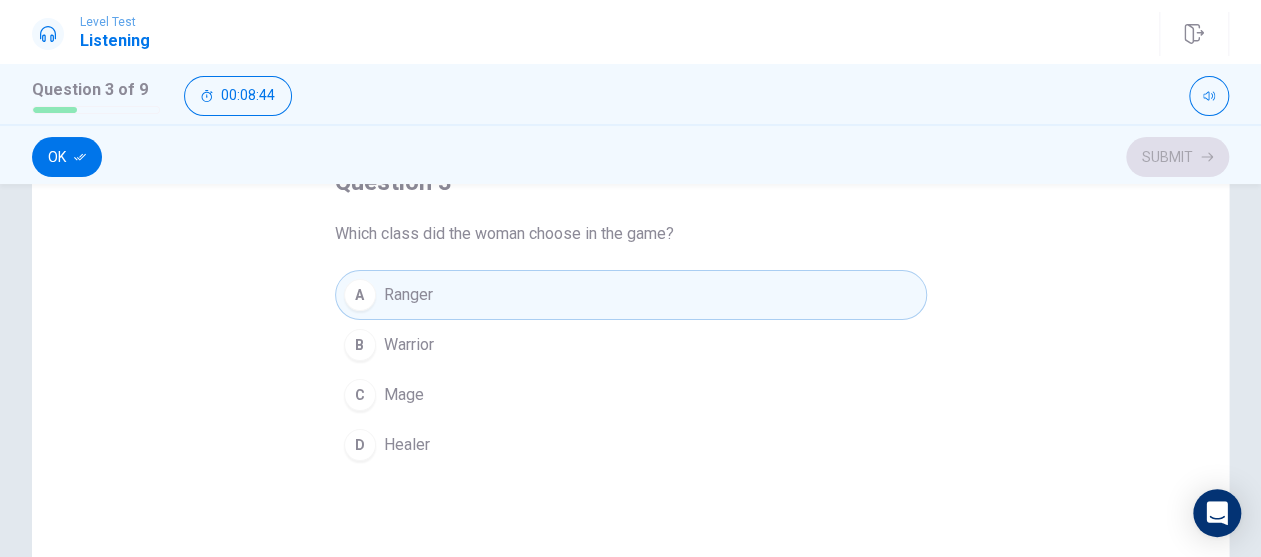 click on "Ok Submit" at bounding box center [630, 157] 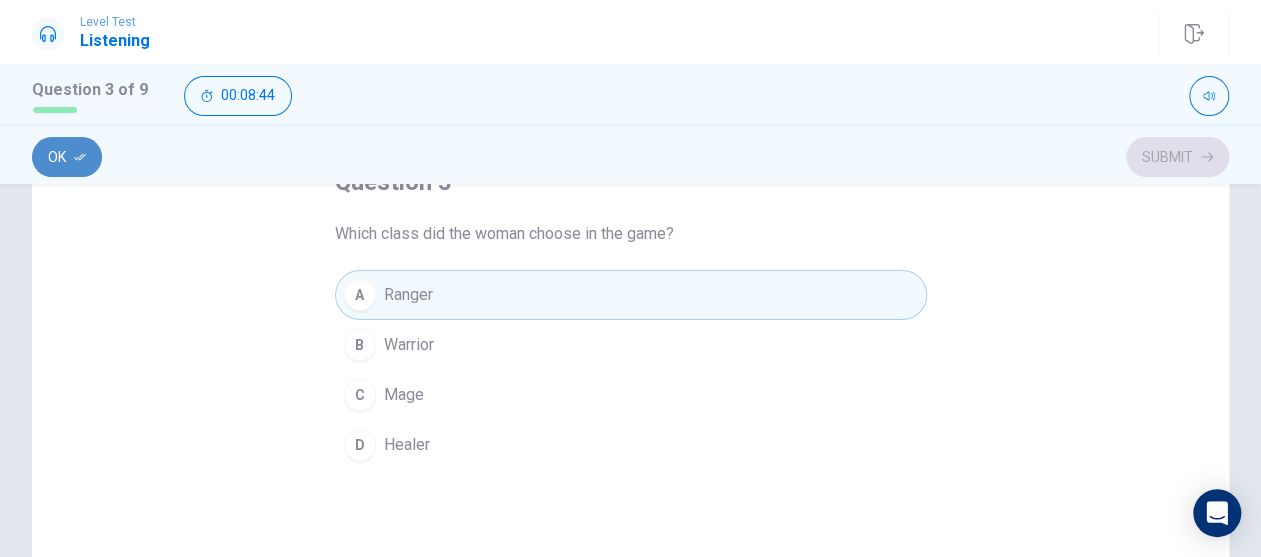 click 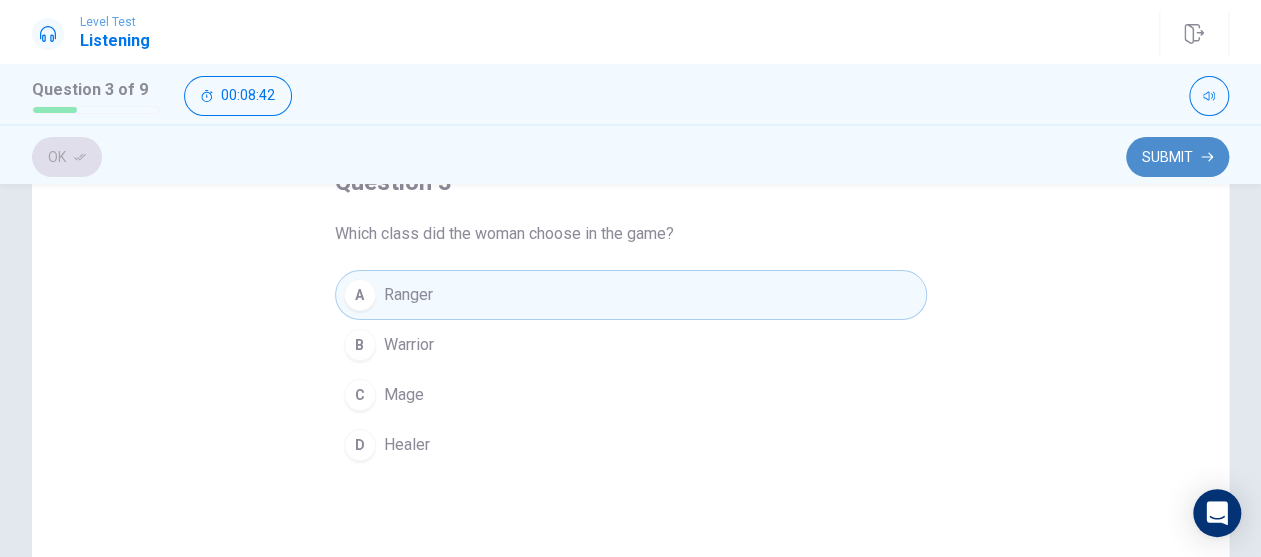 click on "Submit" at bounding box center (1177, 157) 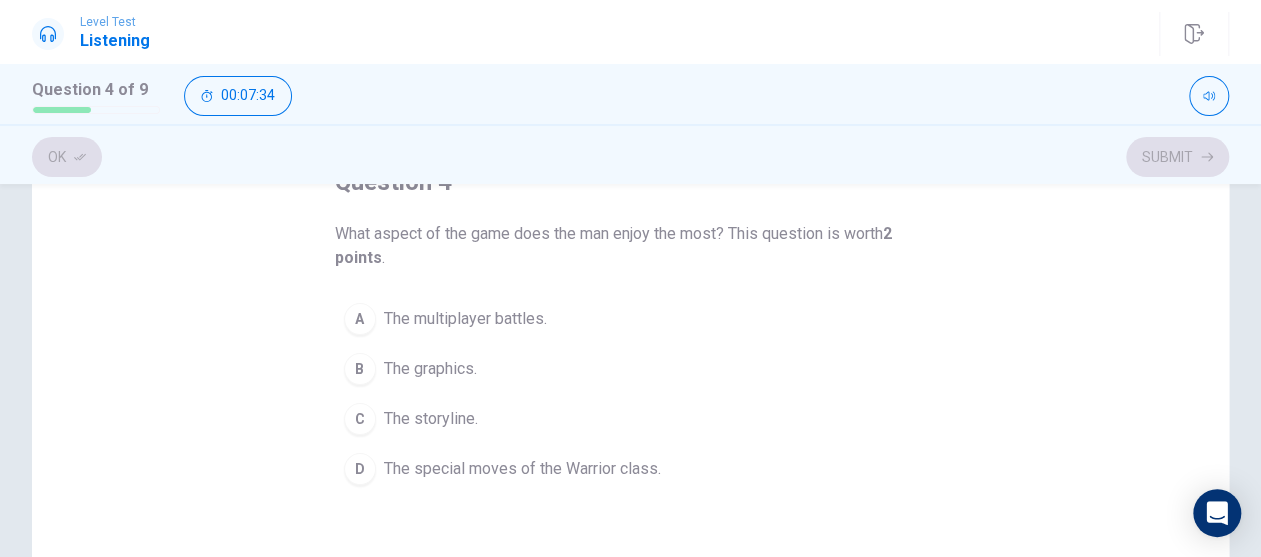 click on "The graphics." at bounding box center (430, 369) 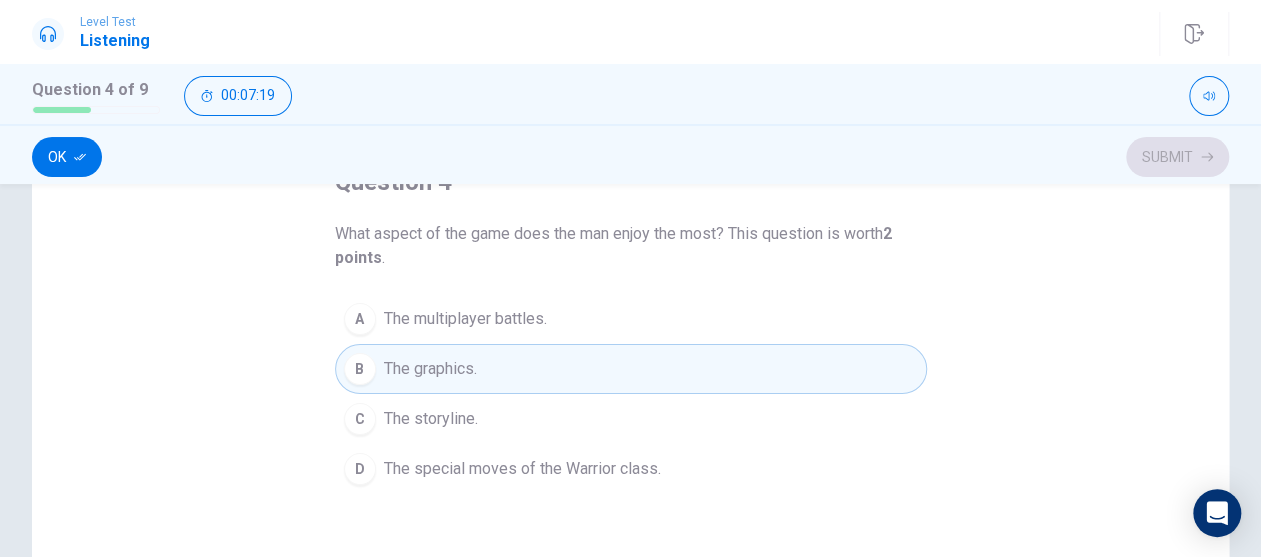 click on "The special moves of the Warrior class." at bounding box center (522, 469) 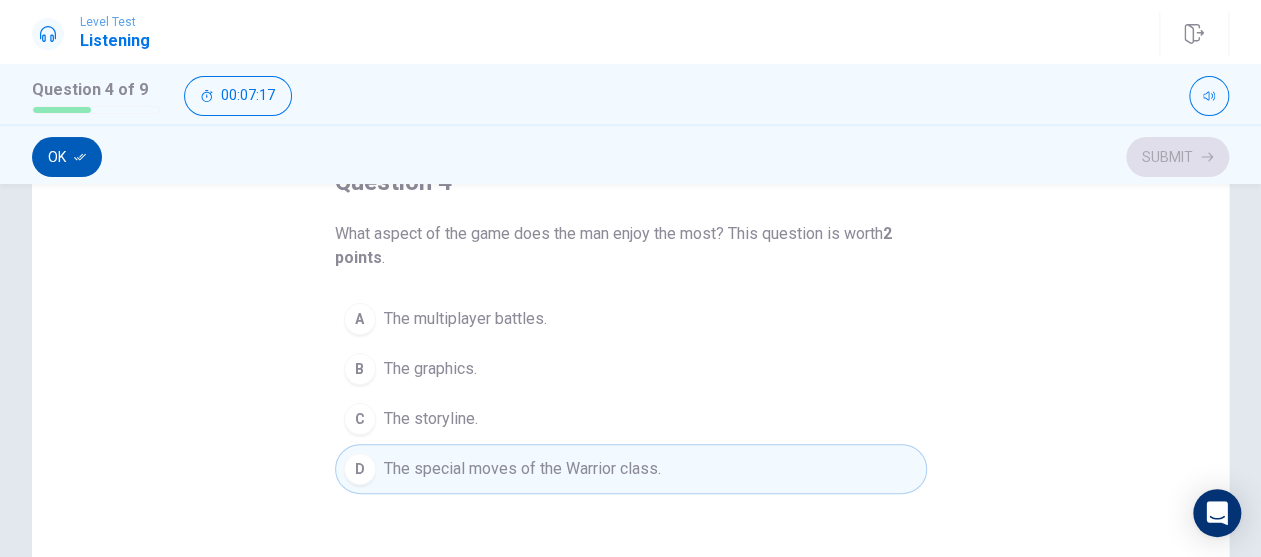 click 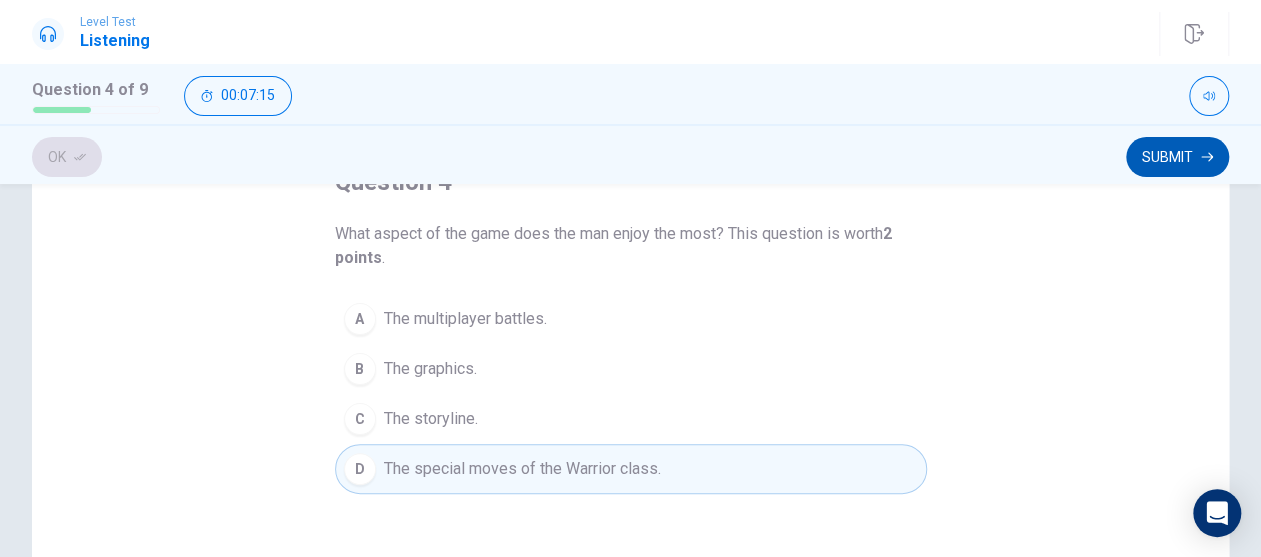 click on "Submit" at bounding box center [1177, 157] 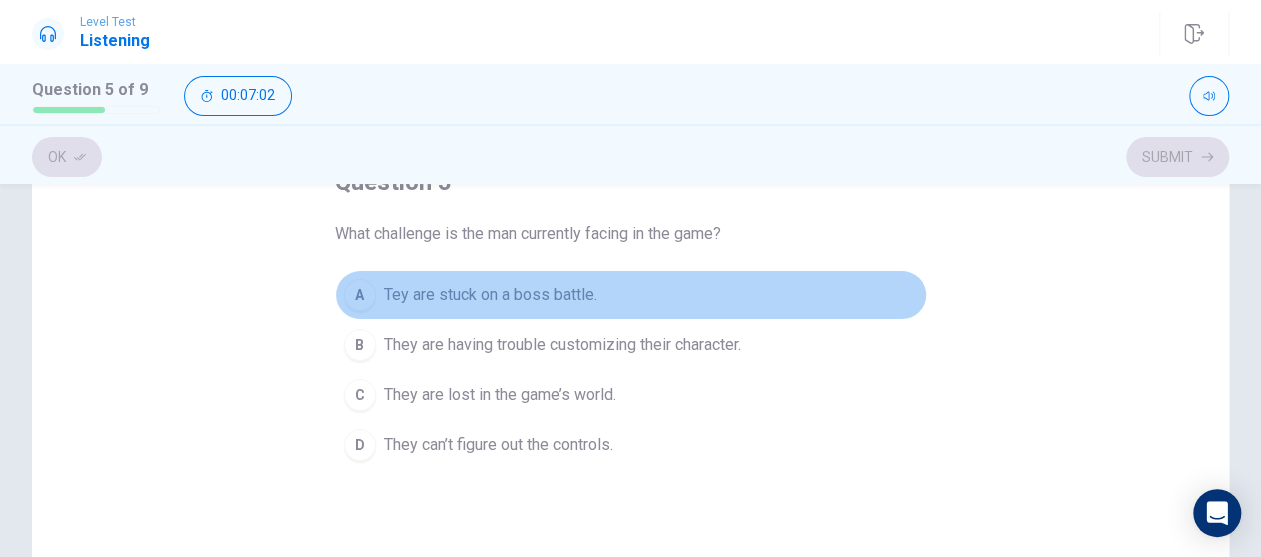 click on "Tey are stuck on a boss battle." at bounding box center (490, 295) 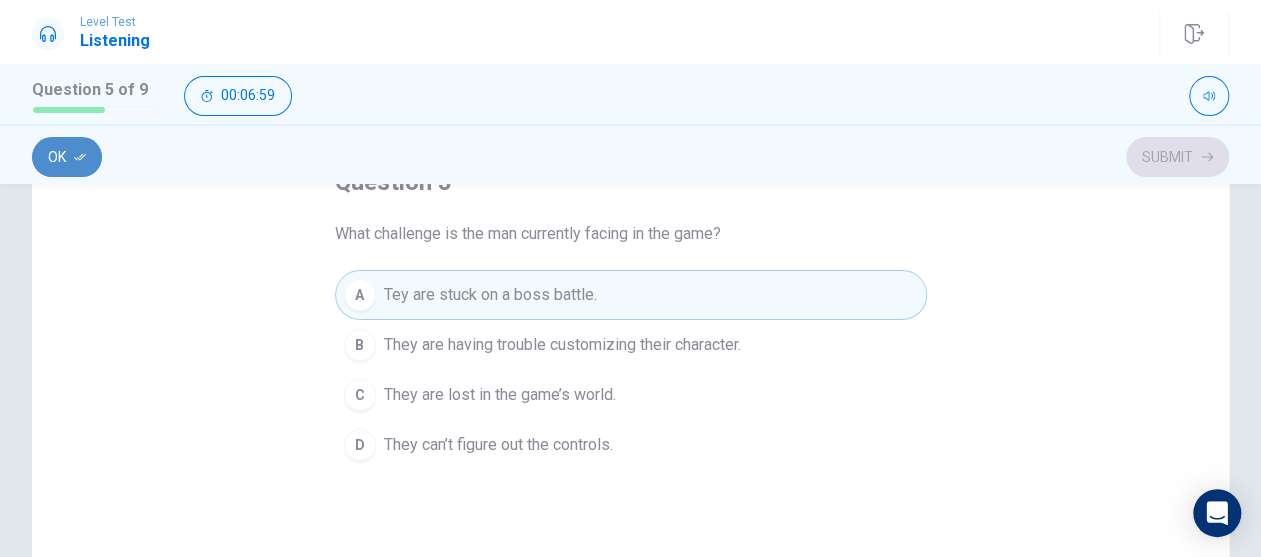 click on "Ok" at bounding box center (67, 157) 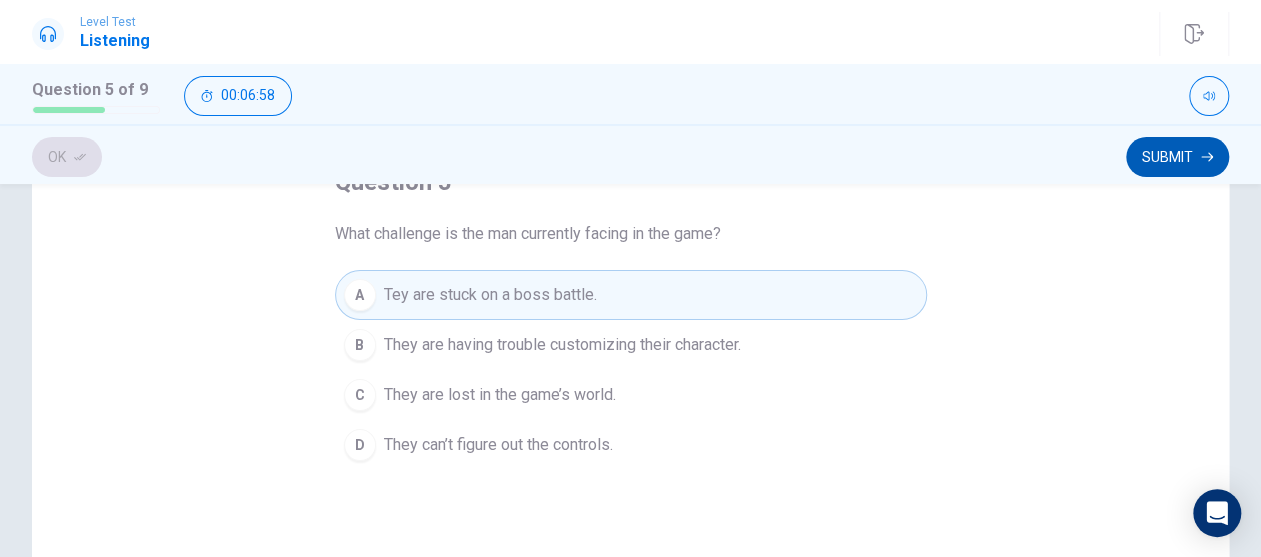 click on "Submit" at bounding box center [1177, 157] 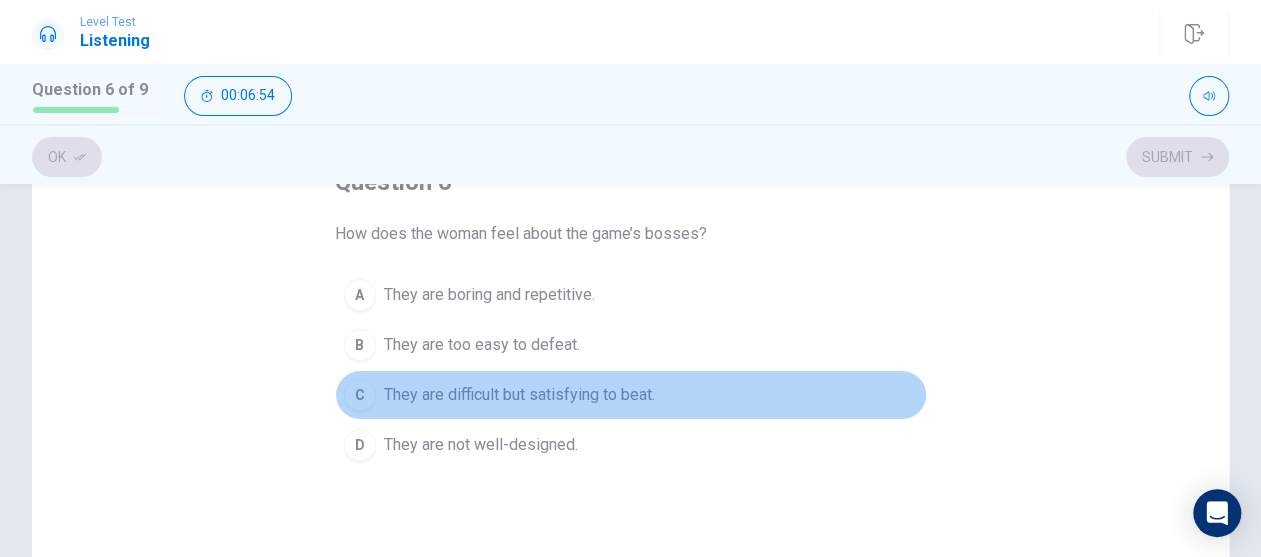 click on "They are difficult but satisfying to beat." at bounding box center (519, 395) 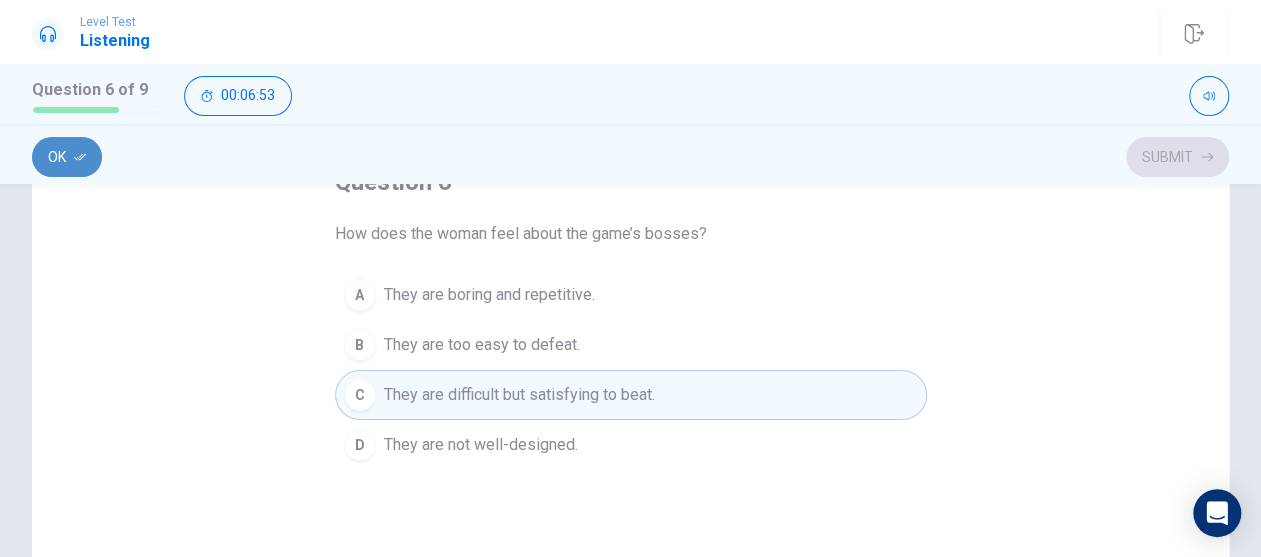 click 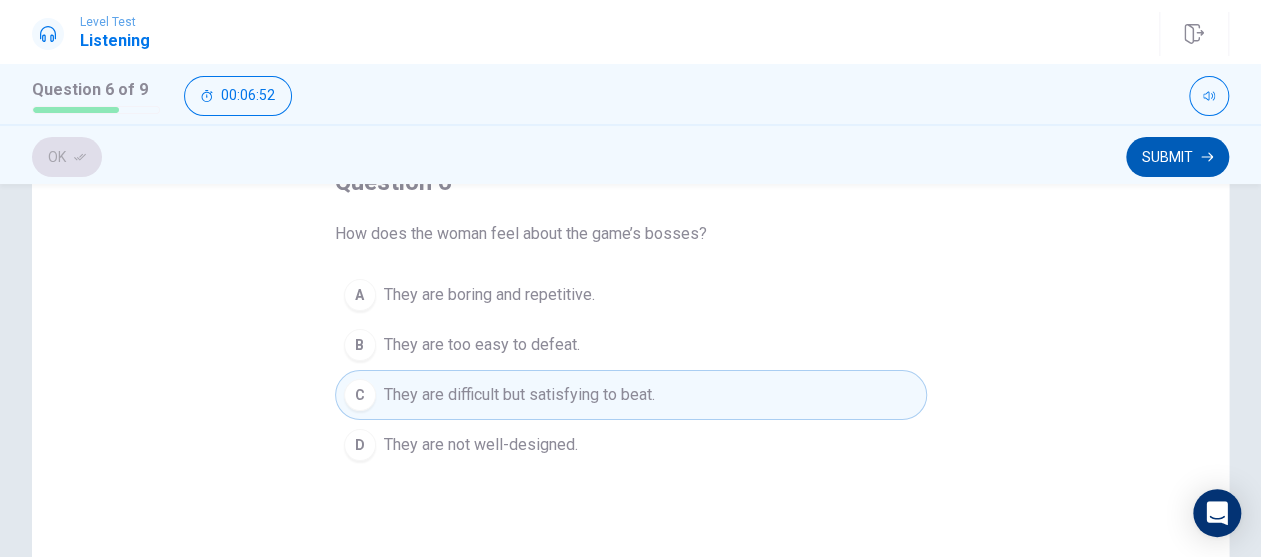 click on "Submit" at bounding box center [1177, 157] 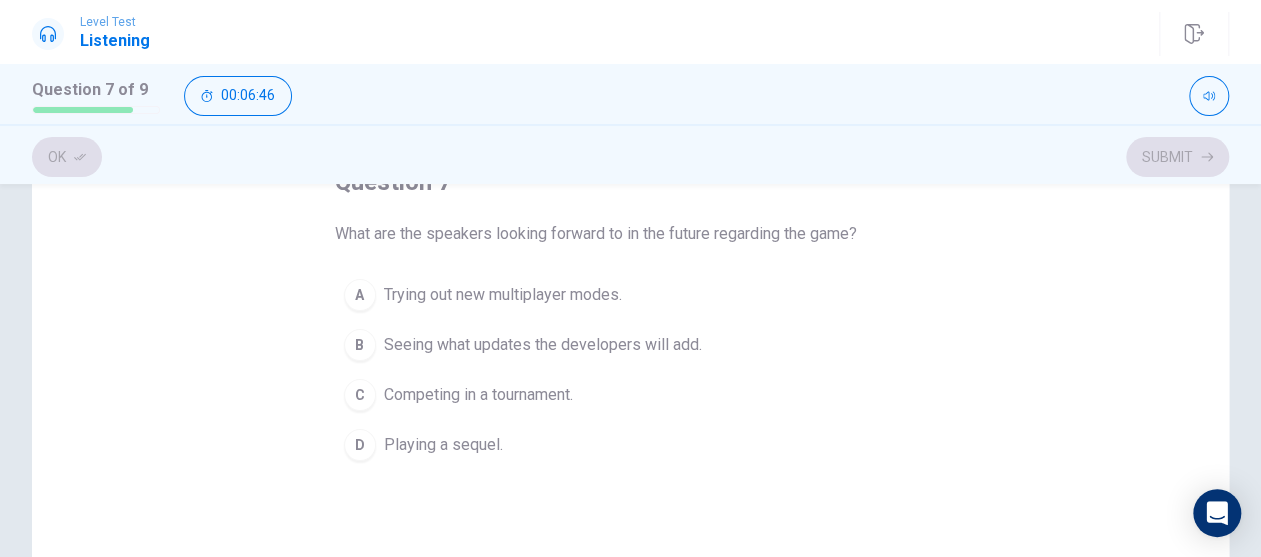 click on "Seeing what updates the developers will add." at bounding box center (543, 345) 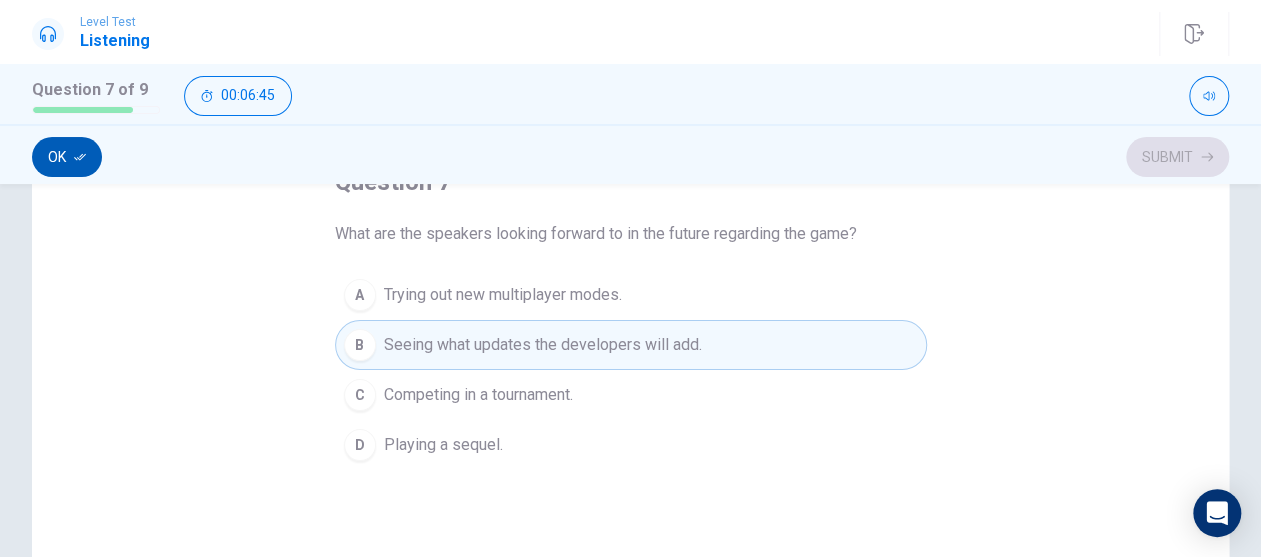 click on "Ok" at bounding box center [67, 157] 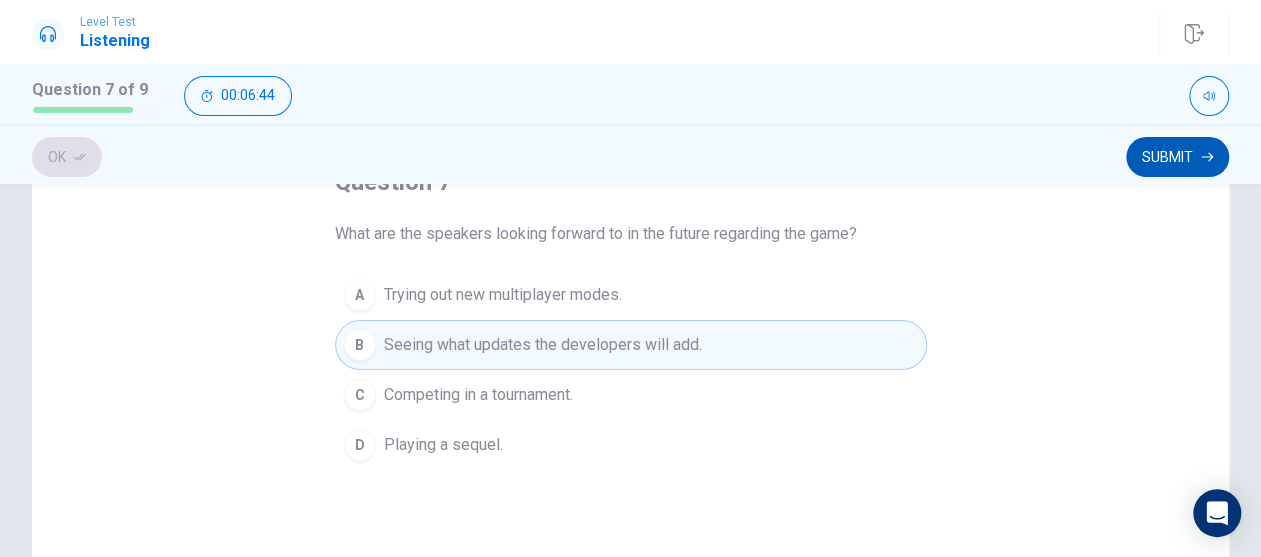 click on "Submit" at bounding box center [1177, 157] 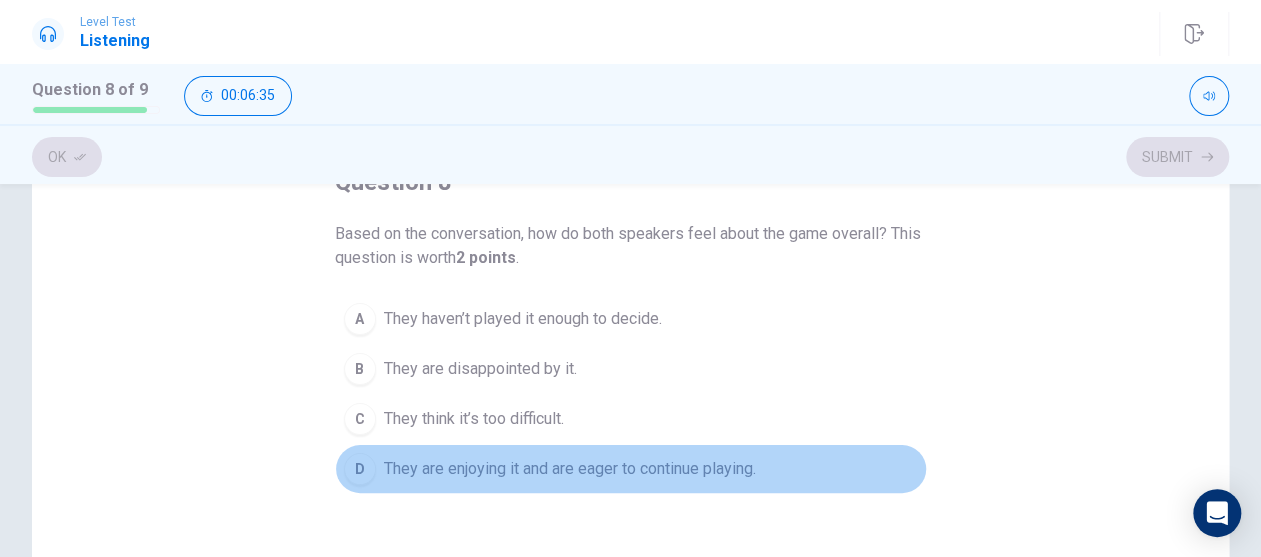 click on "They are enjoying it and are eager to continue playing." at bounding box center [570, 469] 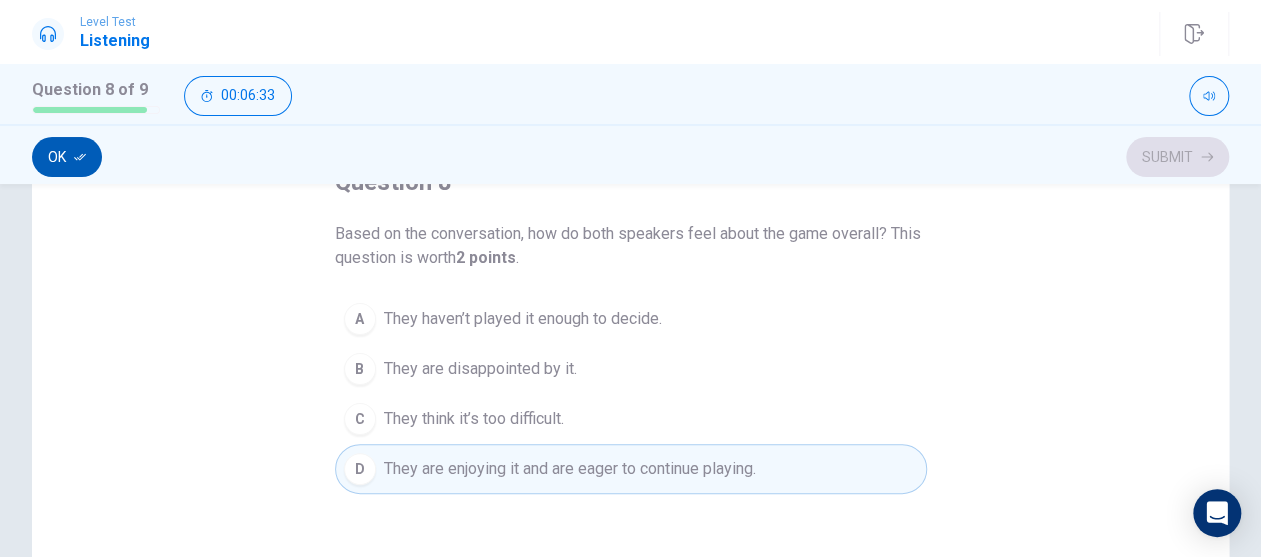 click on "Ok" at bounding box center (67, 157) 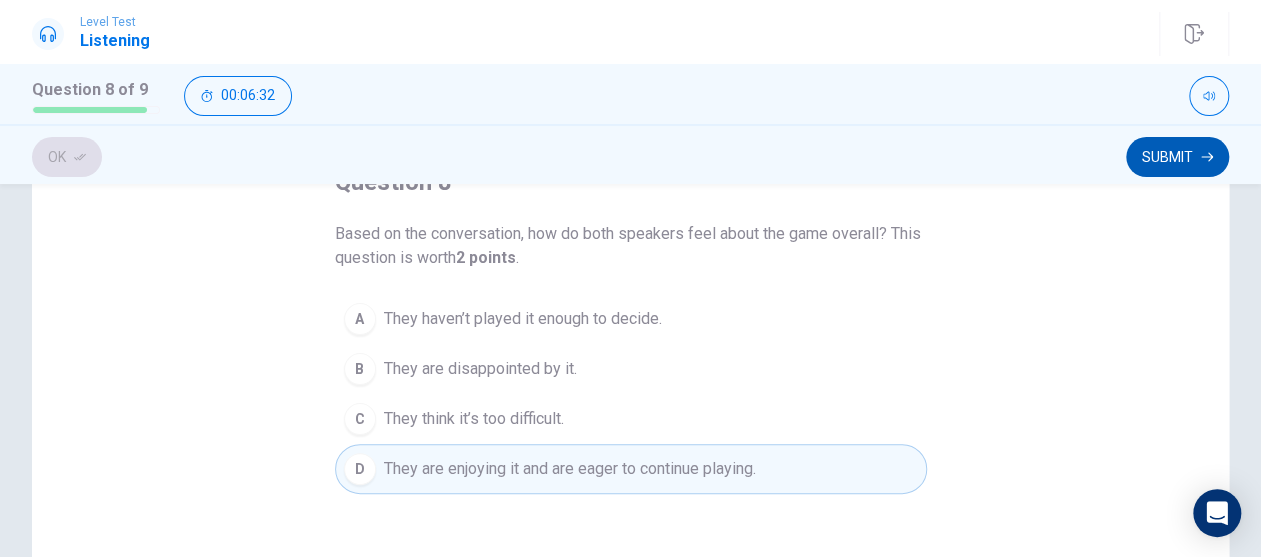 click on "Submit" at bounding box center (1177, 157) 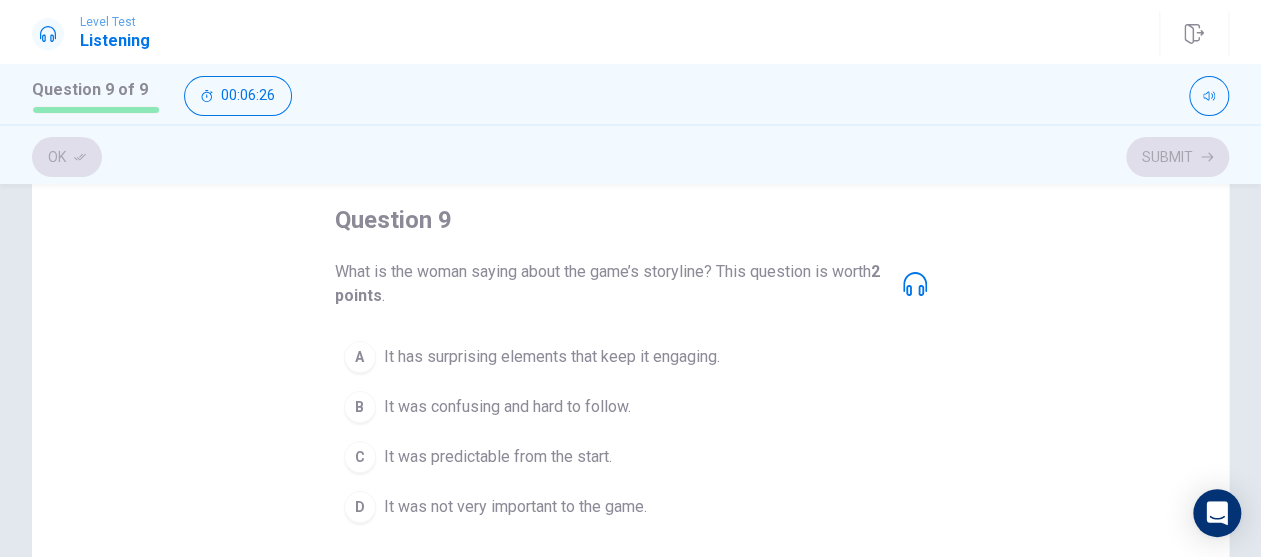 scroll, scrollTop: 200, scrollLeft: 0, axis: vertical 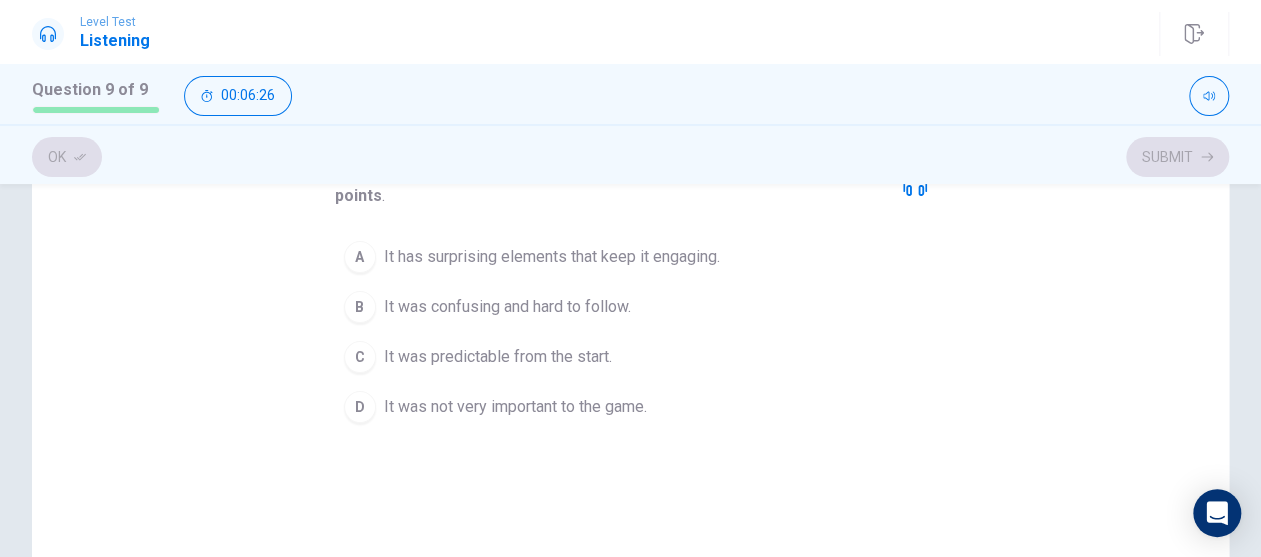 click on "It has surprising elements that keep it engaging." at bounding box center (552, 257) 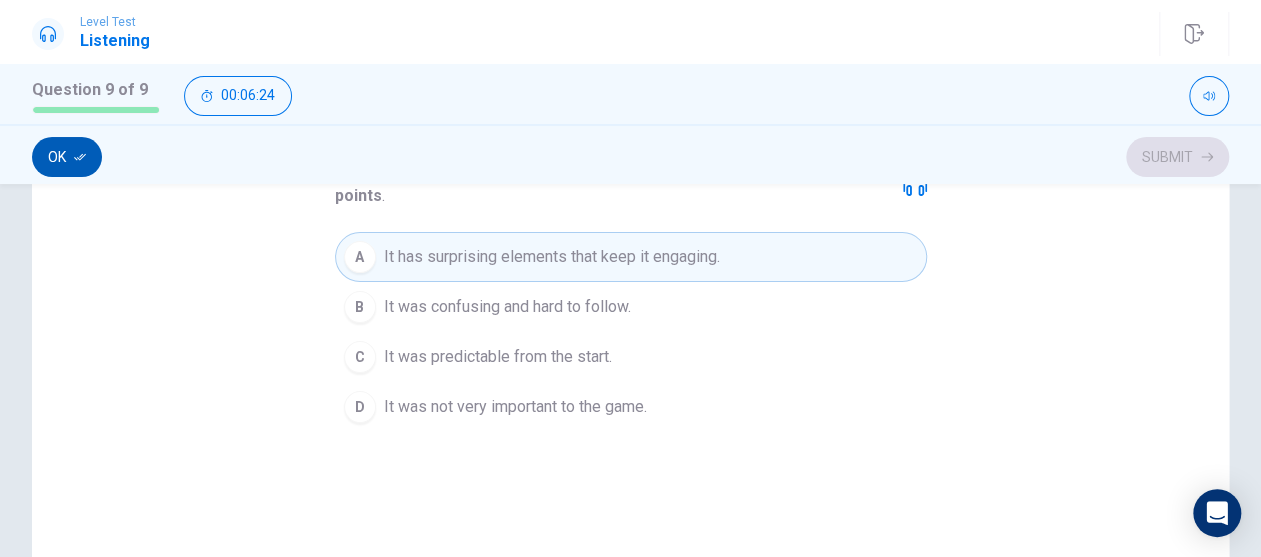 click on "Ok" at bounding box center (67, 157) 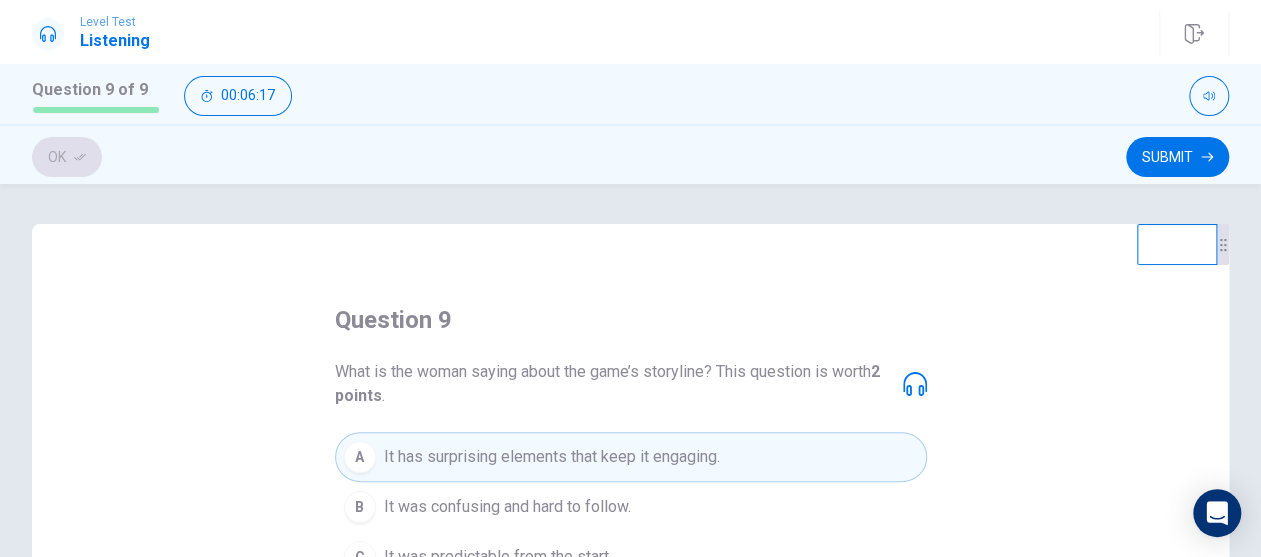 scroll, scrollTop: 100, scrollLeft: 0, axis: vertical 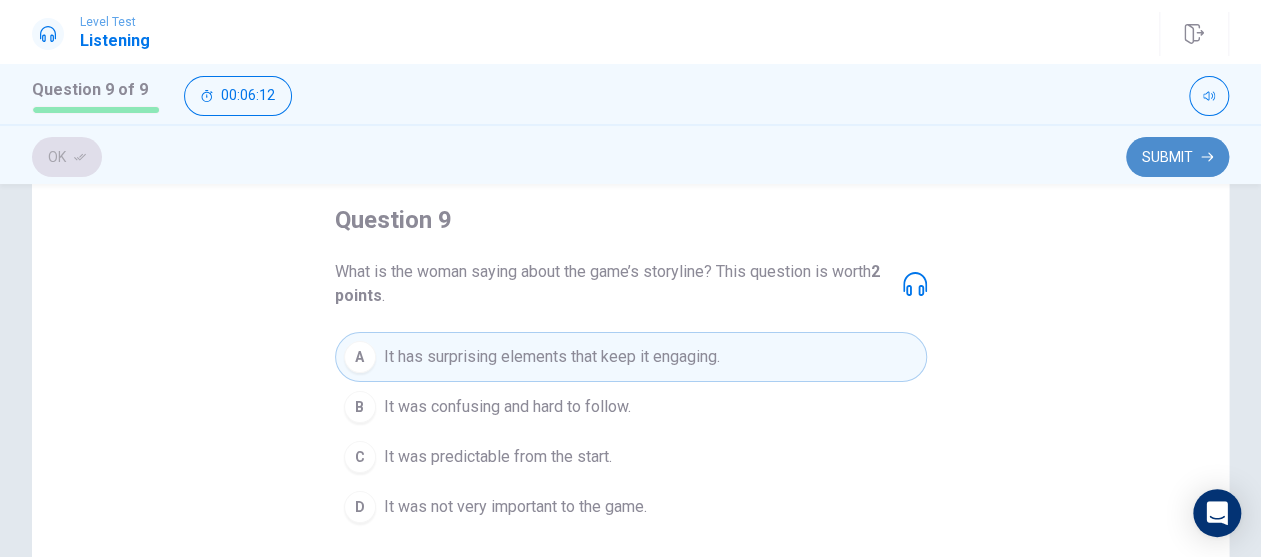 click on "Submit" at bounding box center (1177, 157) 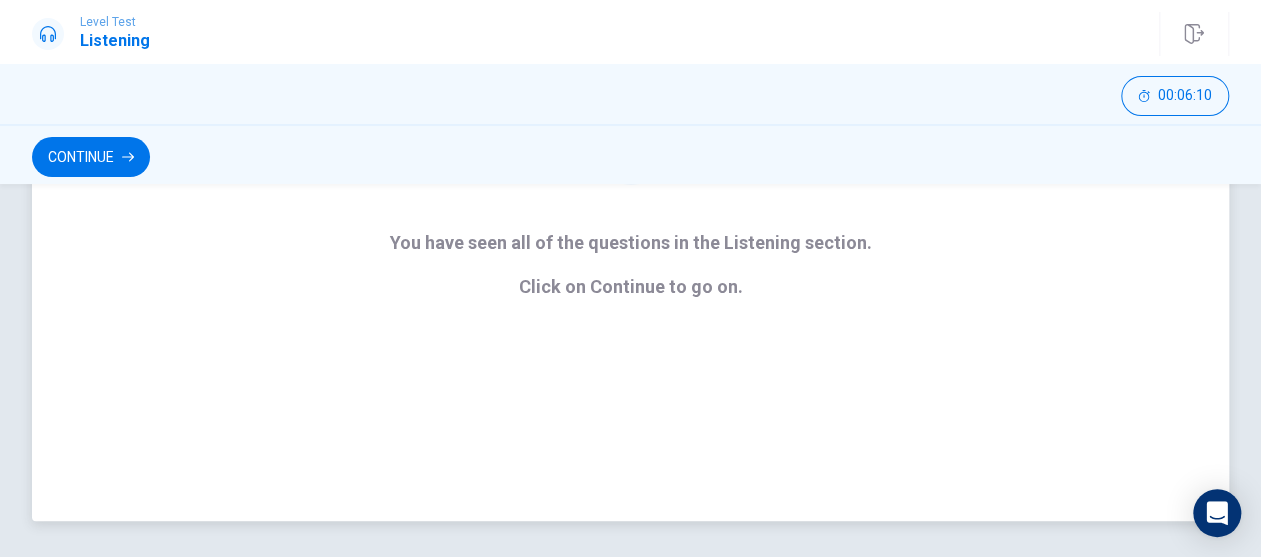 scroll, scrollTop: 300, scrollLeft: 0, axis: vertical 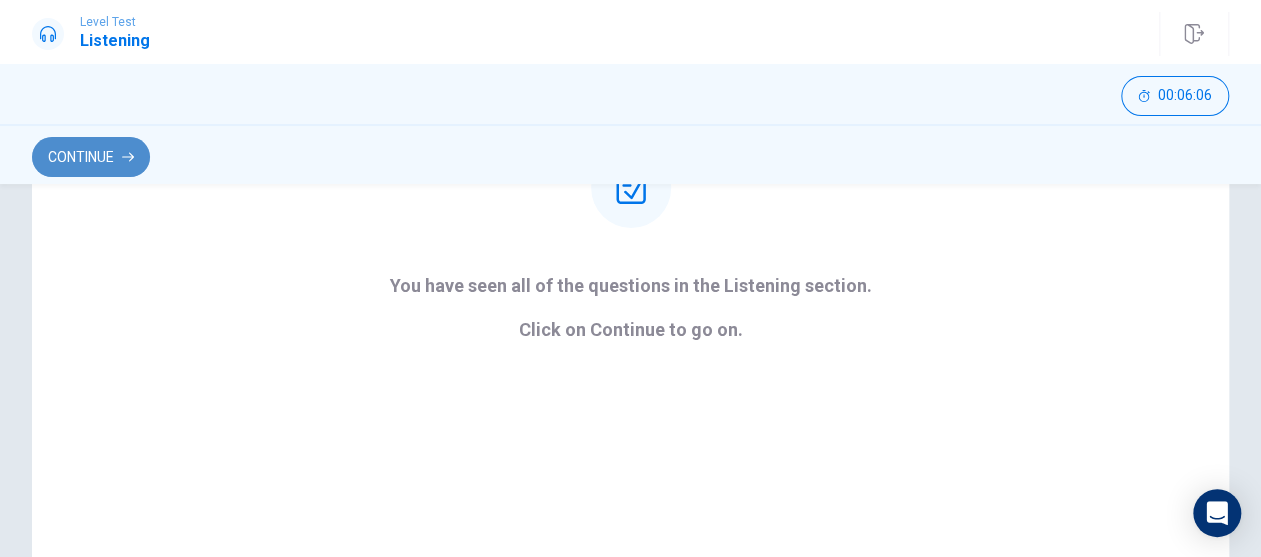 click 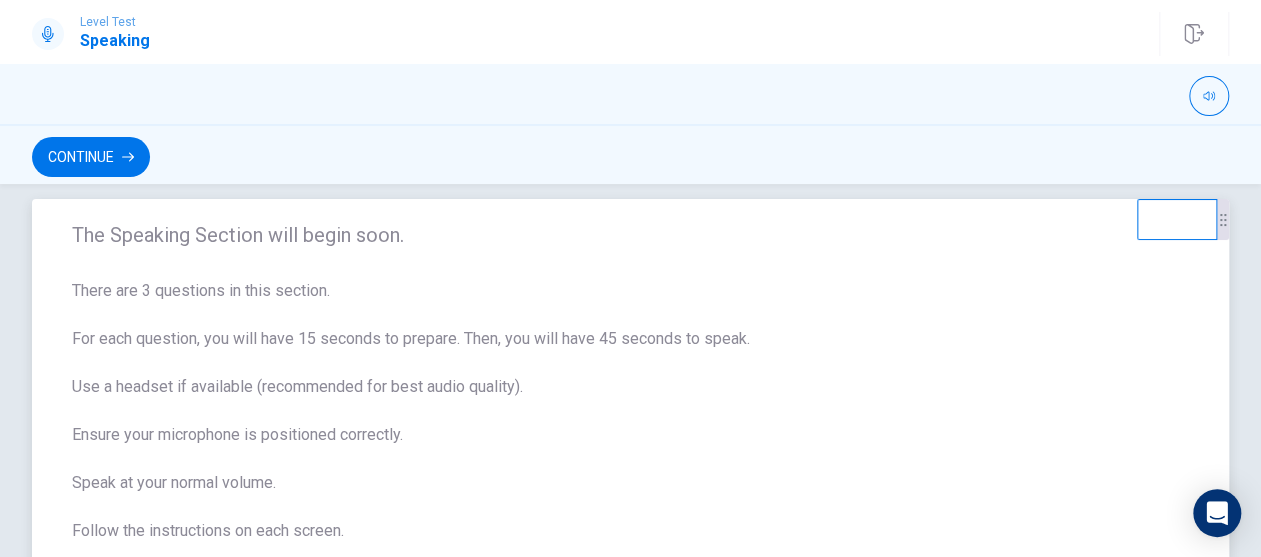 scroll, scrollTop: 0, scrollLeft: 0, axis: both 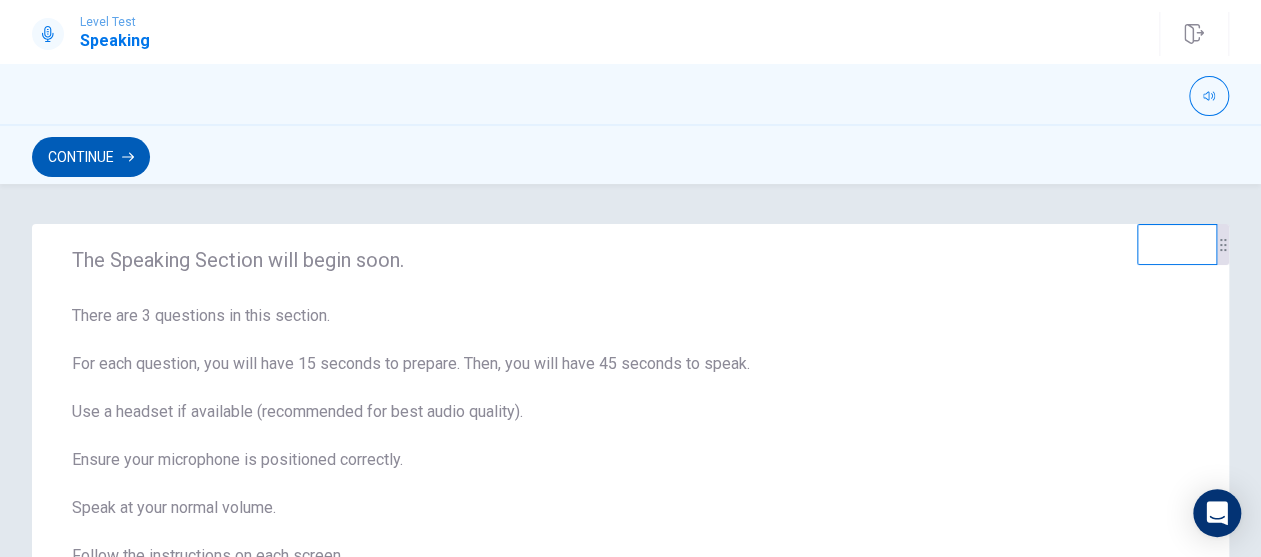 click on "Continue" at bounding box center (91, 157) 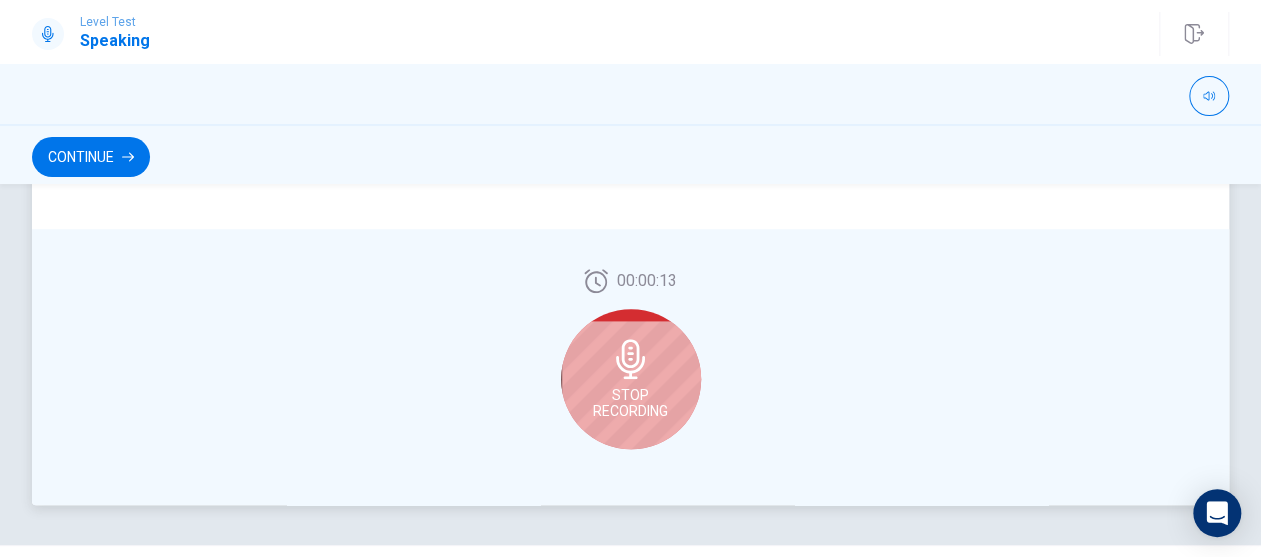 scroll, scrollTop: 600, scrollLeft: 0, axis: vertical 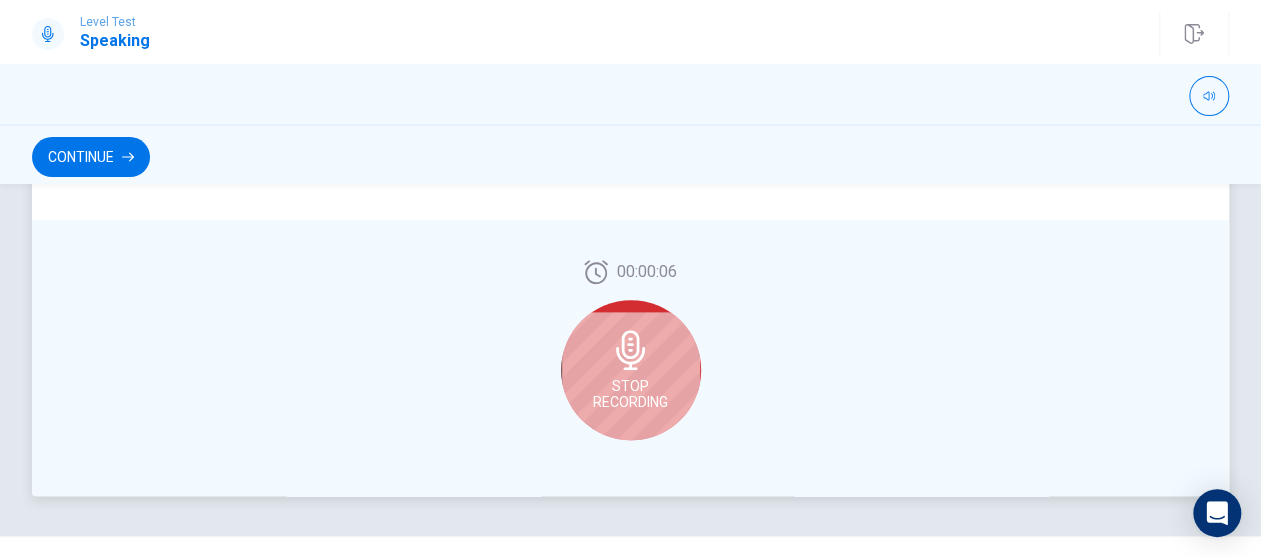 click on "Stop   Recording" at bounding box center (631, 370) 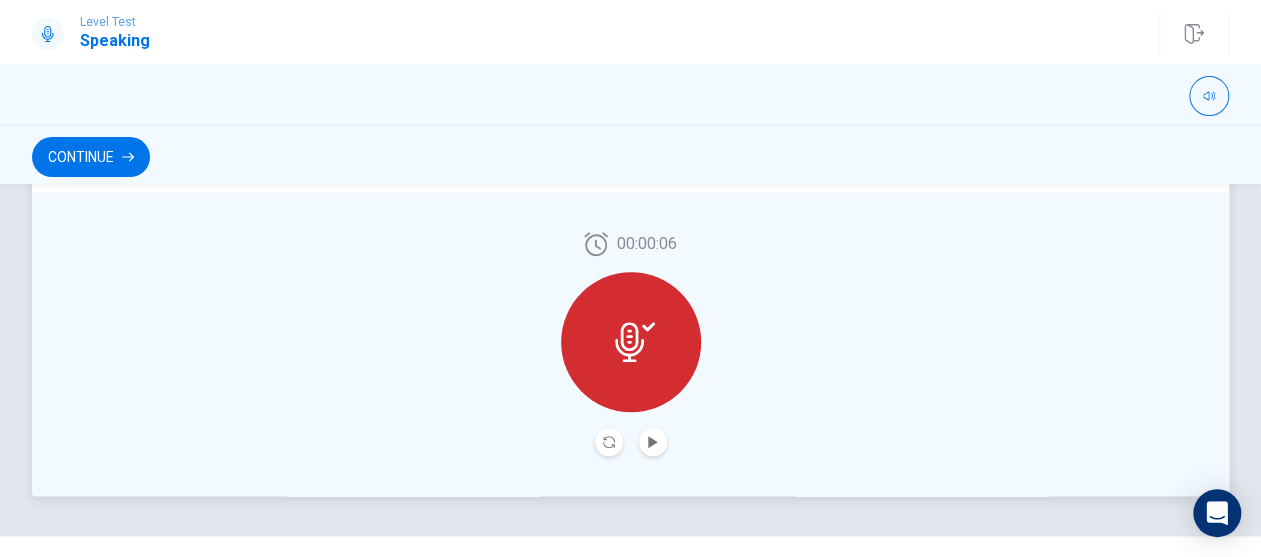 click at bounding box center [653, 442] 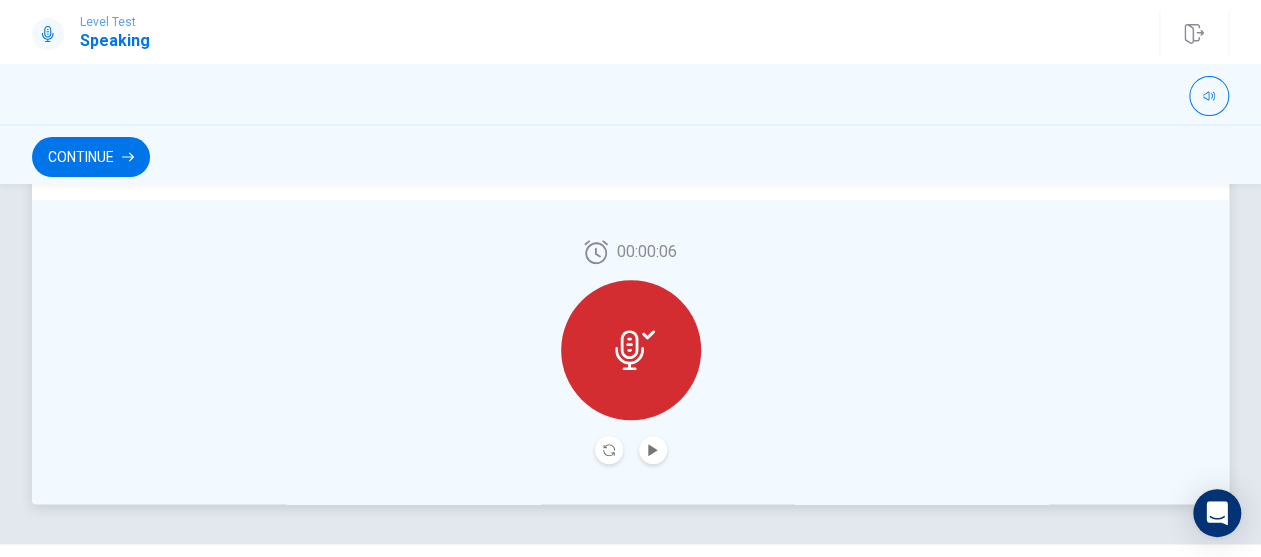 scroll, scrollTop: 600, scrollLeft: 0, axis: vertical 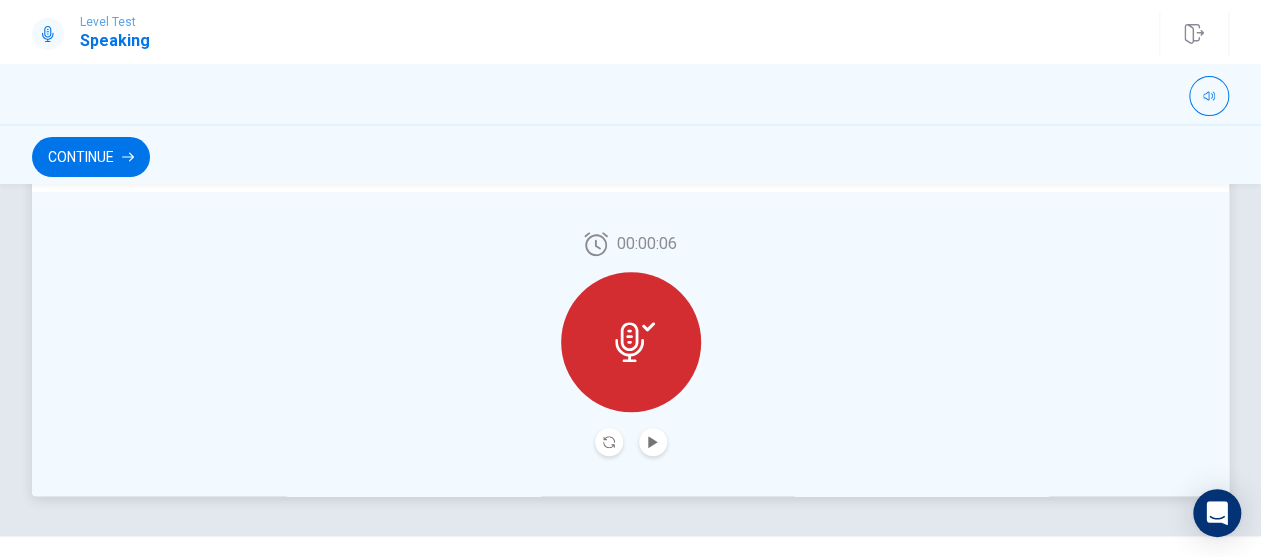 click 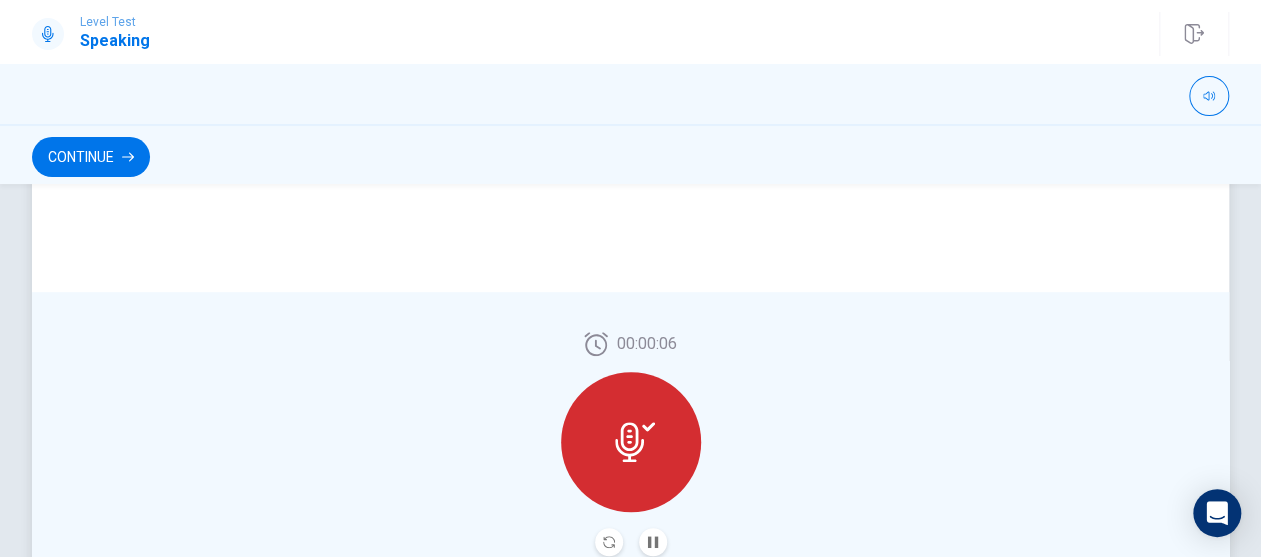 scroll, scrollTop: 642, scrollLeft: 0, axis: vertical 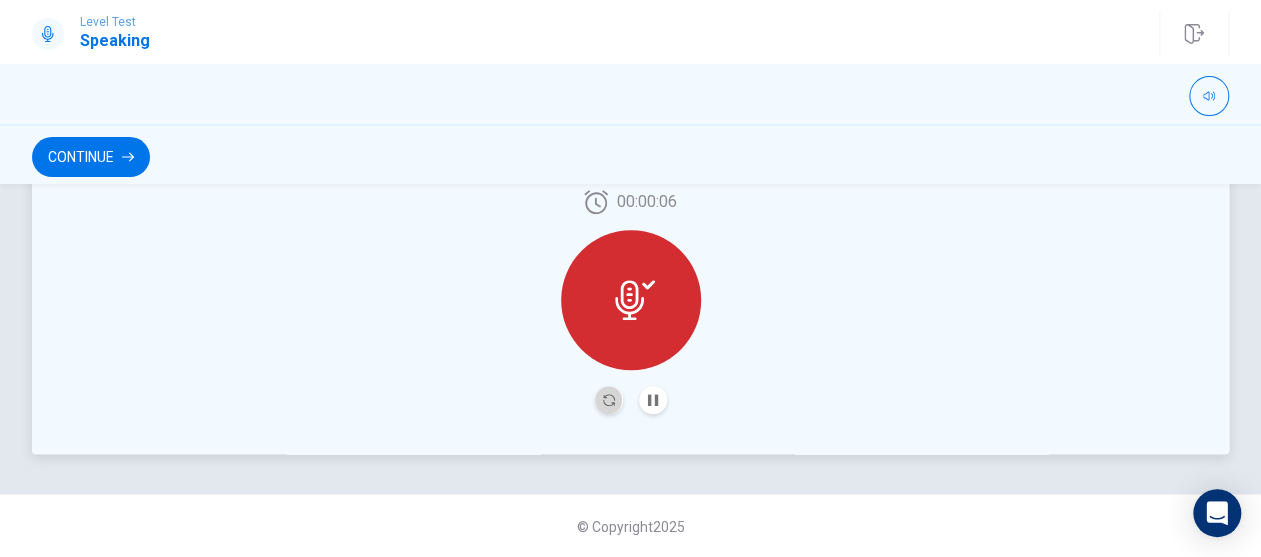 click at bounding box center (609, 400) 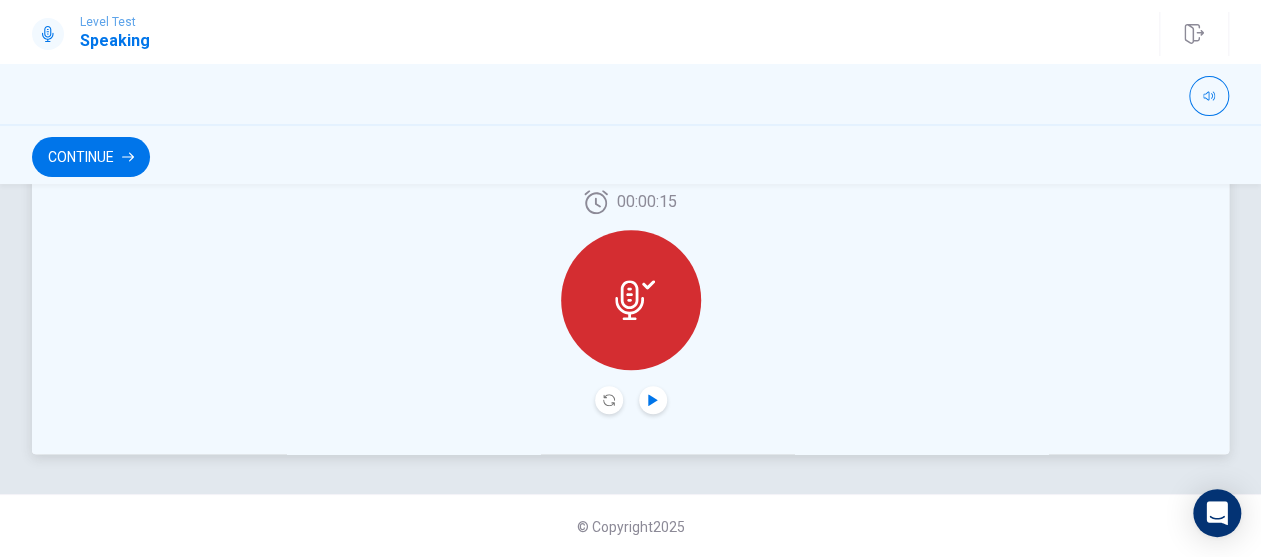 click 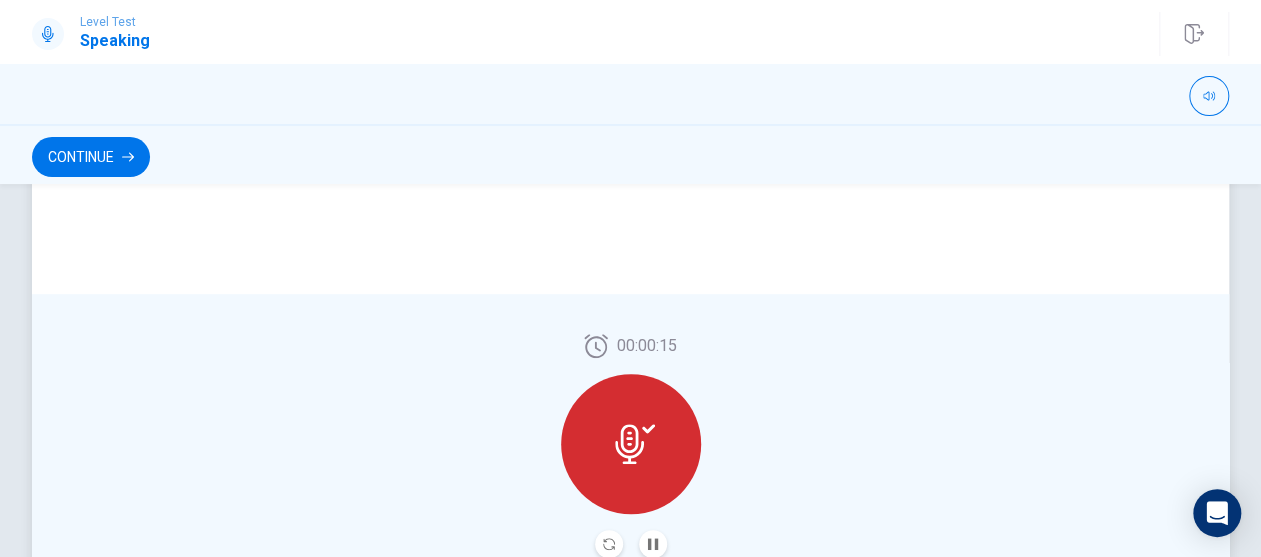 scroll, scrollTop: 542, scrollLeft: 0, axis: vertical 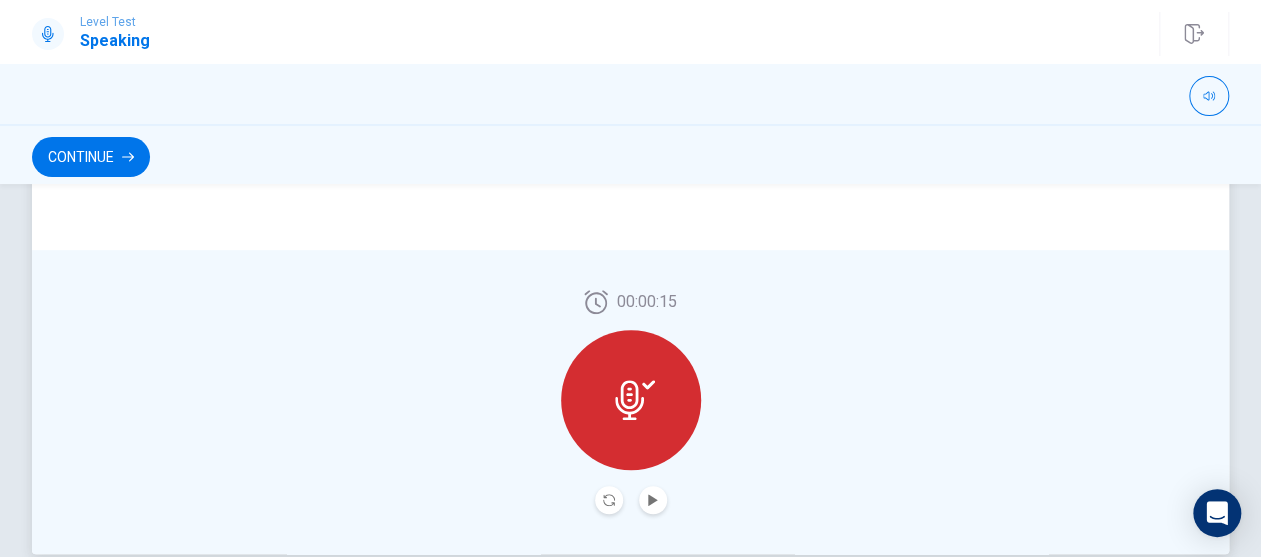 click at bounding box center (609, 500) 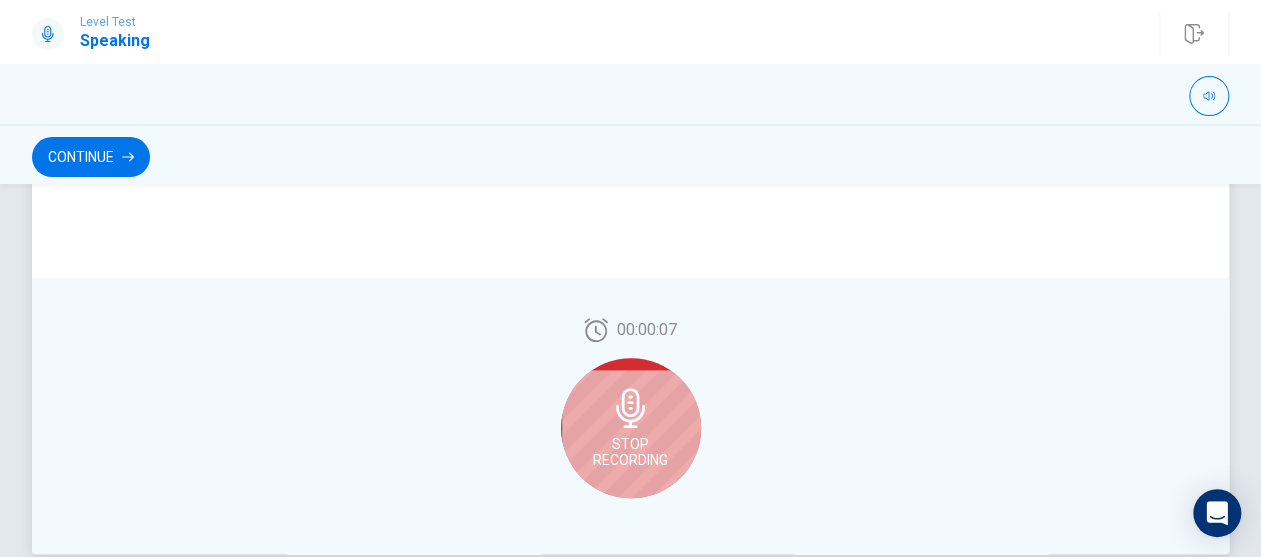 click on "Stop   Recording" at bounding box center [631, 428] 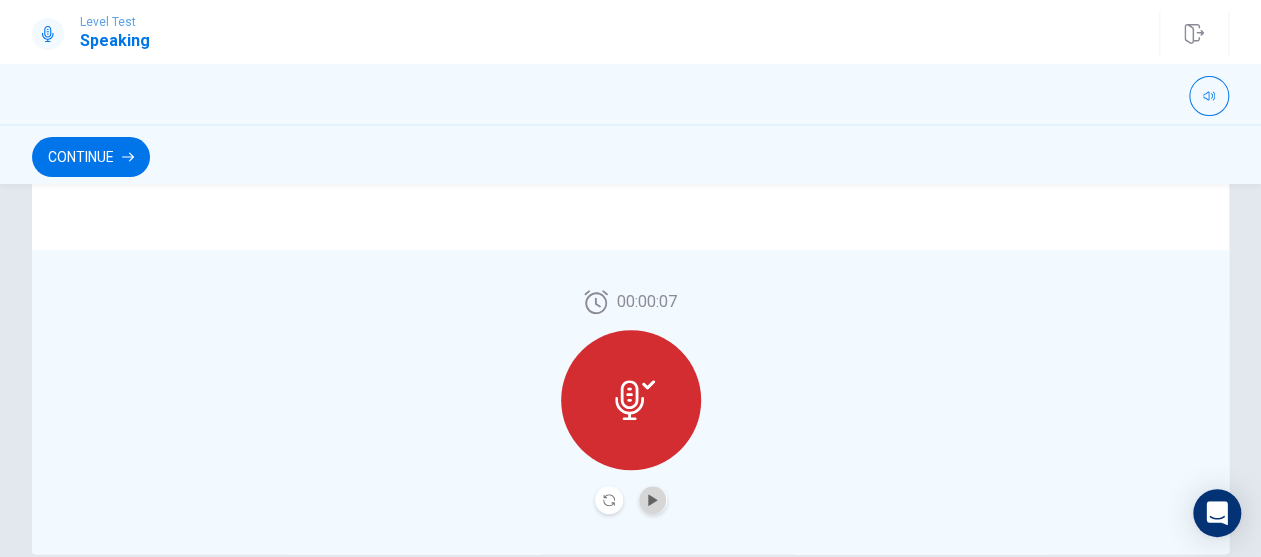 click at bounding box center (653, 500) 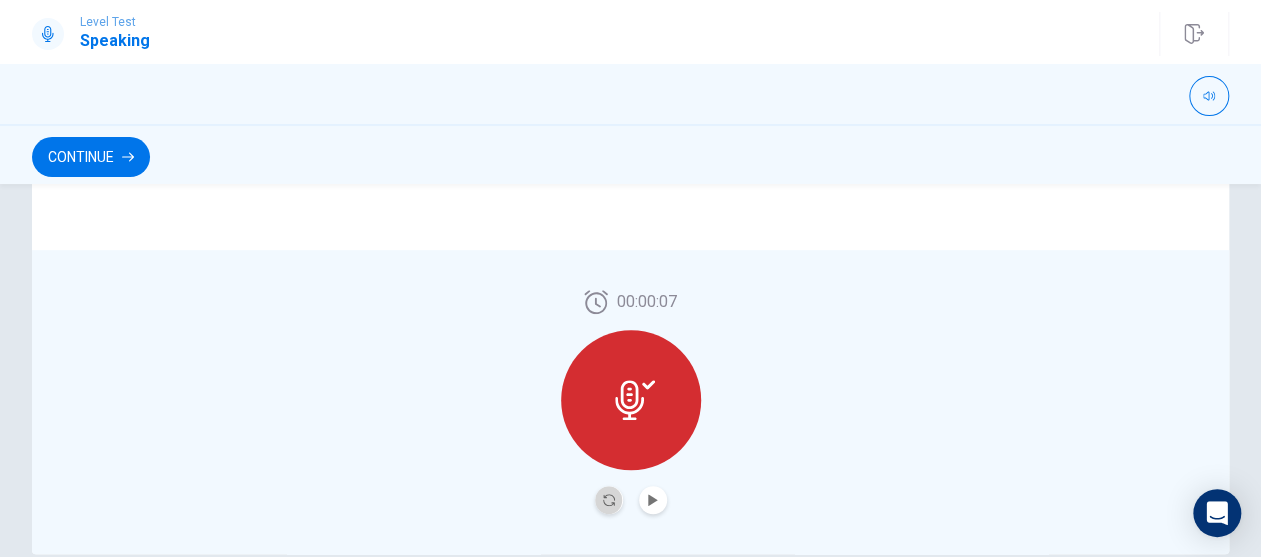 click at bounding box center (609, 500) 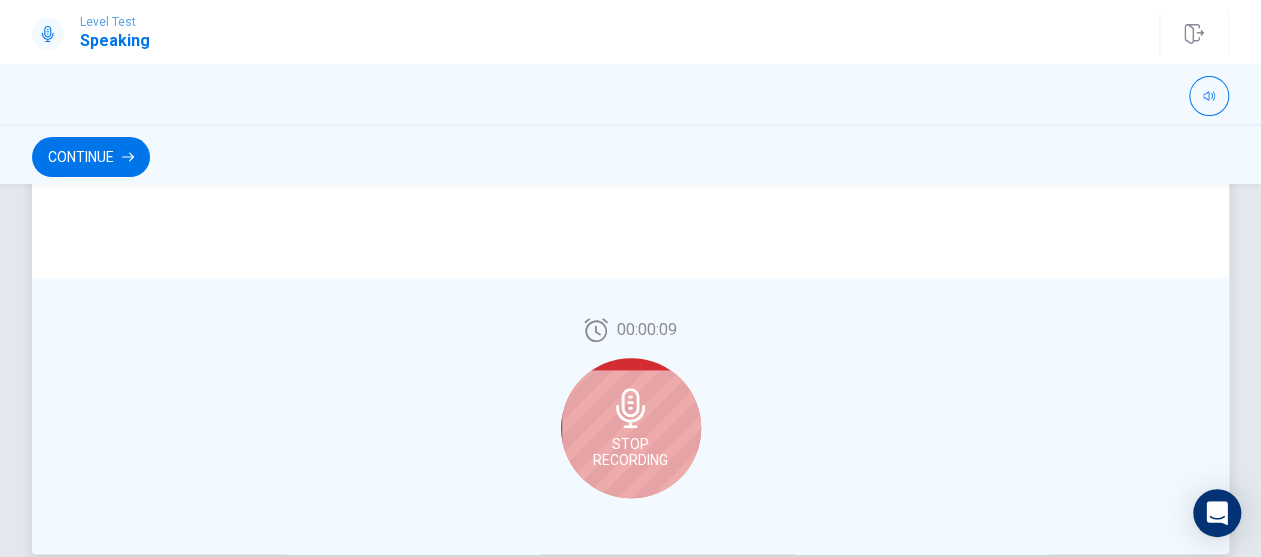 click on "Stop   Recording" at bounding box center (630, 452) 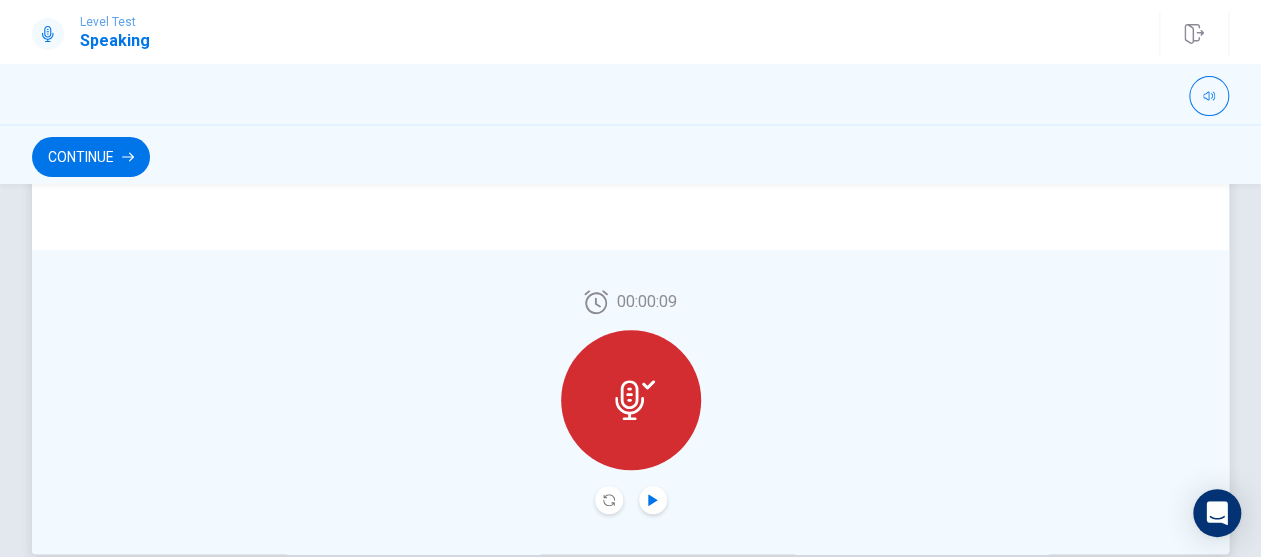 click 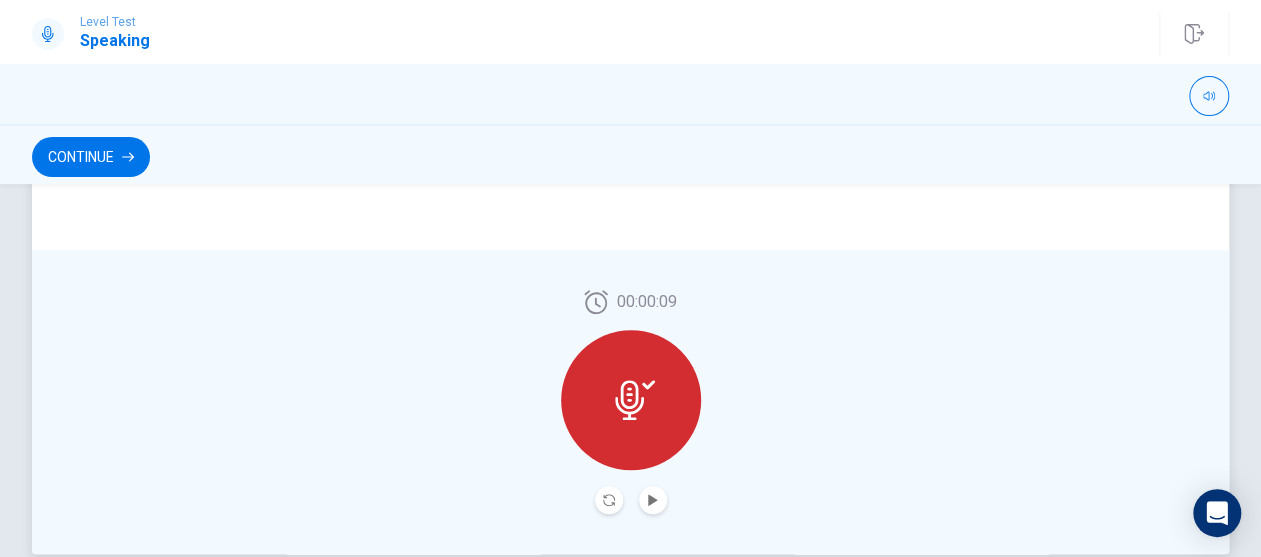 click at bounding box center (609, 500) 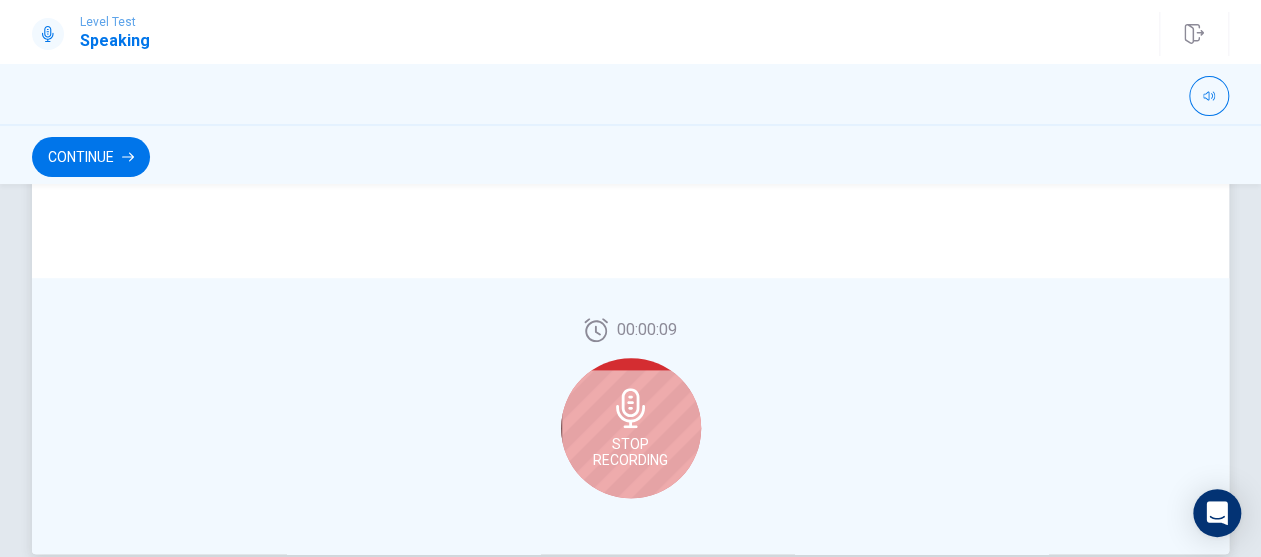 click 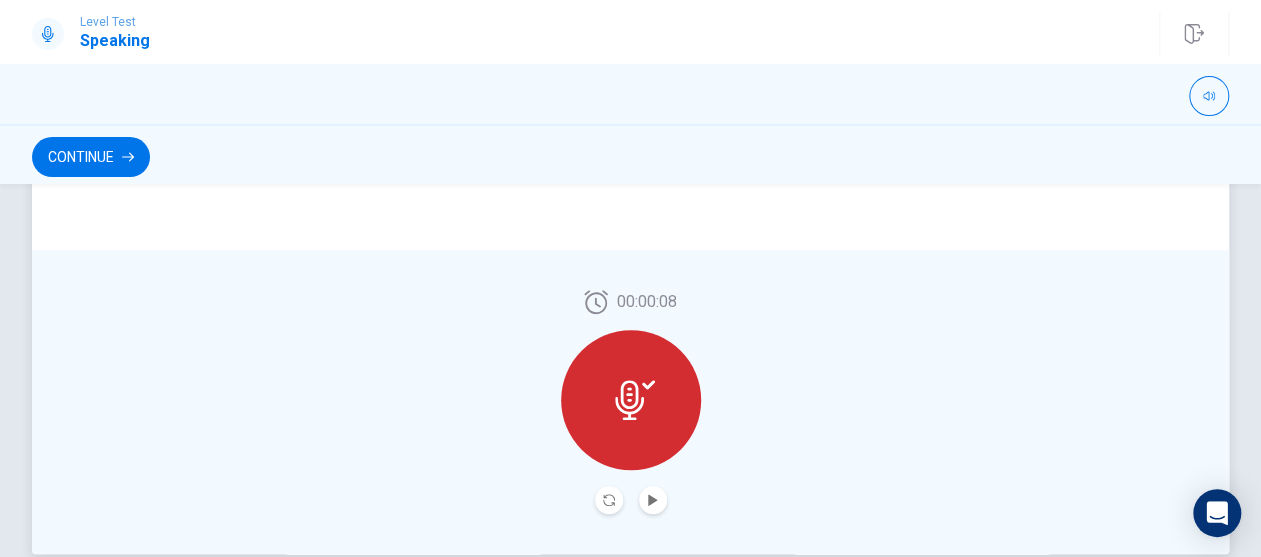 click at bounding box center (653, 500) 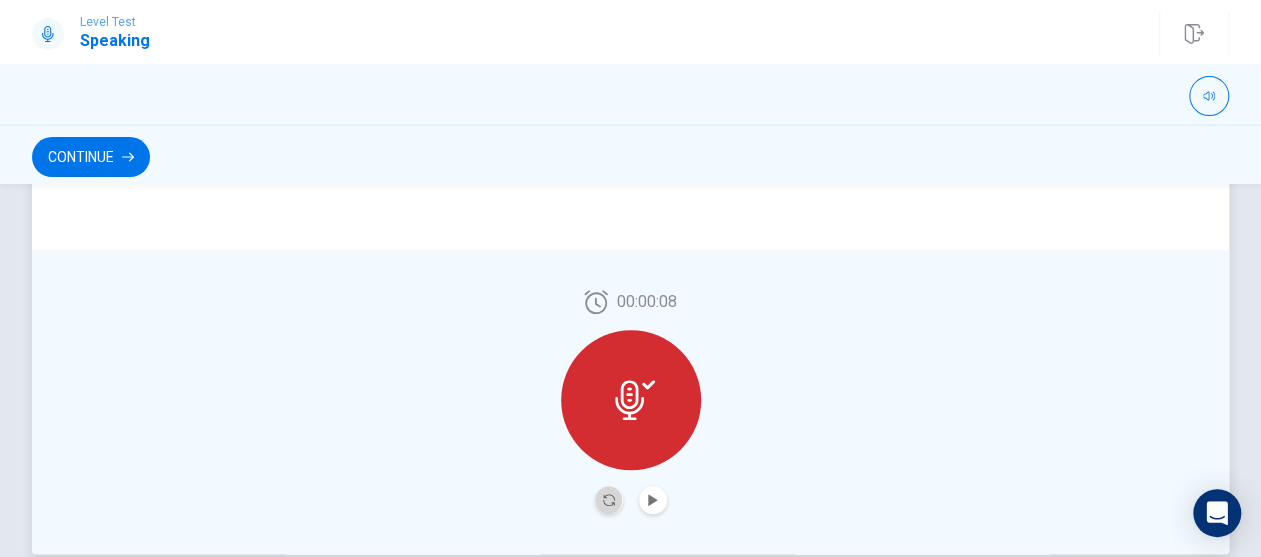 click at bounding box center (609, 500) 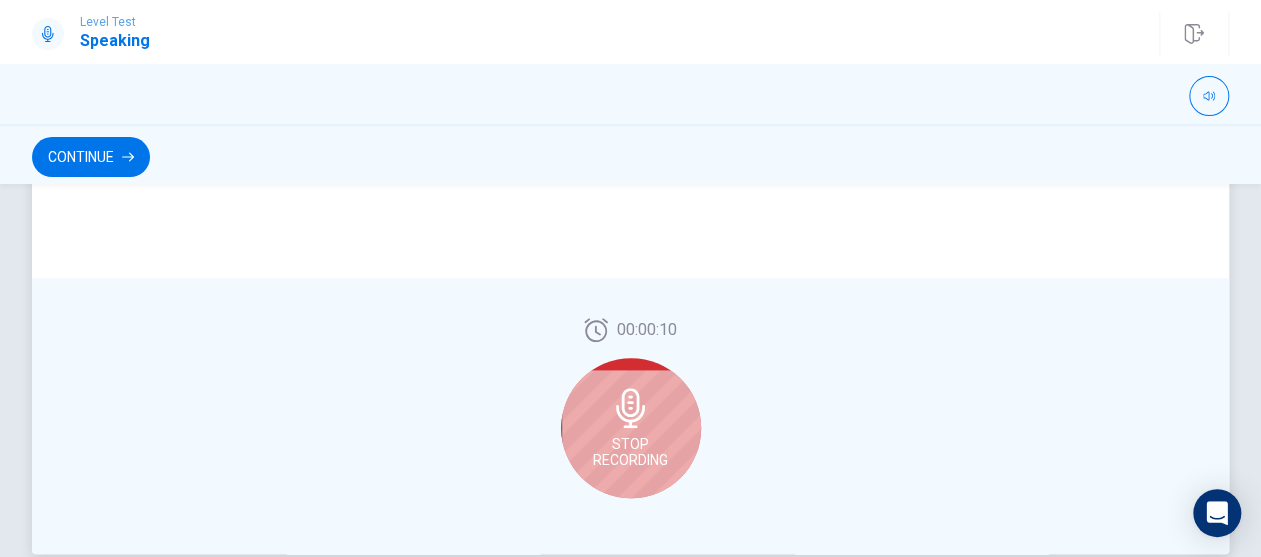 click on "Stop   Recording" at bounding box center (631, 428) 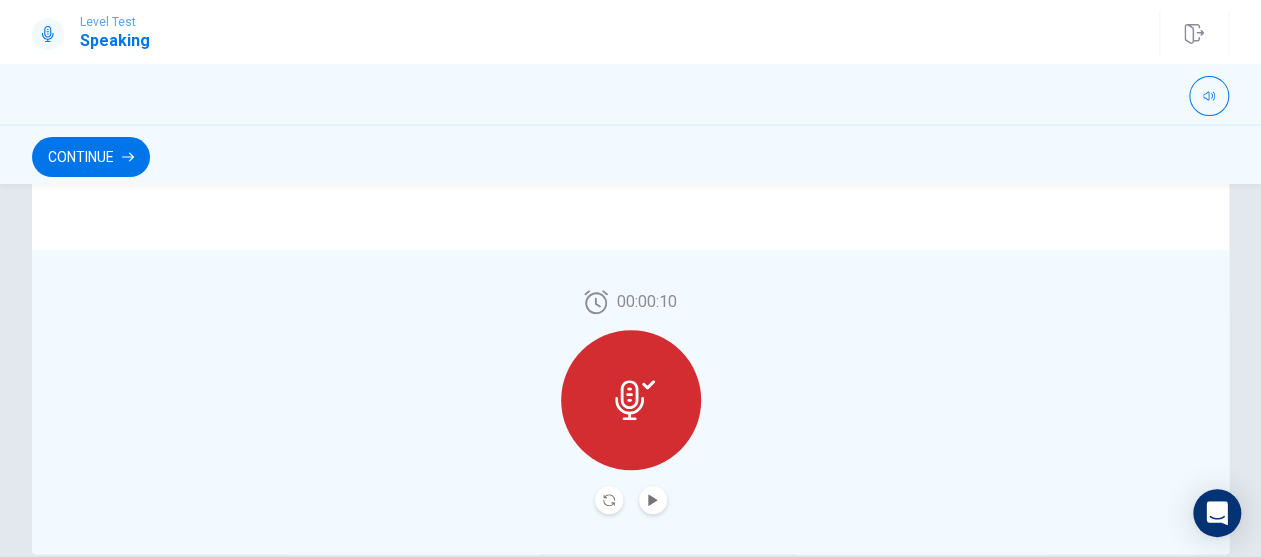 click at bounding box center (653, 500) 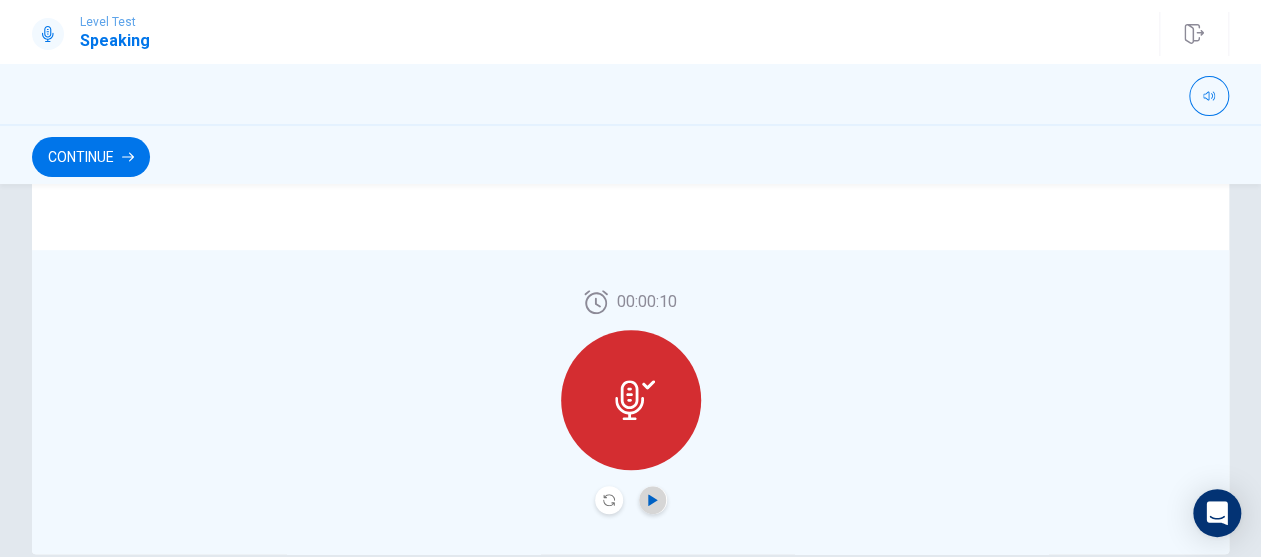 click 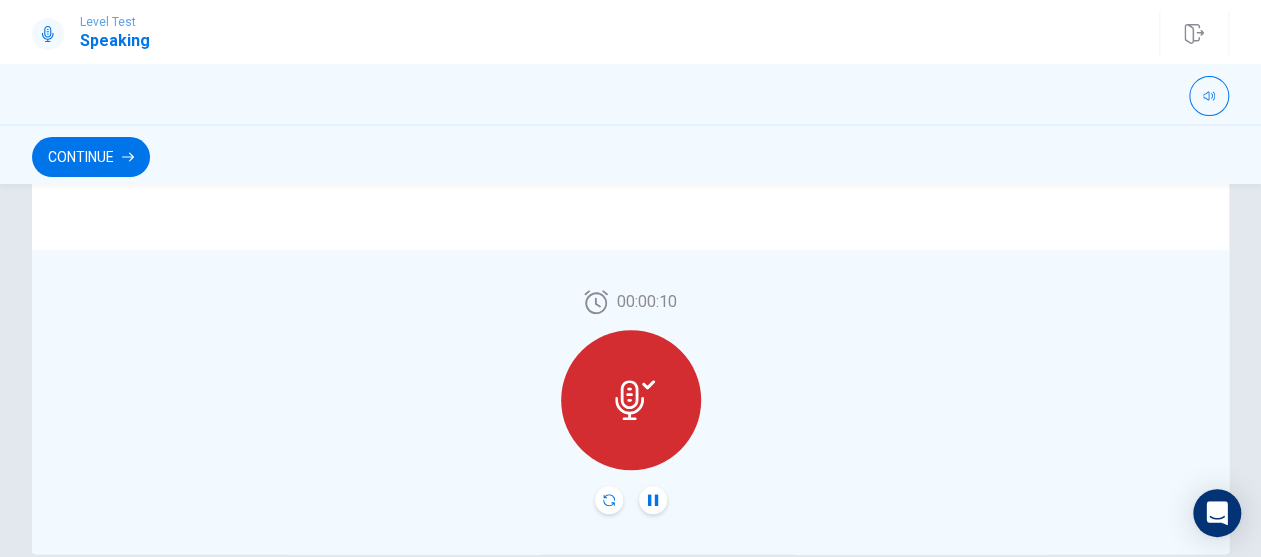 click 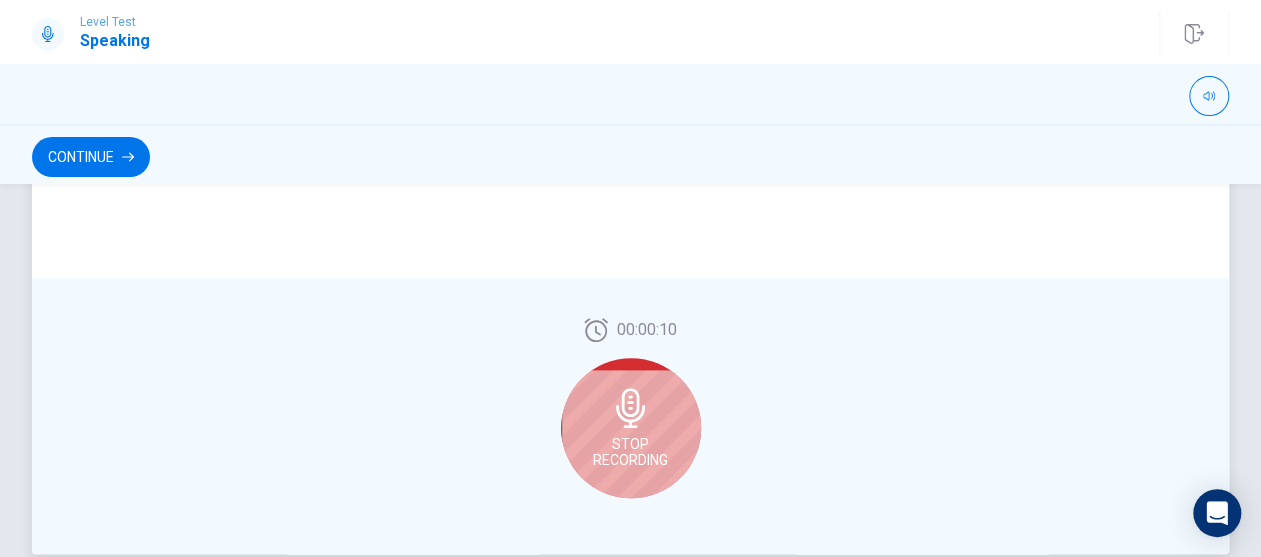 click on "Stop   Recording" at bounding box center [630, 452] 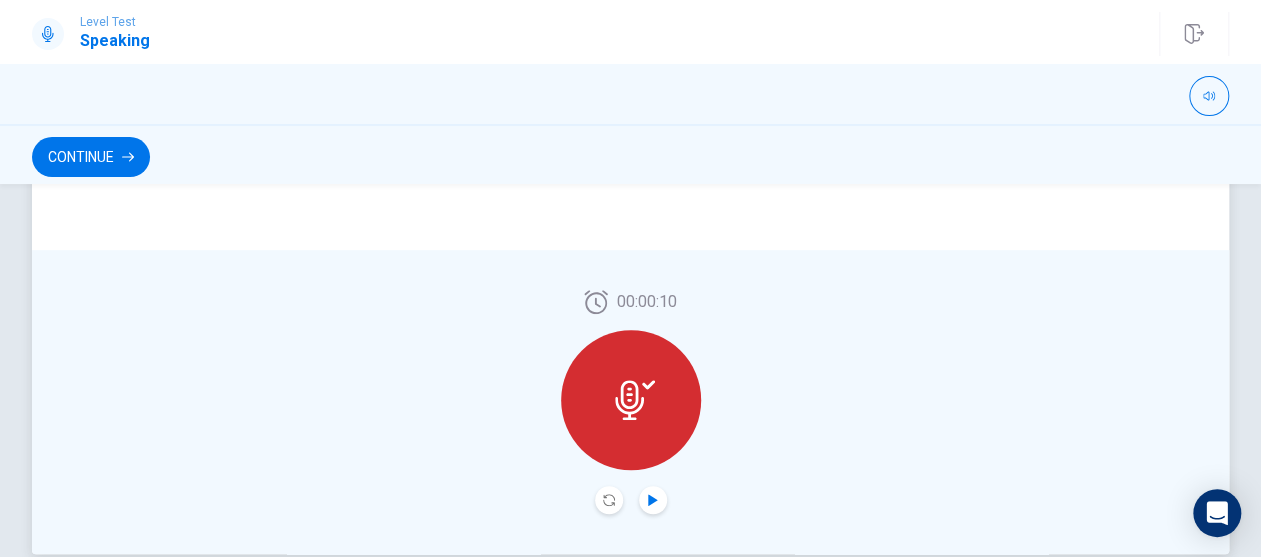 click 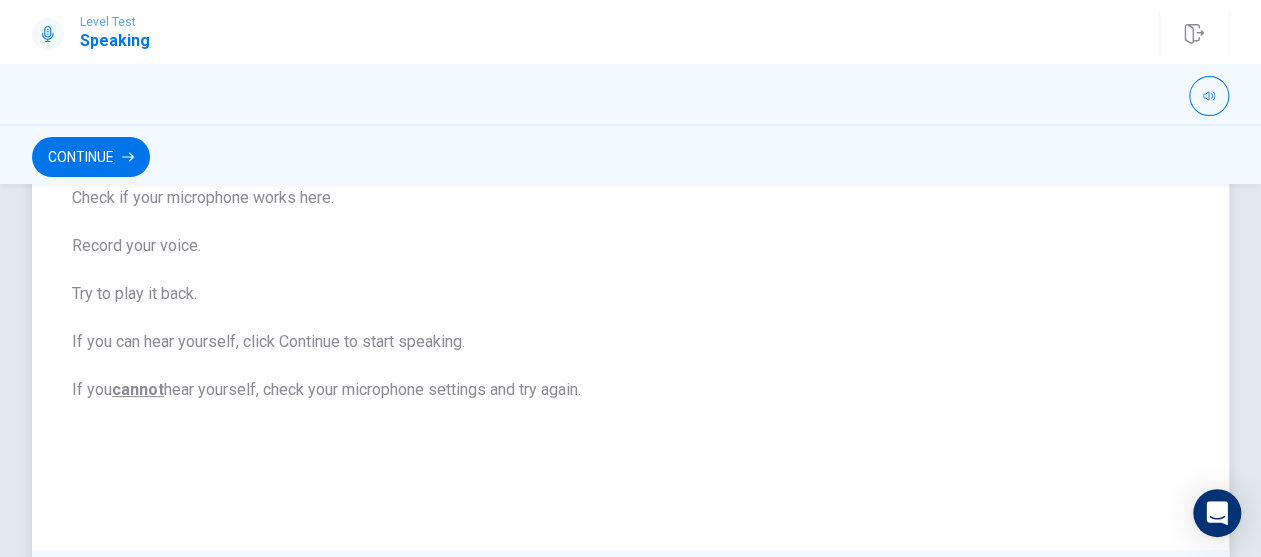 scroll, scrollTop: 0, scrollLeft: 0, axis: both 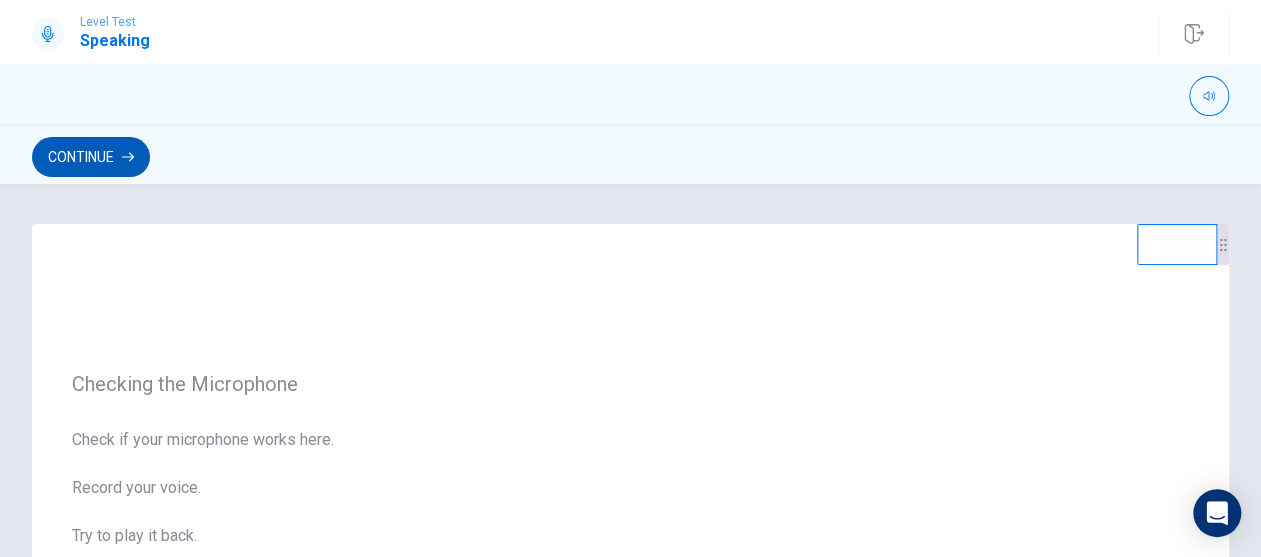 click 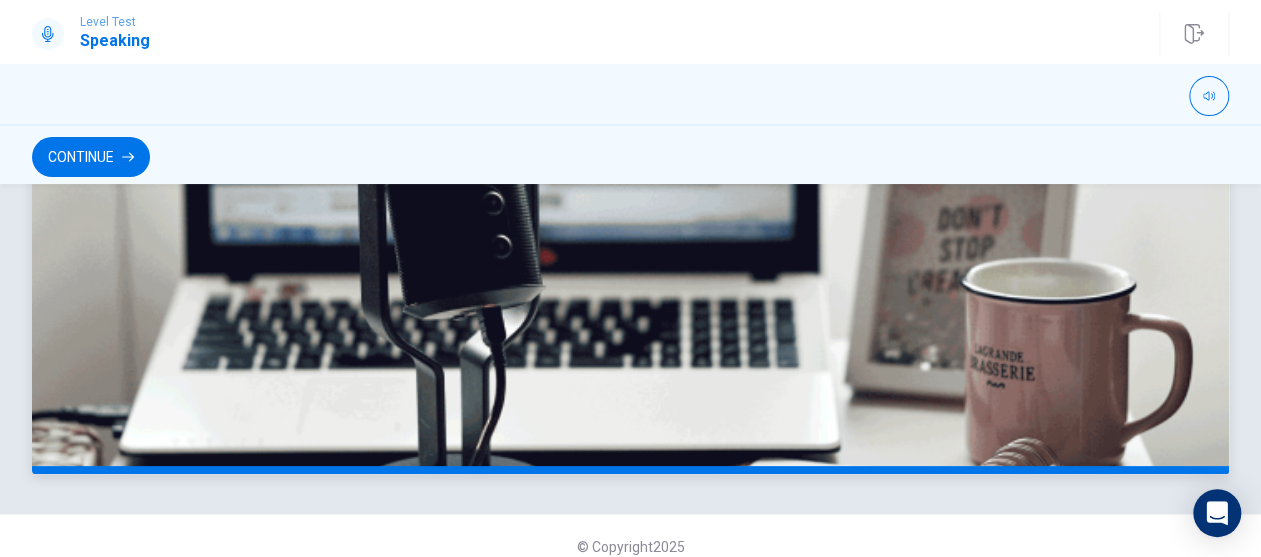 scroll, scrollTop: 642, scrollLeft: 0, axis: vertical 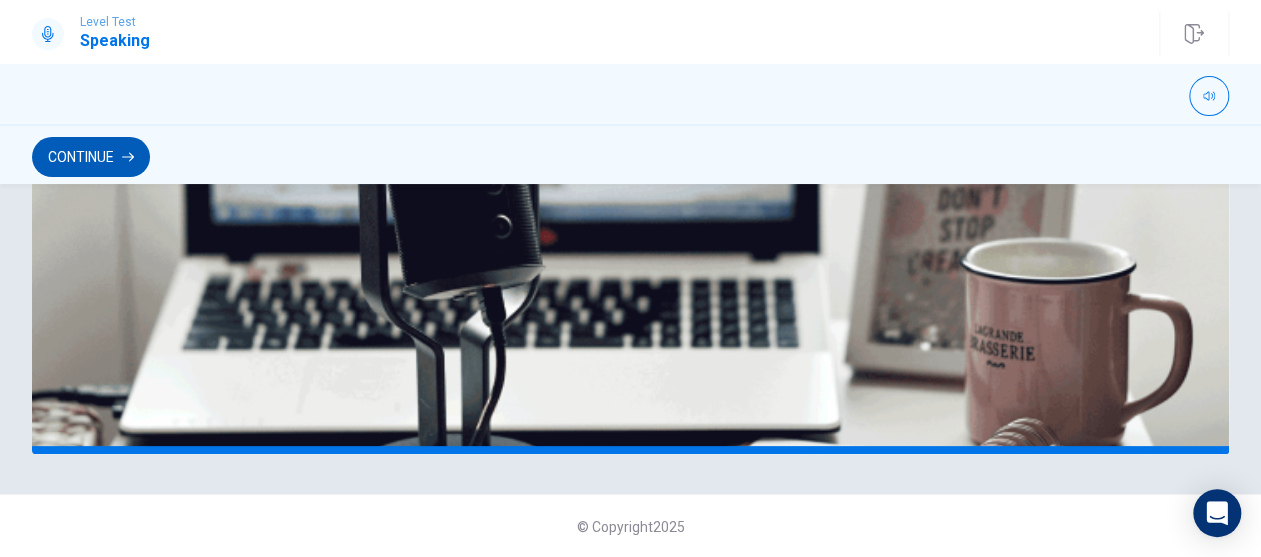 click on "Continue" at bounding box center (91, 157) 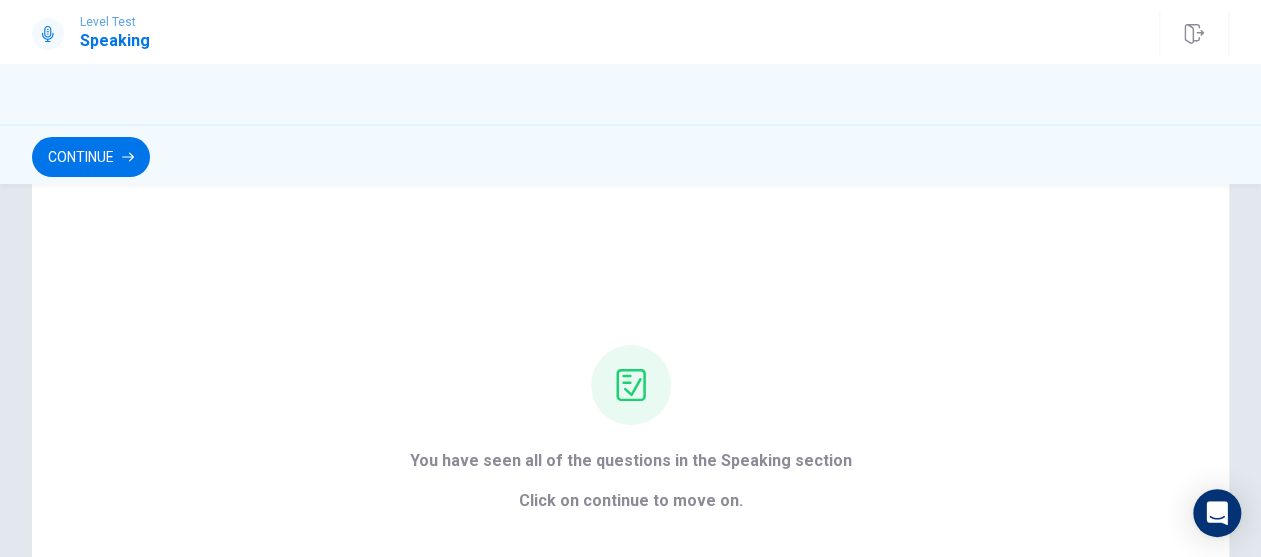 scroll, scrollTop: 100, scrollLeft: 0, axis: vertical 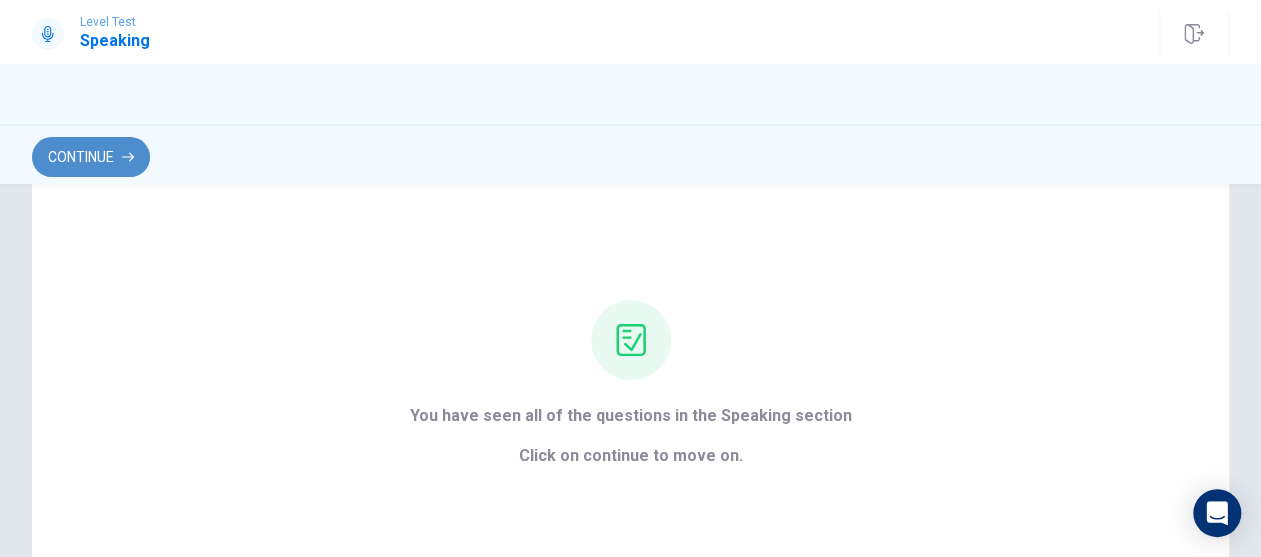 click on "Continue" at bounding box center (91, 157) 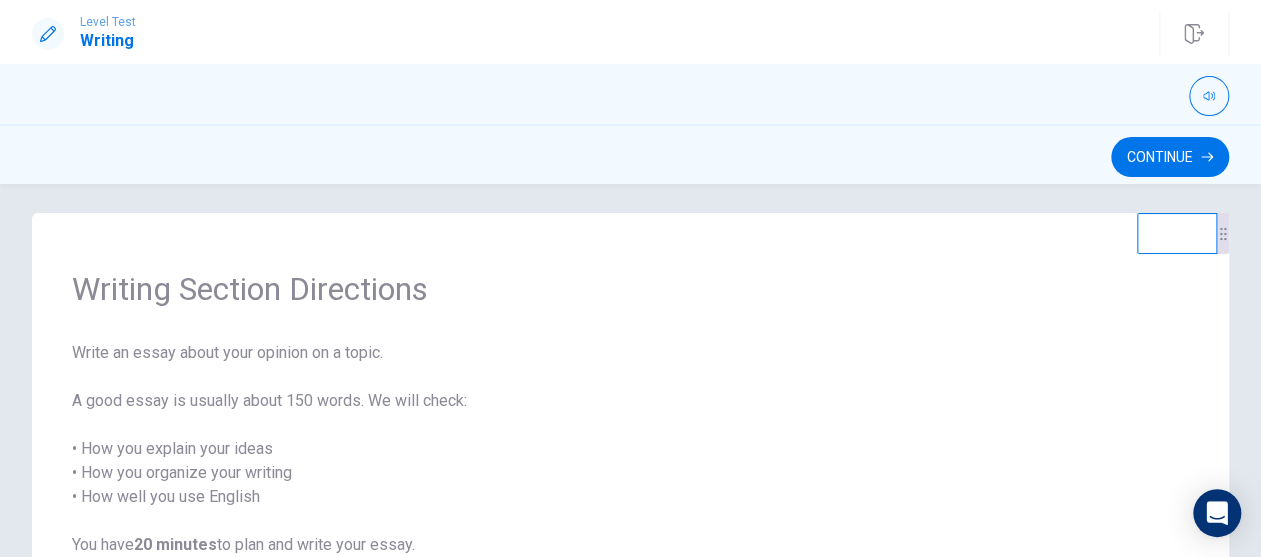 scroll, scrollTop: 0, scrollLeft: 0, axis: both 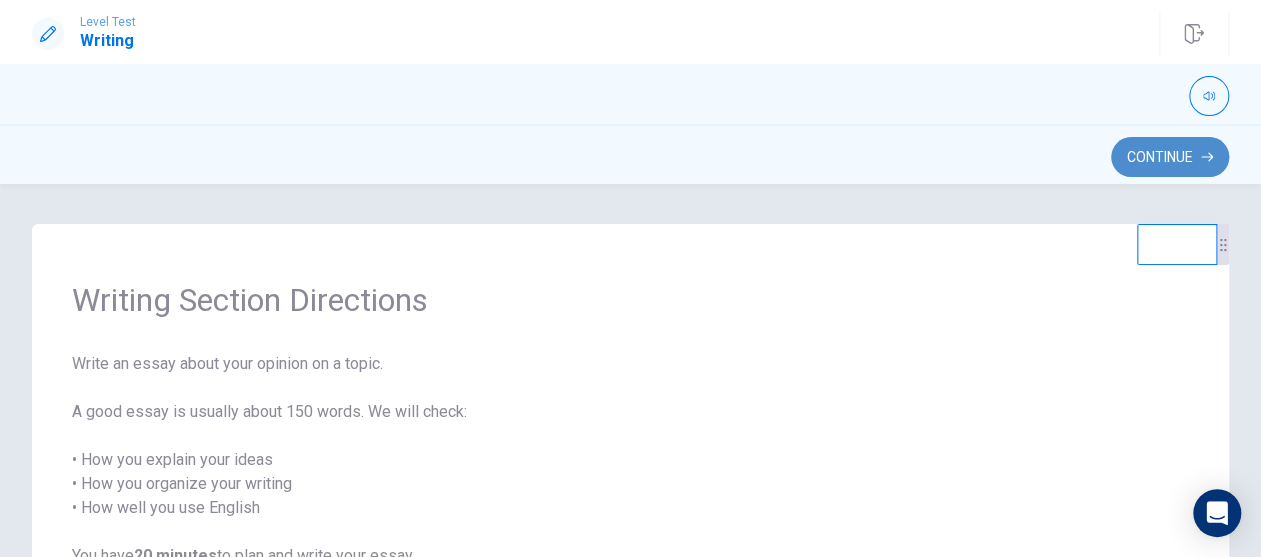 click on "Continue" at bounding box center [1170, 157] 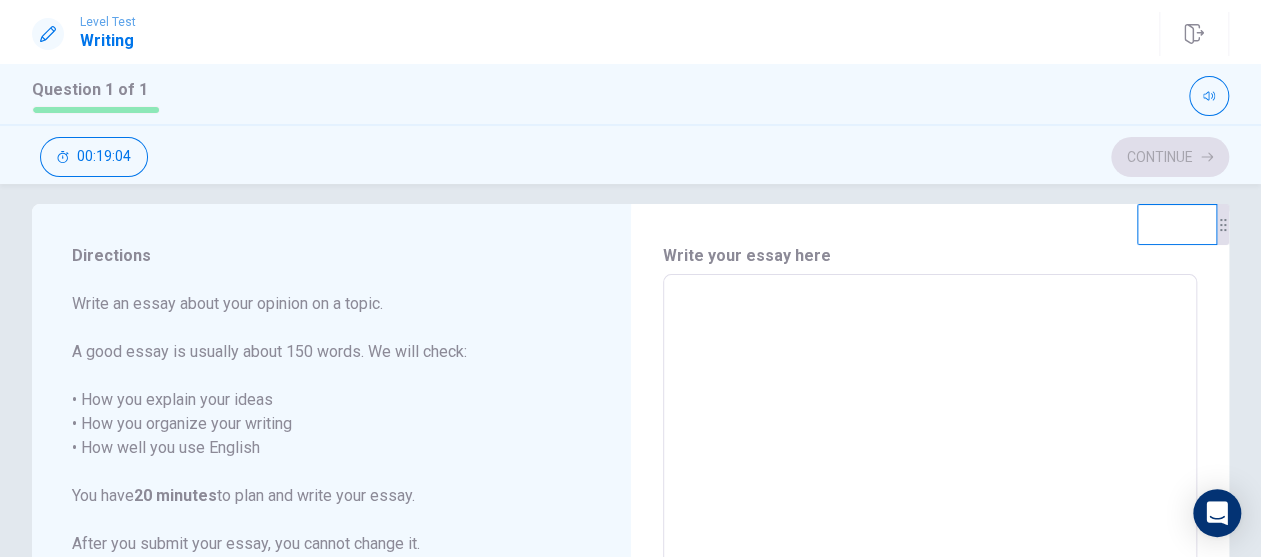scroll, scrollTop: 0, scrollLeft: 0, axis: both 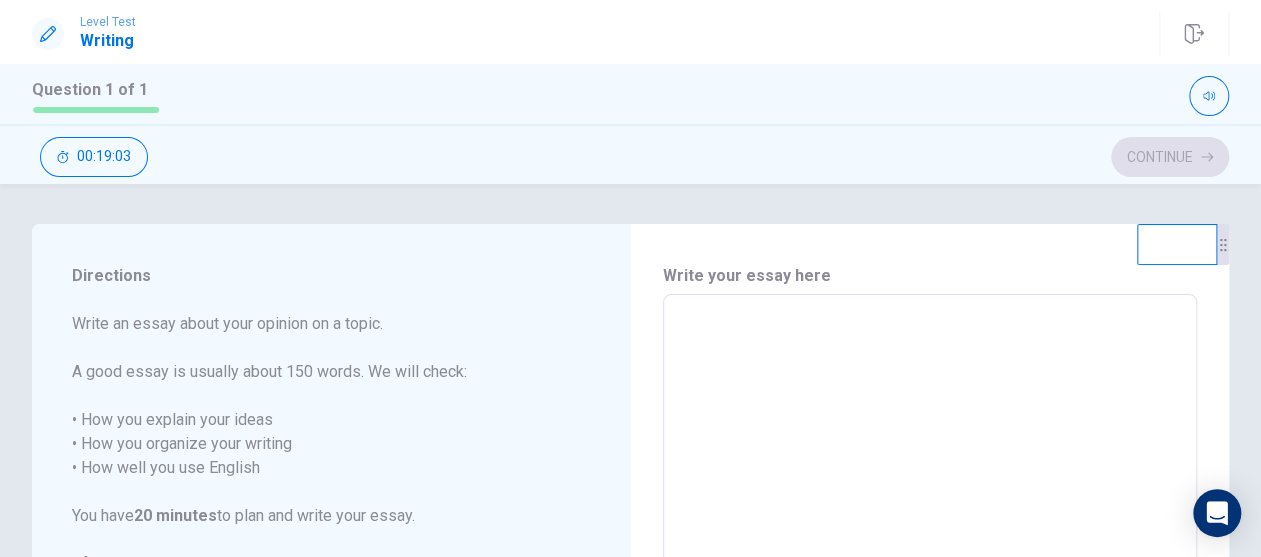 click at bounding box center (930, 571) 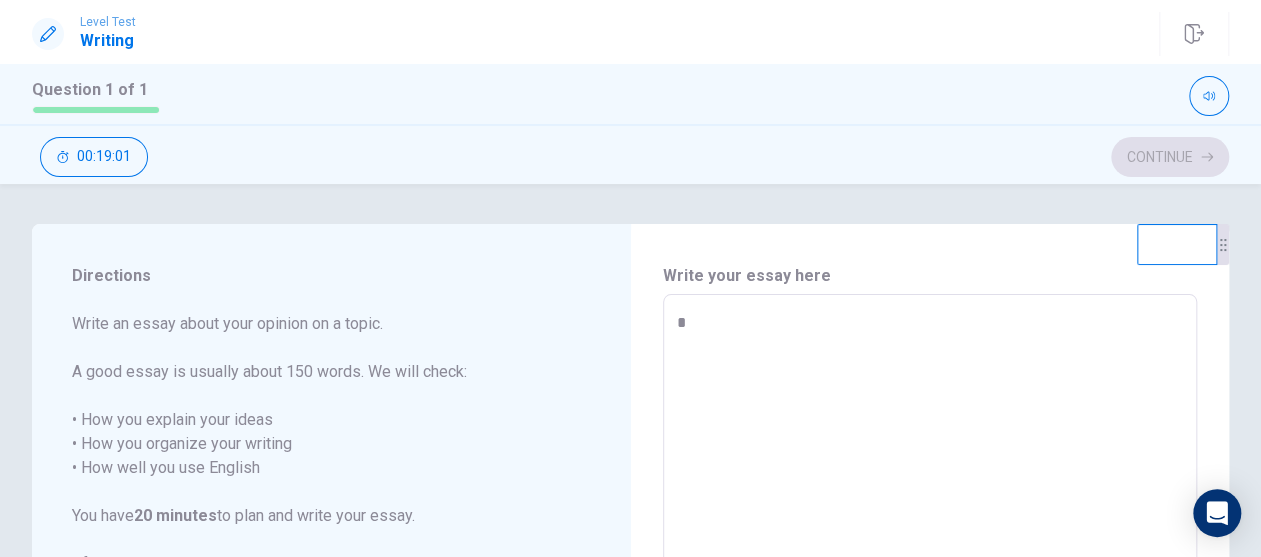 type on "**" 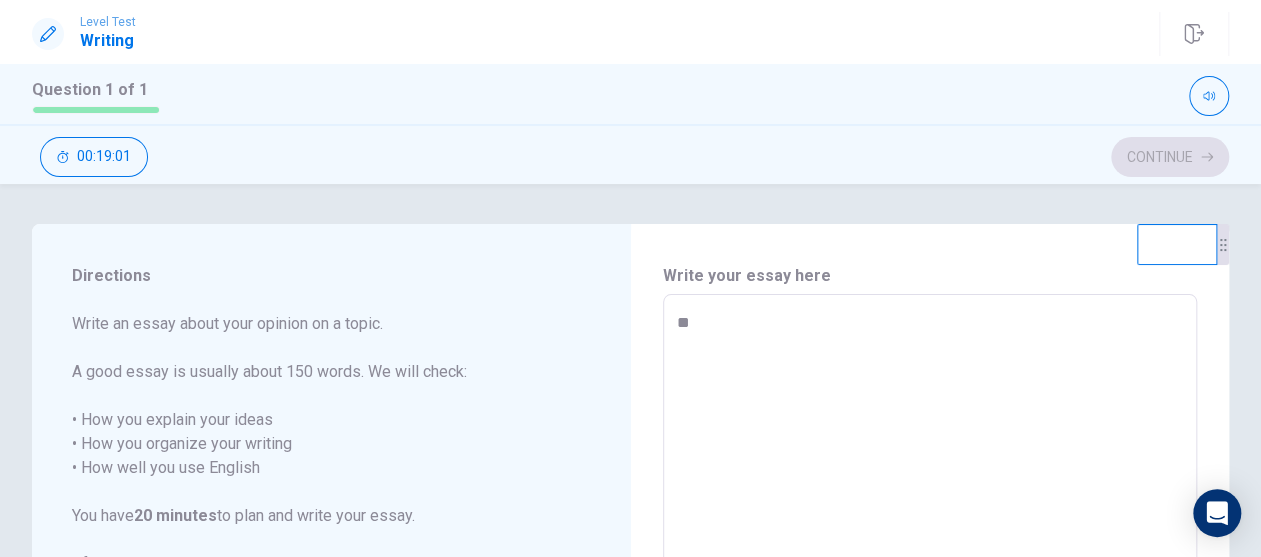type on "*" 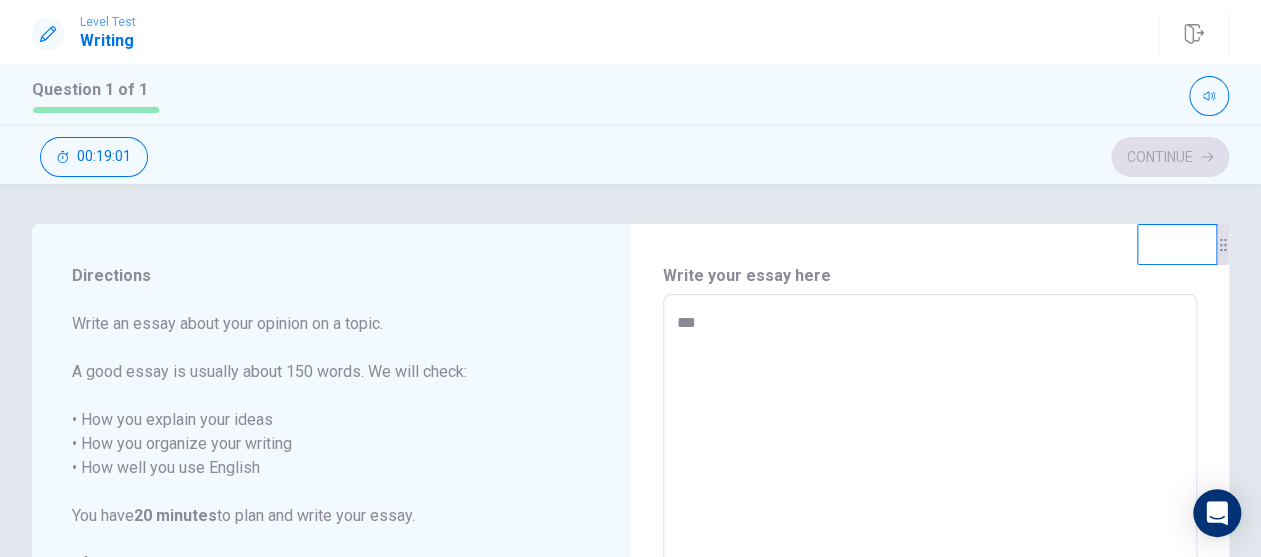 type on "*" 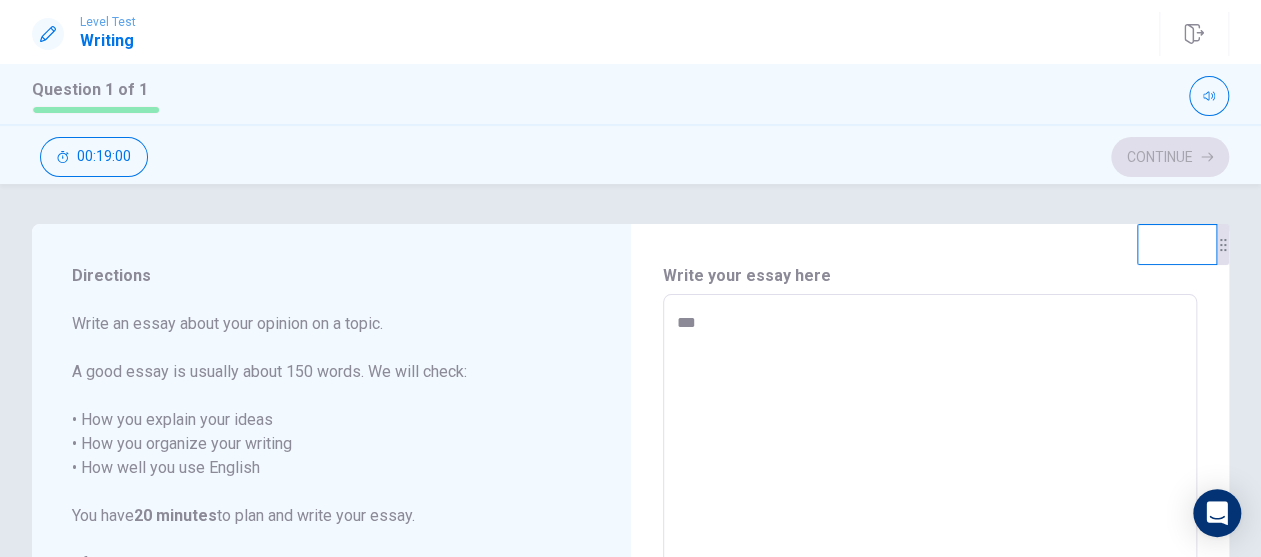 type on "****" 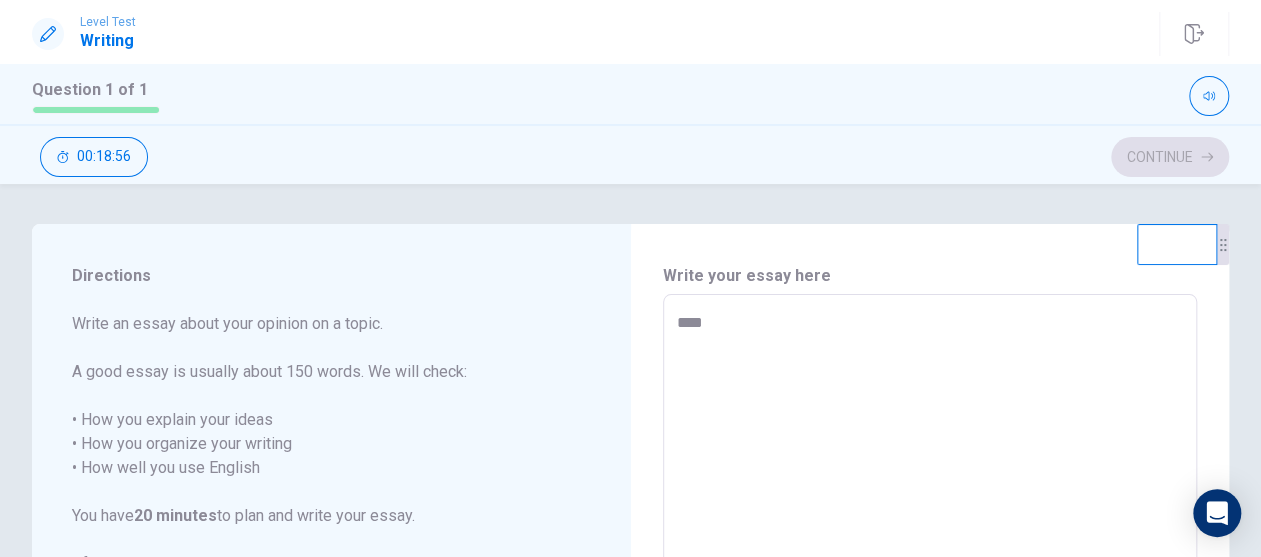 type on "*" 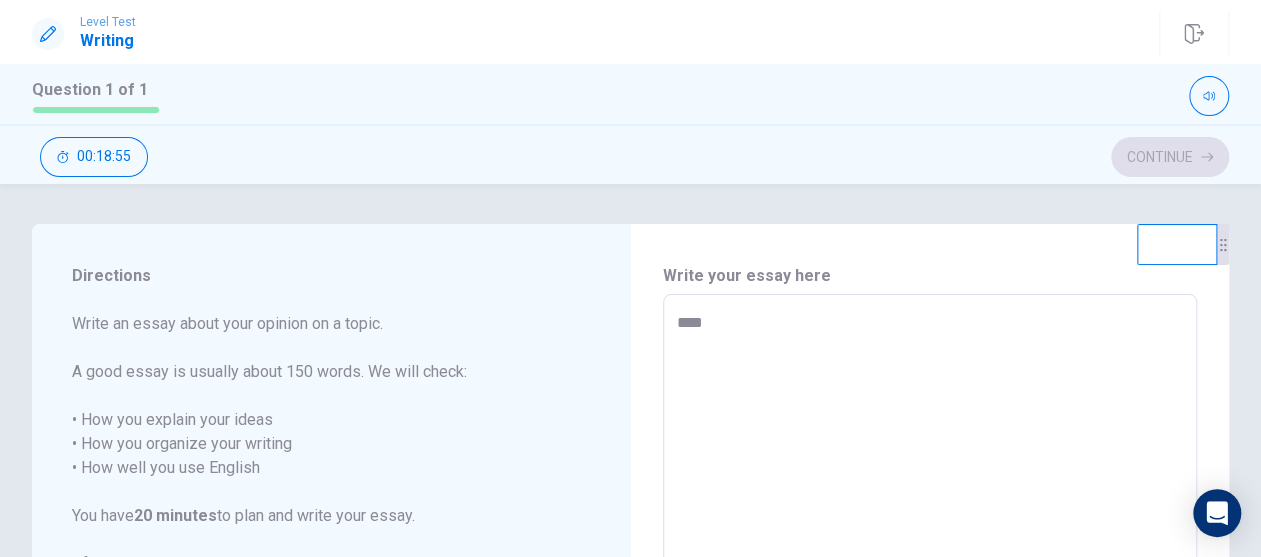 type on "****" 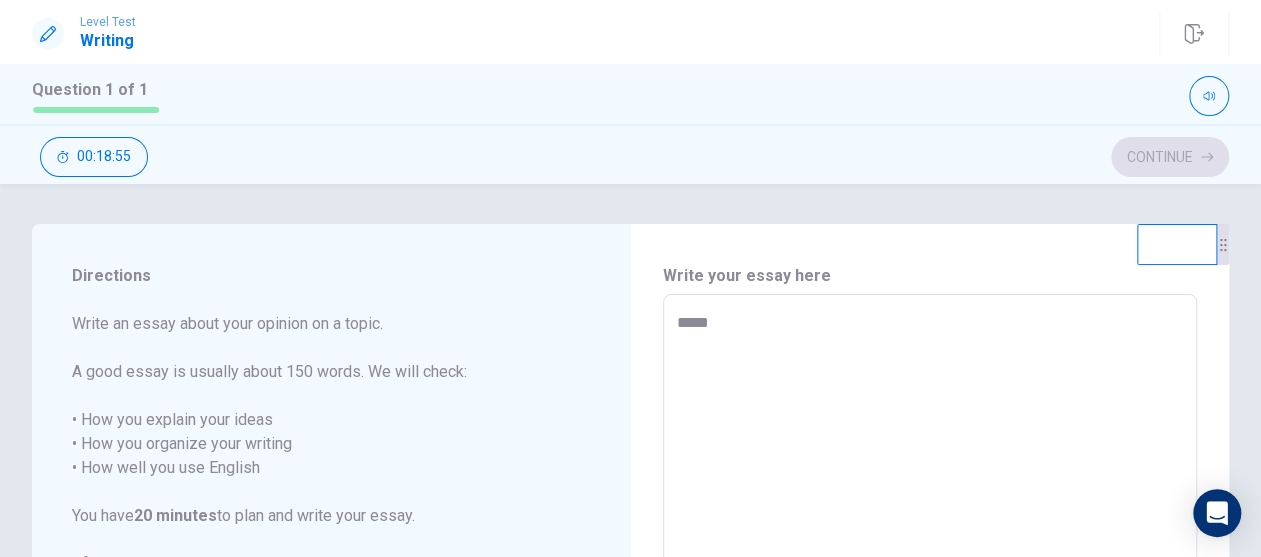 type on "*" 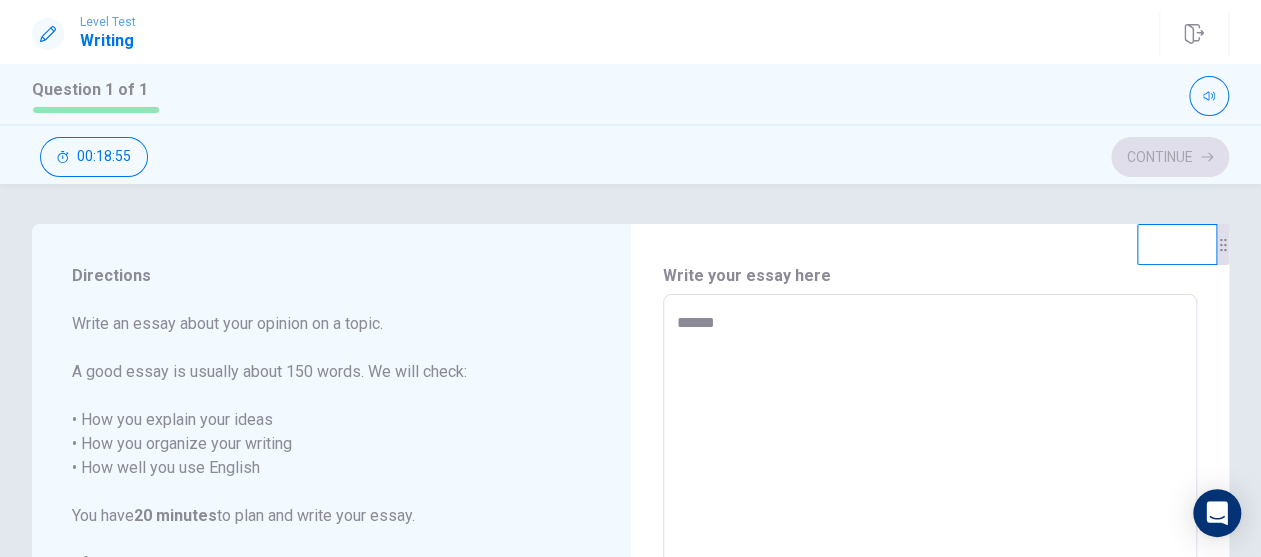 type on "*" 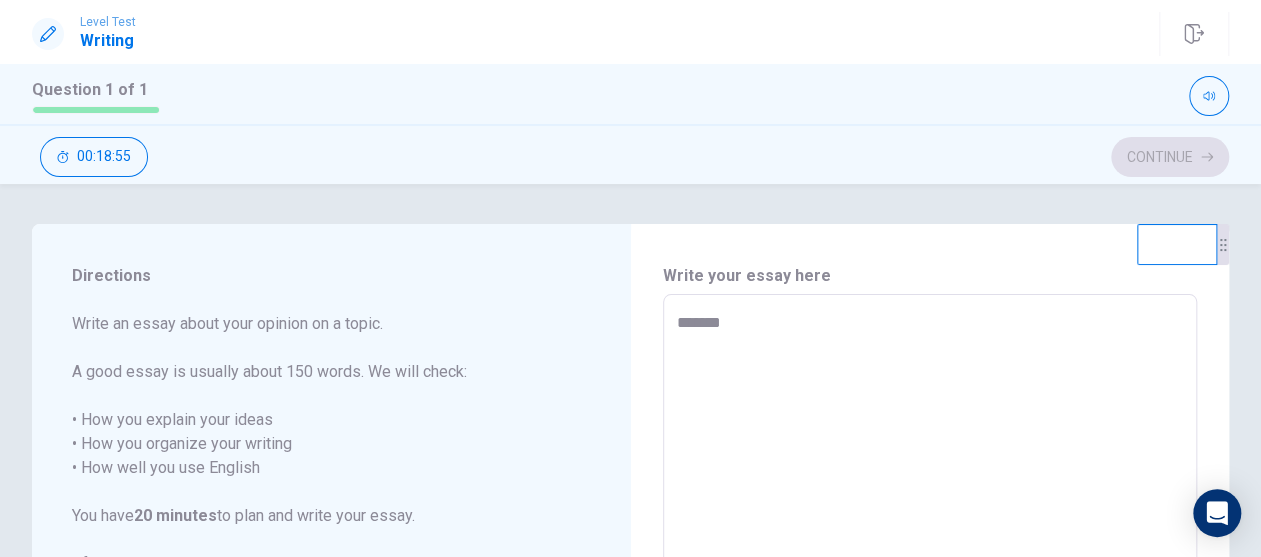 type on "*" 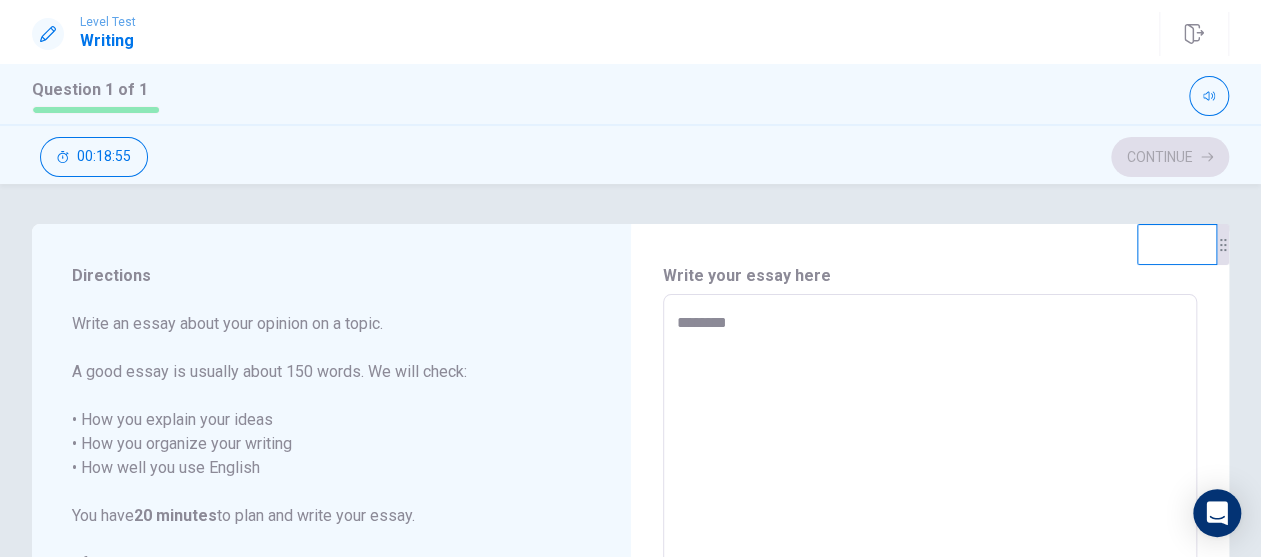 type on "*" 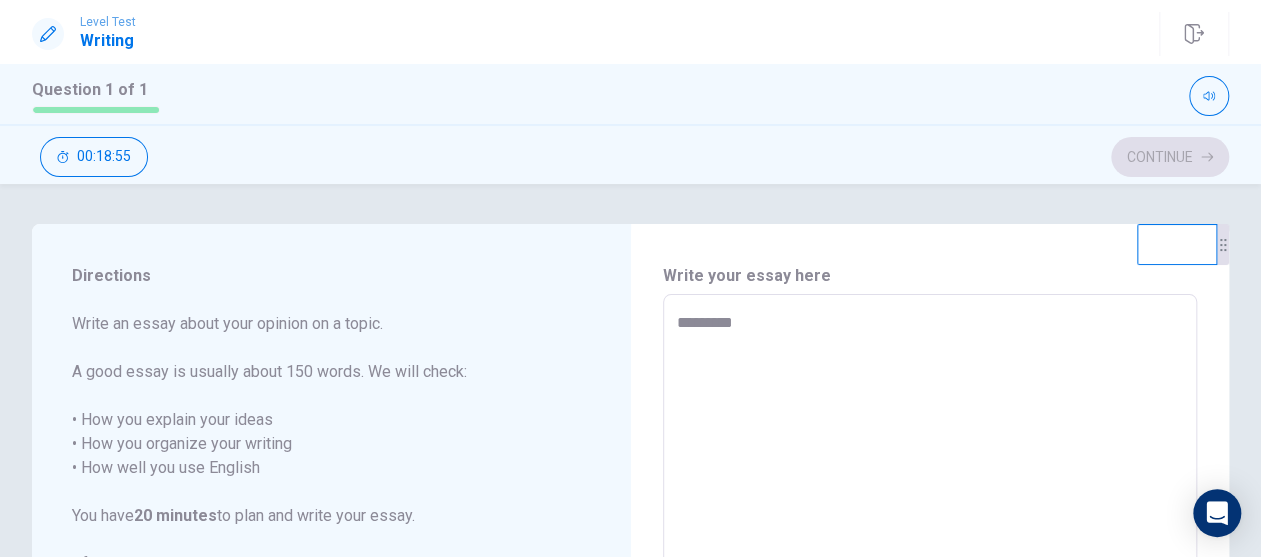 type on "*" 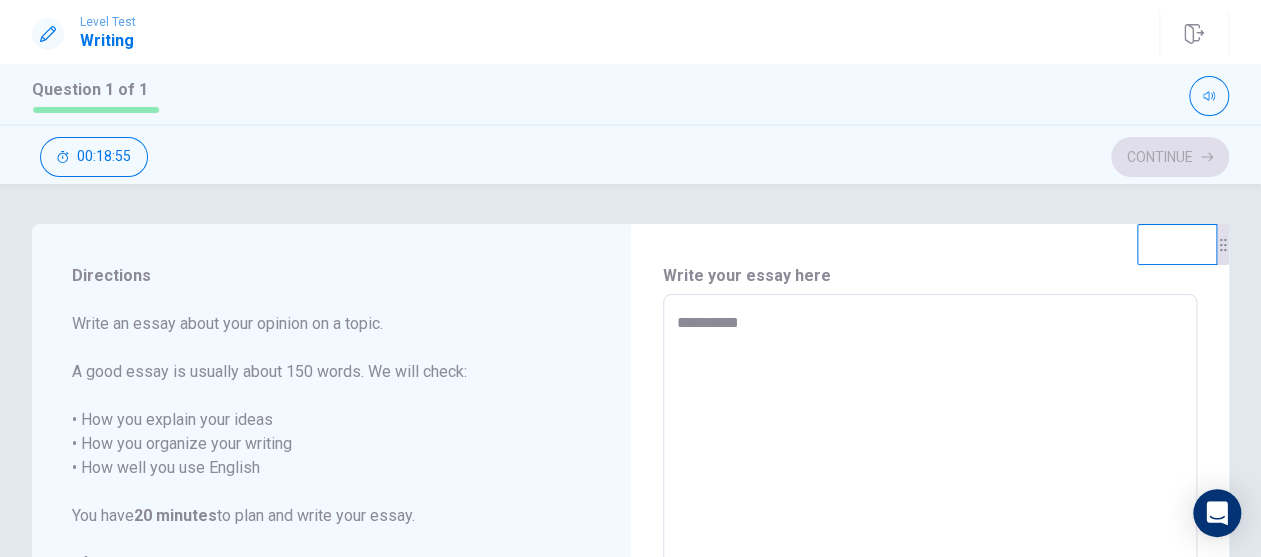 type on "**********" 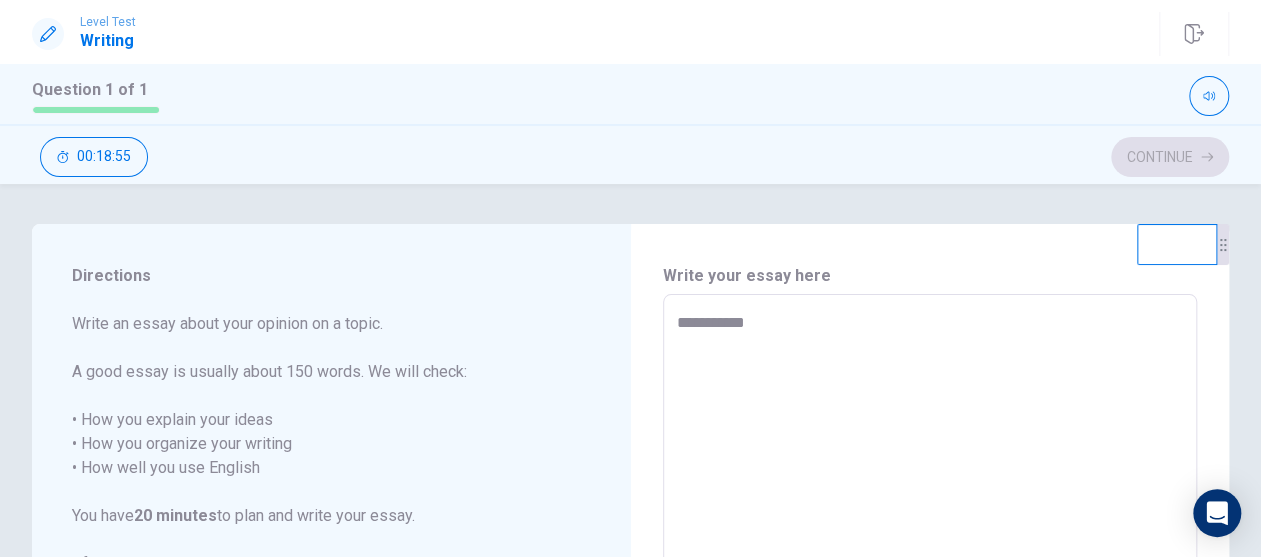 type on "*" 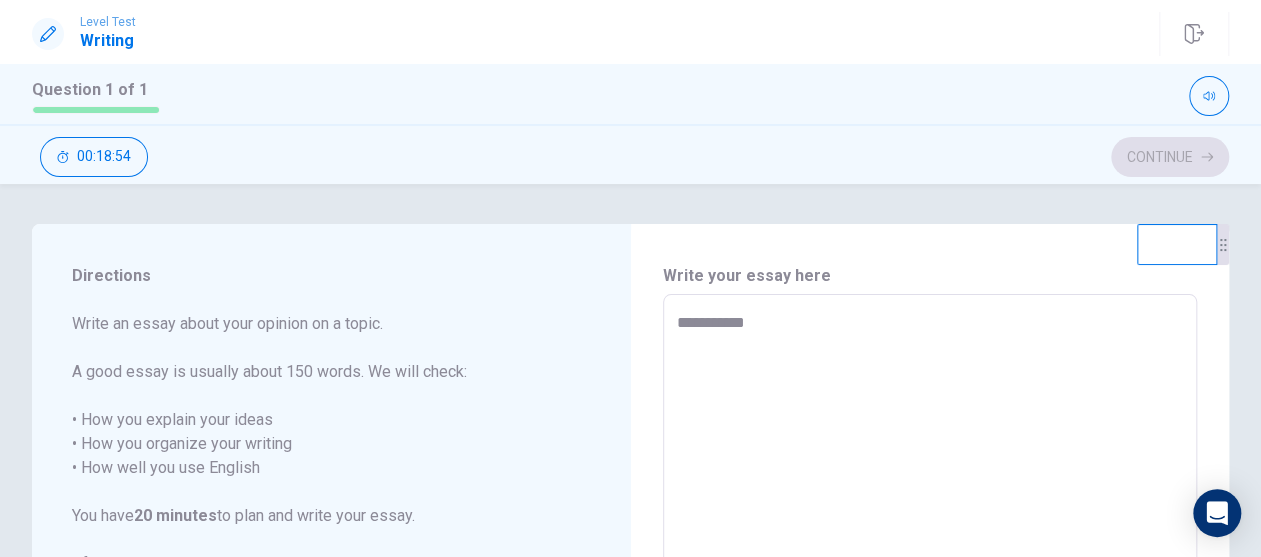 type on "**********" 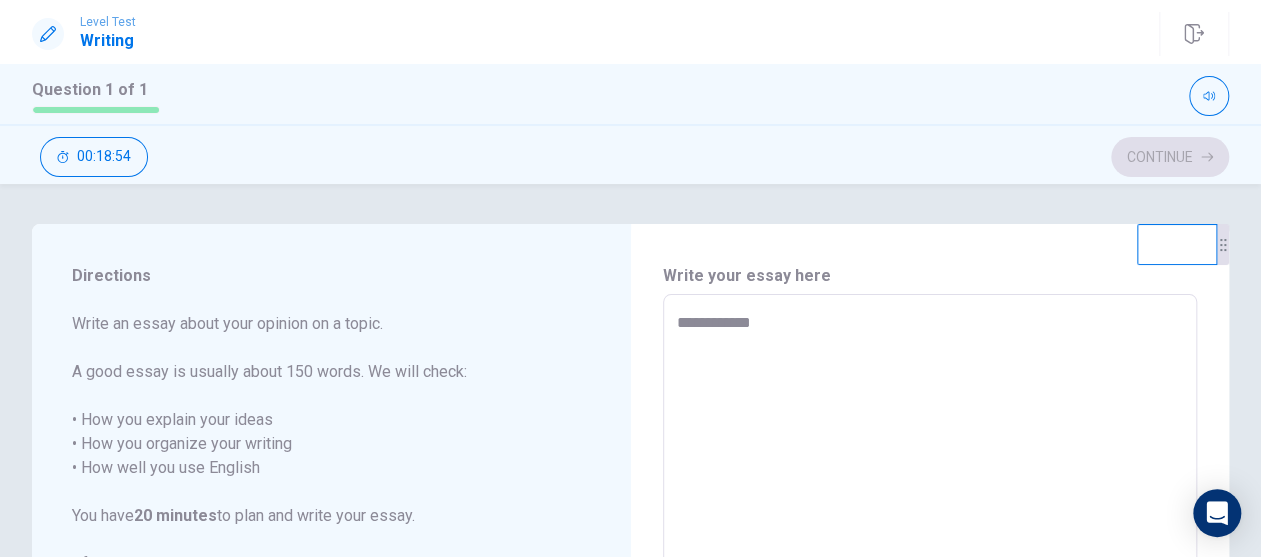 type on "**********" 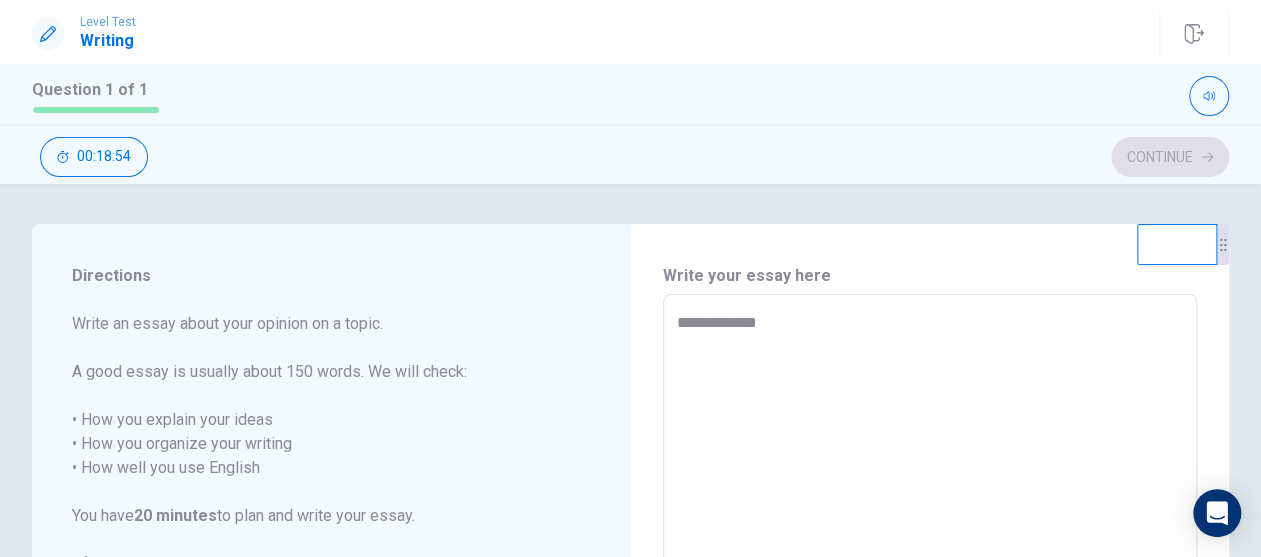 type on "*" 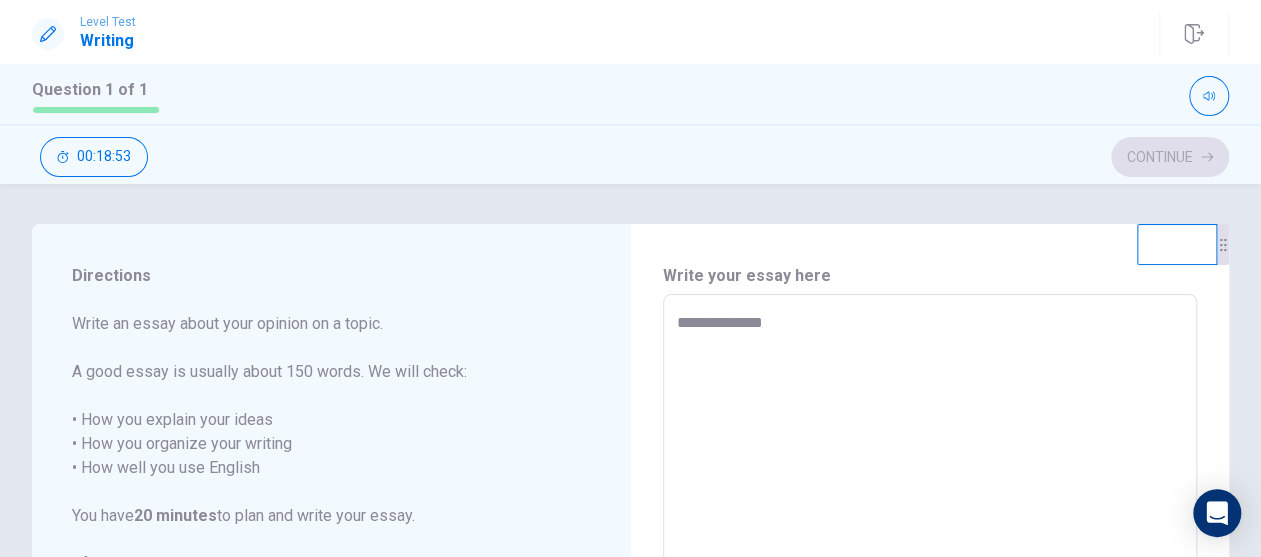 type on "*" 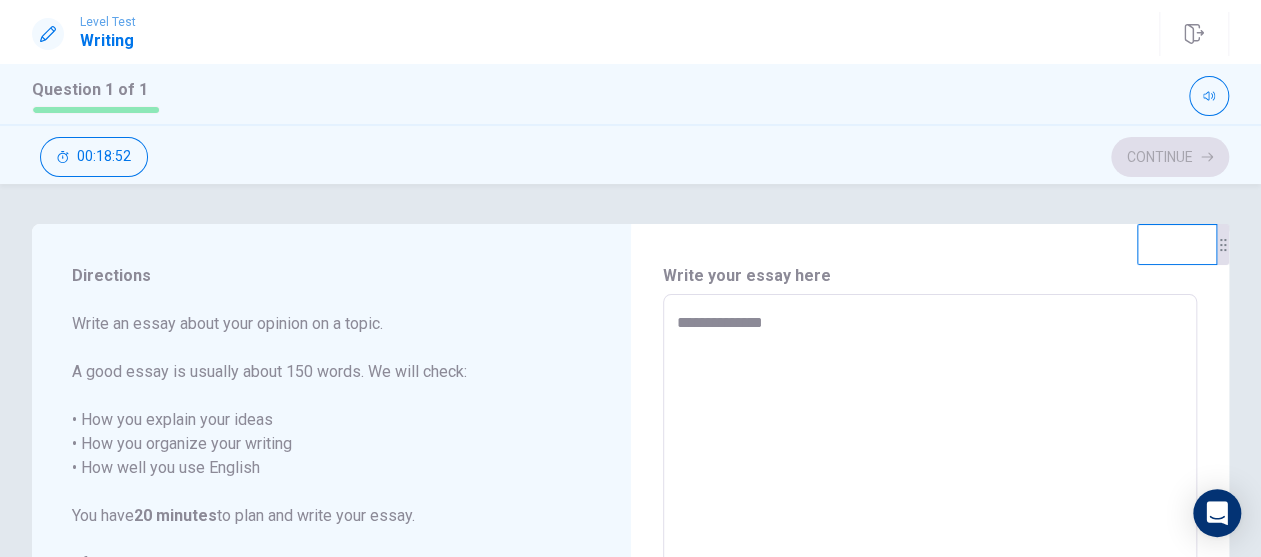 type on "**********" 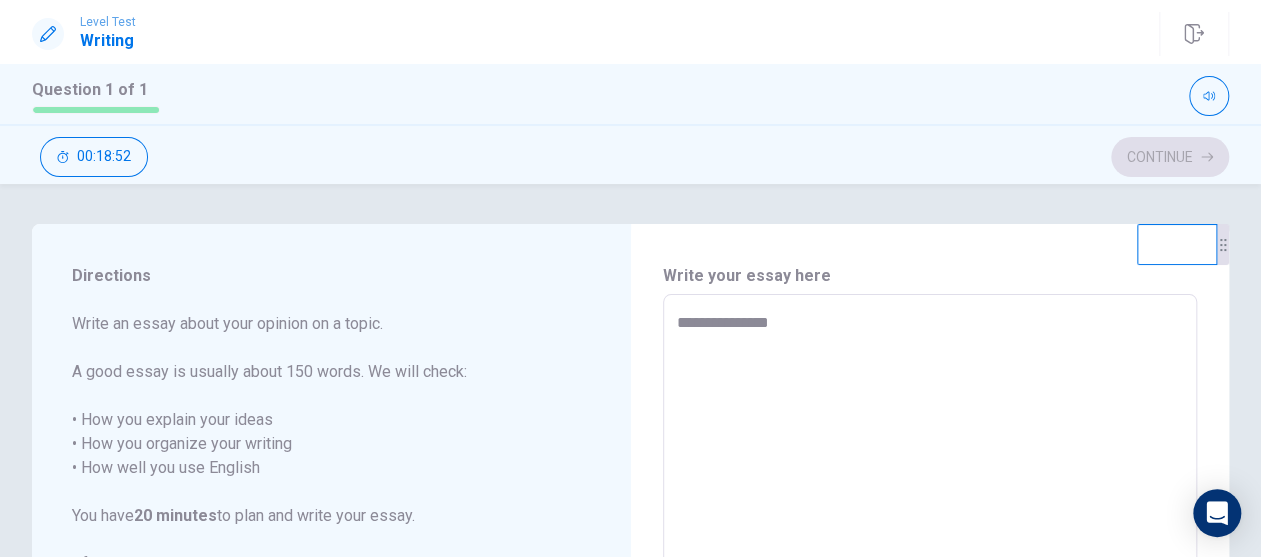 type on "*" 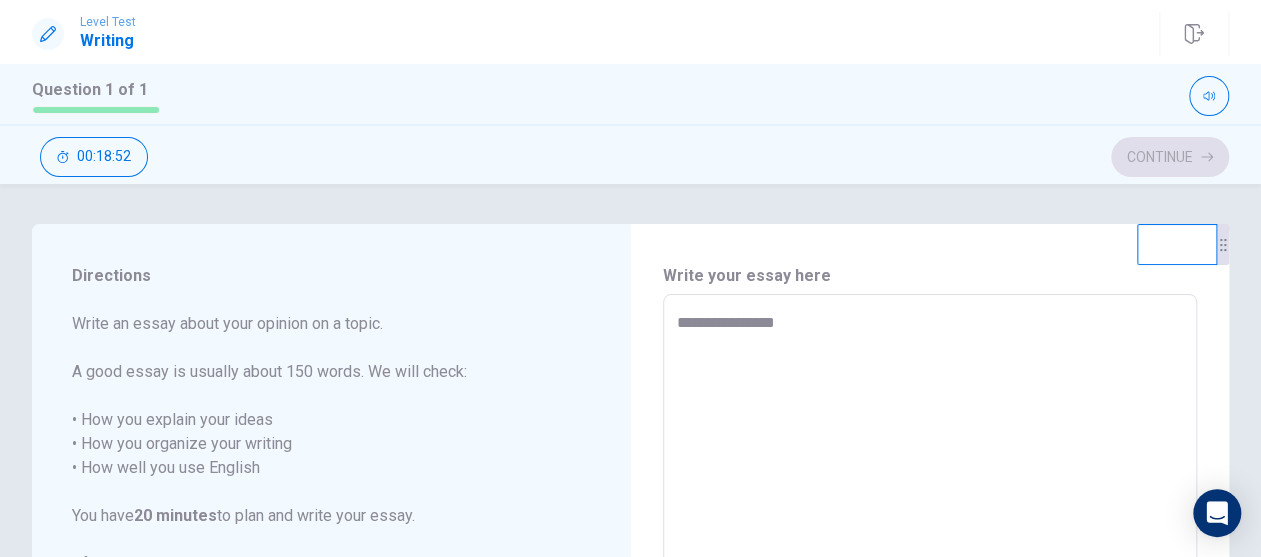 type on "*" 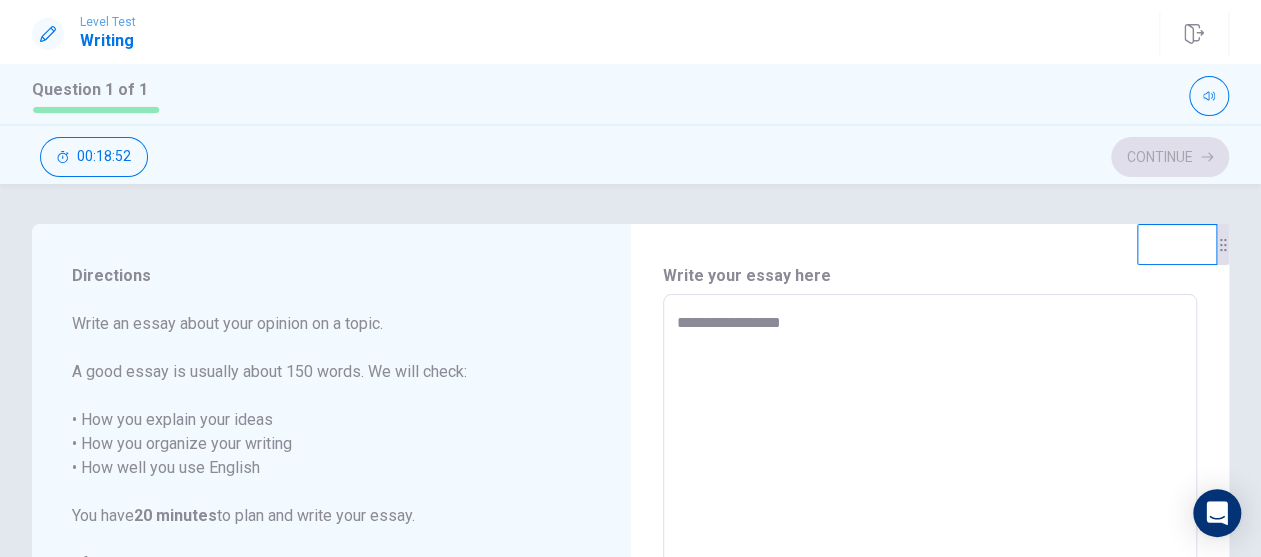 type on "*" 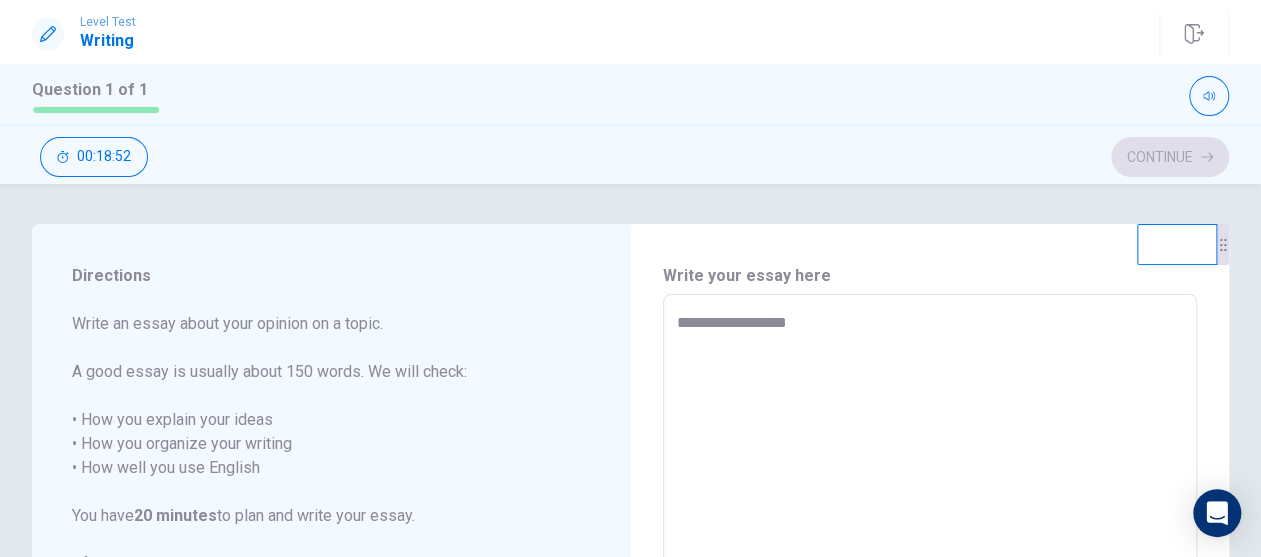 type on "*" 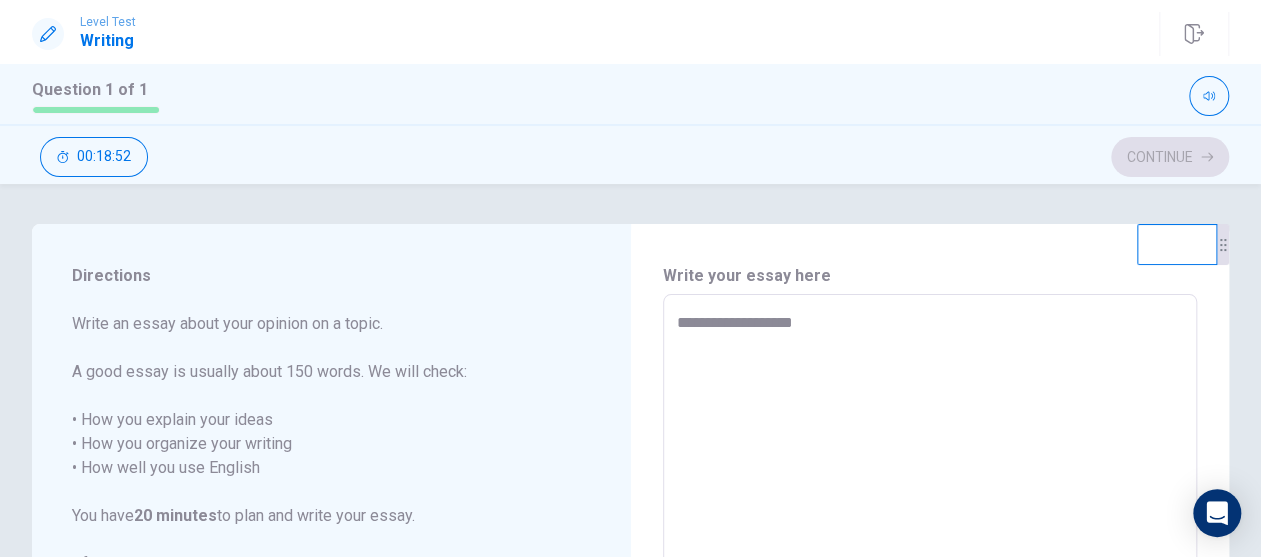 type on "*" 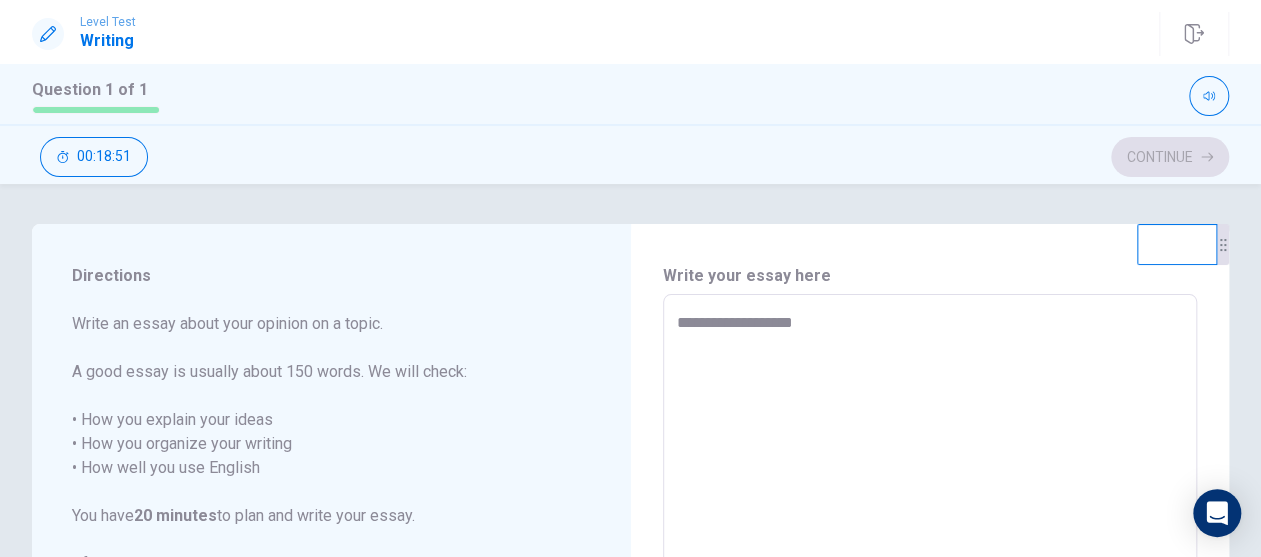 type on "**********" 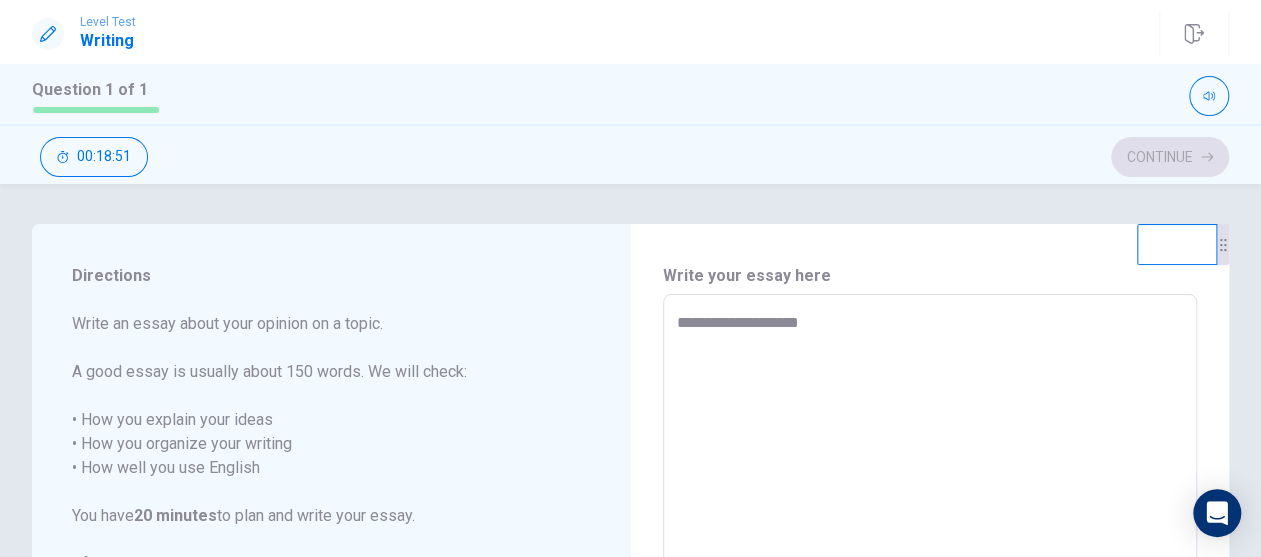 type on "*" 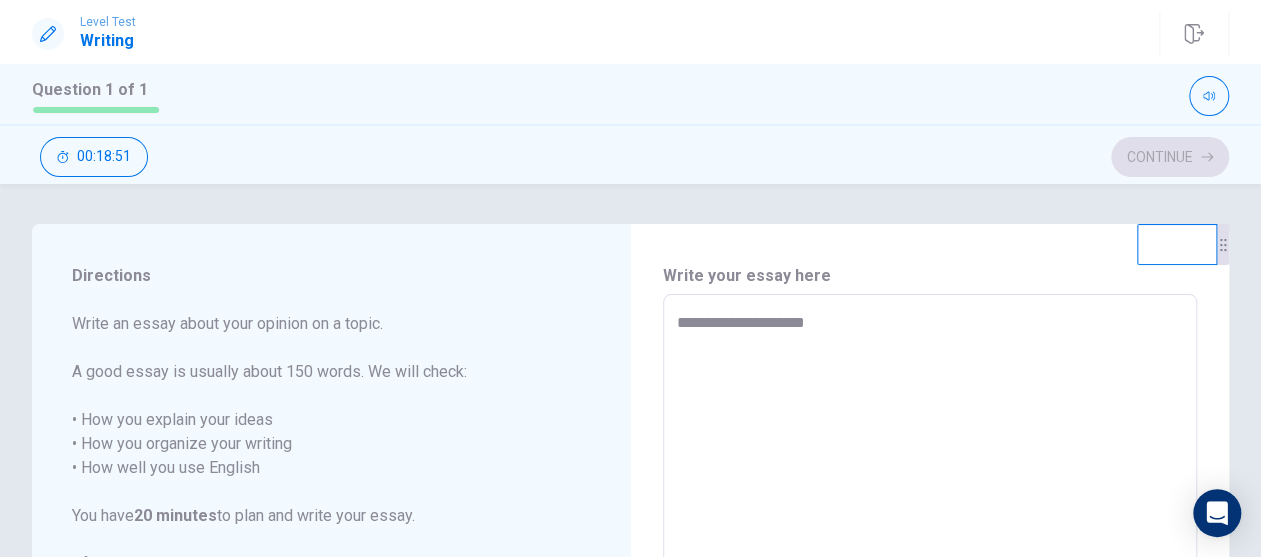 type on "*" 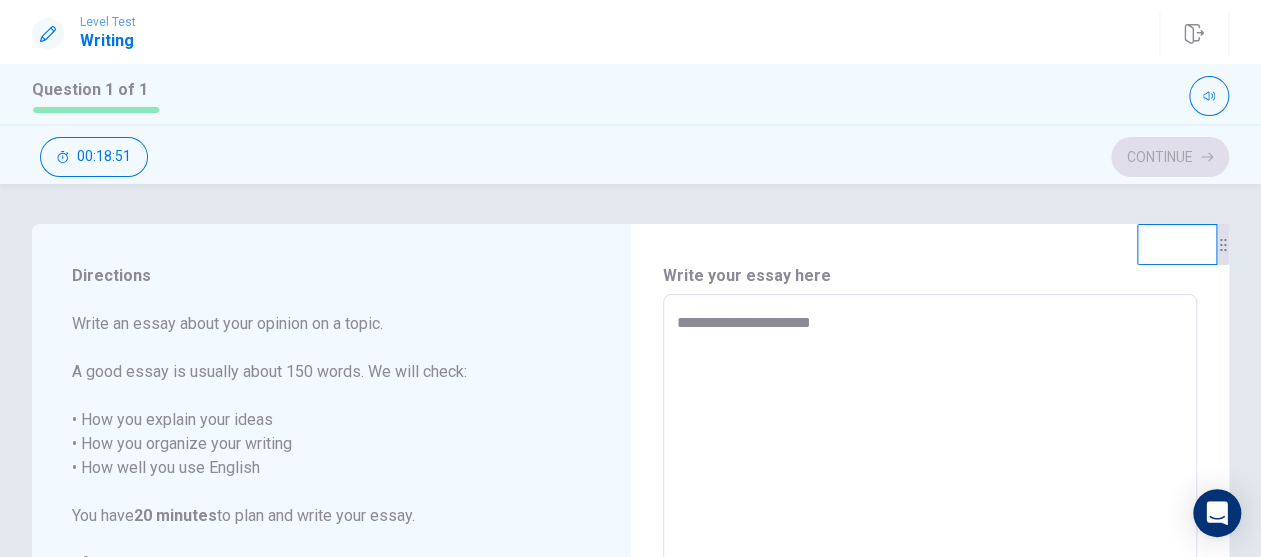 type on "*" 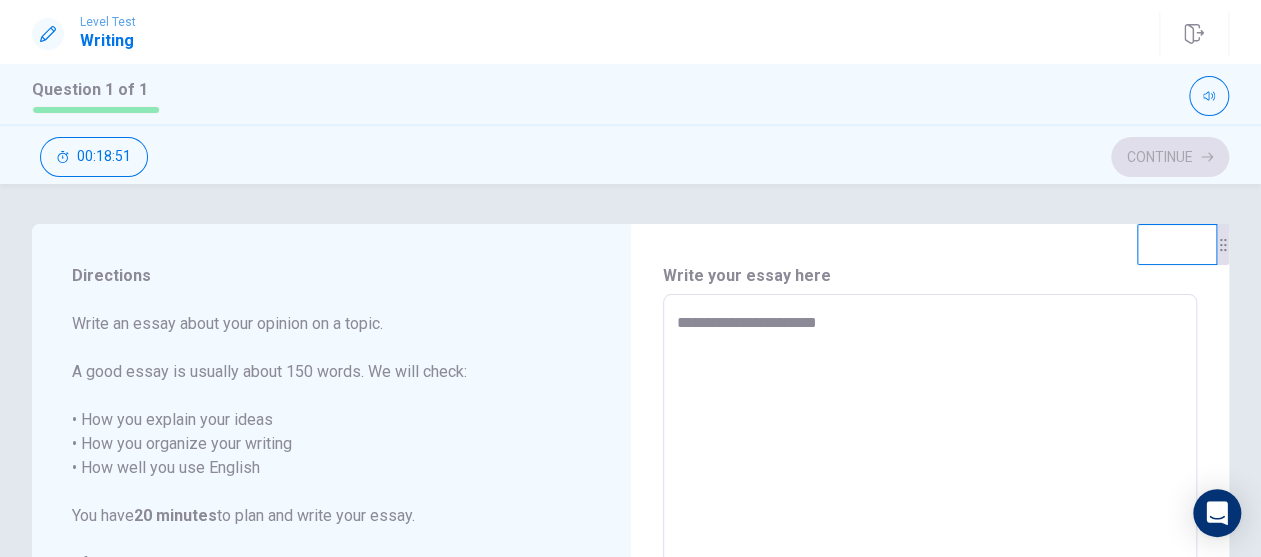 type on "*" 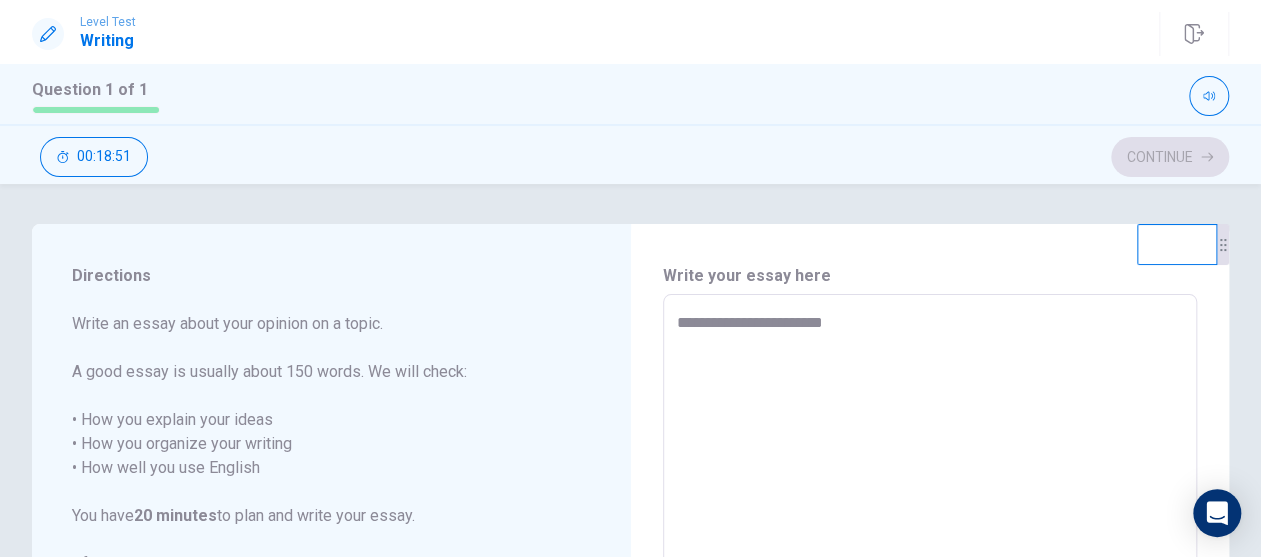 type on "*" 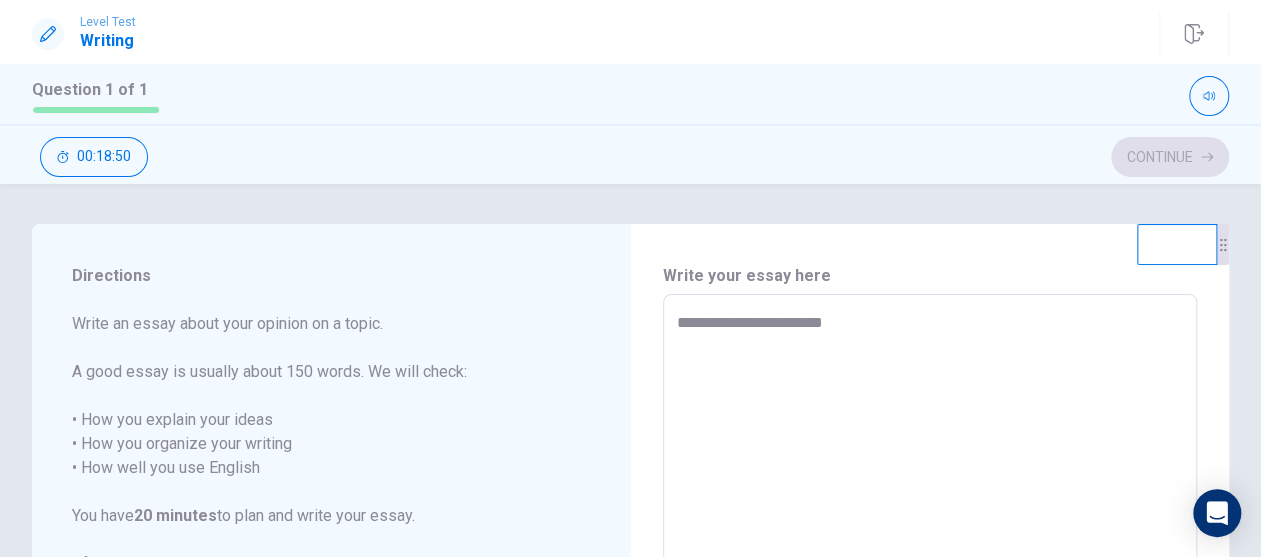 type on "**********" 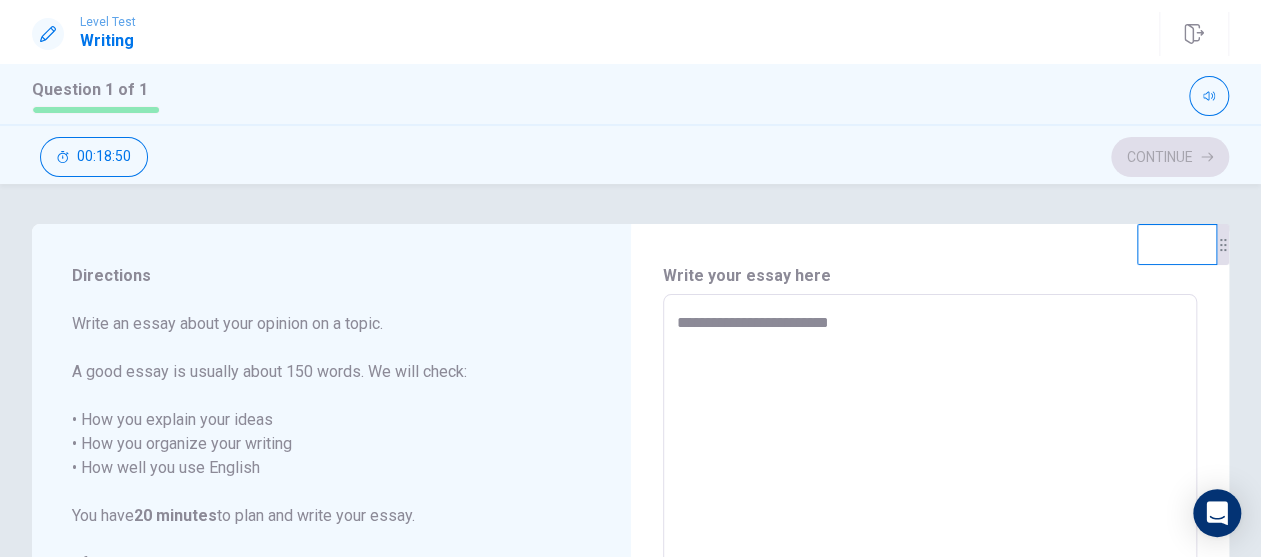 type on "*" 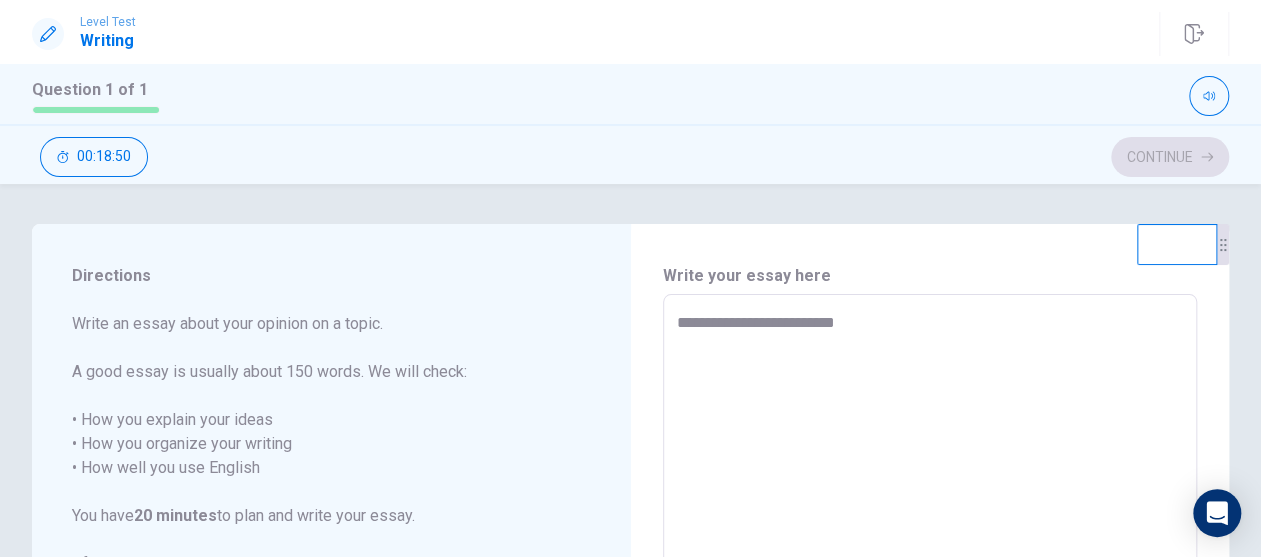 type on "**********" 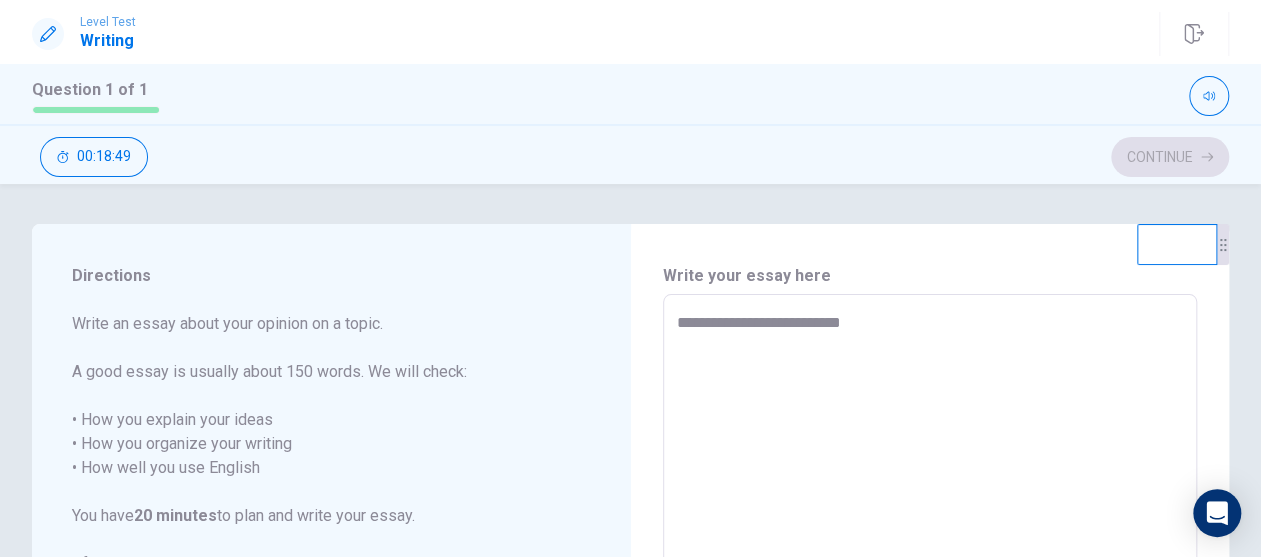 type on "*" 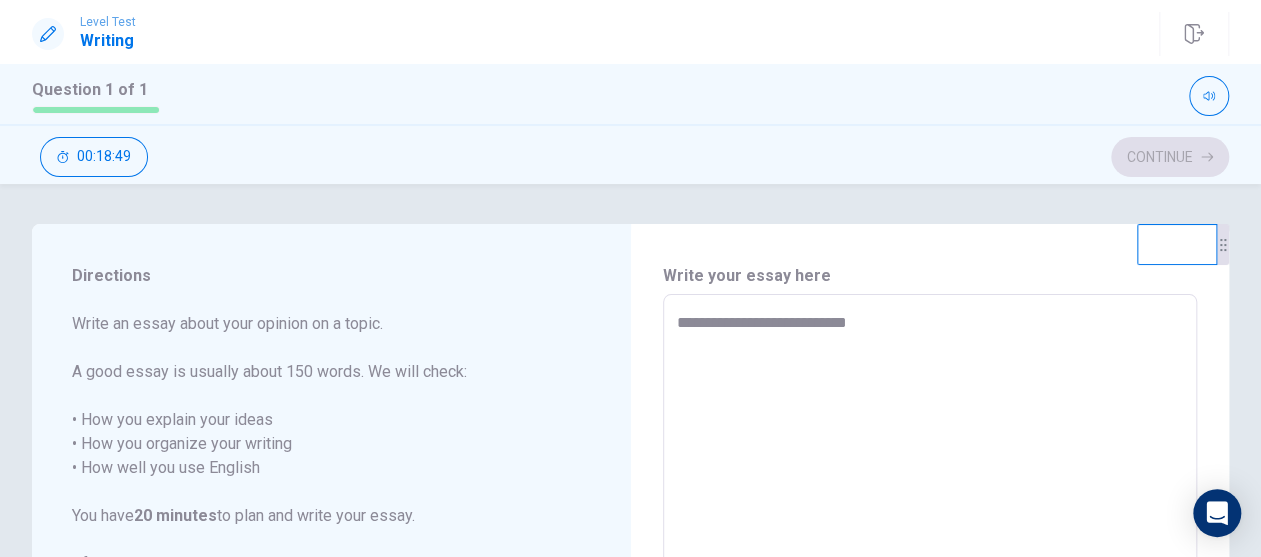 type on "**********" 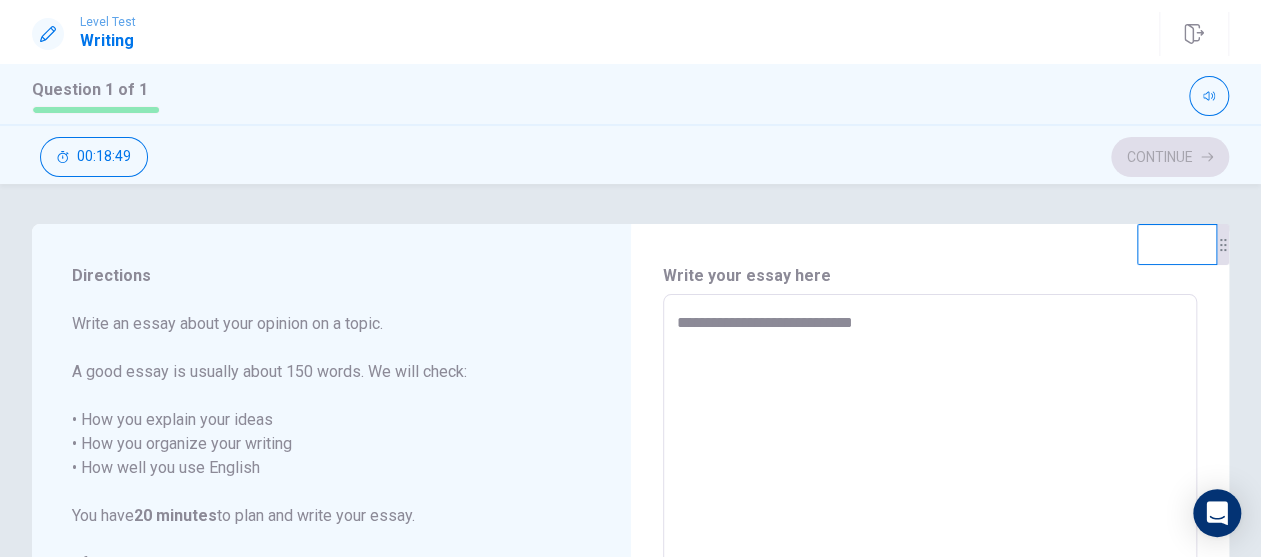 type on "*" 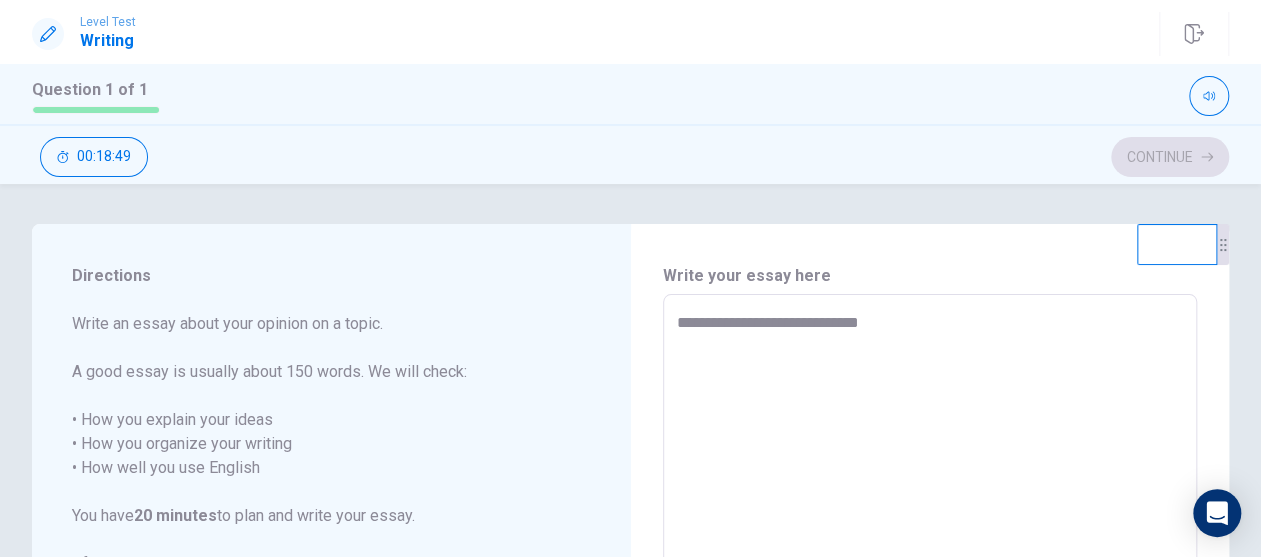 type on "*" 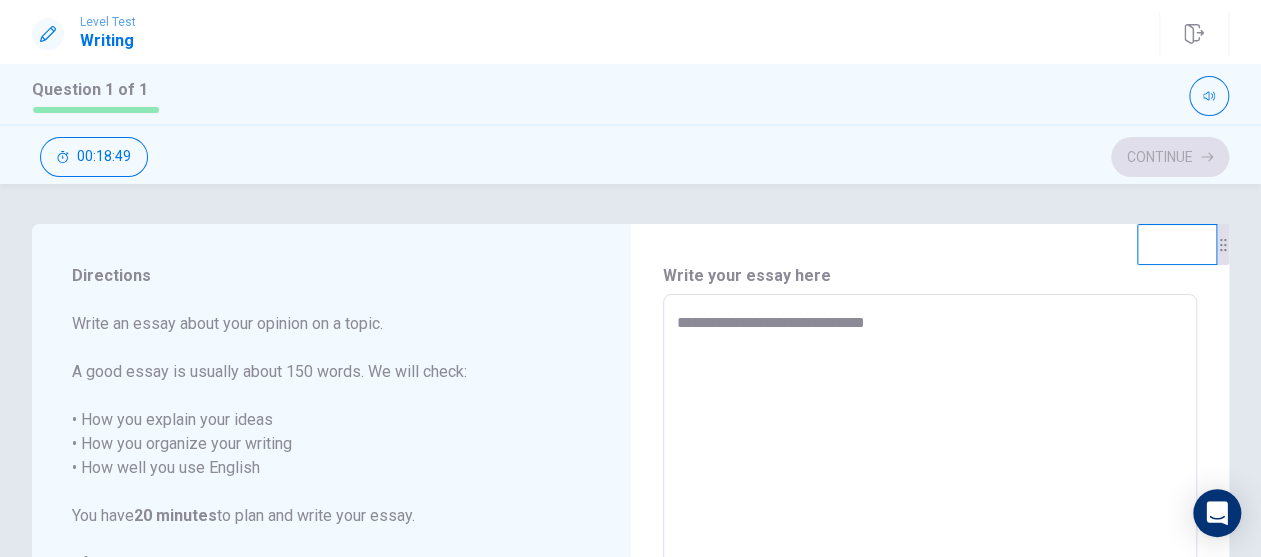type on "*" 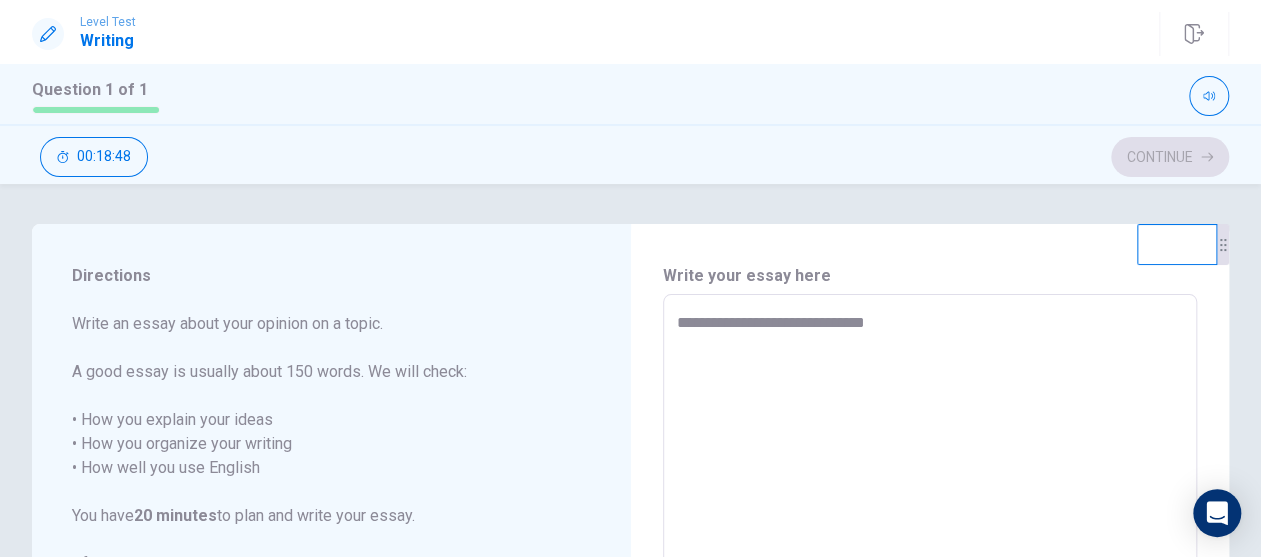 type on "**********" 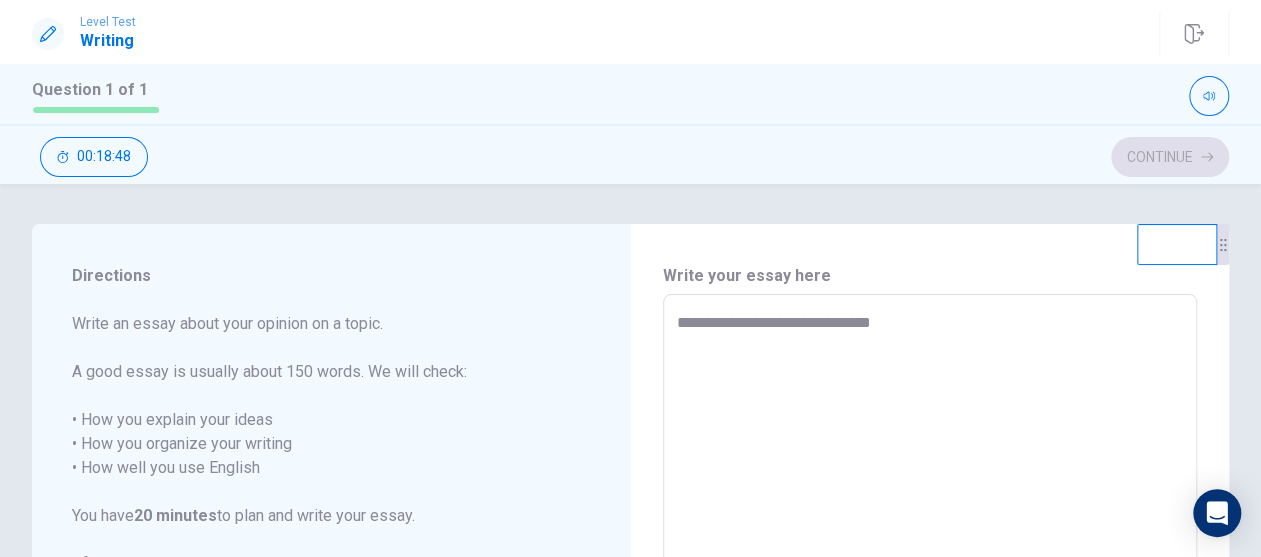 type on "*" 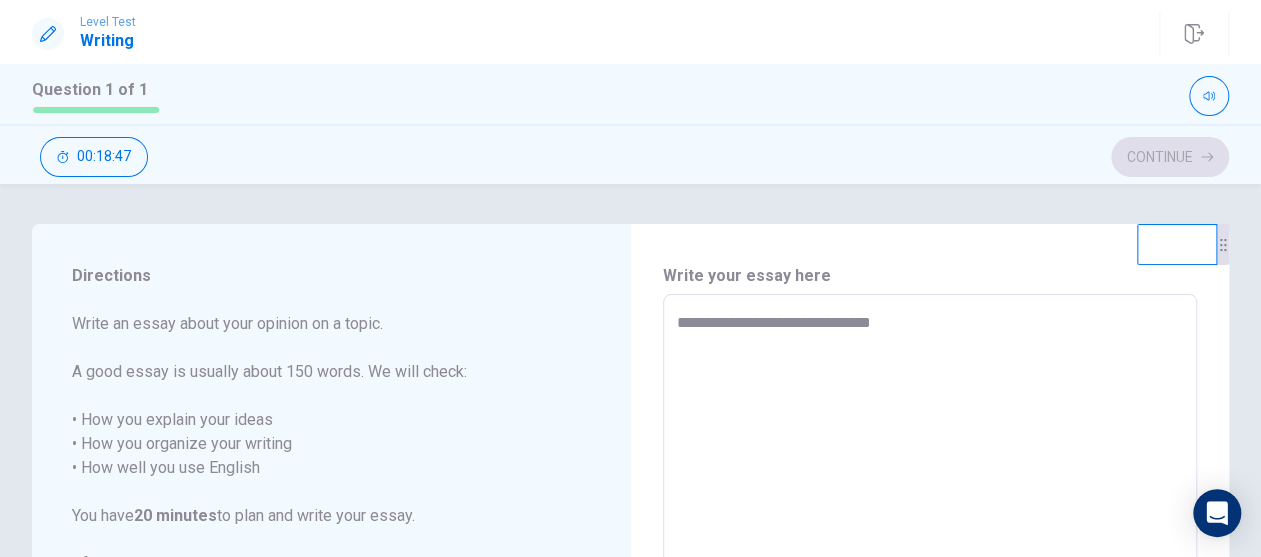 type on "**********" 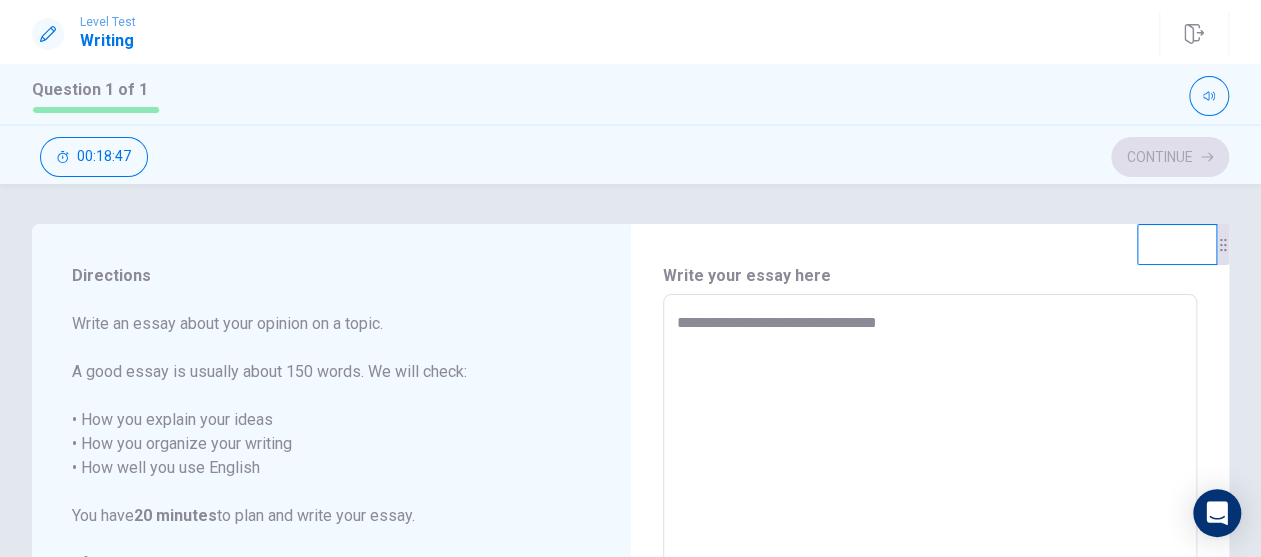type on "*" 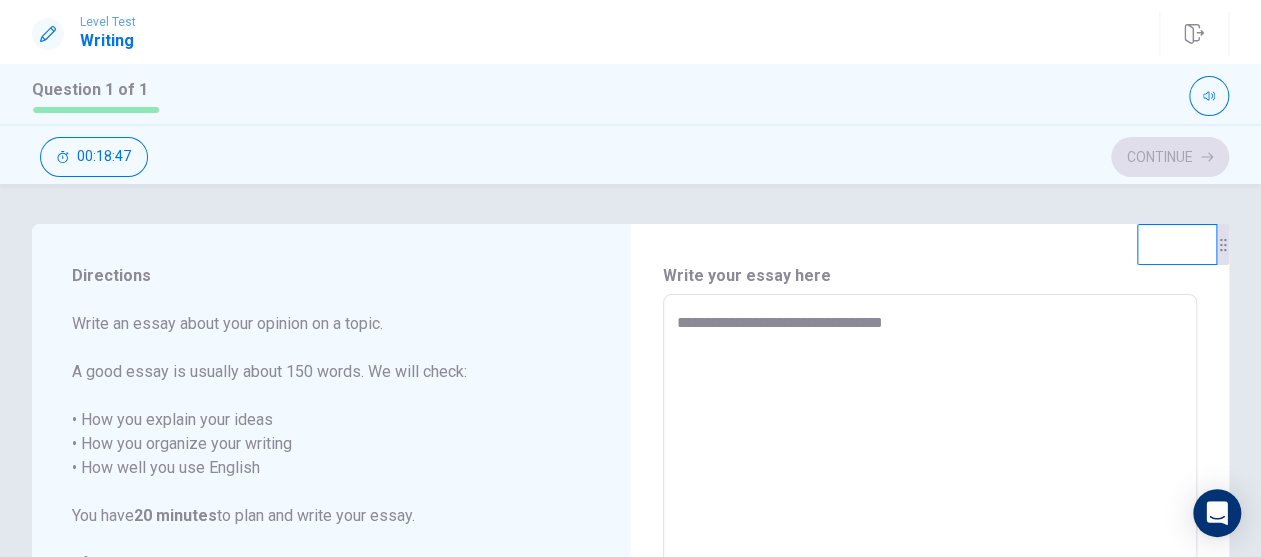 type on "*" 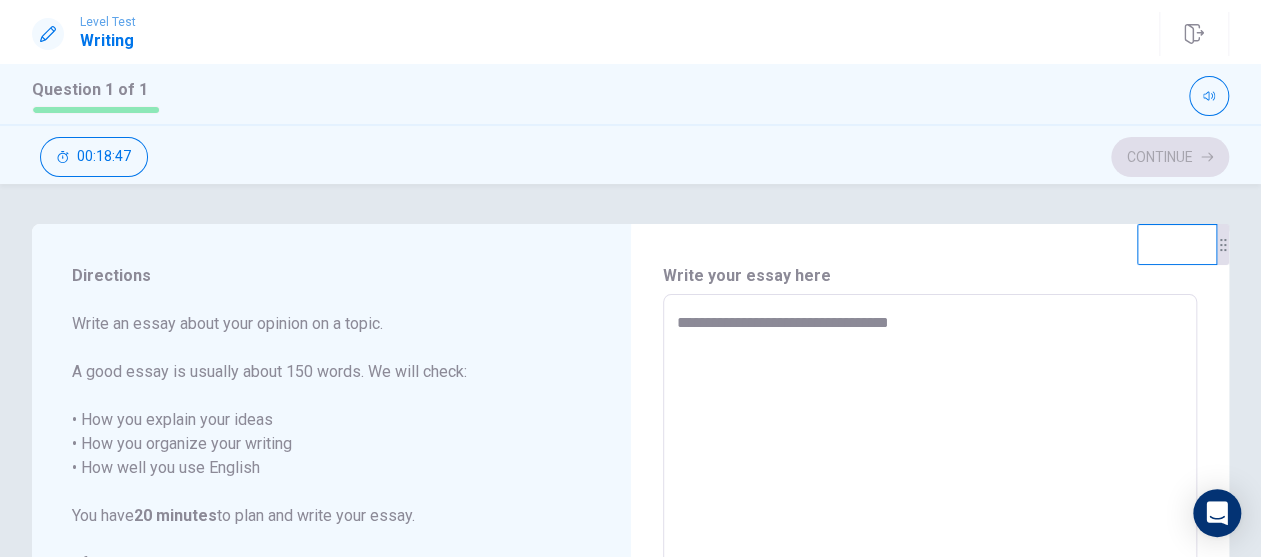 type on "*" 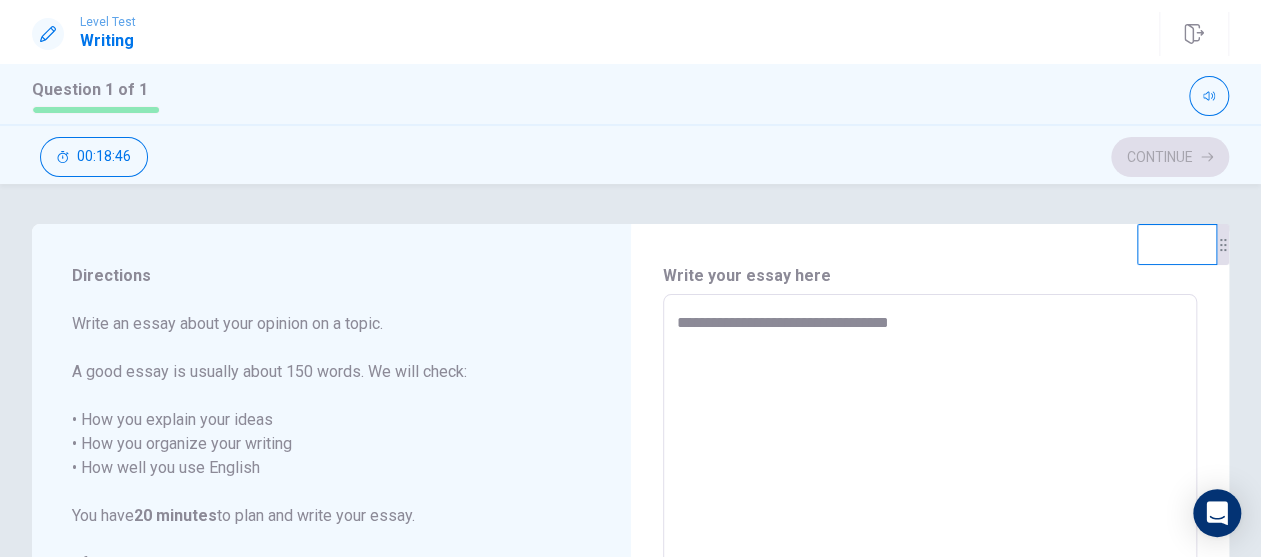 type on "**********" 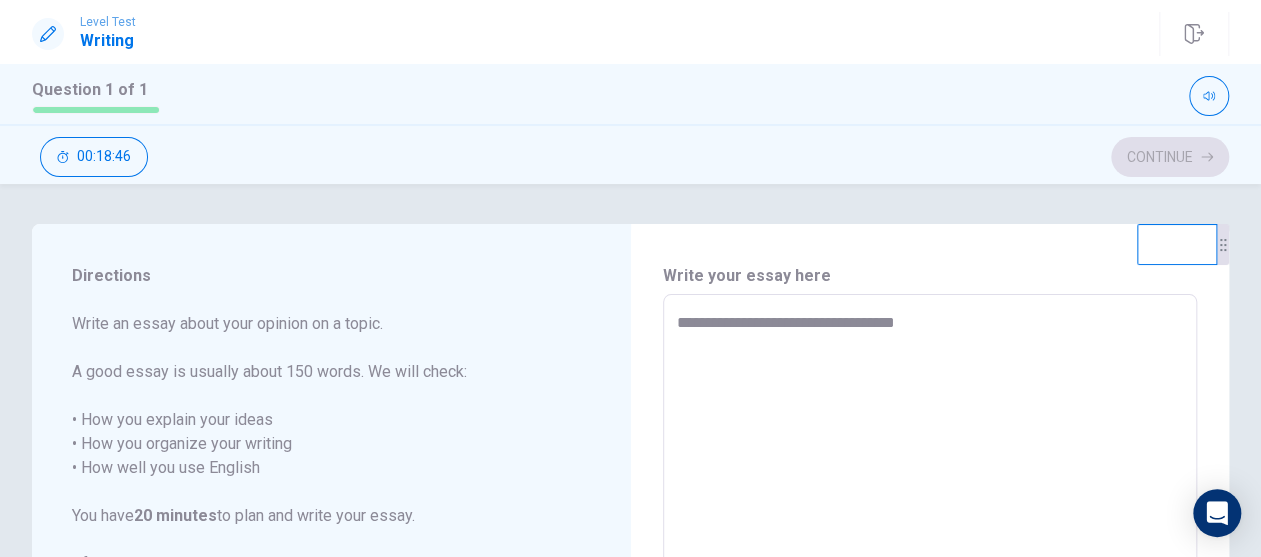 type on "*" 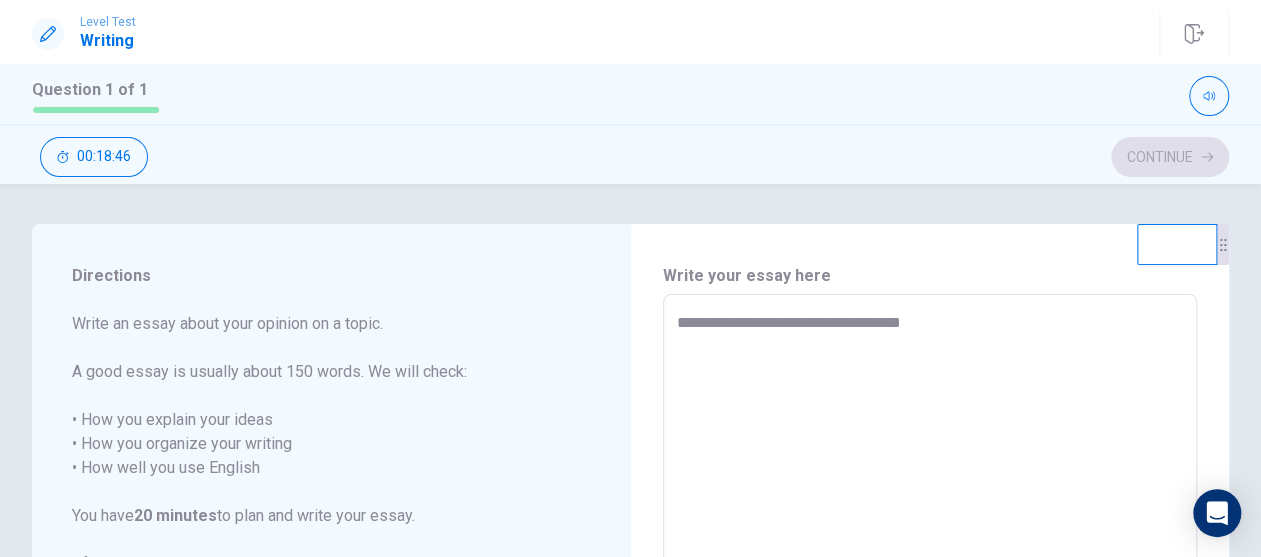 type on "*" 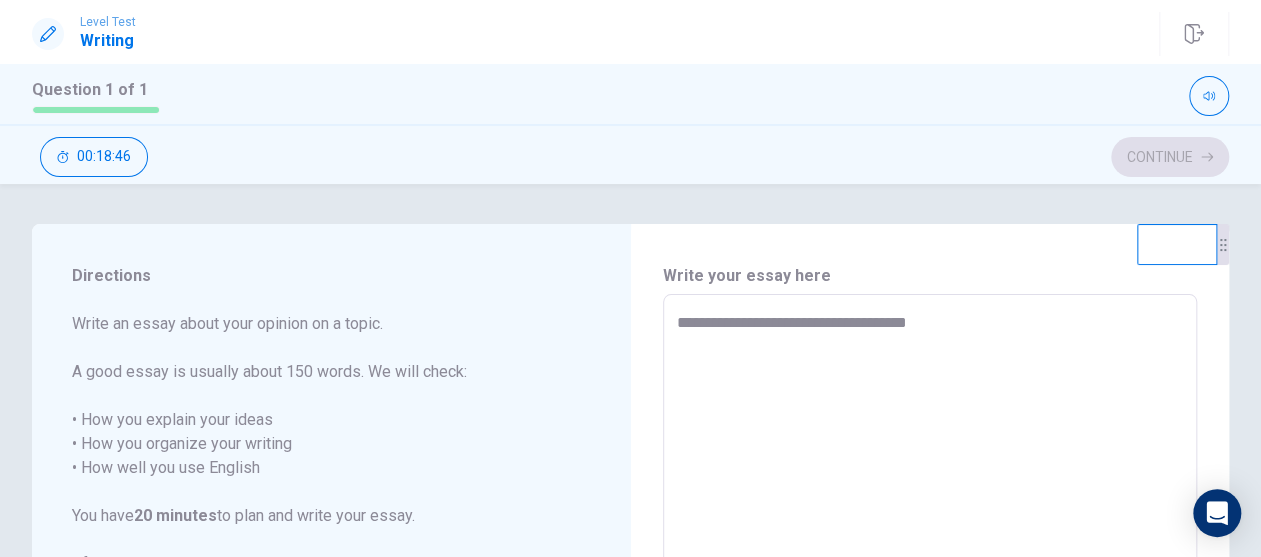 type on "**********" 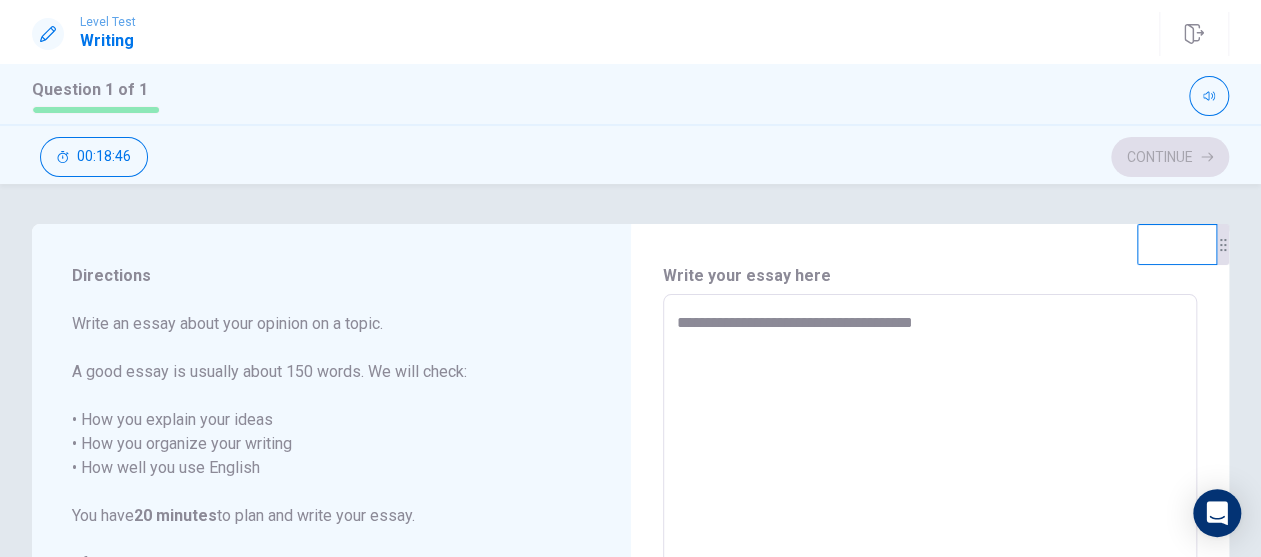 type on "*" 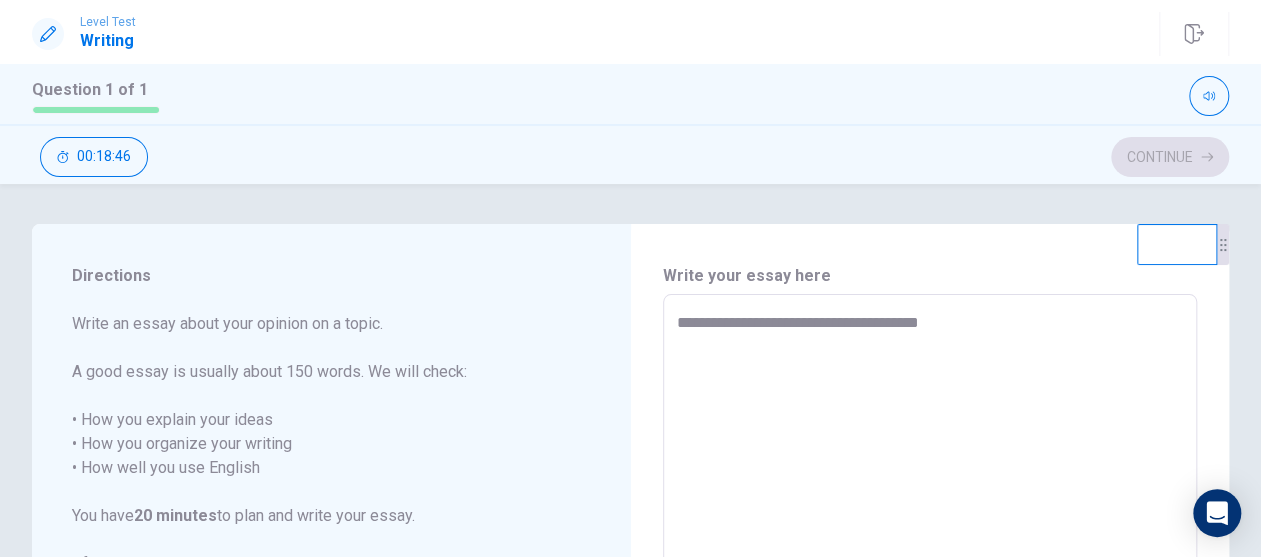 type on "*" 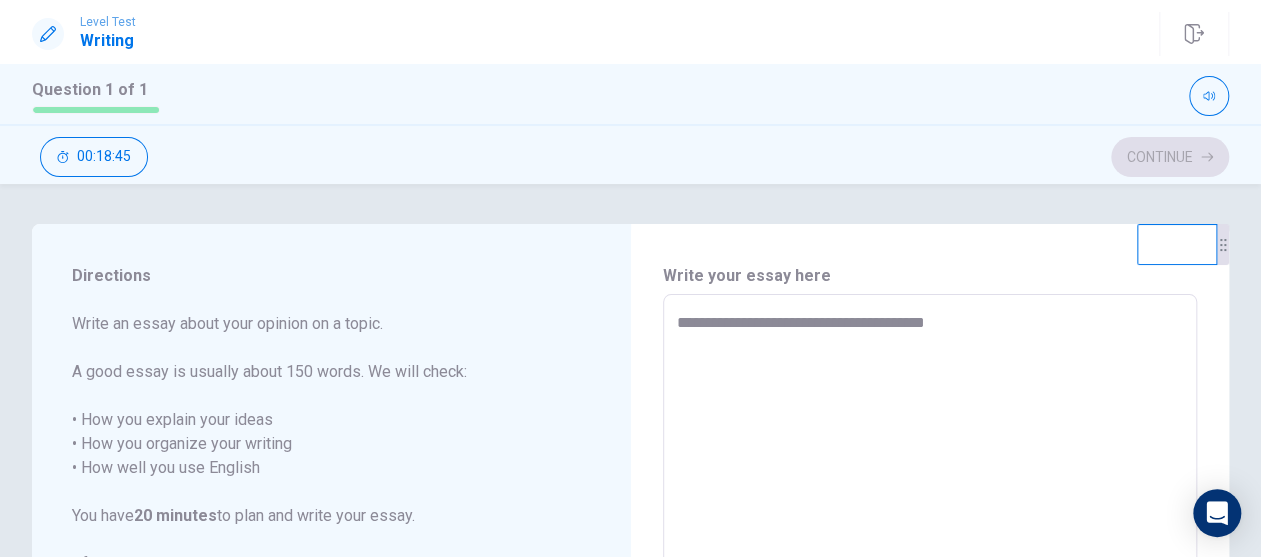 type on "*" 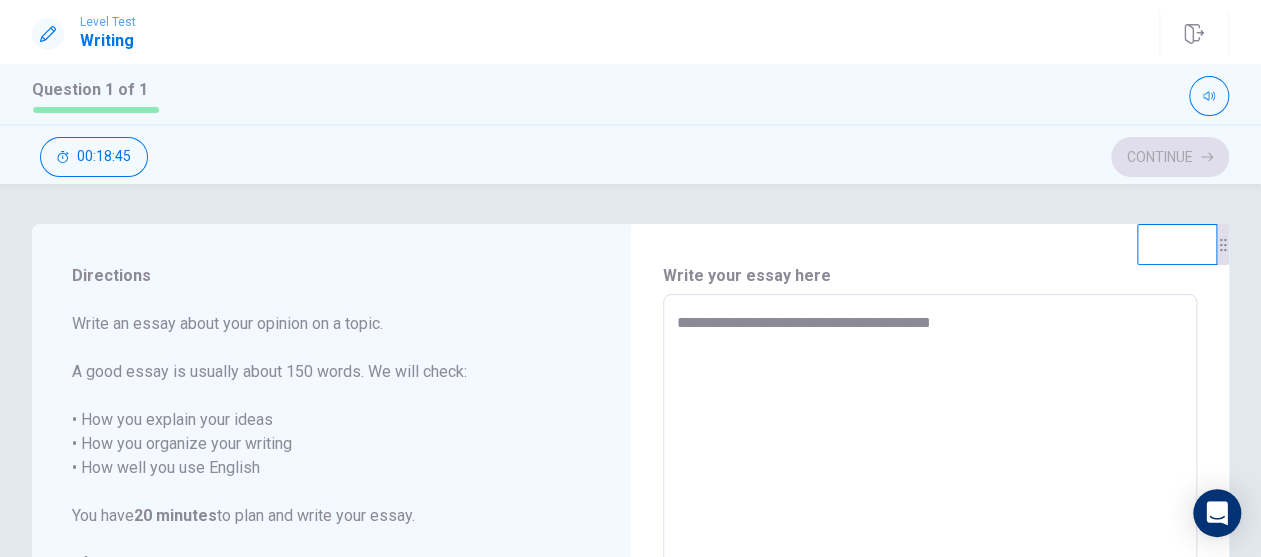type on "**********" 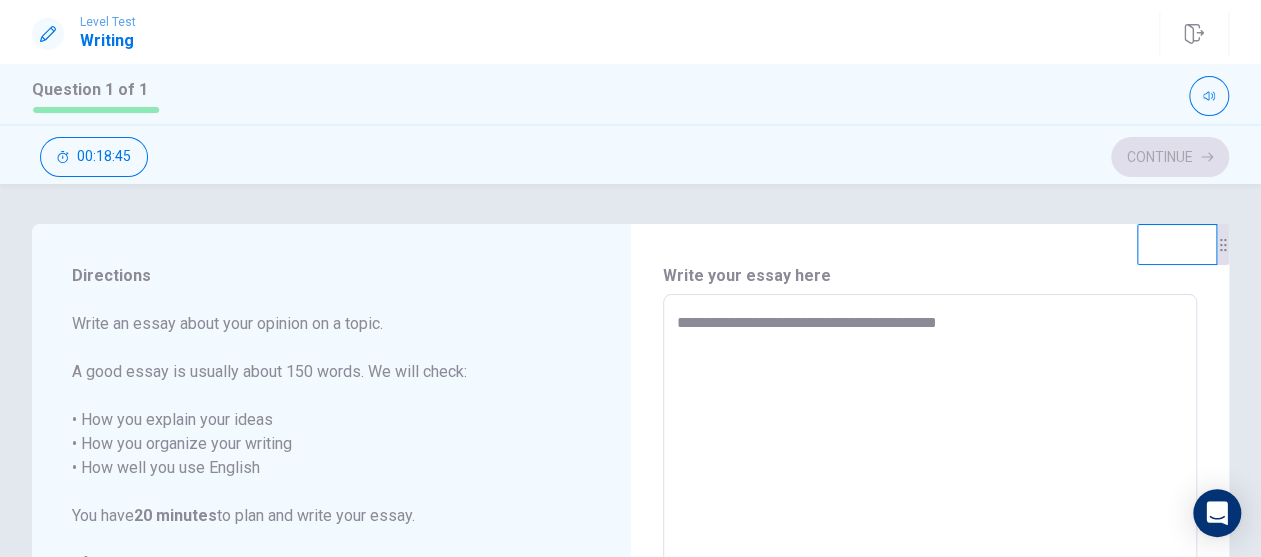 type on "**********" 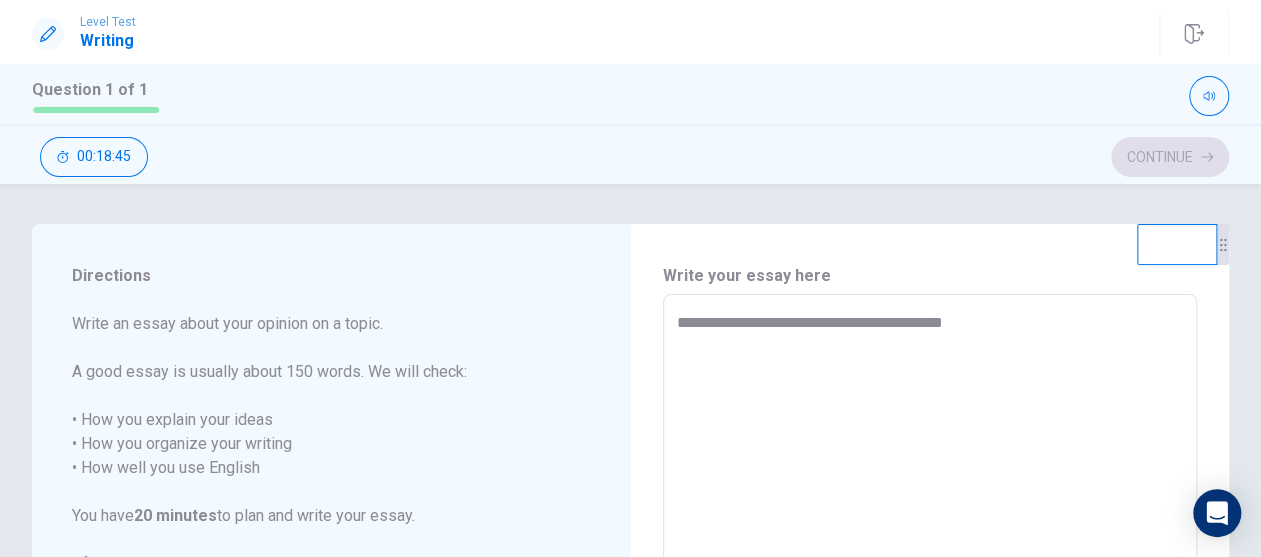 type on "*" 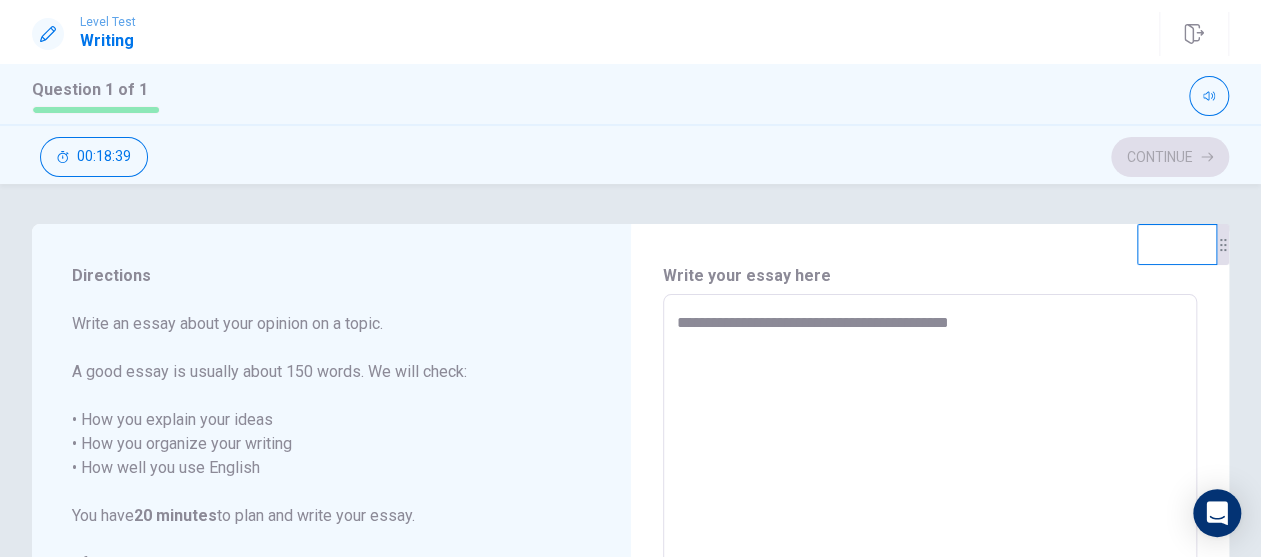 type on "*" 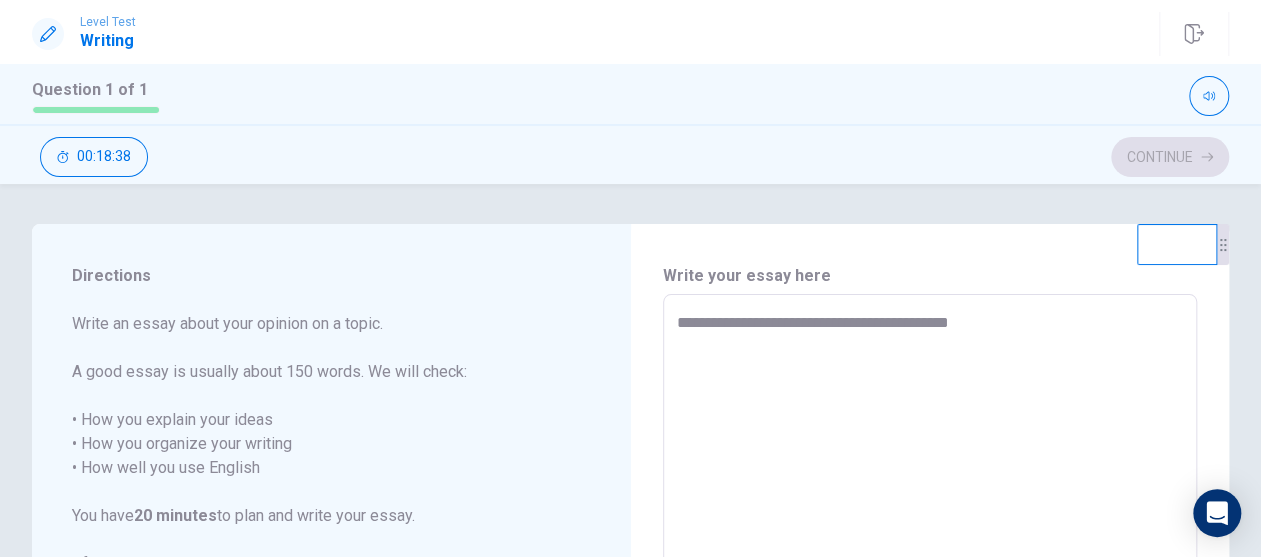 type on "**********" 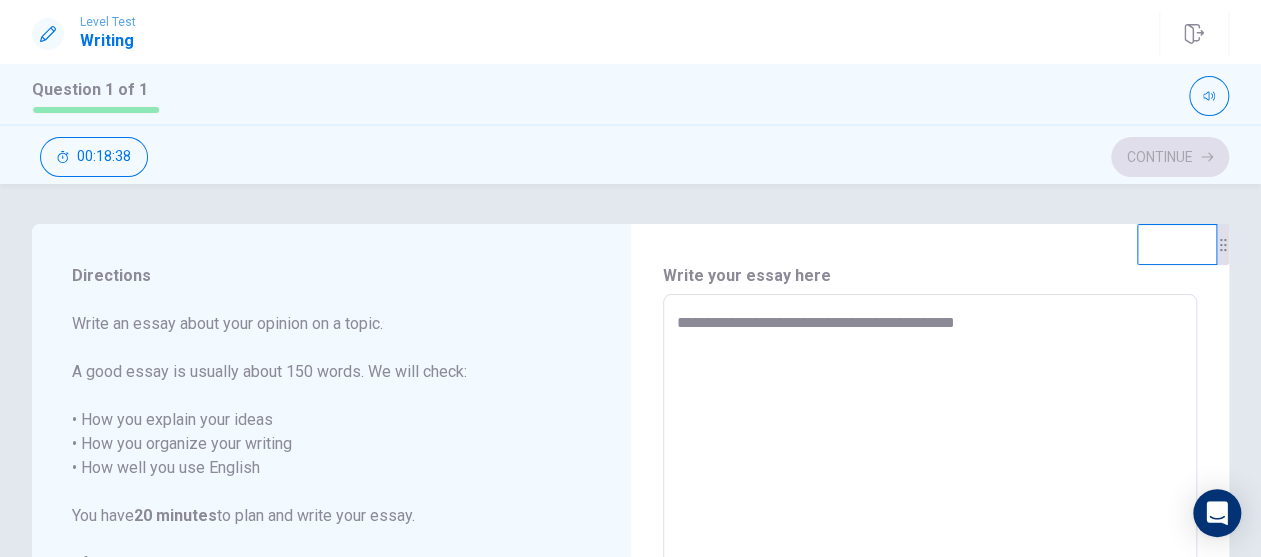 type on "*" 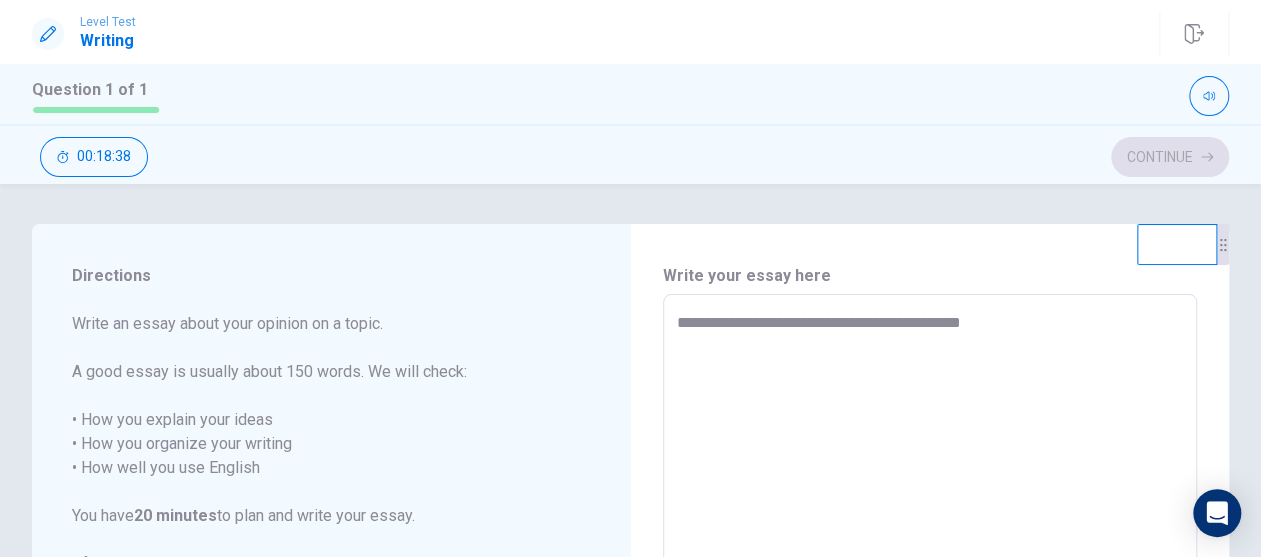 type on "*" 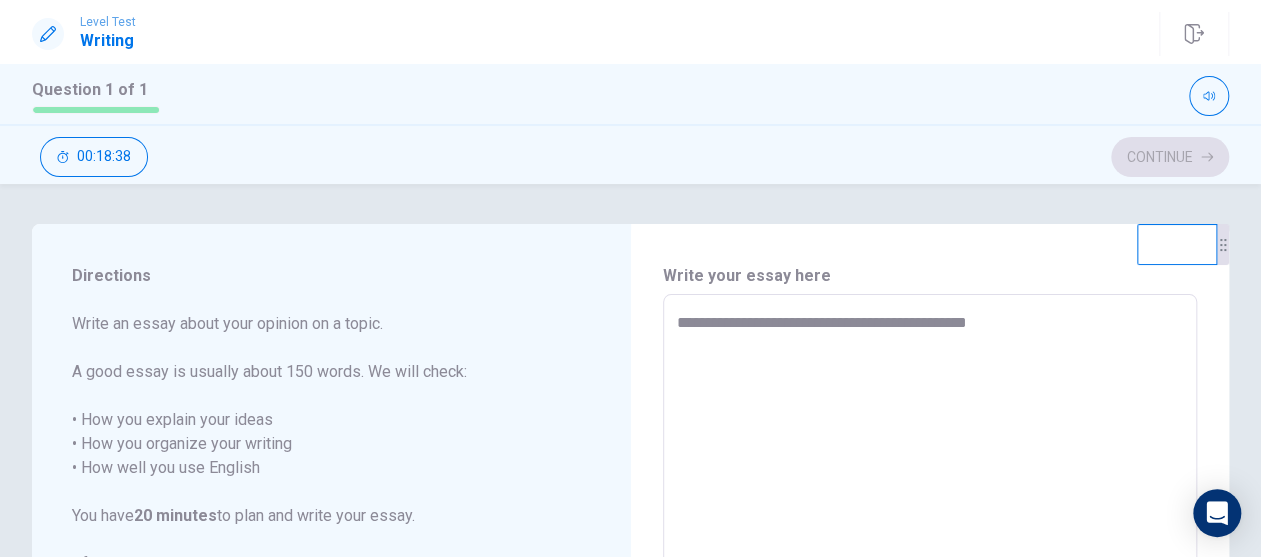 type on "*" 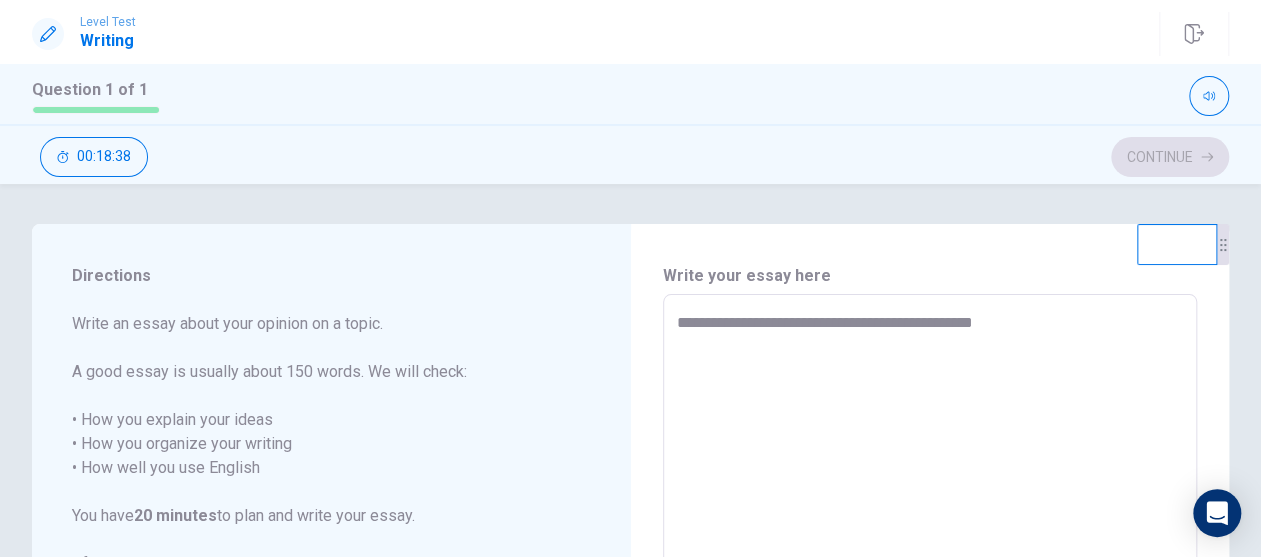type on "*" 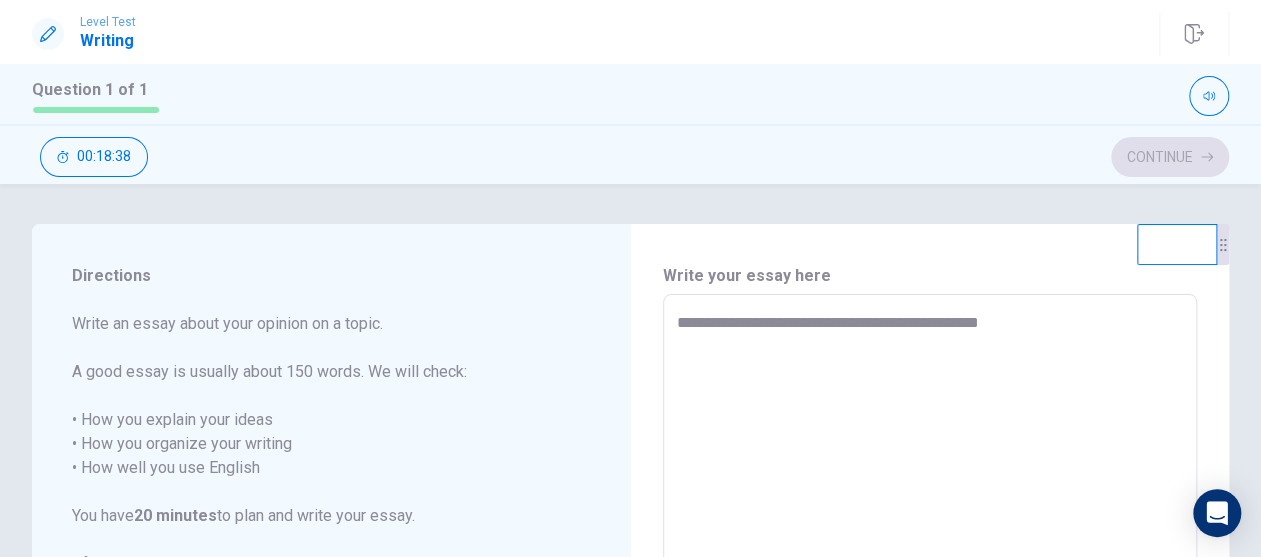 type on "*" 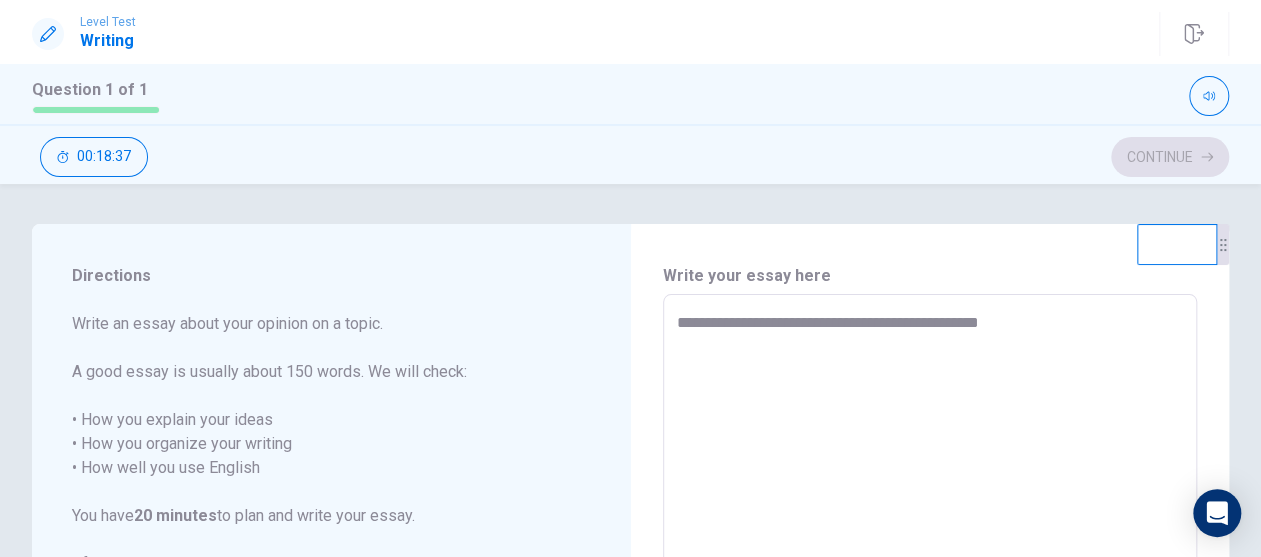 type on "**********" 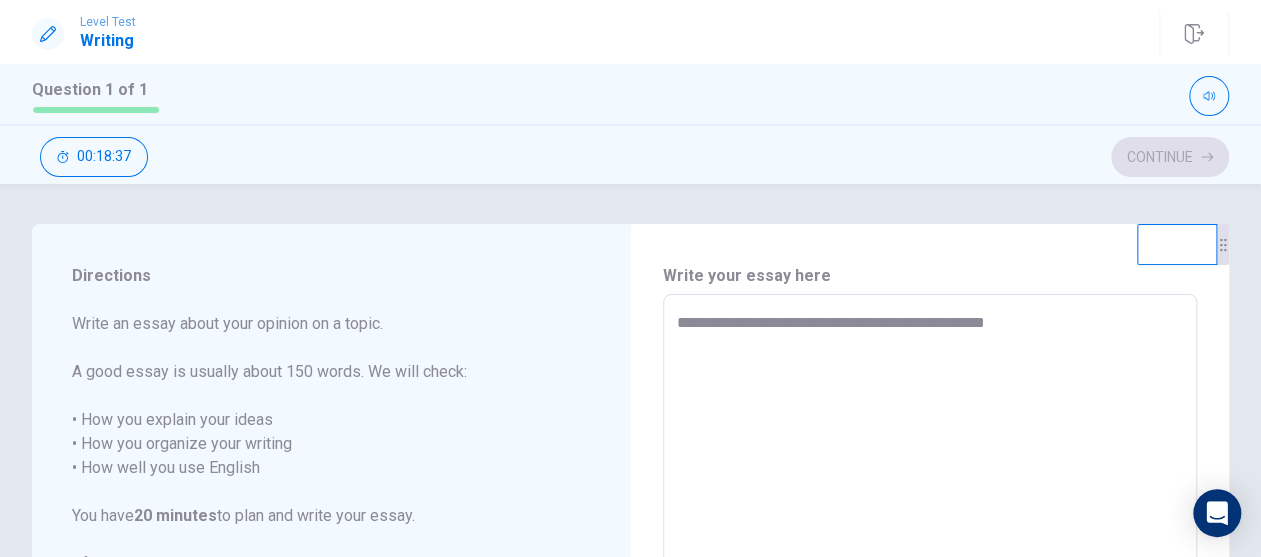 type on "*" 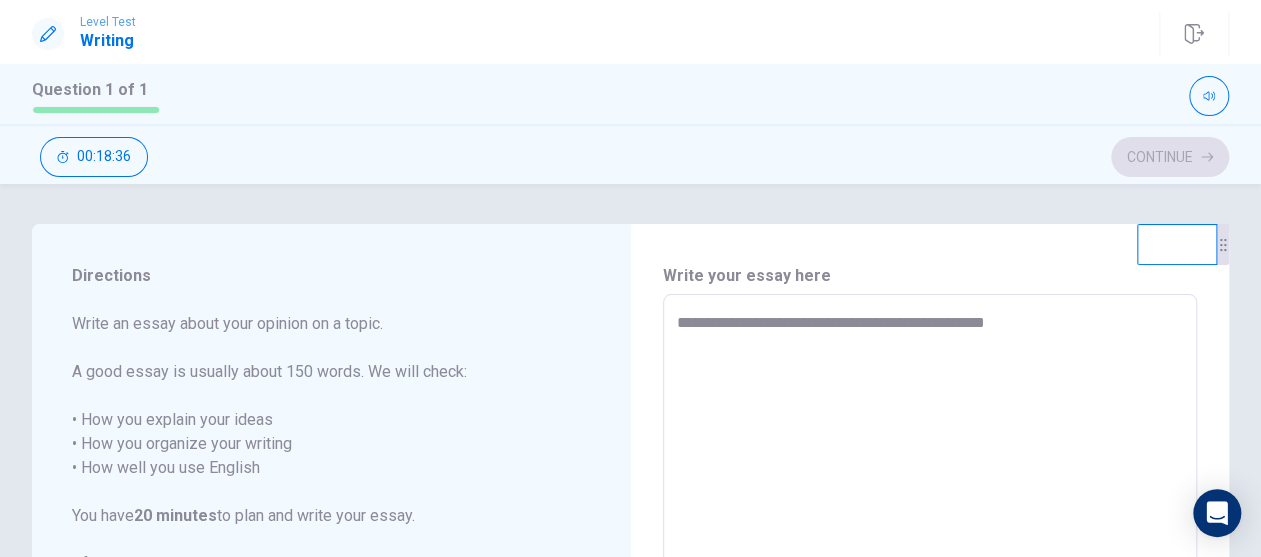 type on "**********" 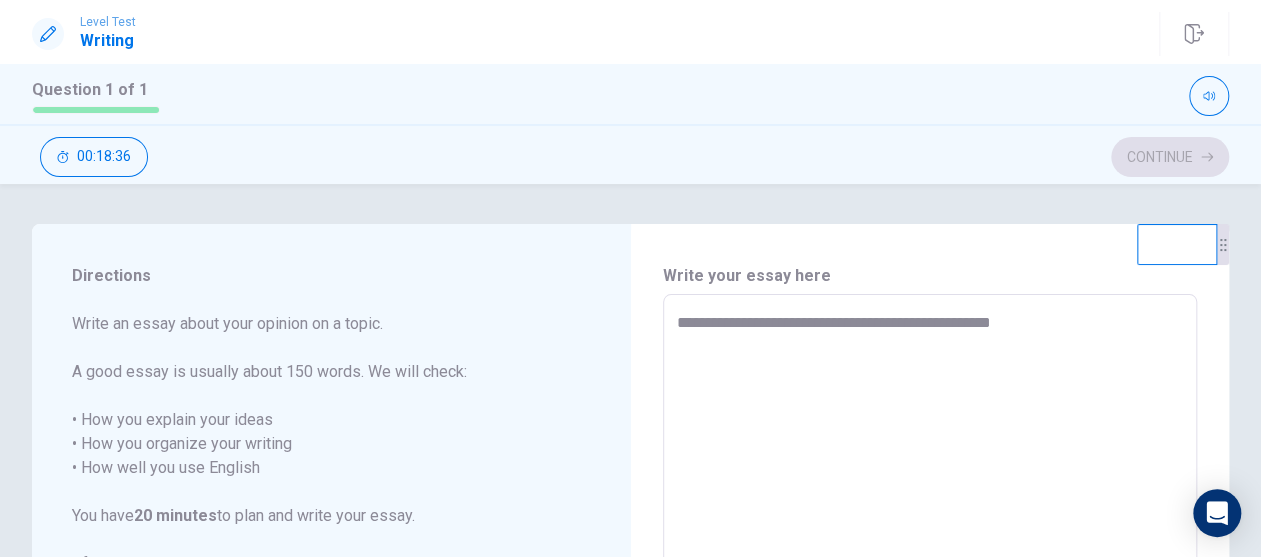 type on "*" 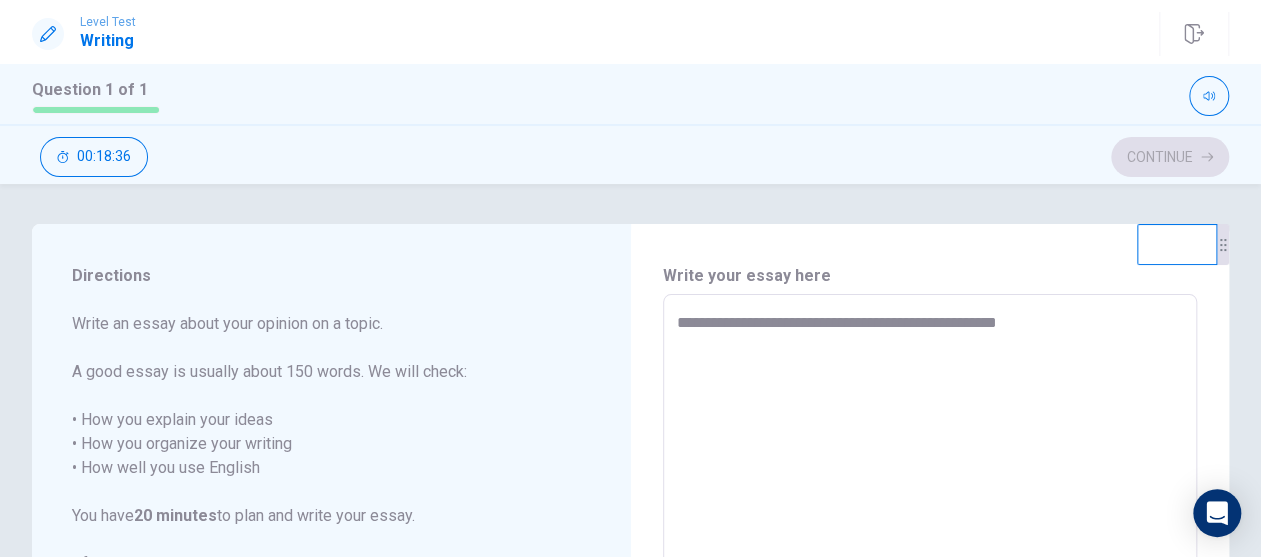 type on "*" 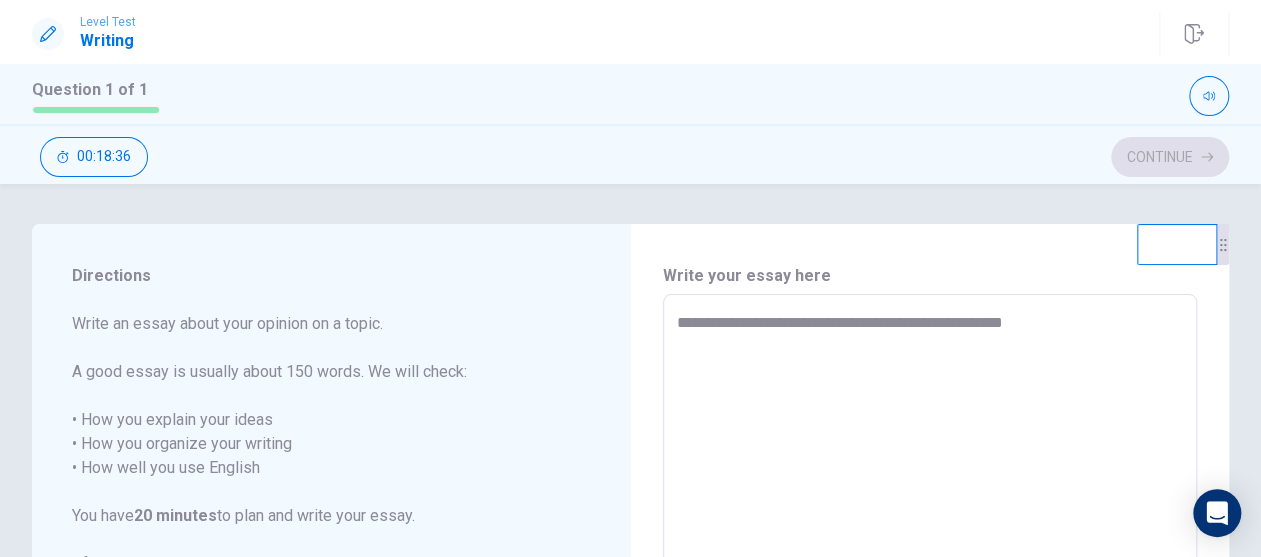type on "*" 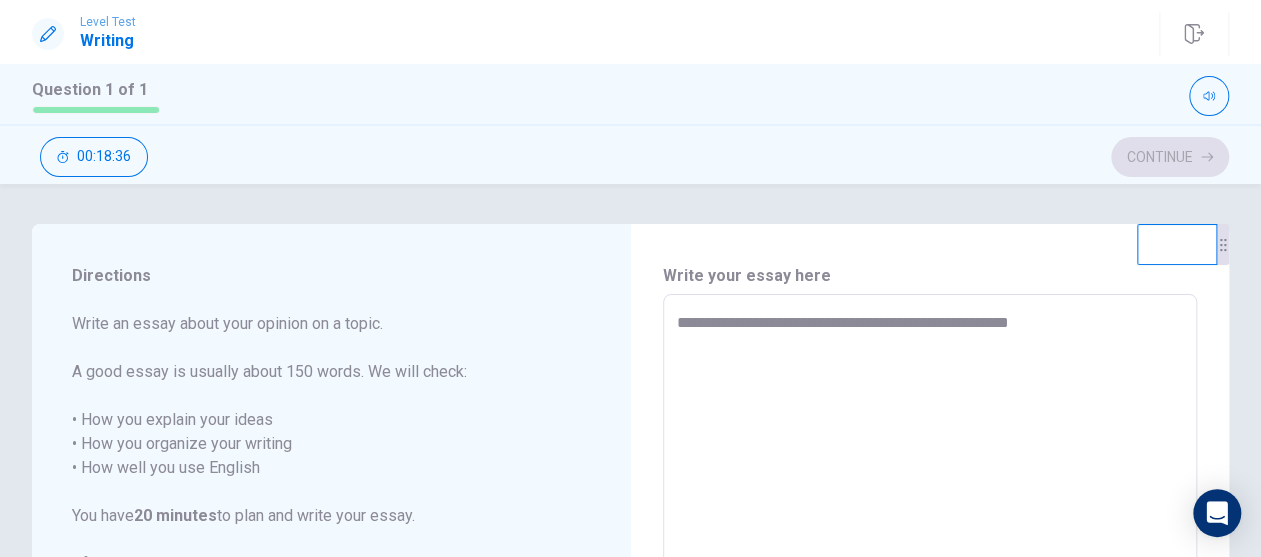 type on "*" 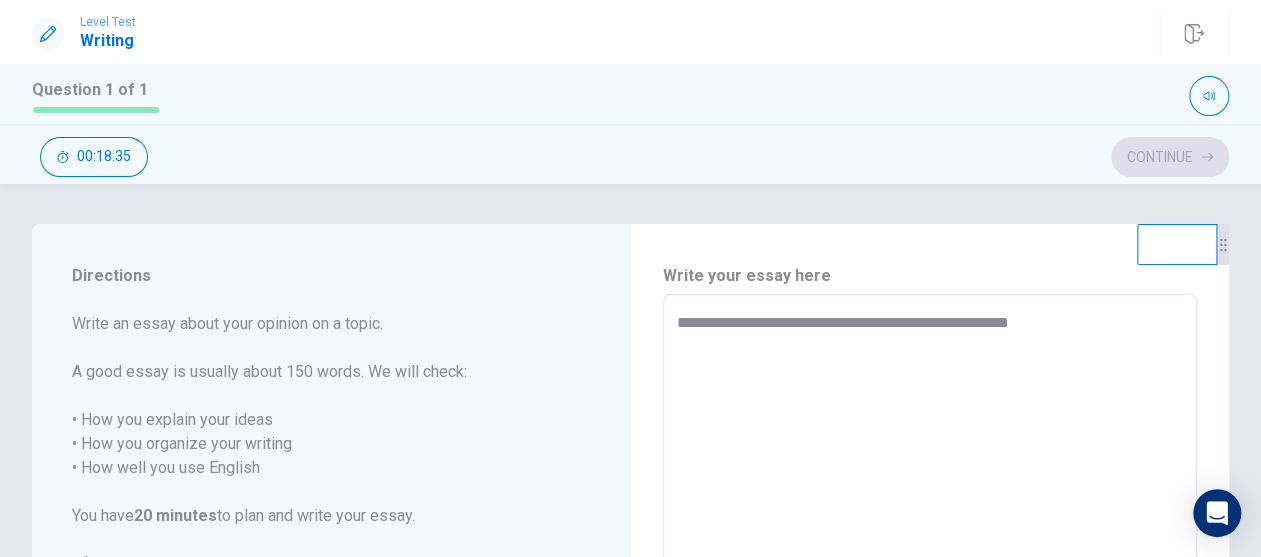 type on "**********" 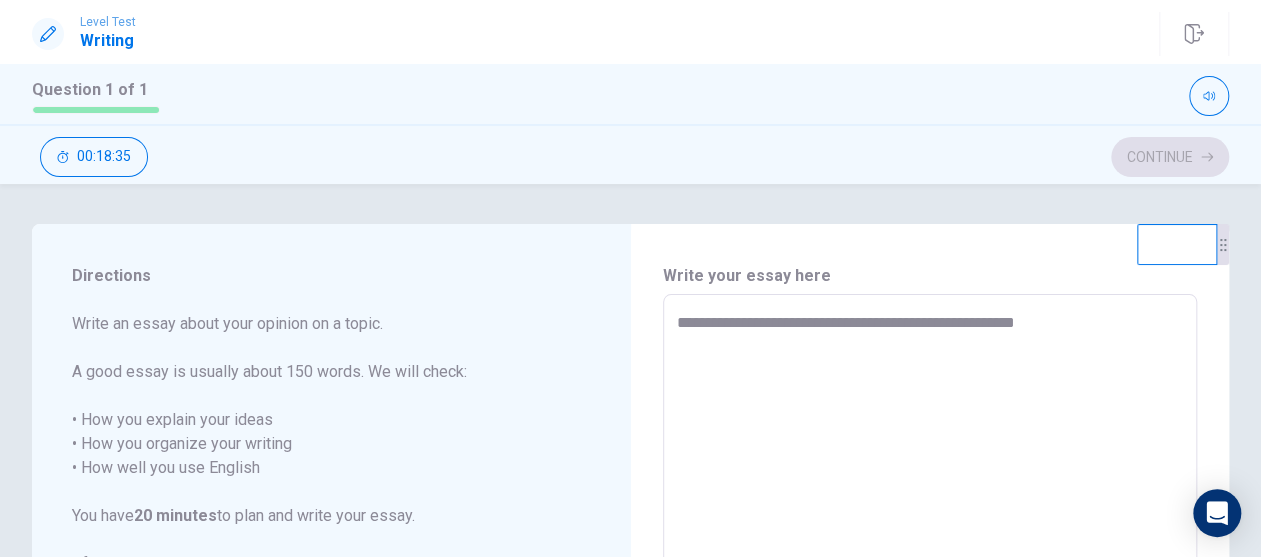 type on "*" 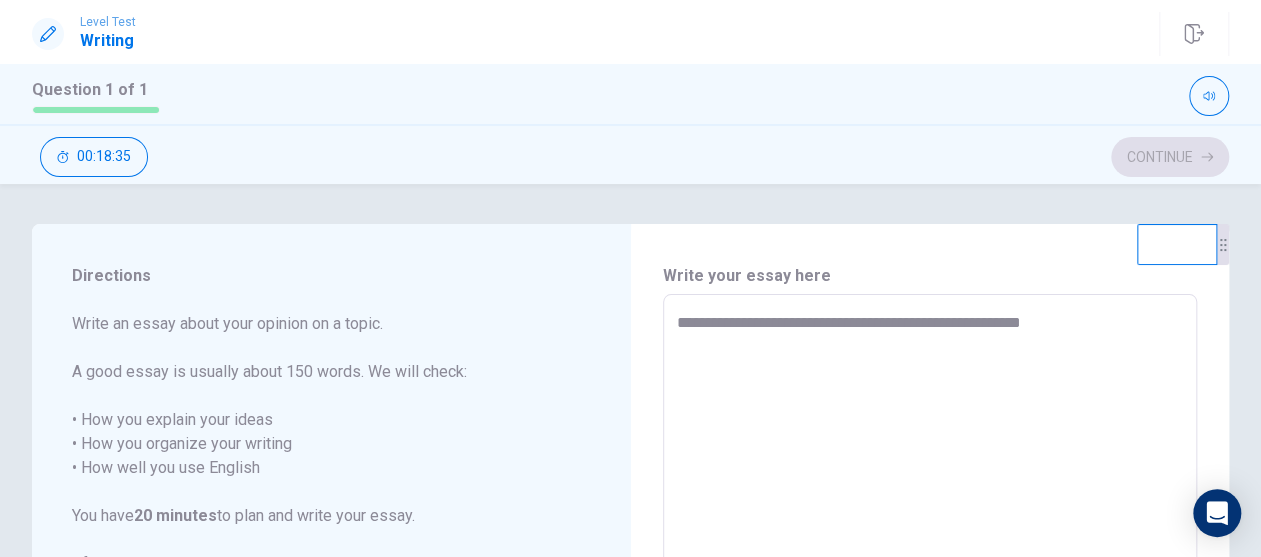 type on "**********" 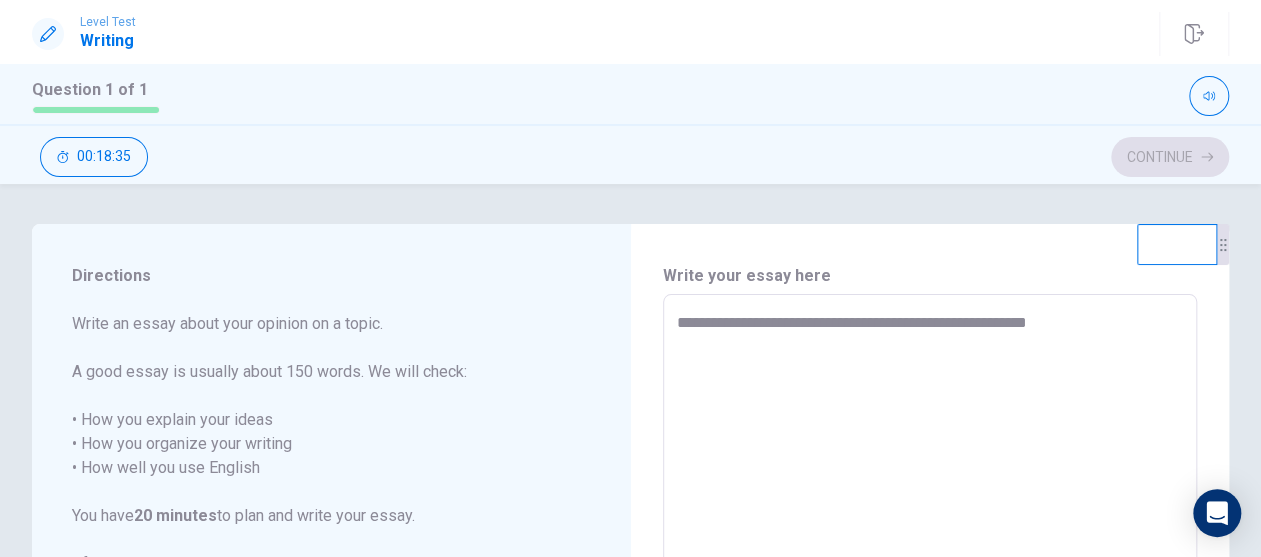 type on "*" 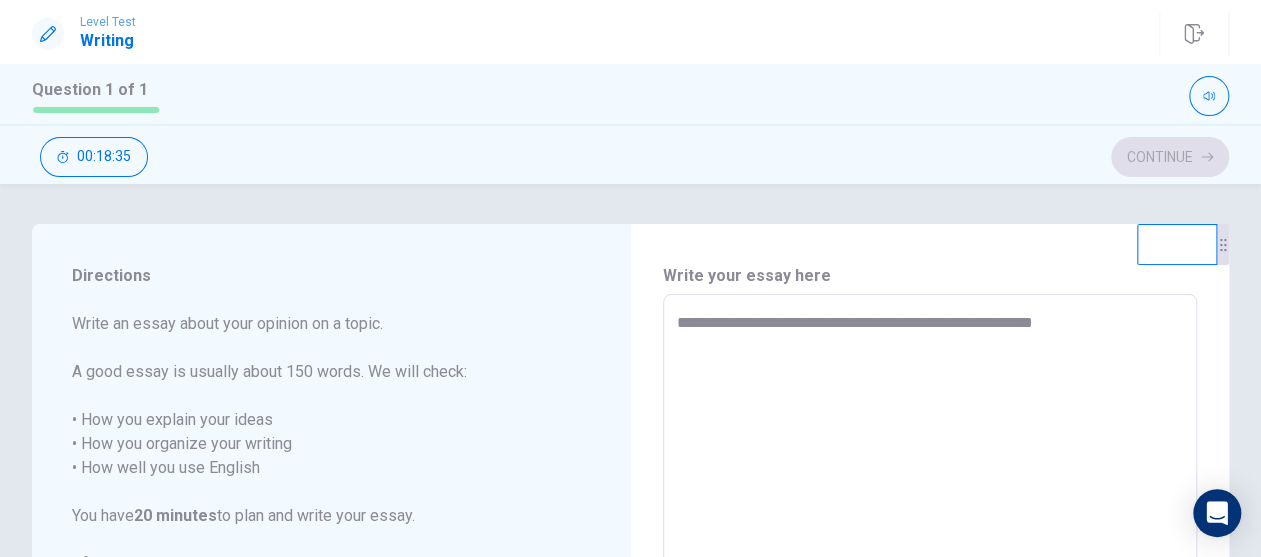 type on "**********" 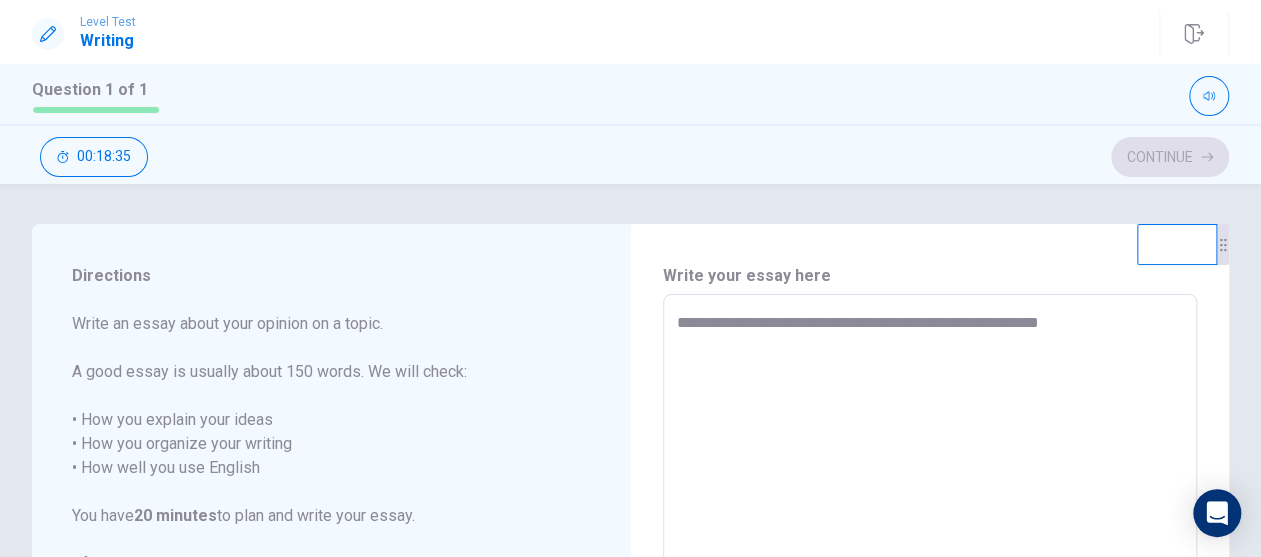 type on "*" 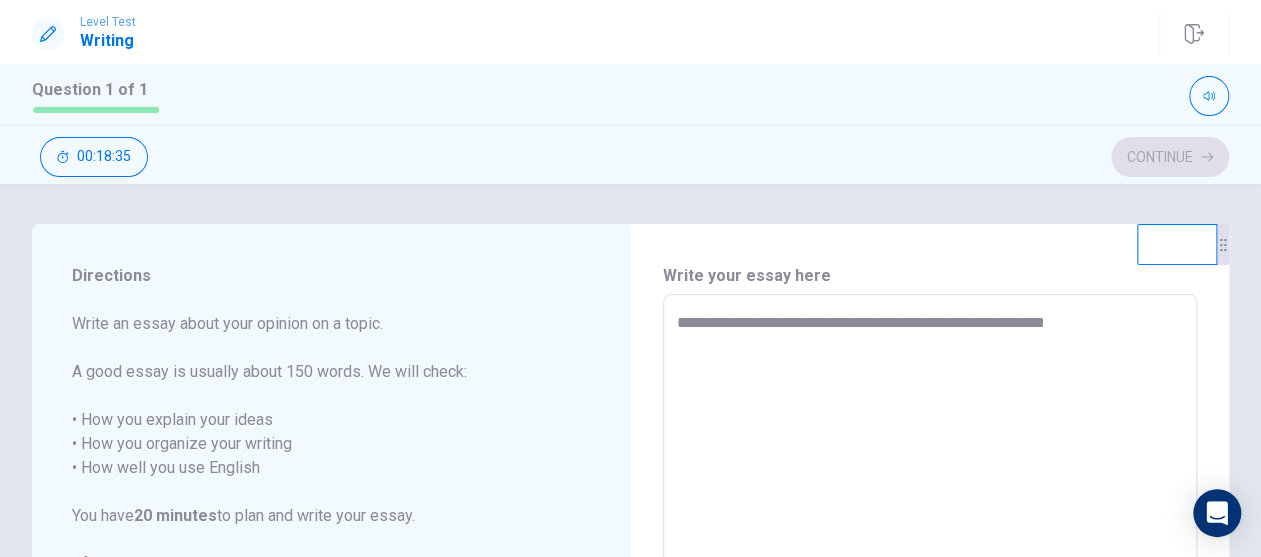 type on "*" 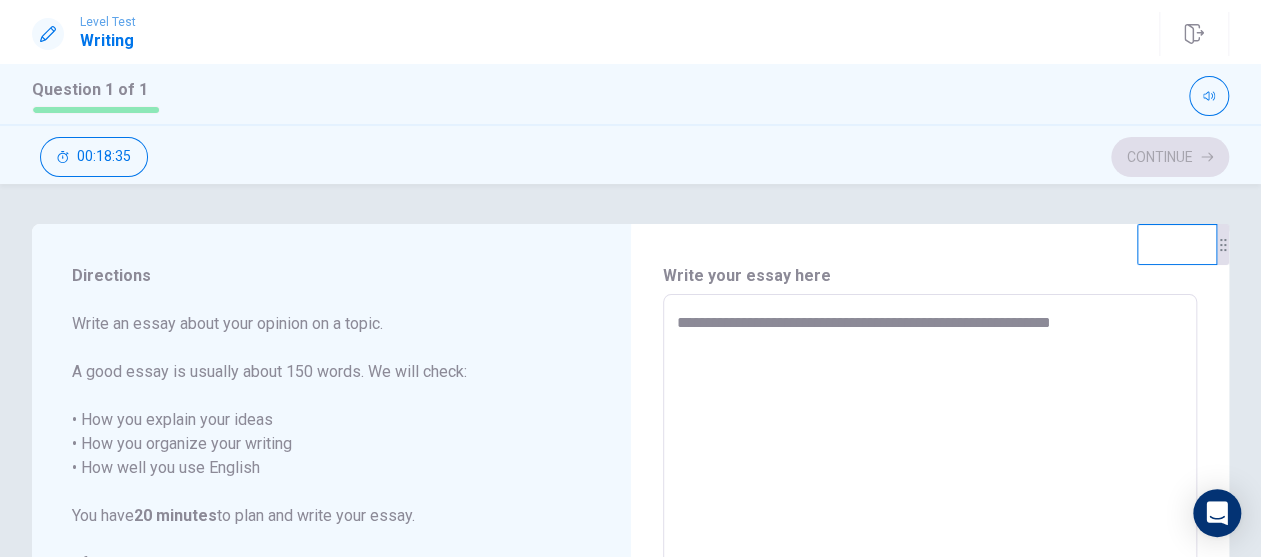 type on "*" 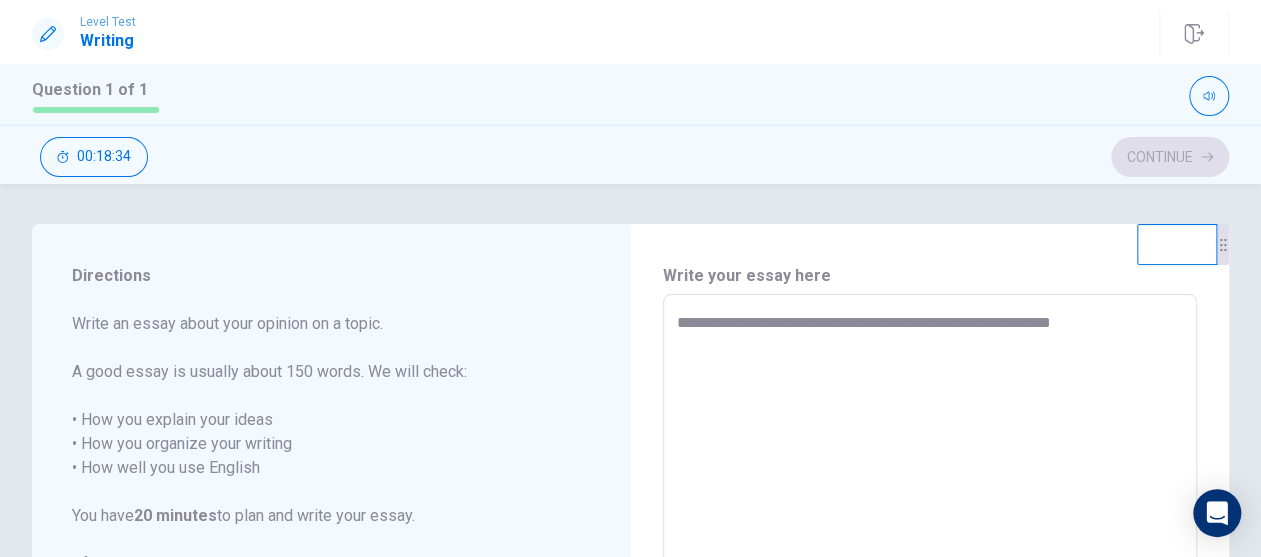type on "**********" 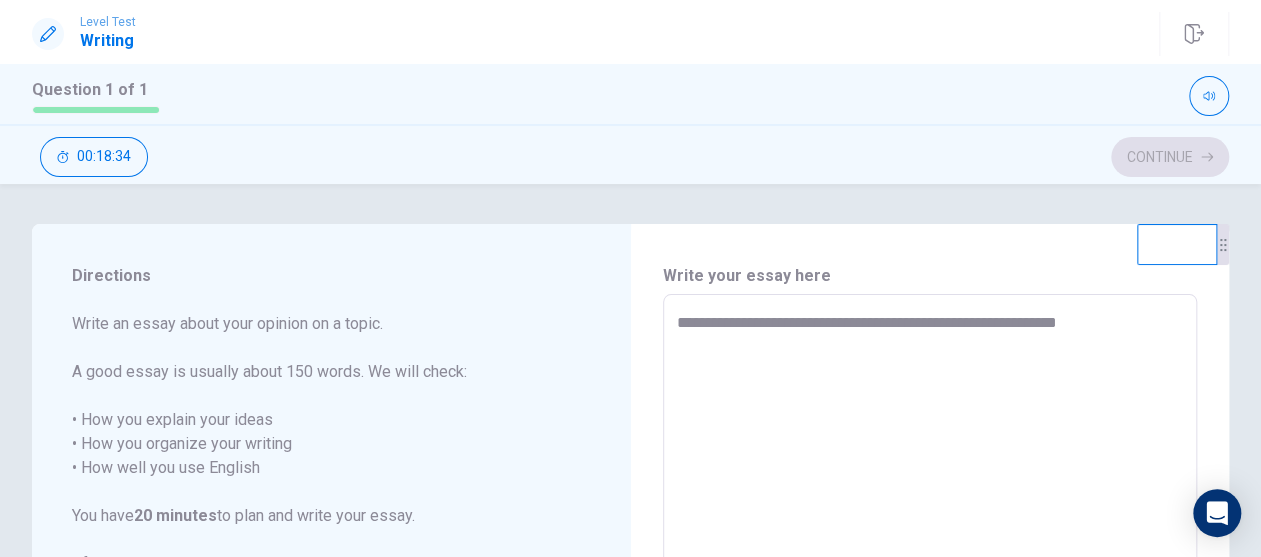 type on "*" 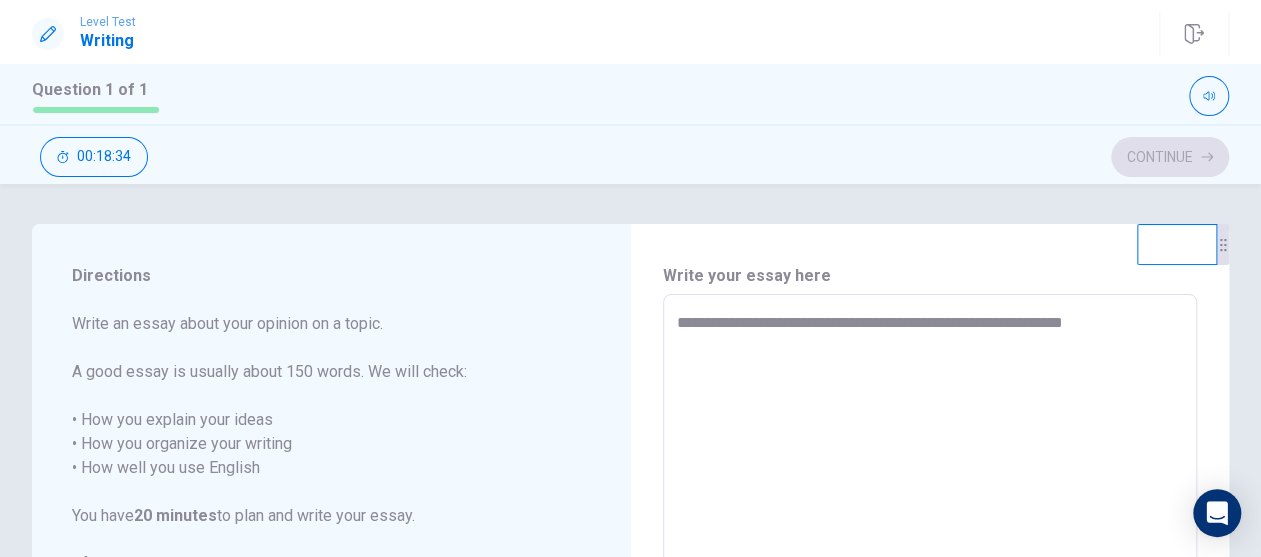 type on "*" 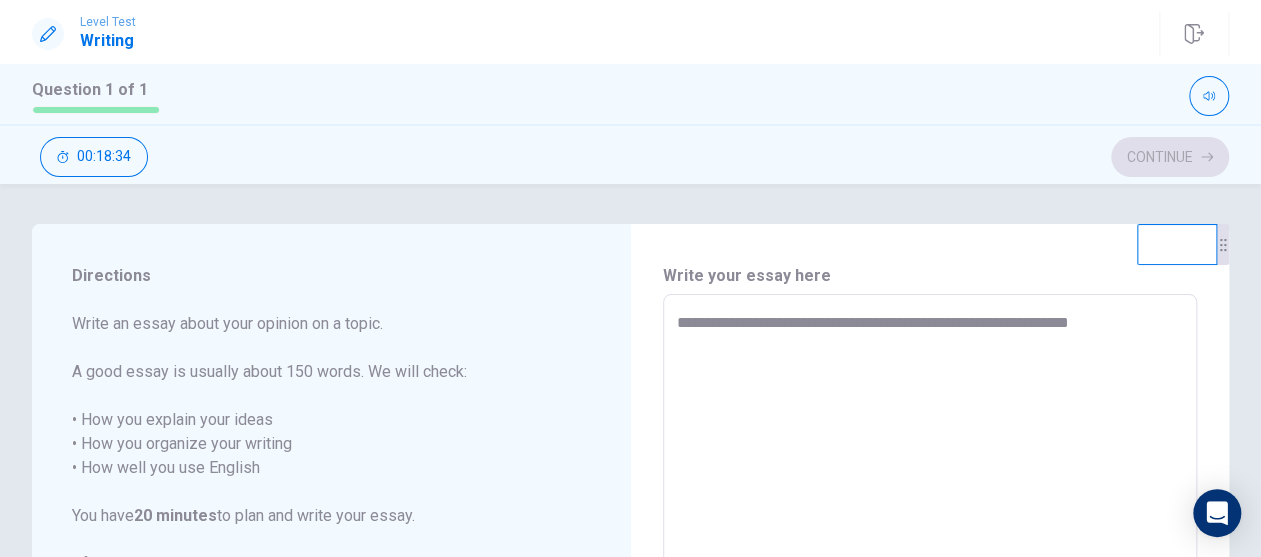 type on "*" 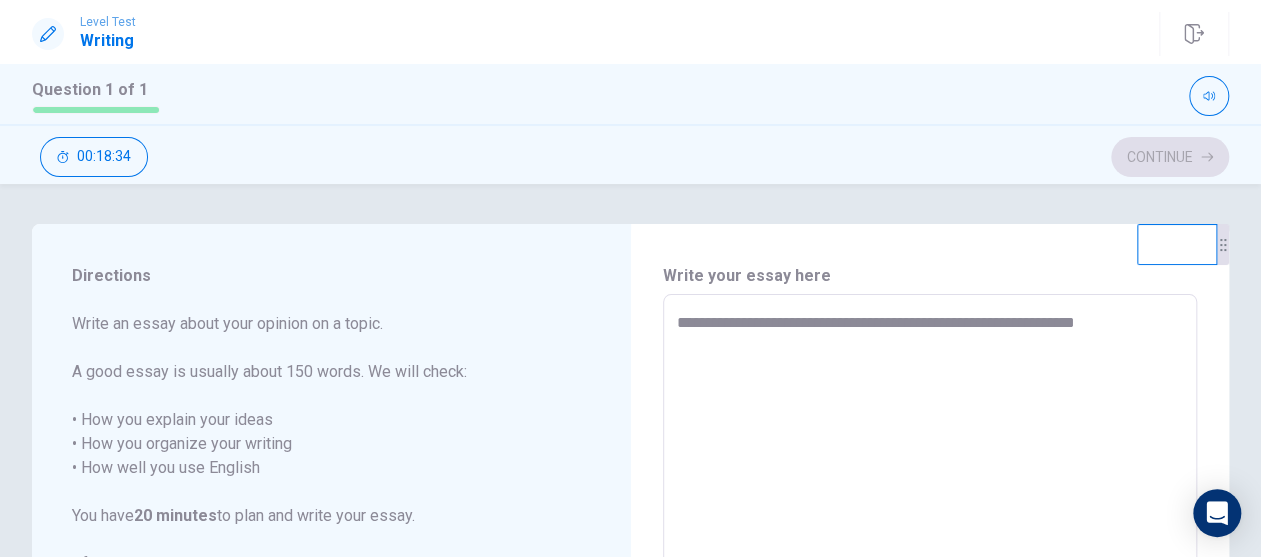 type on "*" 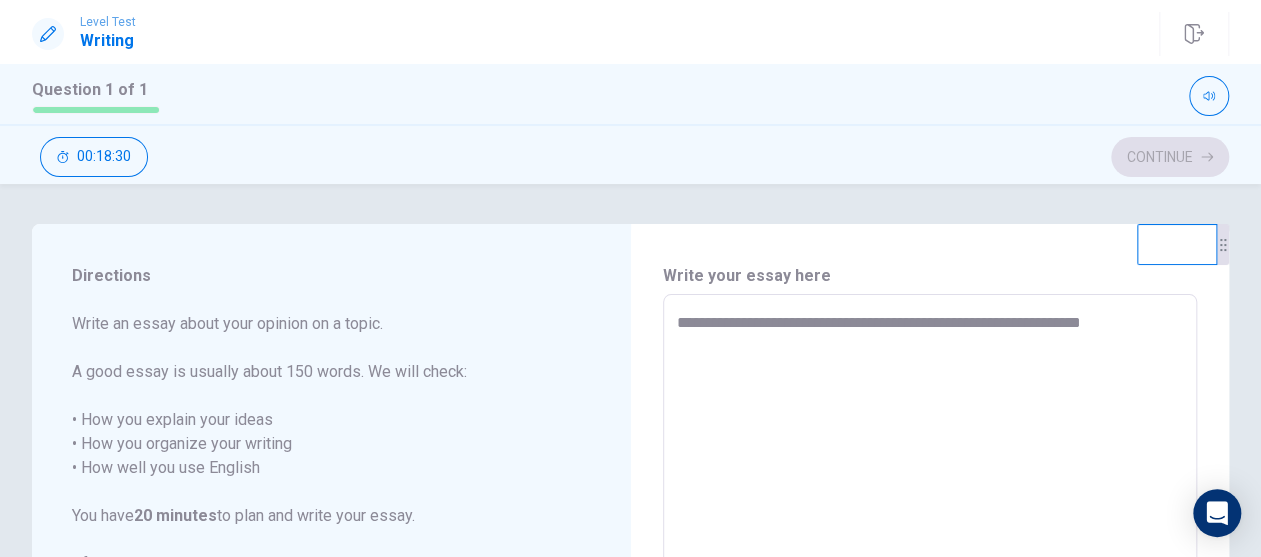 type on "*" 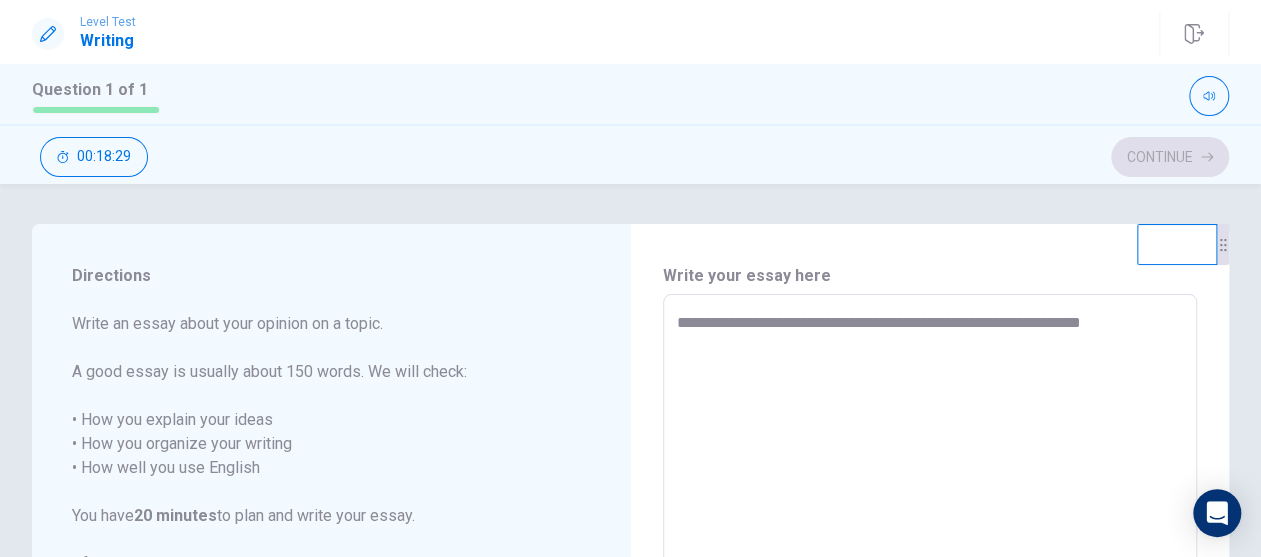 type on "**********" 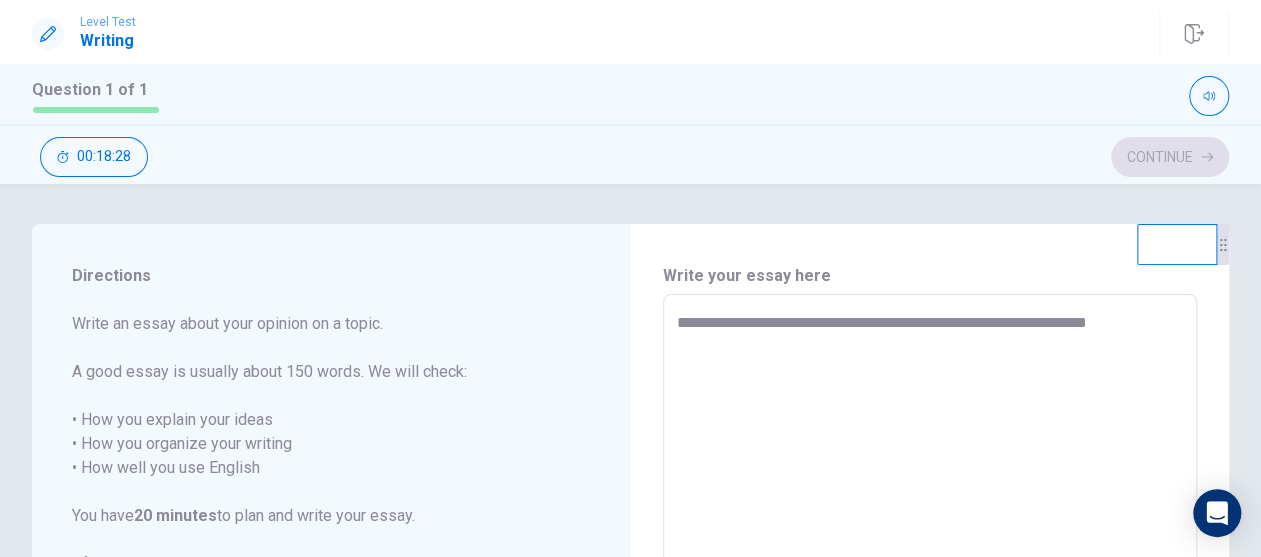 type on "*" 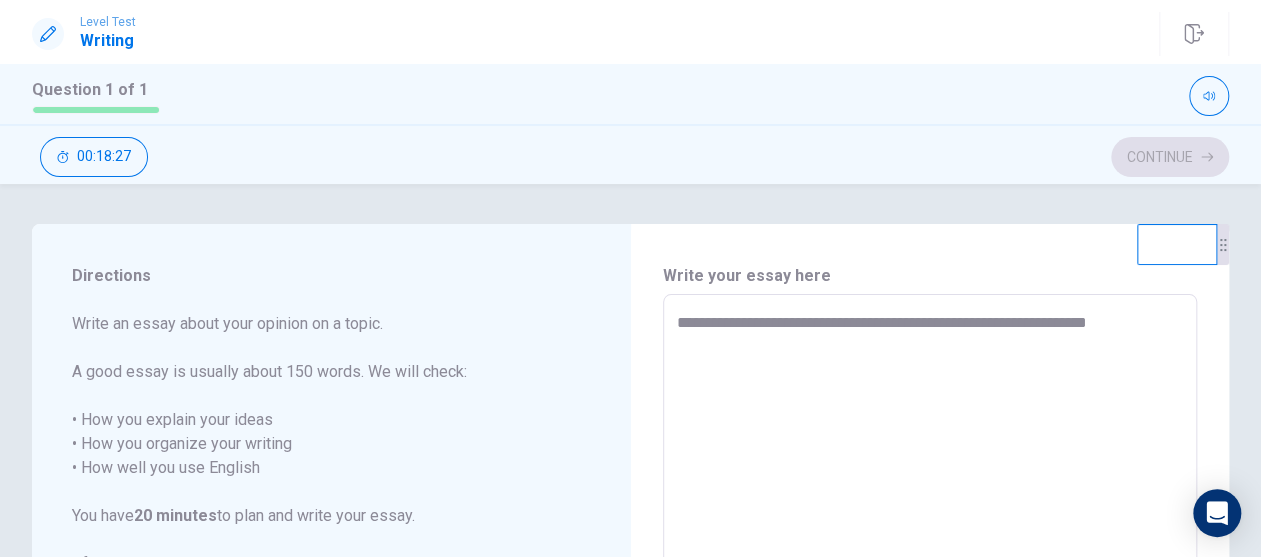 type on "**********" 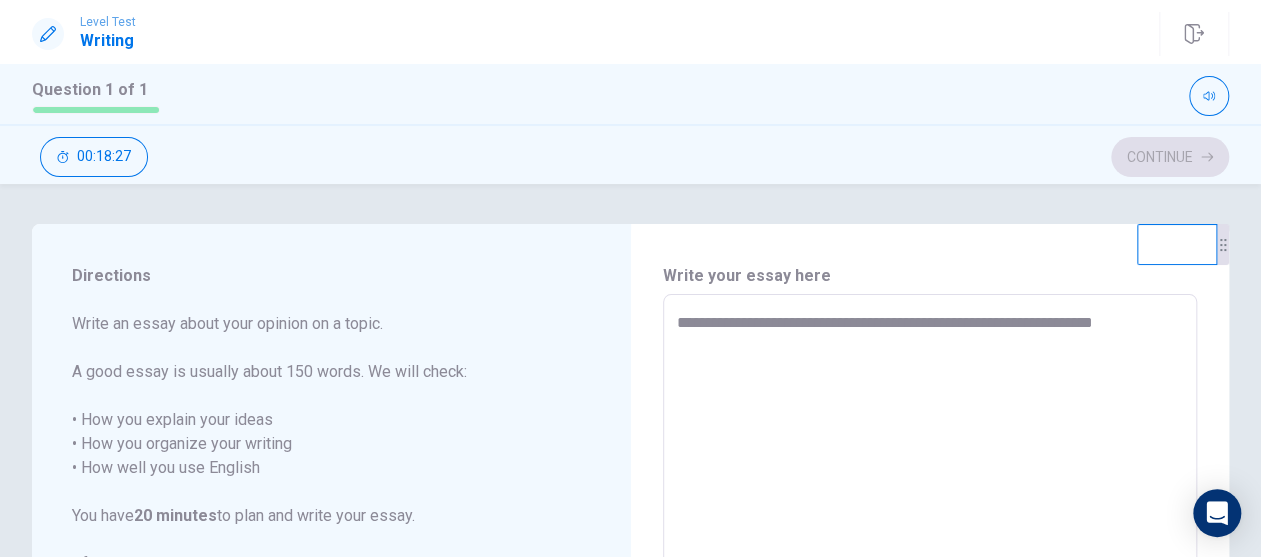 type on "*" 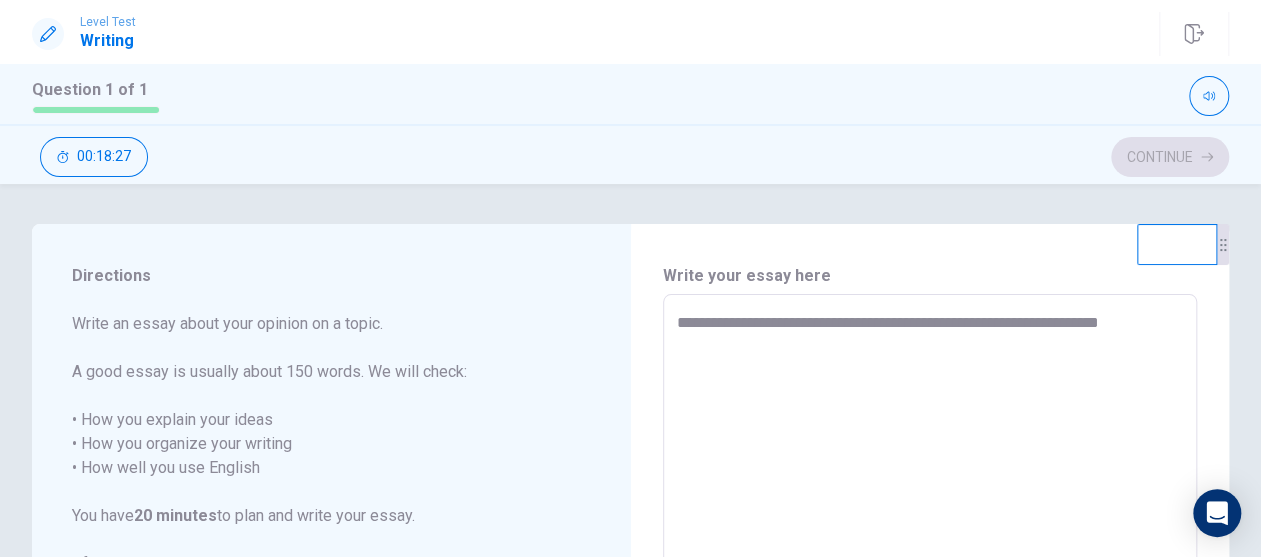 type on "*" 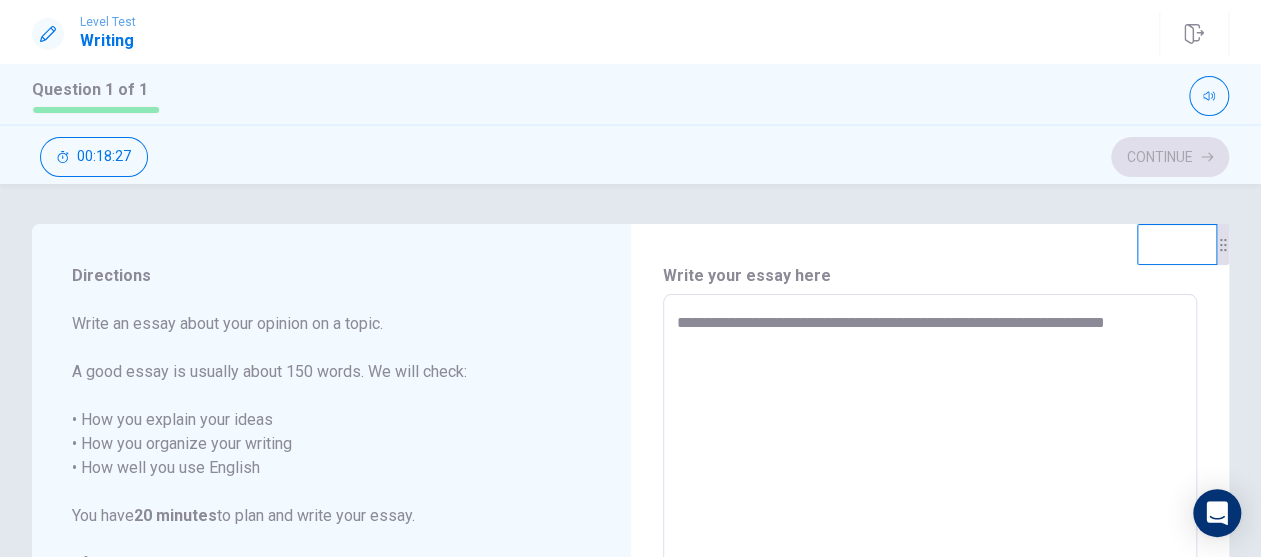 type on "*" 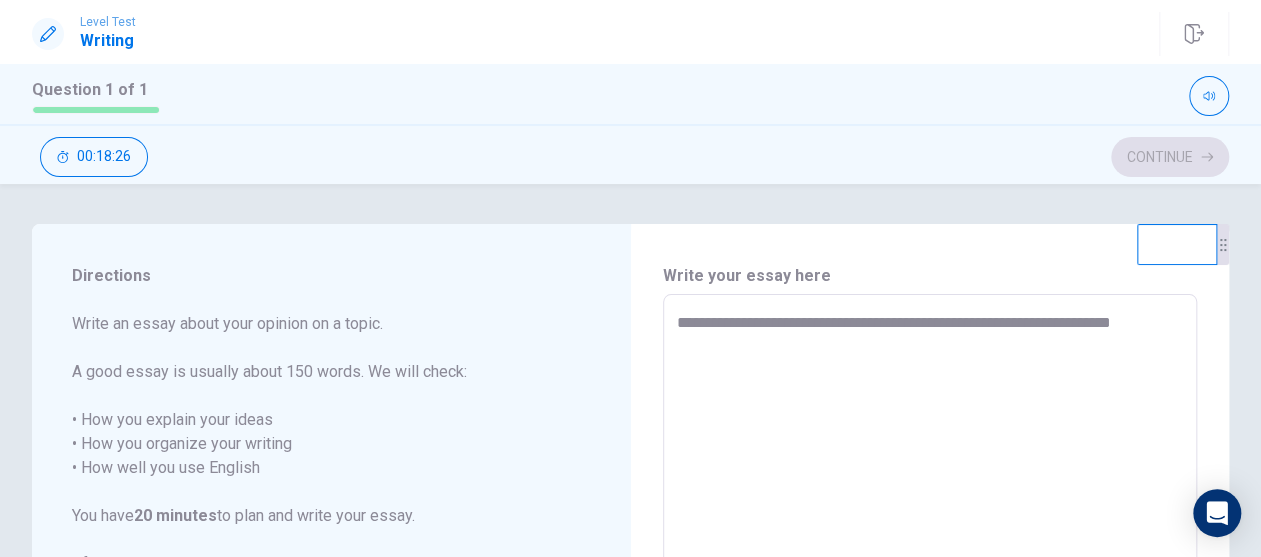 type on "**********" 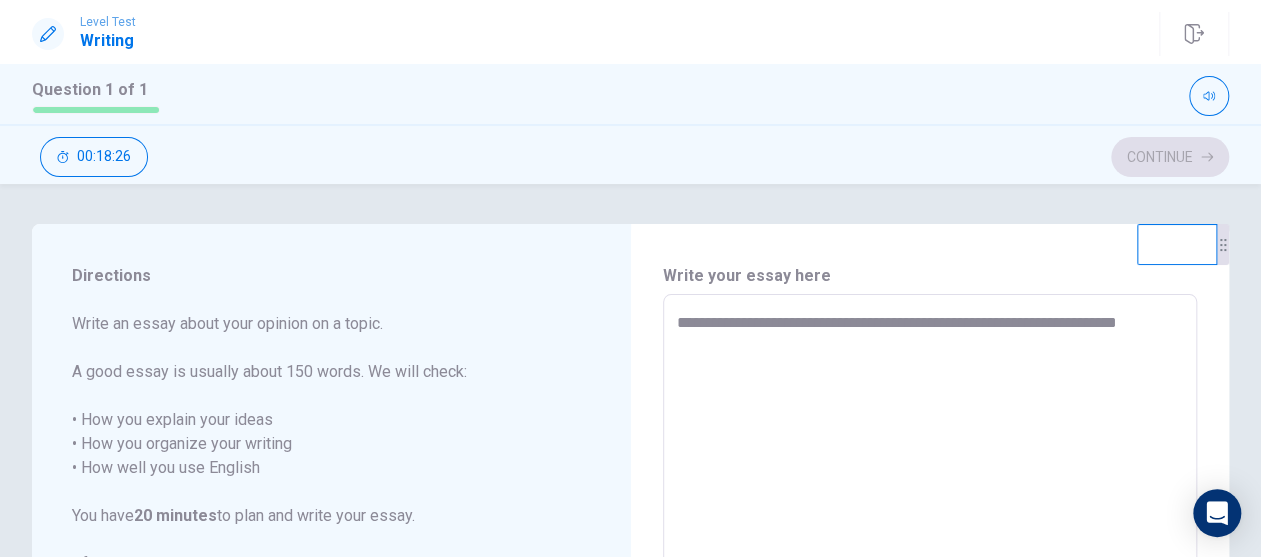 type on "*" 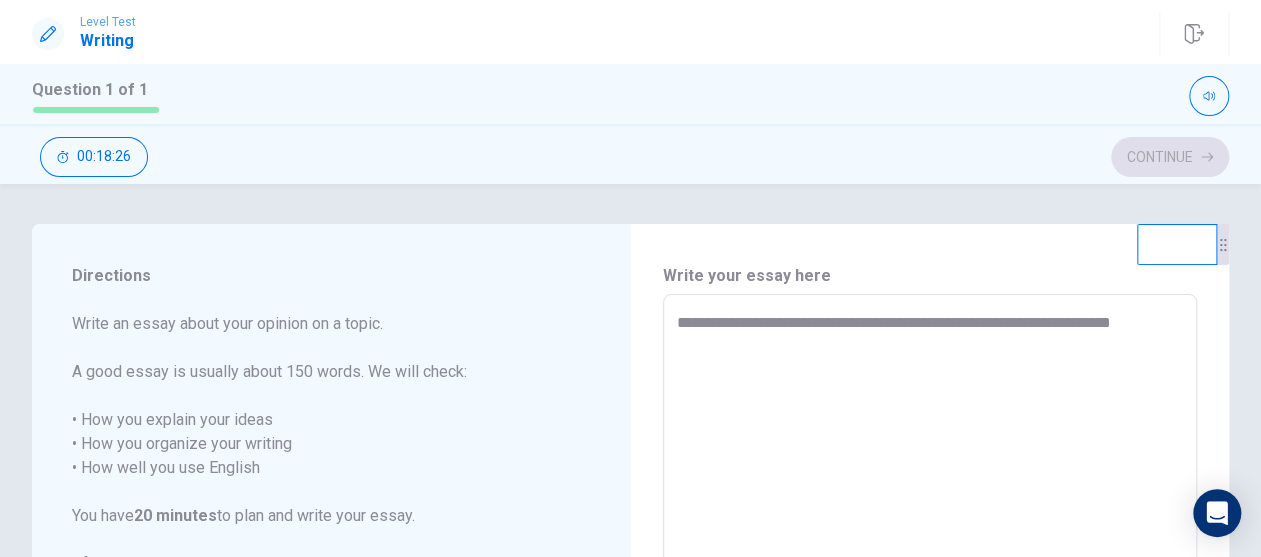 type on "*" 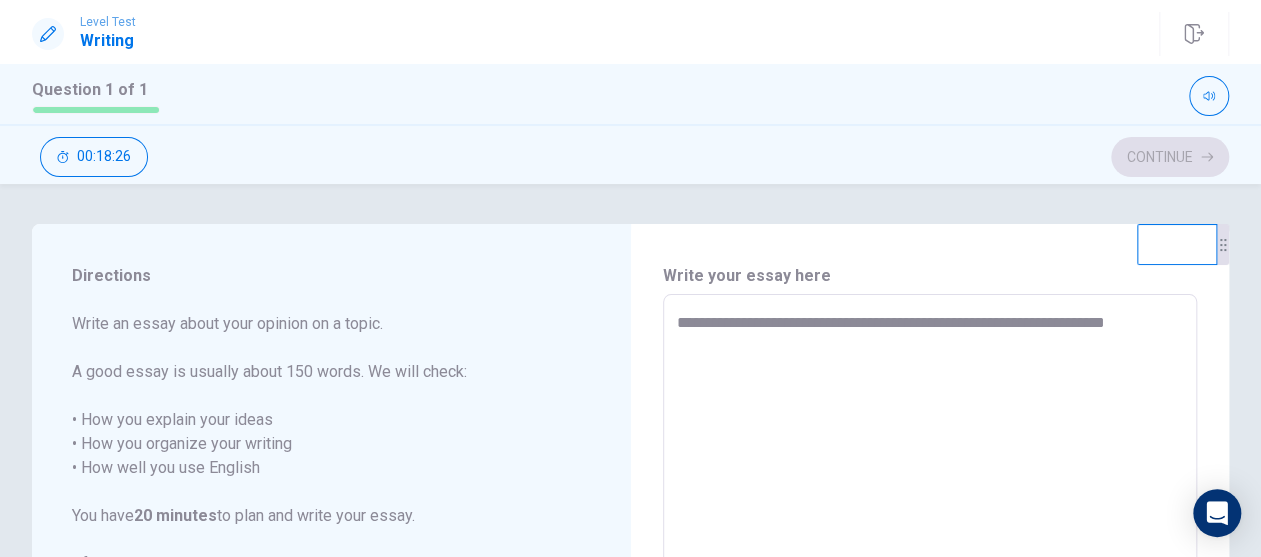 type on "*" 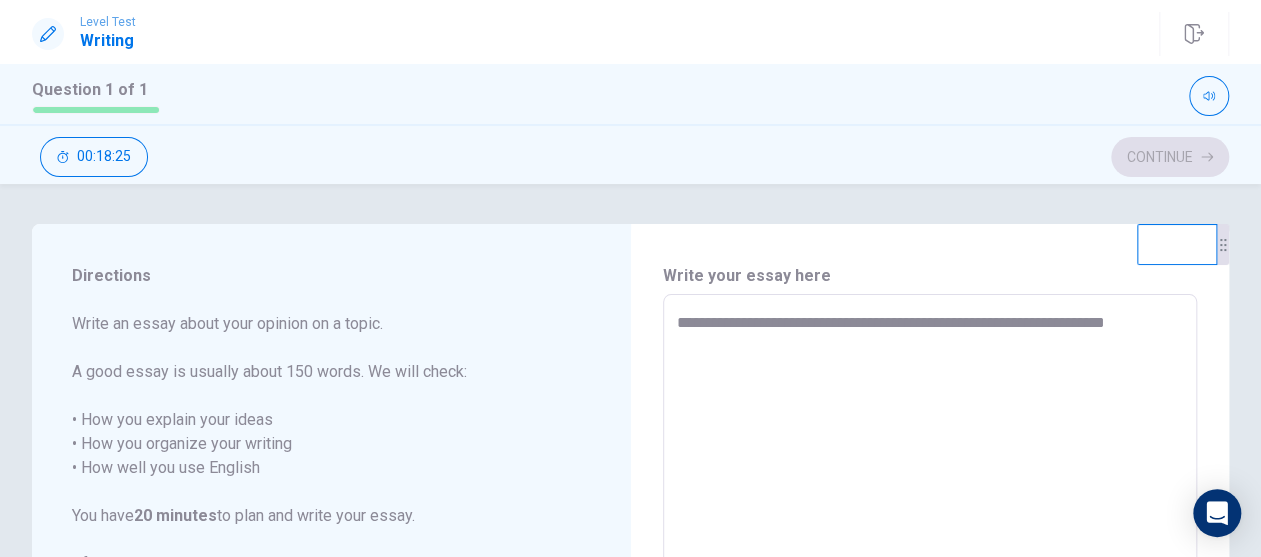 type on "**********" 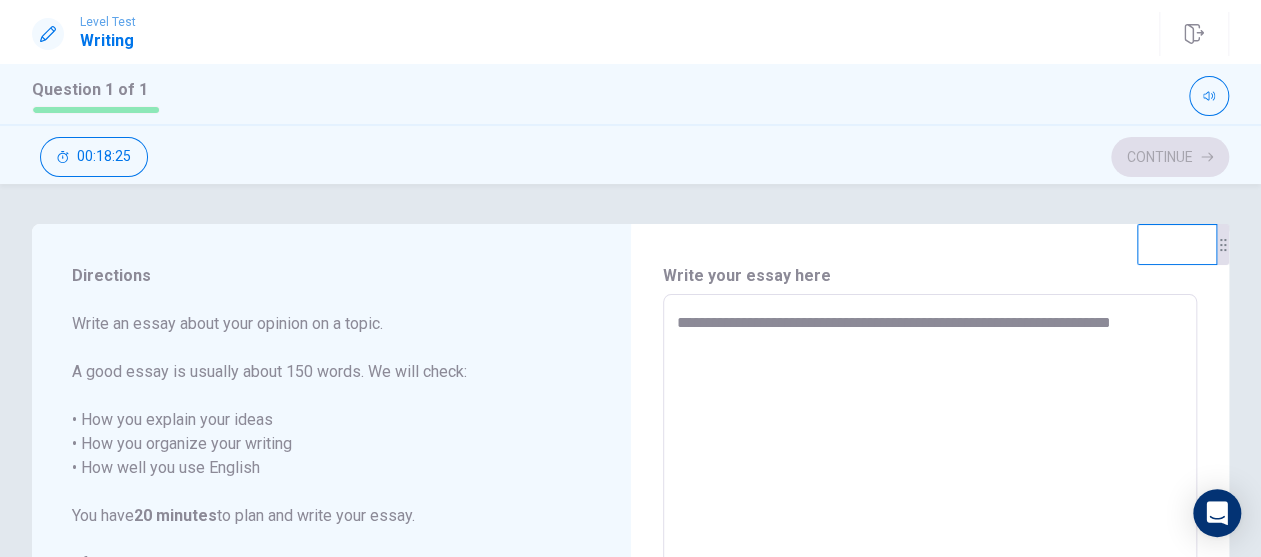 type on "*" 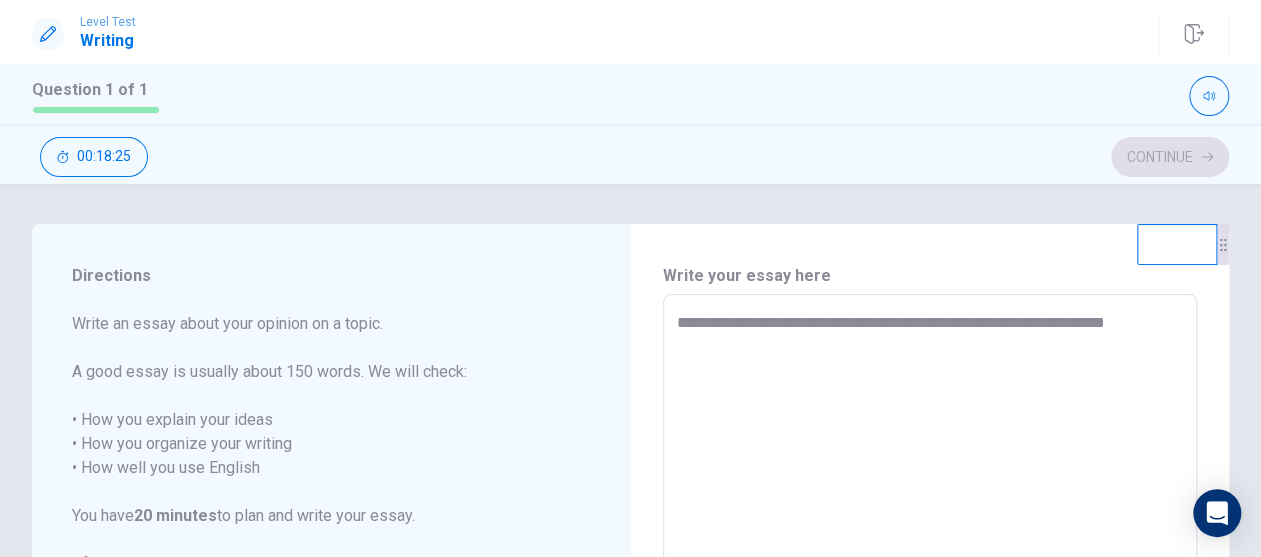 type on "*" 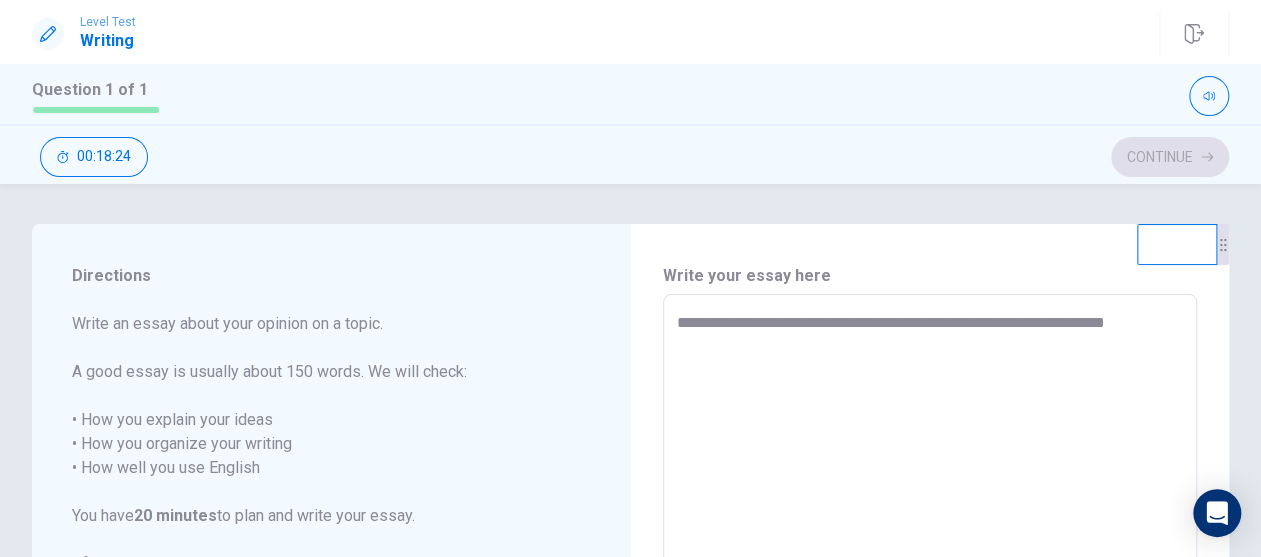 type on "**********" 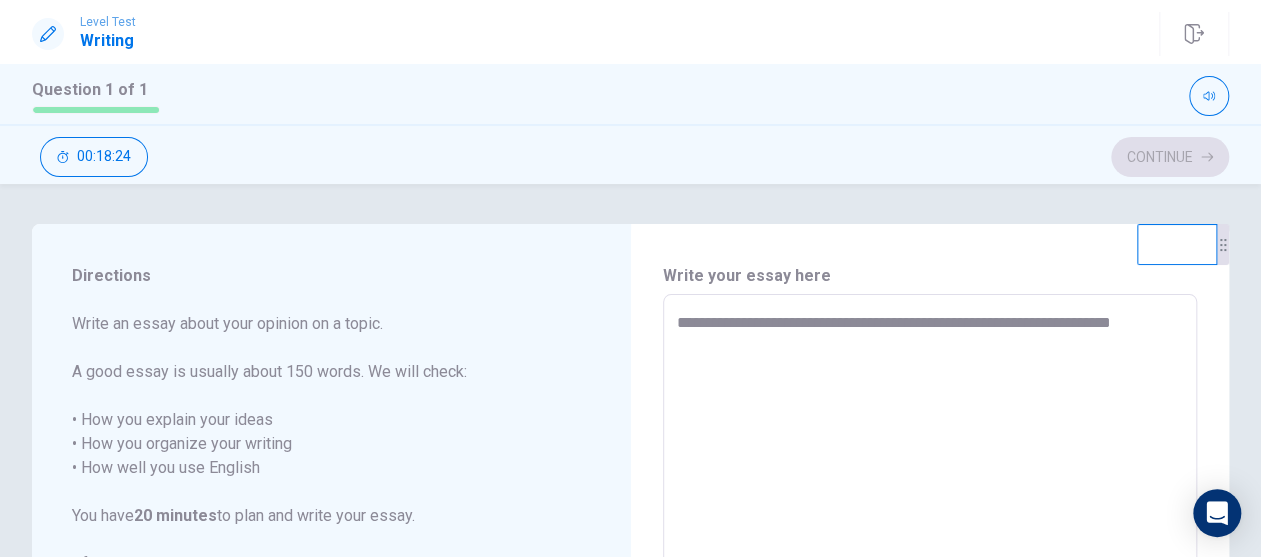 type on "*" 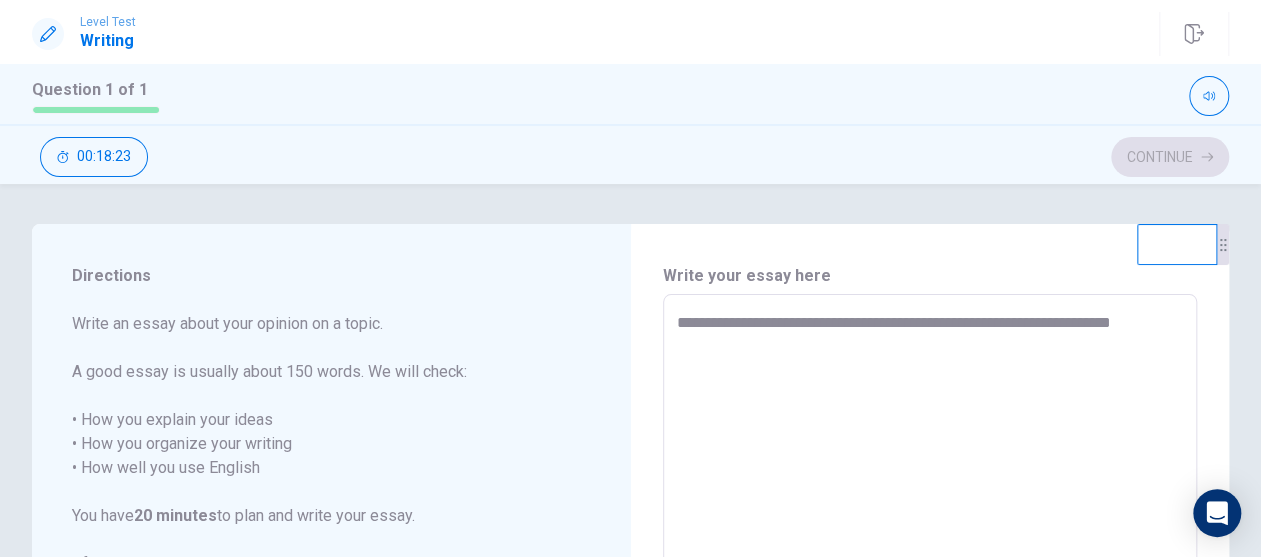type on "**********" 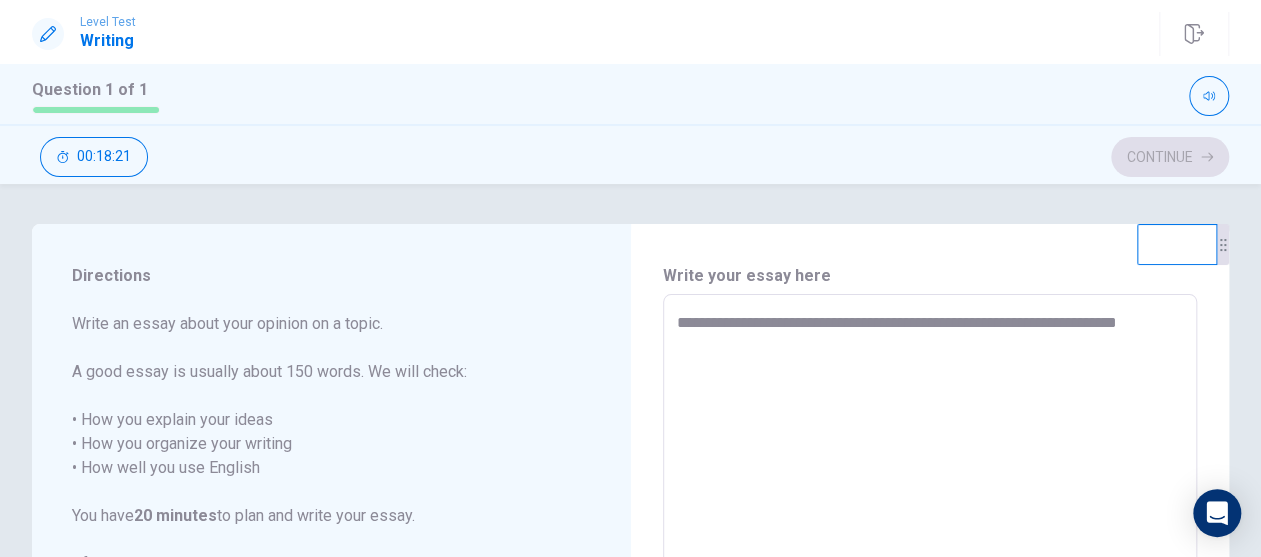 type on "*" 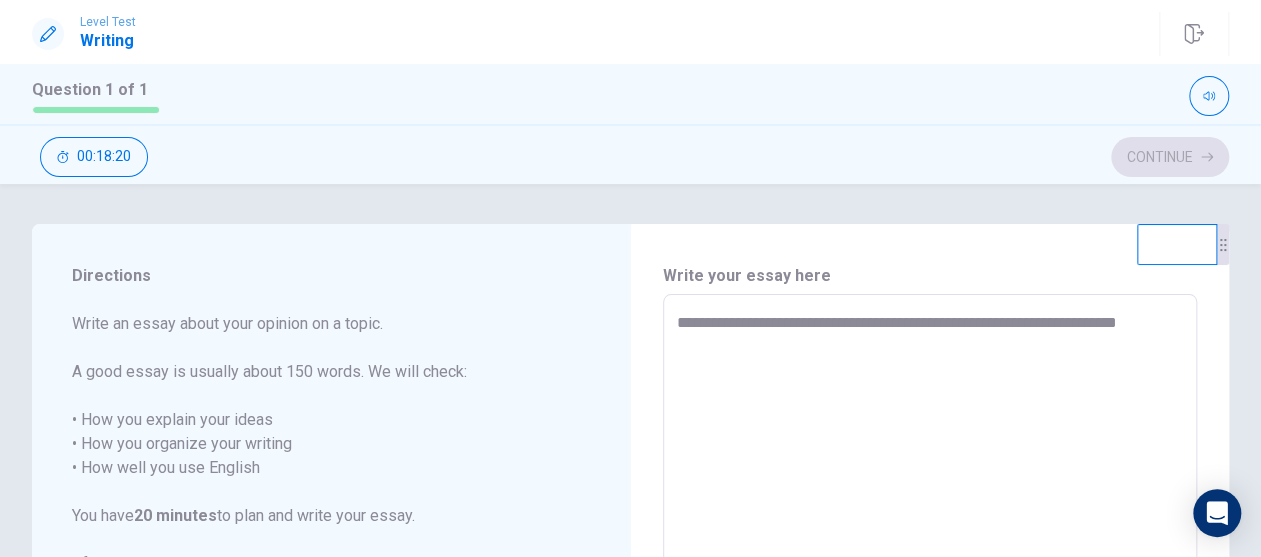 type on "**********" 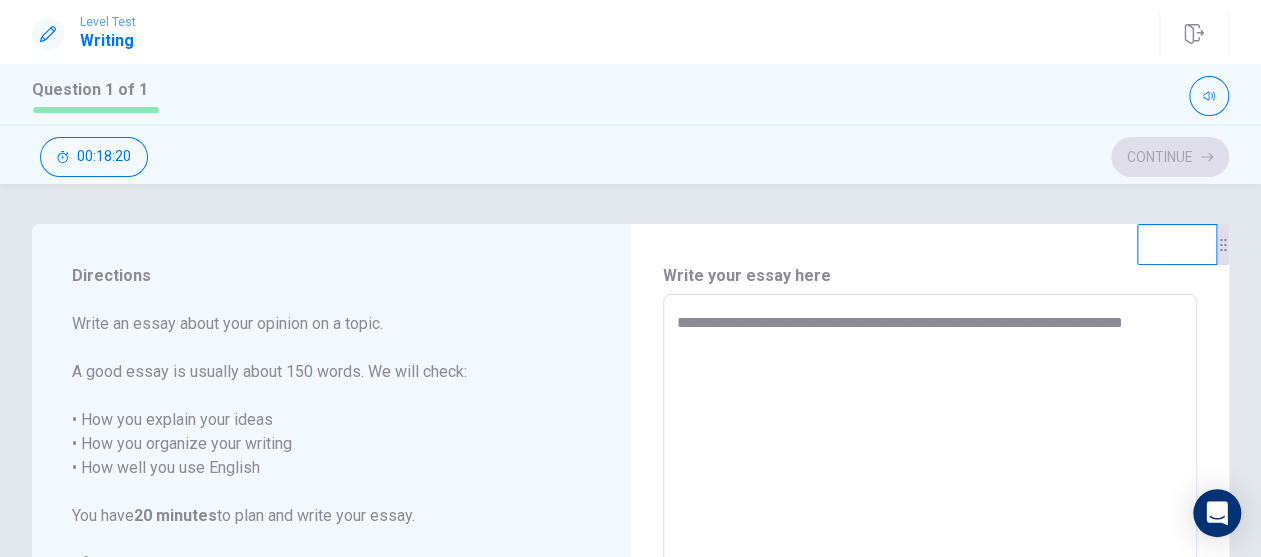 type on "*" 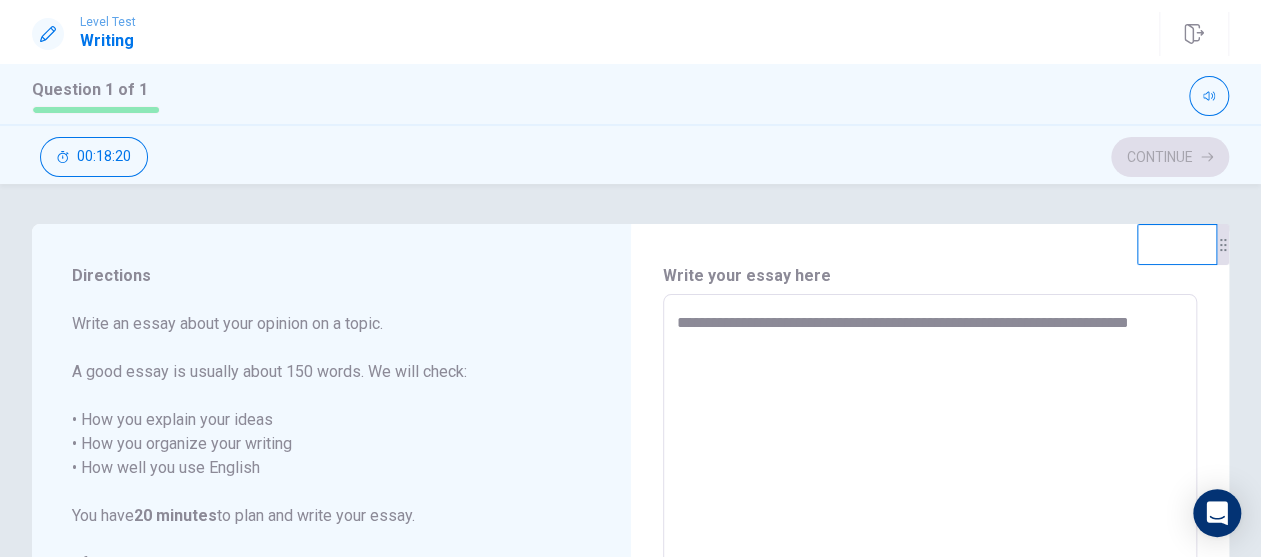 type on "*" 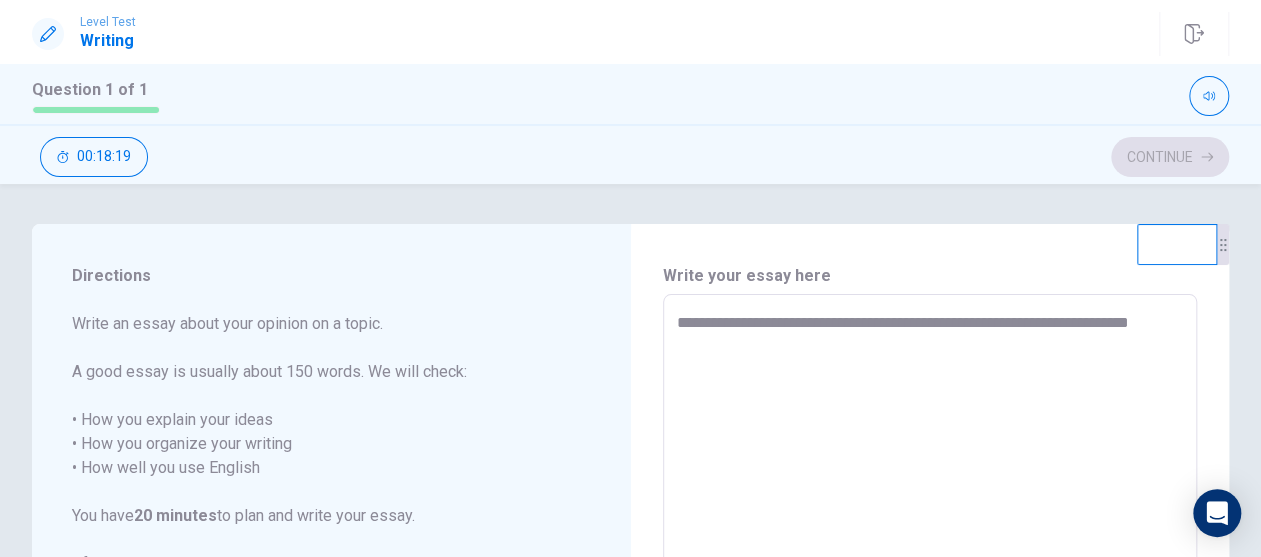type on "**********" 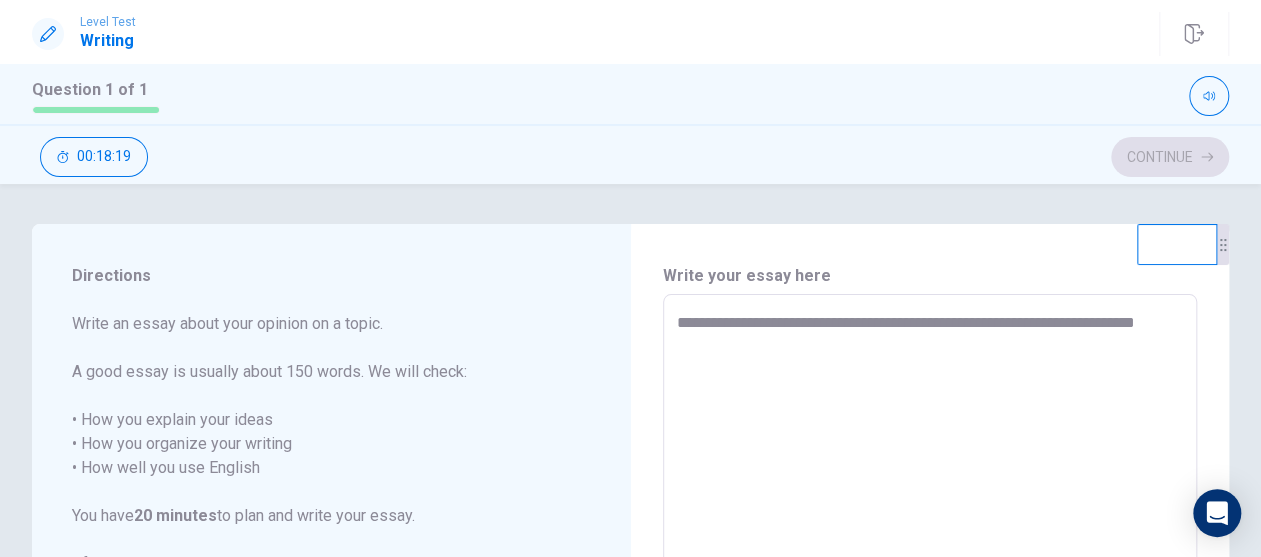 type on "*" 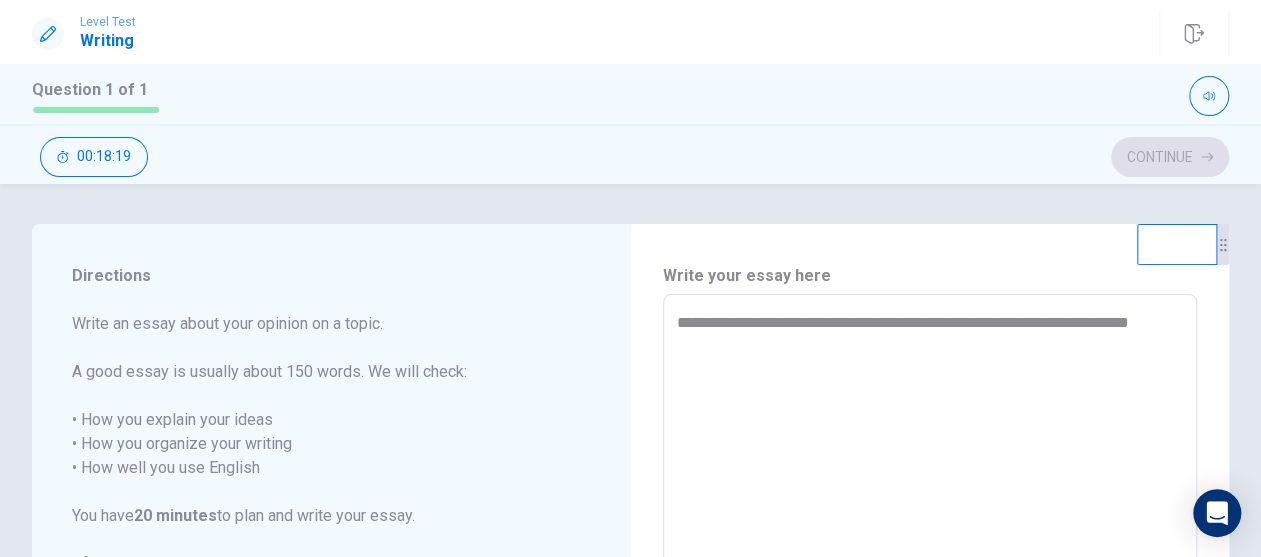 type on "*" 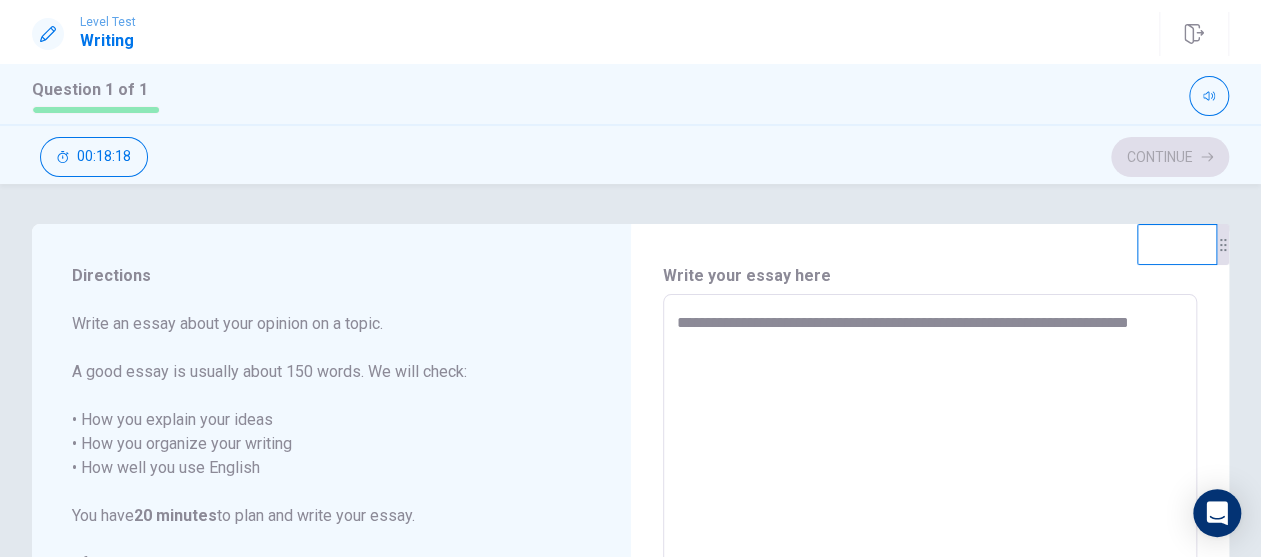 type on "**********" 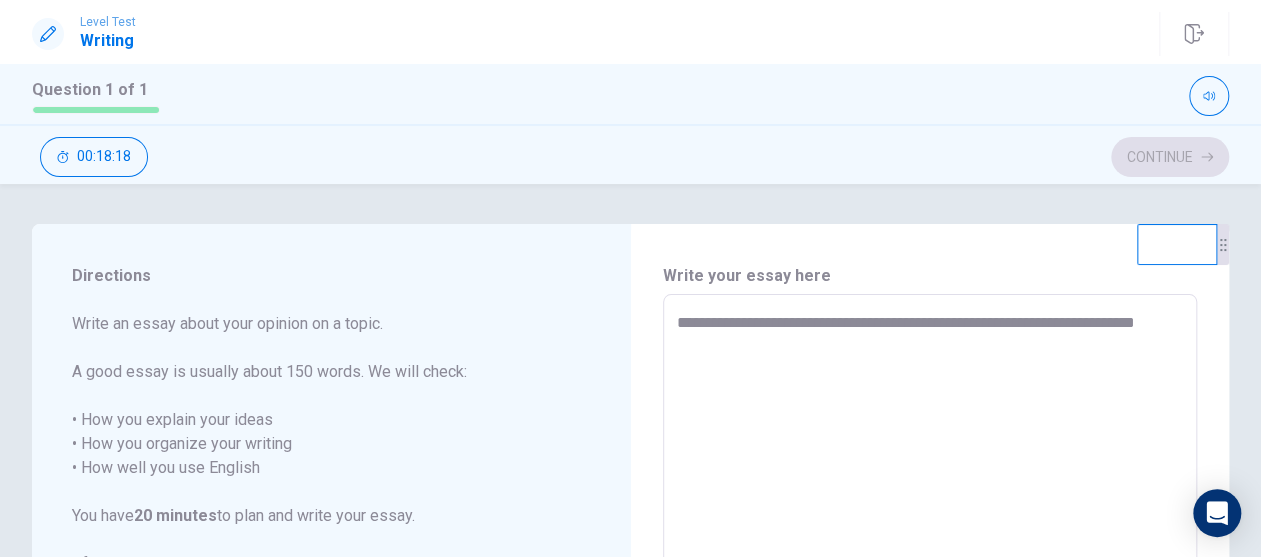 type on "*" 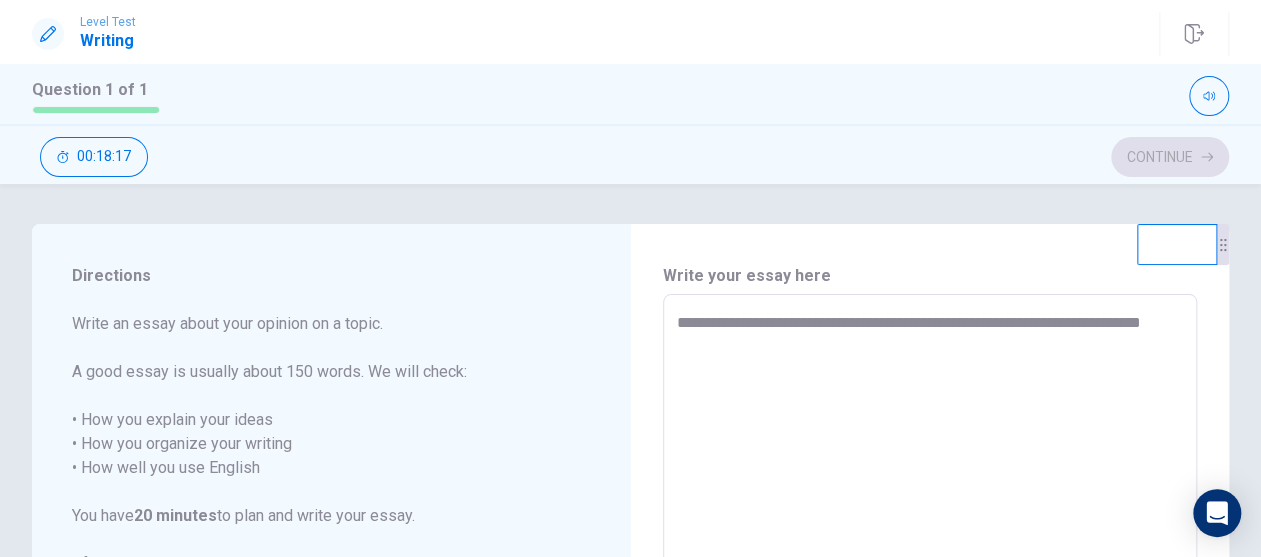 type on "*" 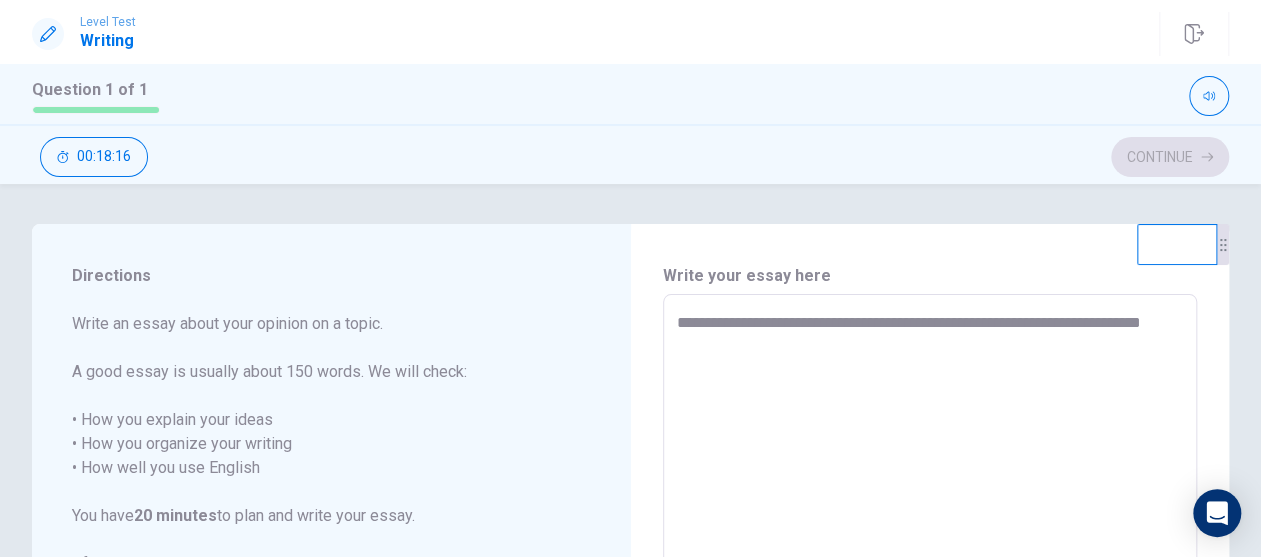 type on "**********" 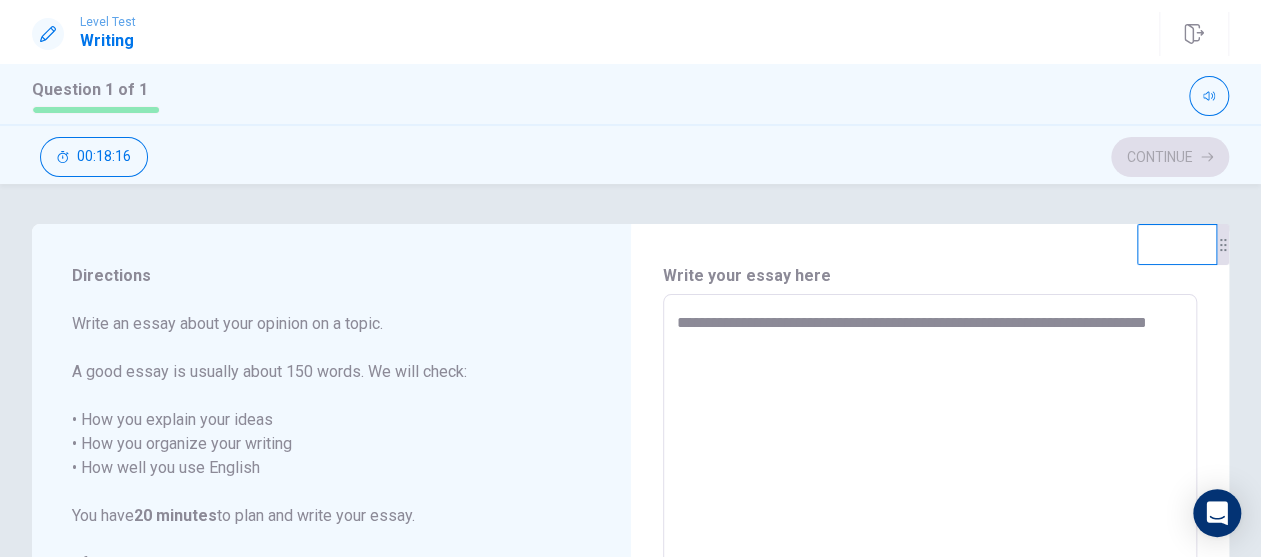 type on "*" 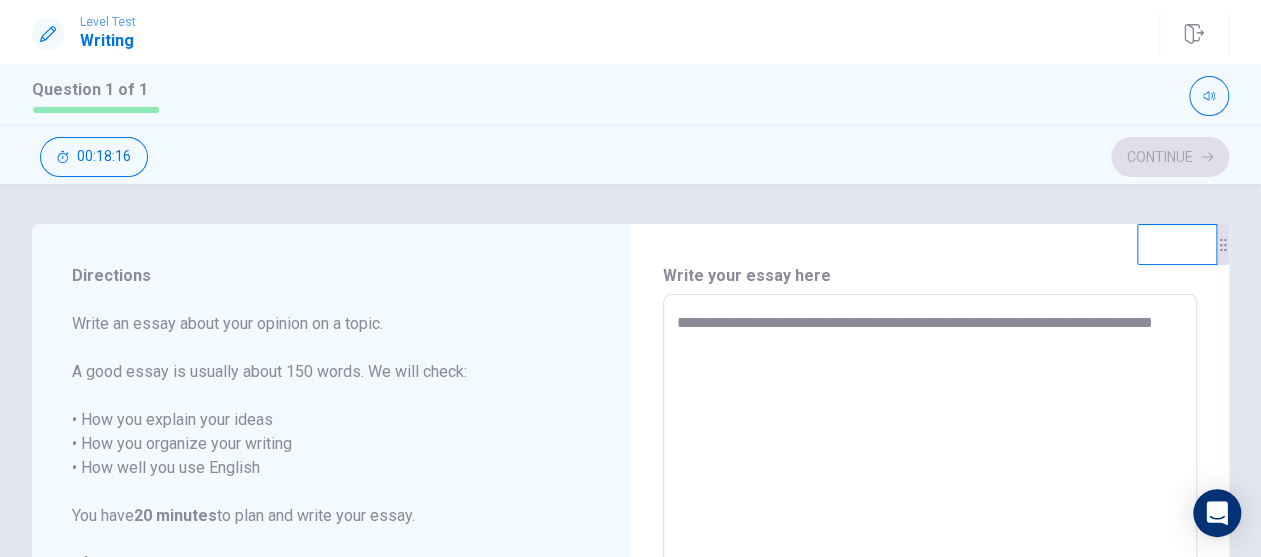 type on "**********" 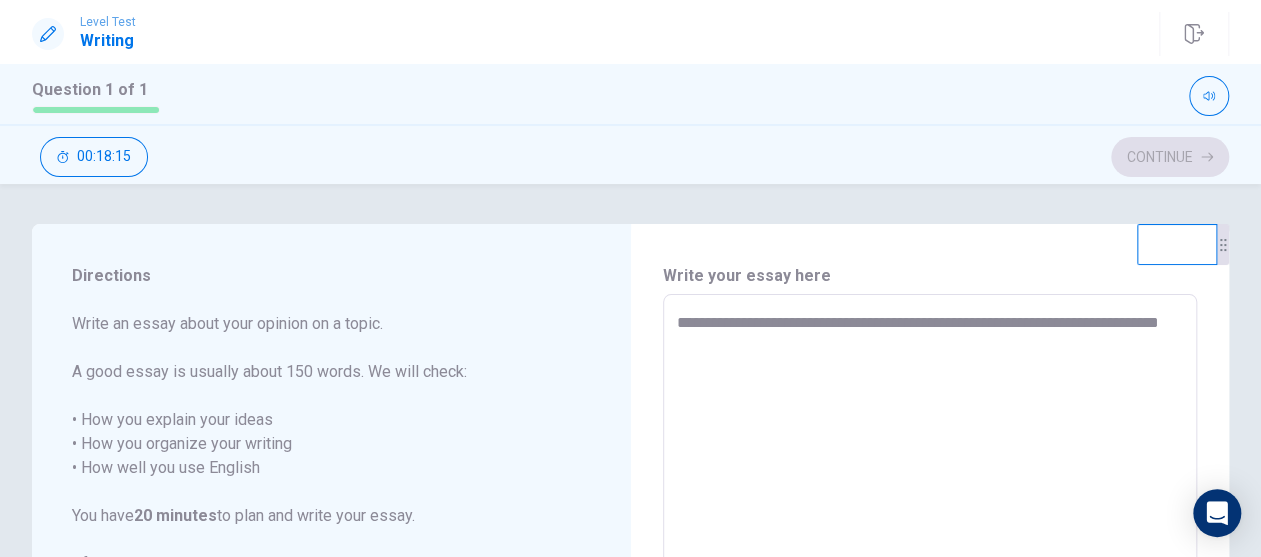 type on "*" 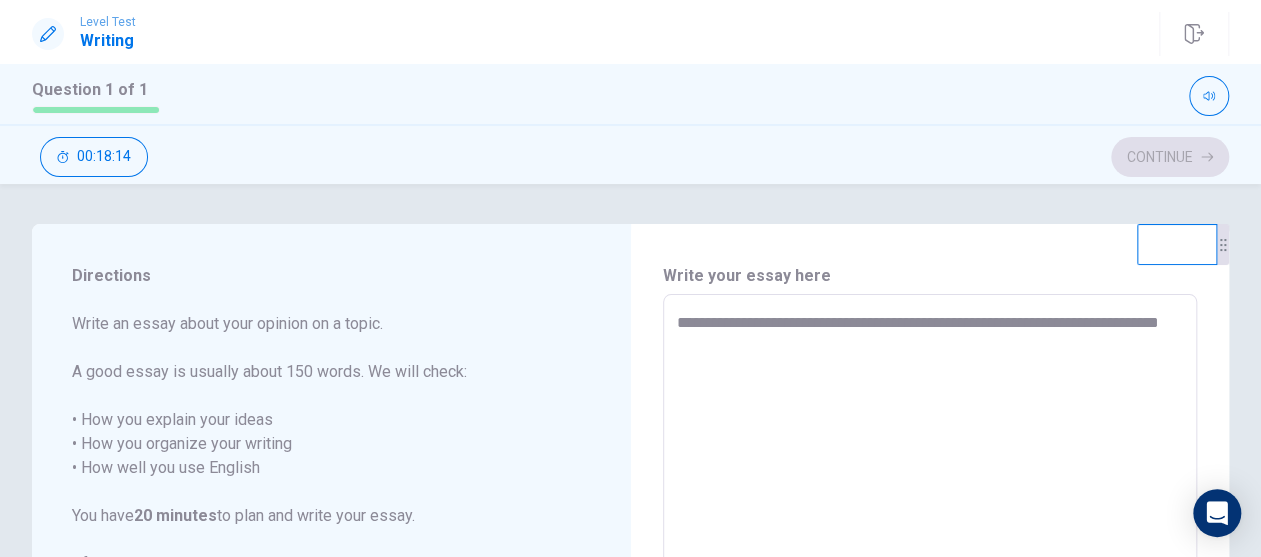 type on "**********" 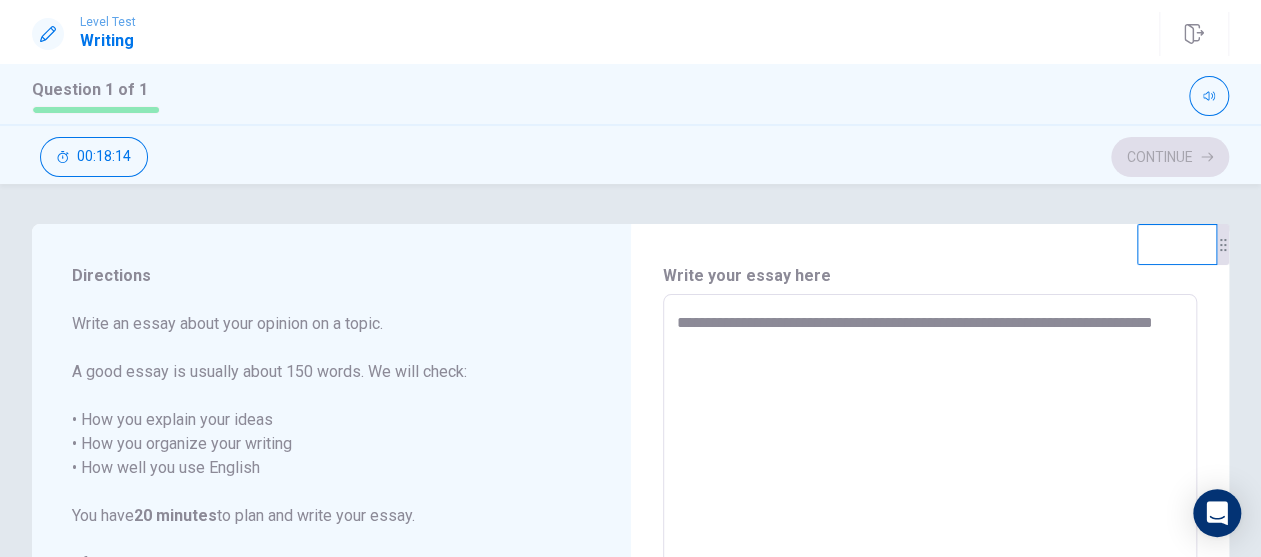 type on "*" 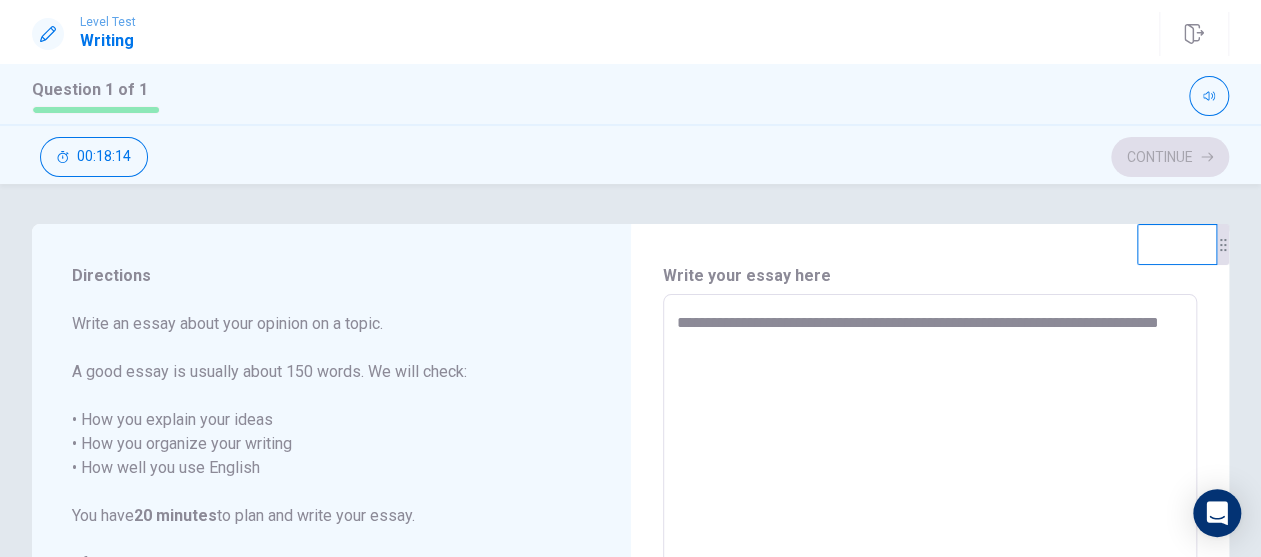 type on "*" 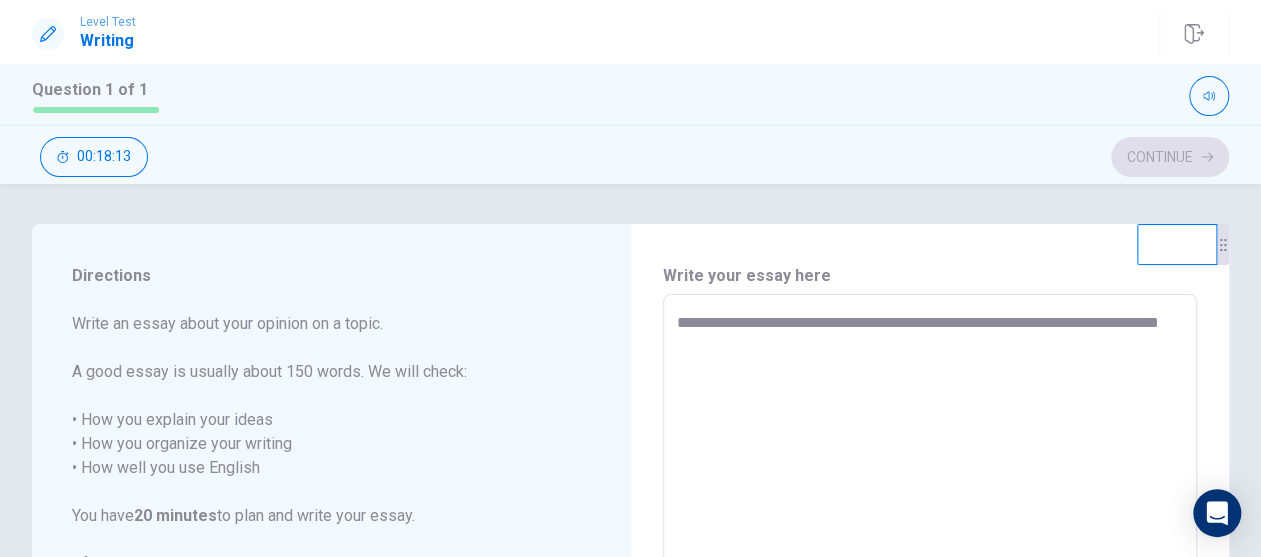 type on "**********" 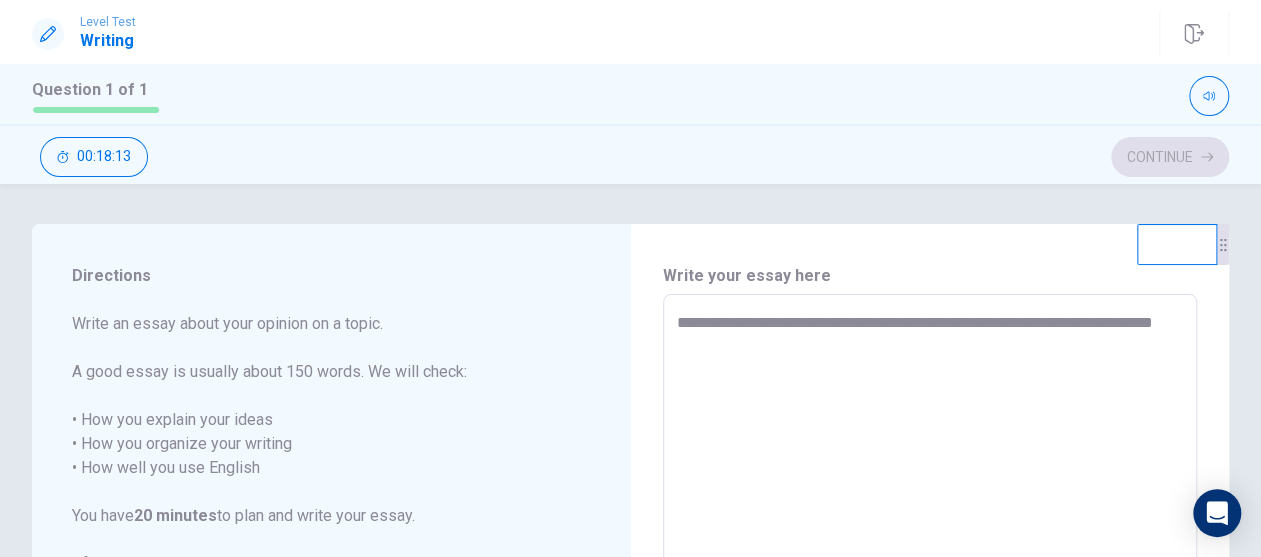 type on "*" 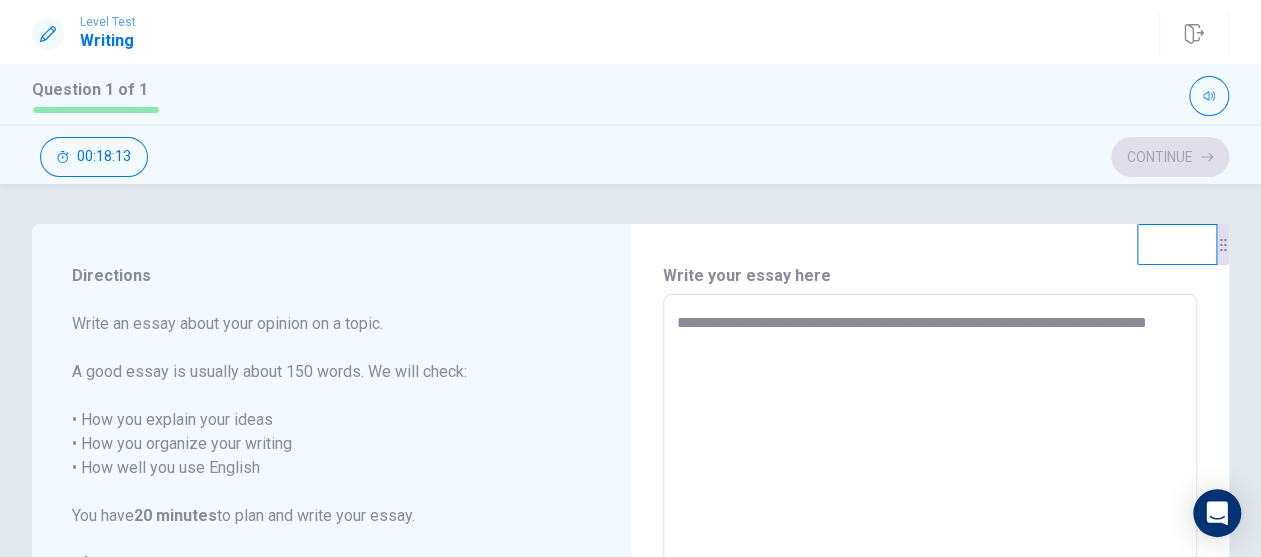 type on "*" 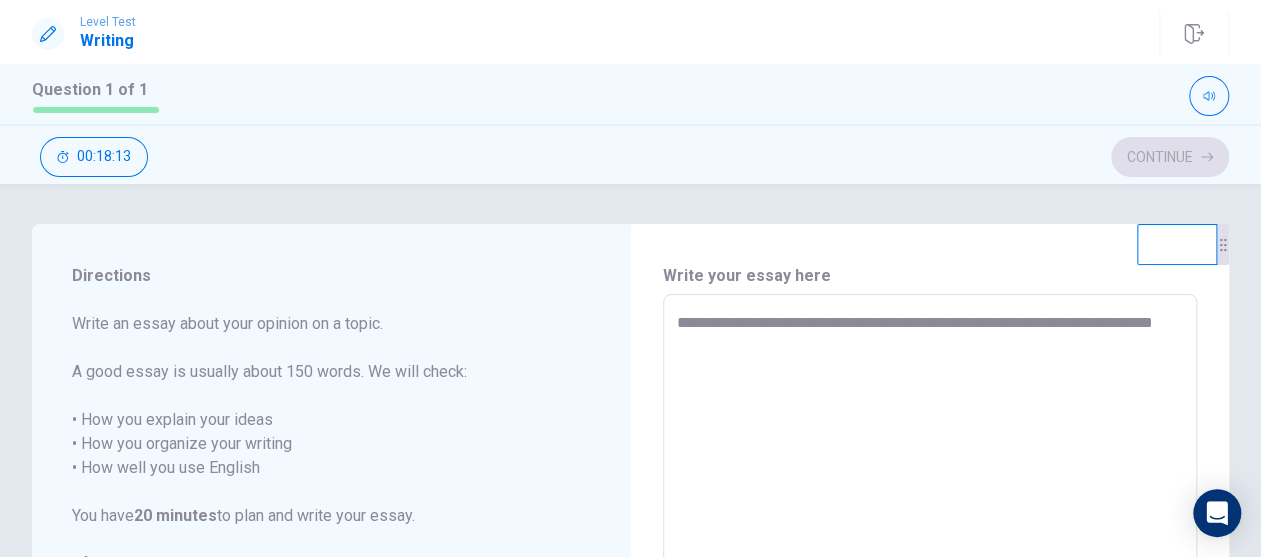 type on "*" 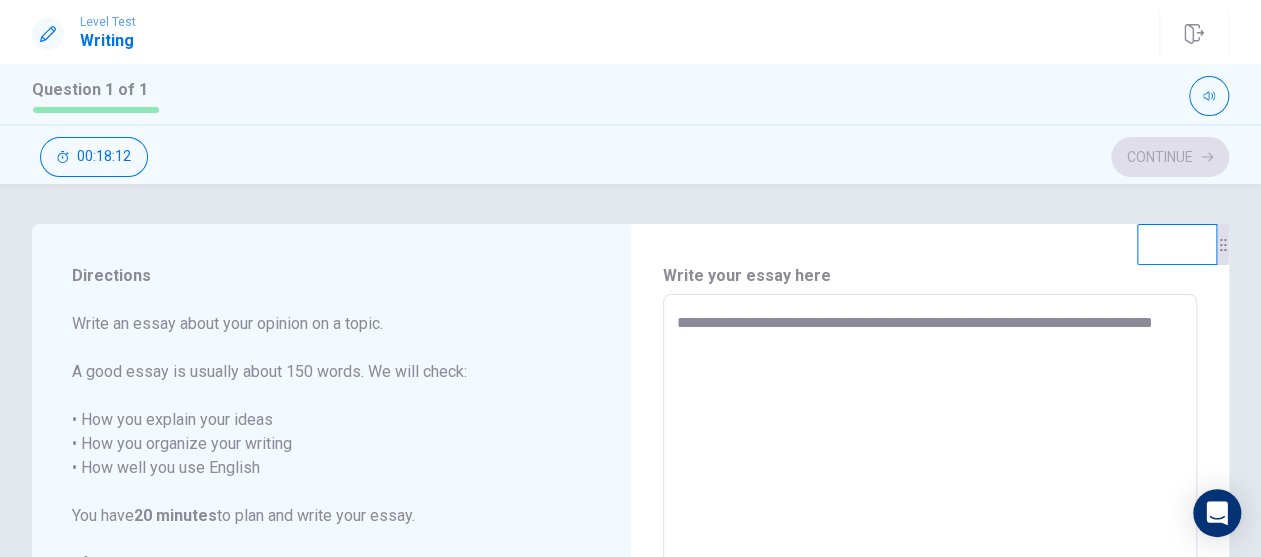 type on "**********" 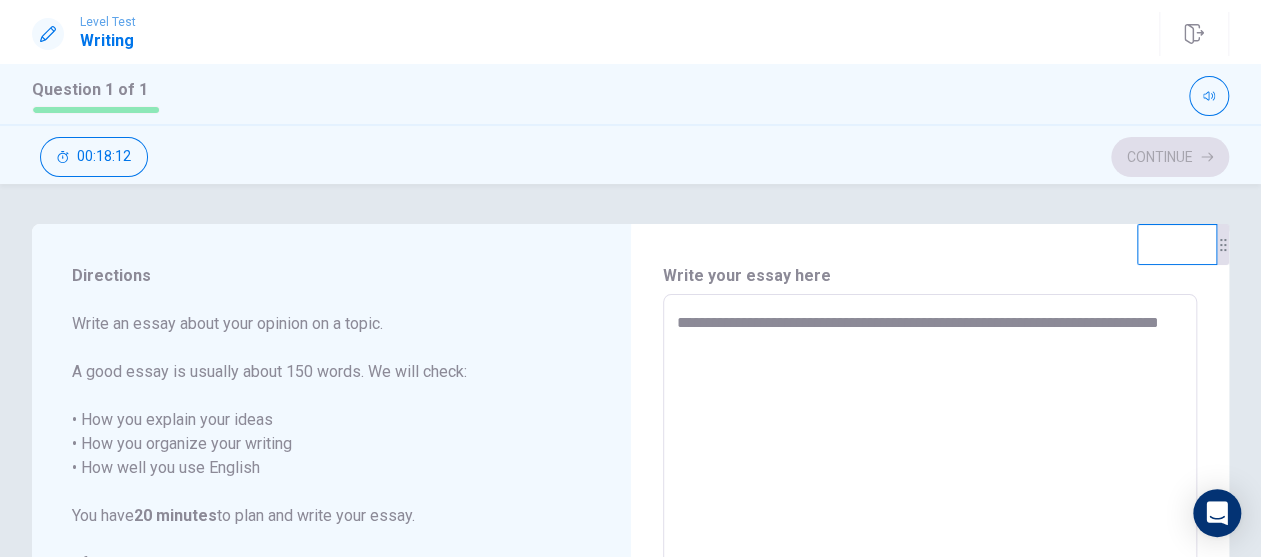 type on "*" 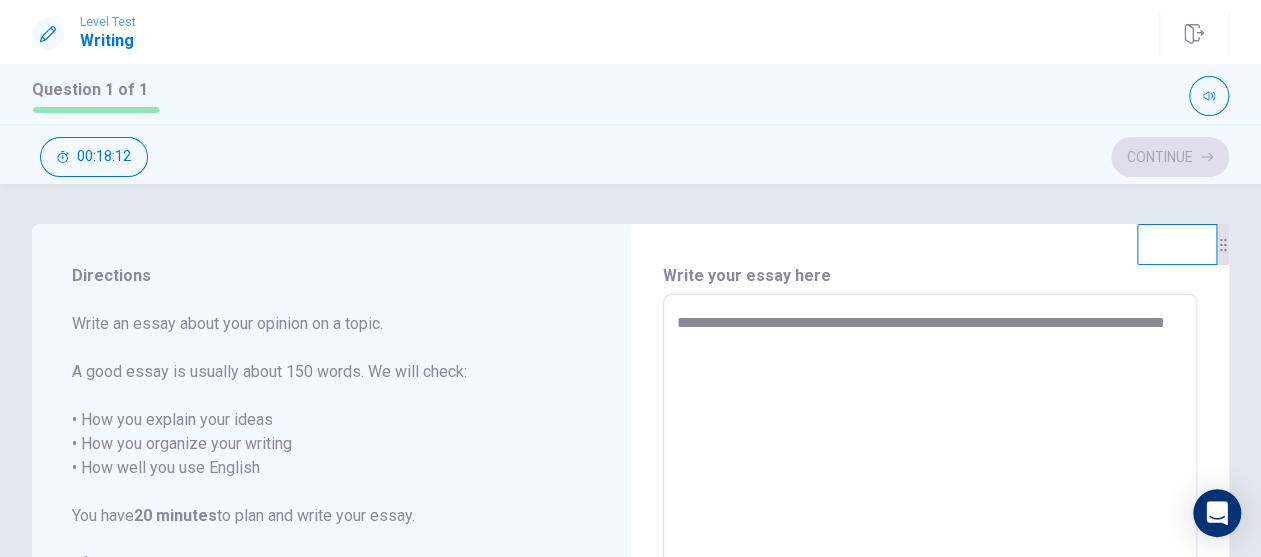 type on "*" 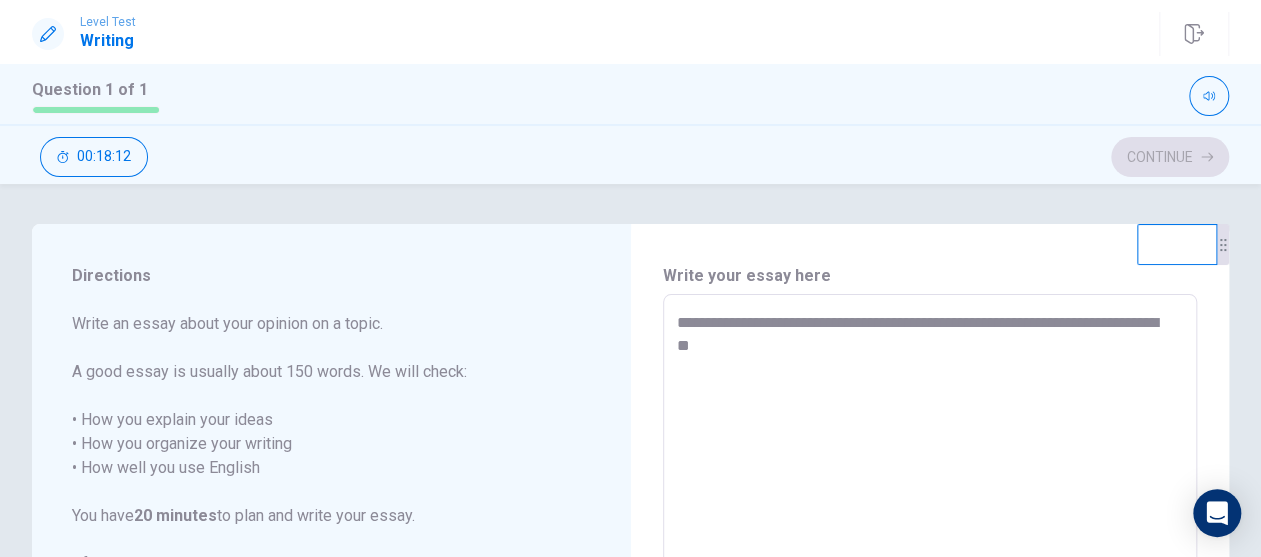 type on "*" 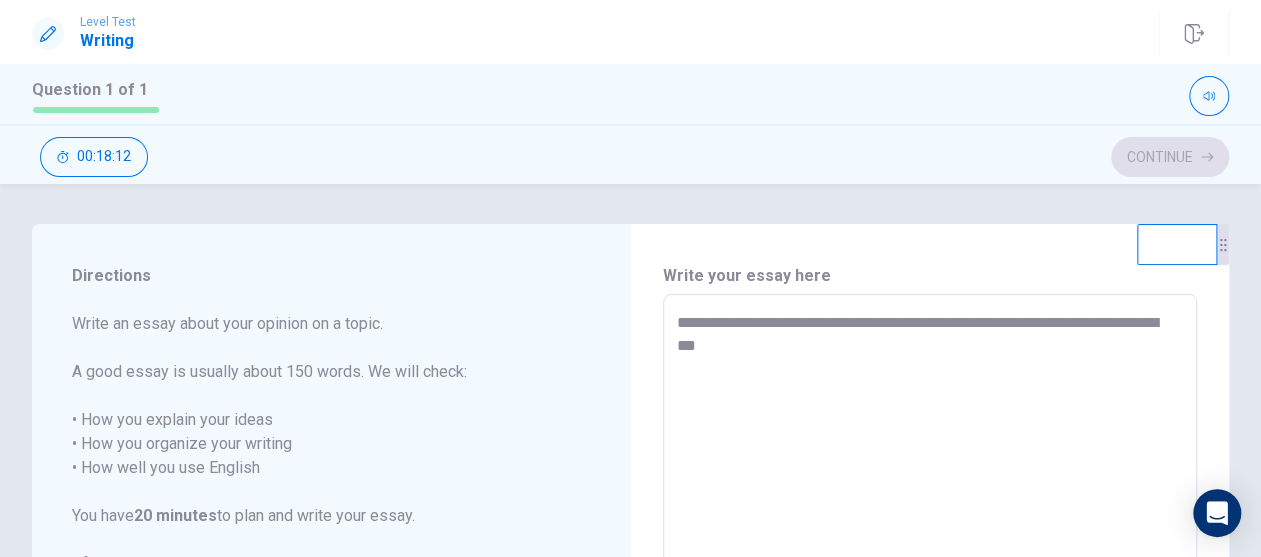 type on "*" 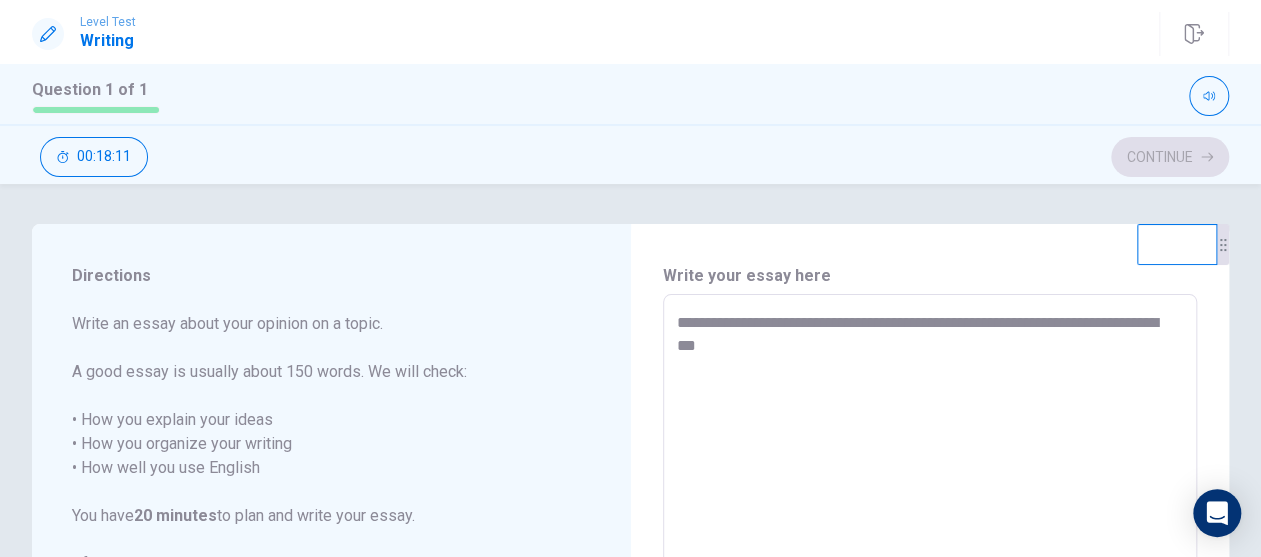 type on "**********" 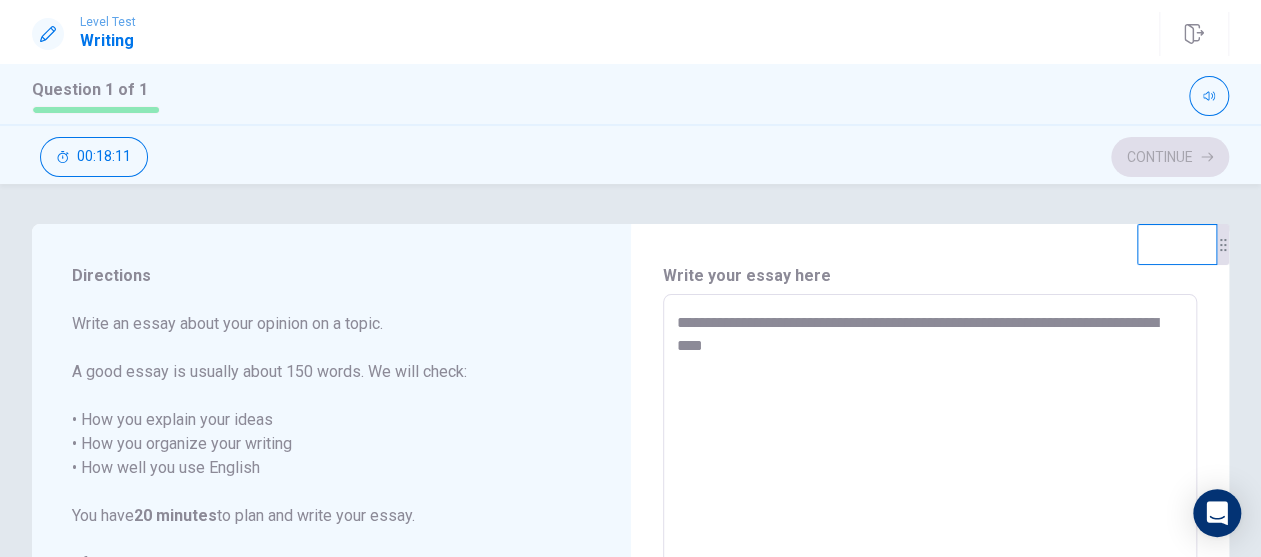 type on "*" 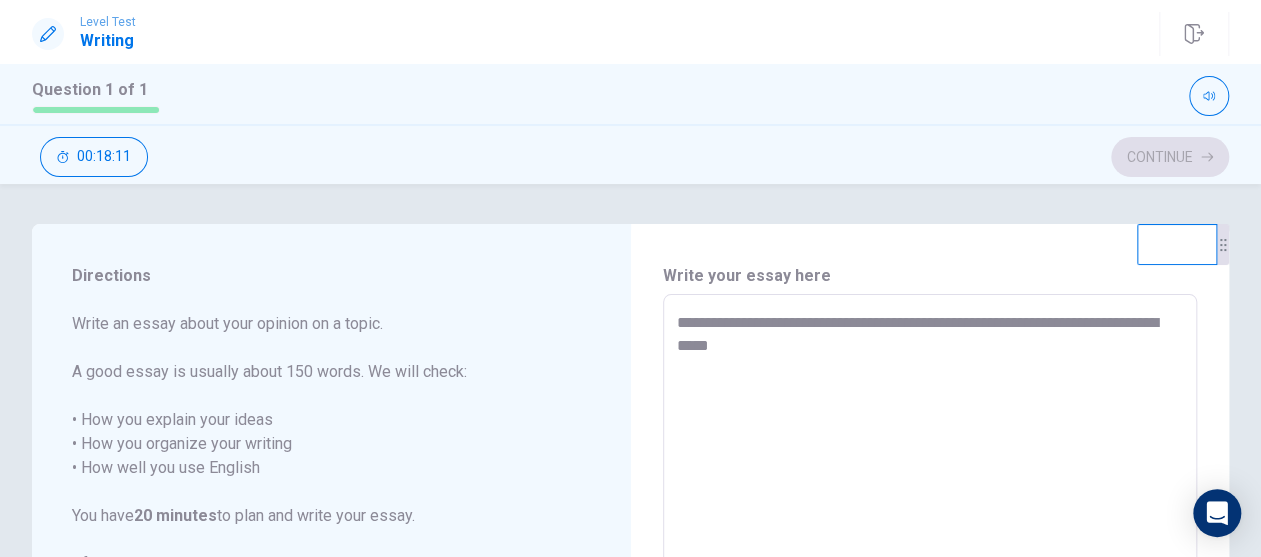 type on "*" 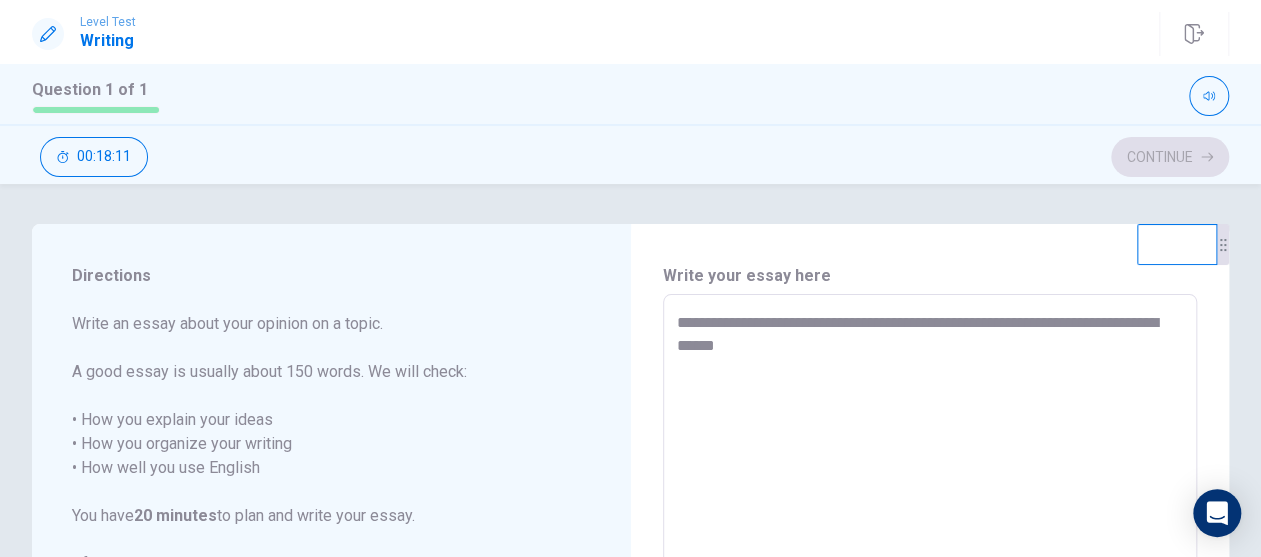 type on "*" 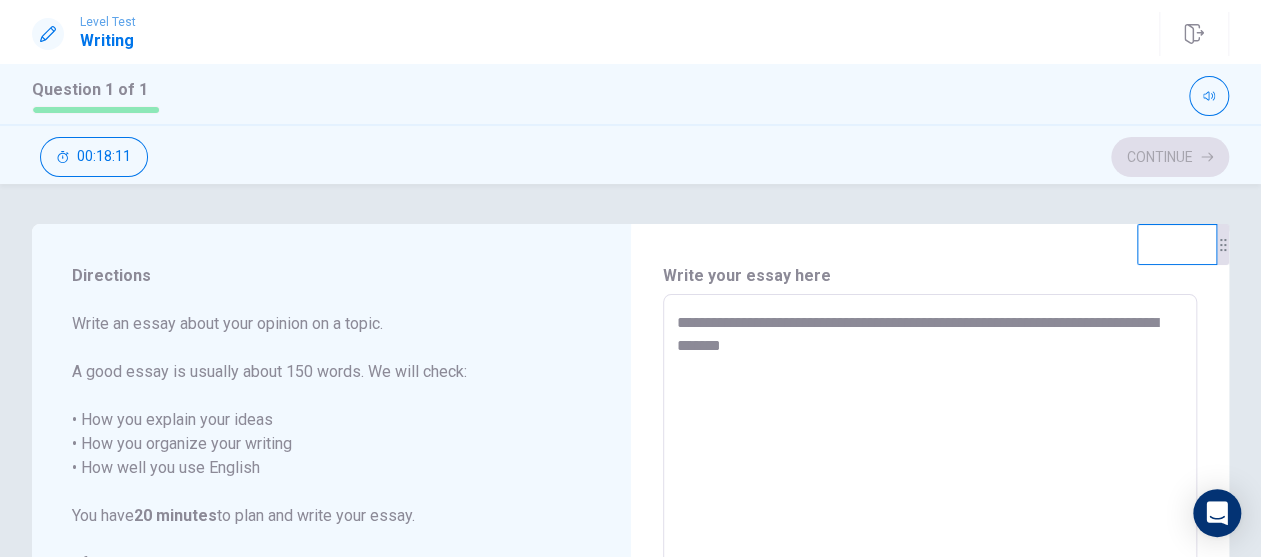 type on "*" 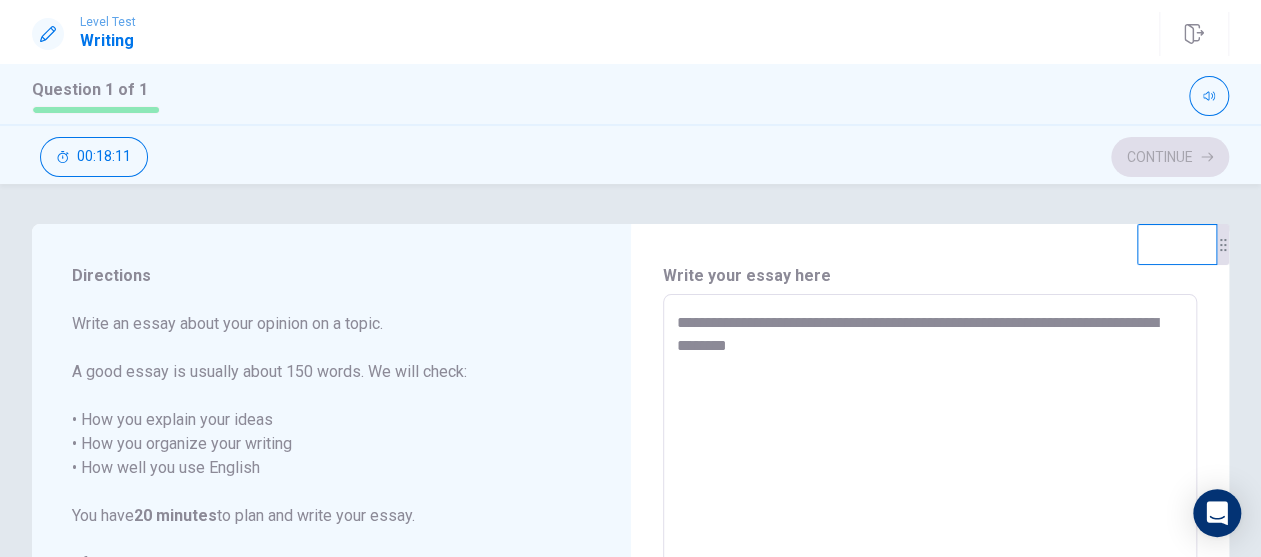type on "*" 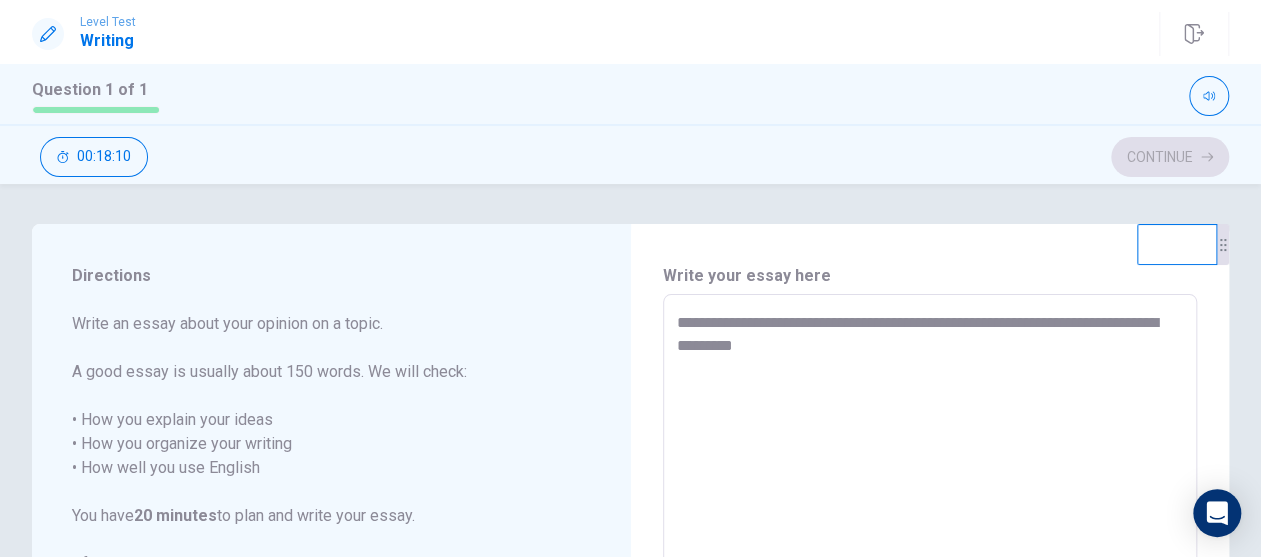 type on "*" 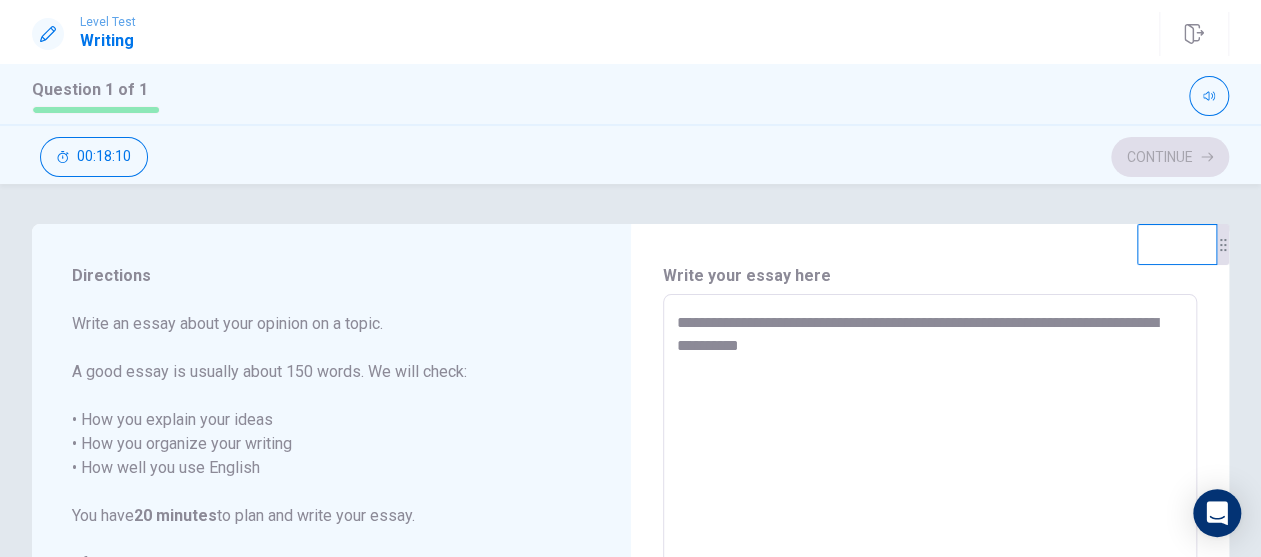 type 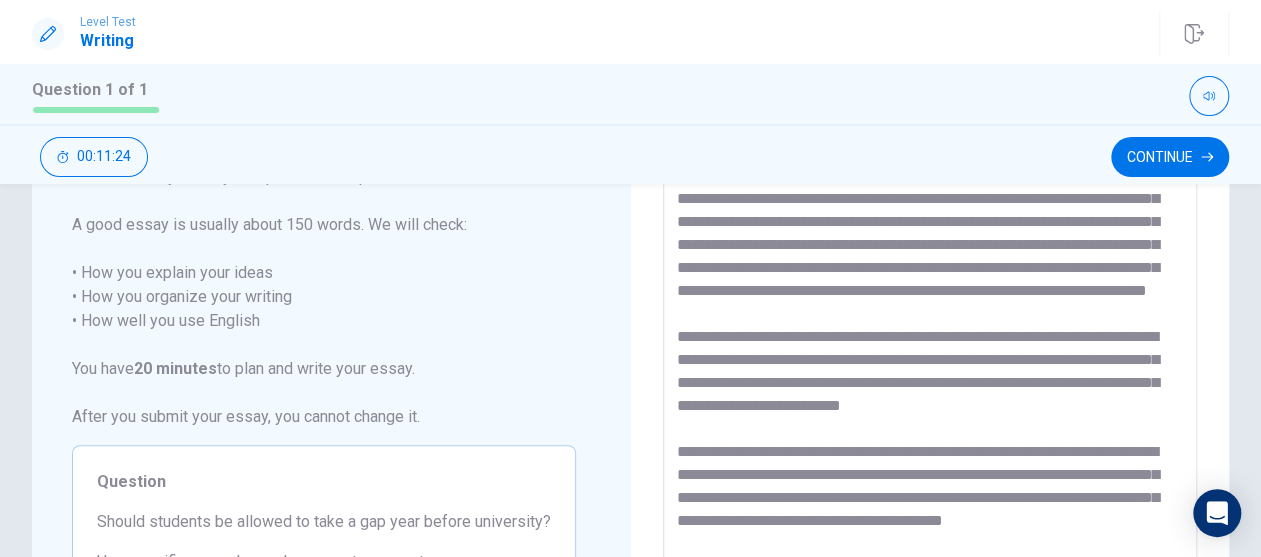 scroll, scrollTop: 100, scrollLeft: 0, axis: vertical 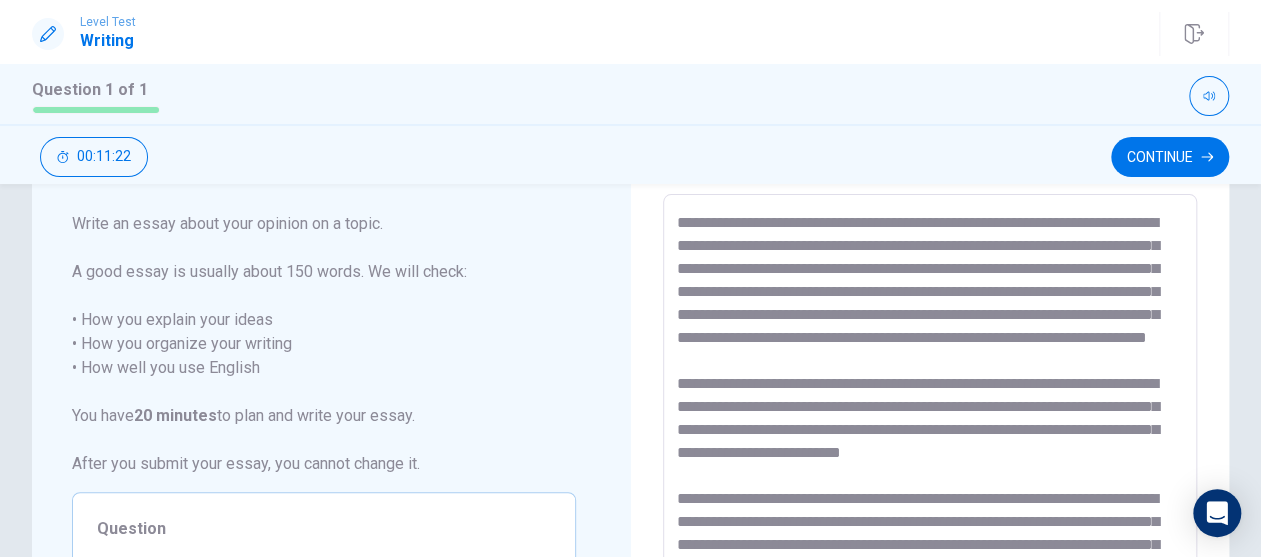 click at bounding box center (927, 471) 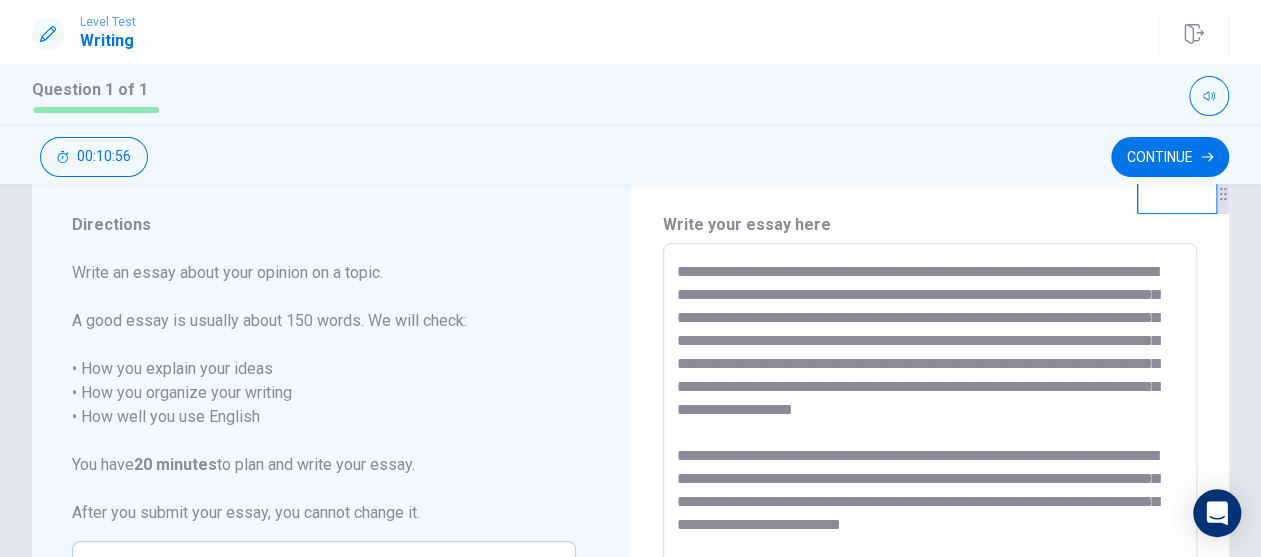 scroll, scrollTop: 100, scrollLeft: 0, axis: vertical 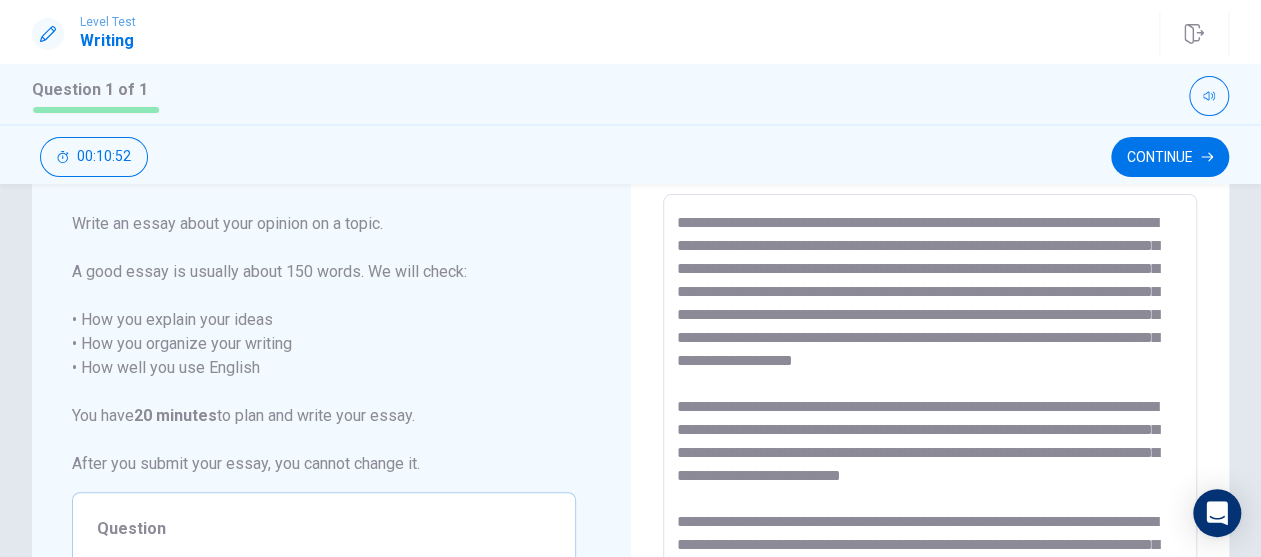 click at bounding box center [927, 471] 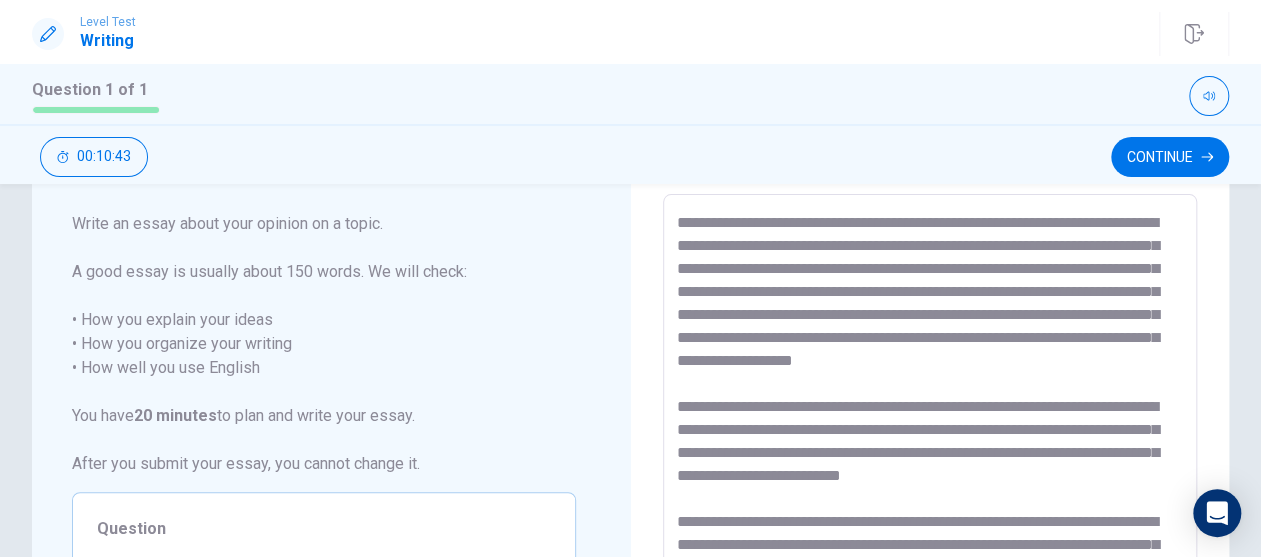 drag, startPoint x: 837, startPoint y: 319, endPoint x: 757, endPoint y: 353, distance: 86.925255 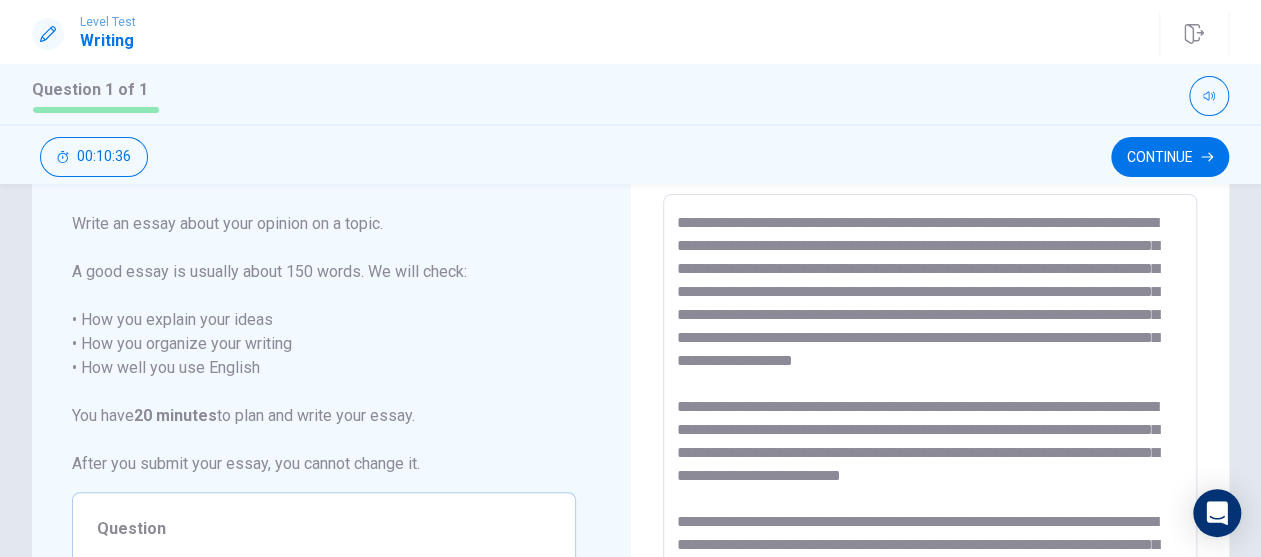 drag, startPoint x: 909, startPoint y: 381, endPoint x: 738, endPoint y: 364, distance: 171.84296 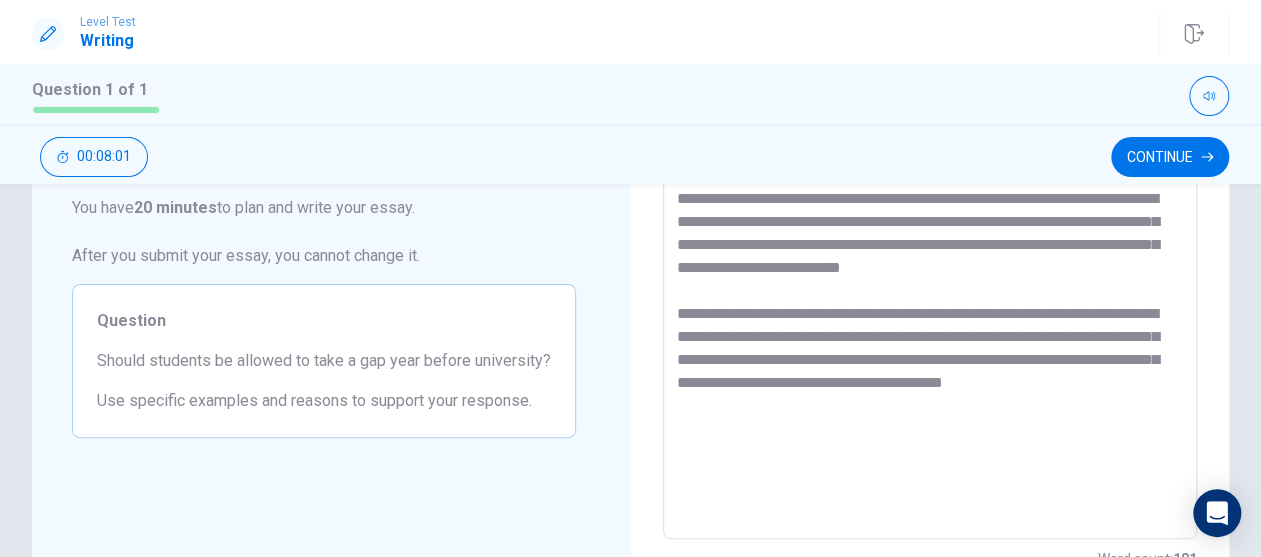 scroll, scrollTop: 265, scrollLeft: 0, axis: vertical 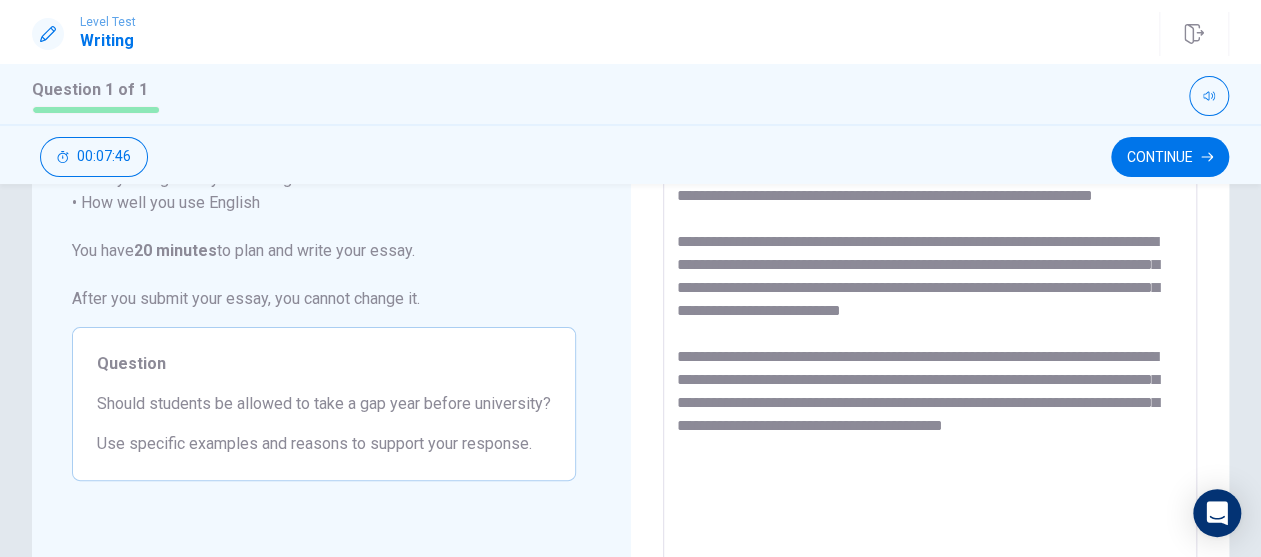drag, startPoint x: 1137, startPoint y: 356, endPoint x: 981, endPoint y: 338, distance: 157.03503 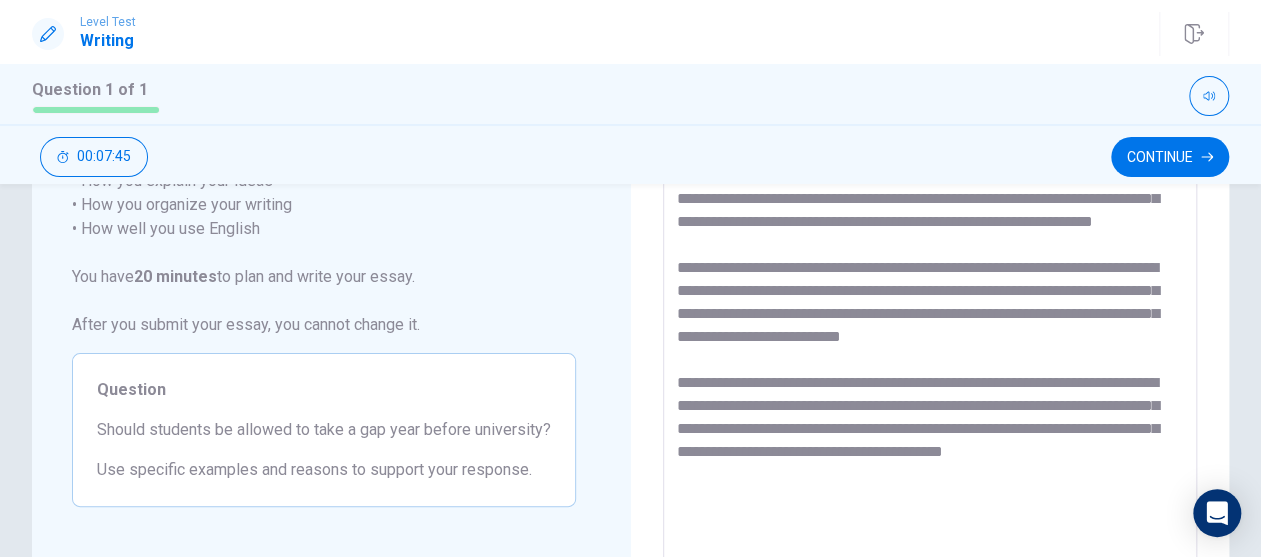 scroll, scrollTop: 165, scrollLeft: 0, axis: vertical 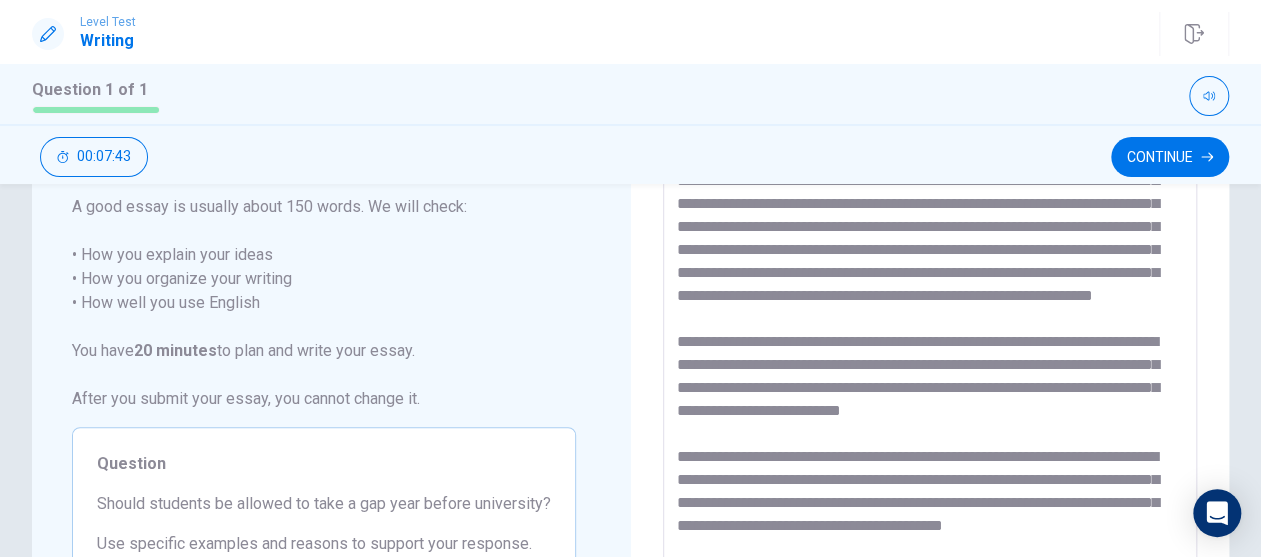 click at bounding box center [927, 406] 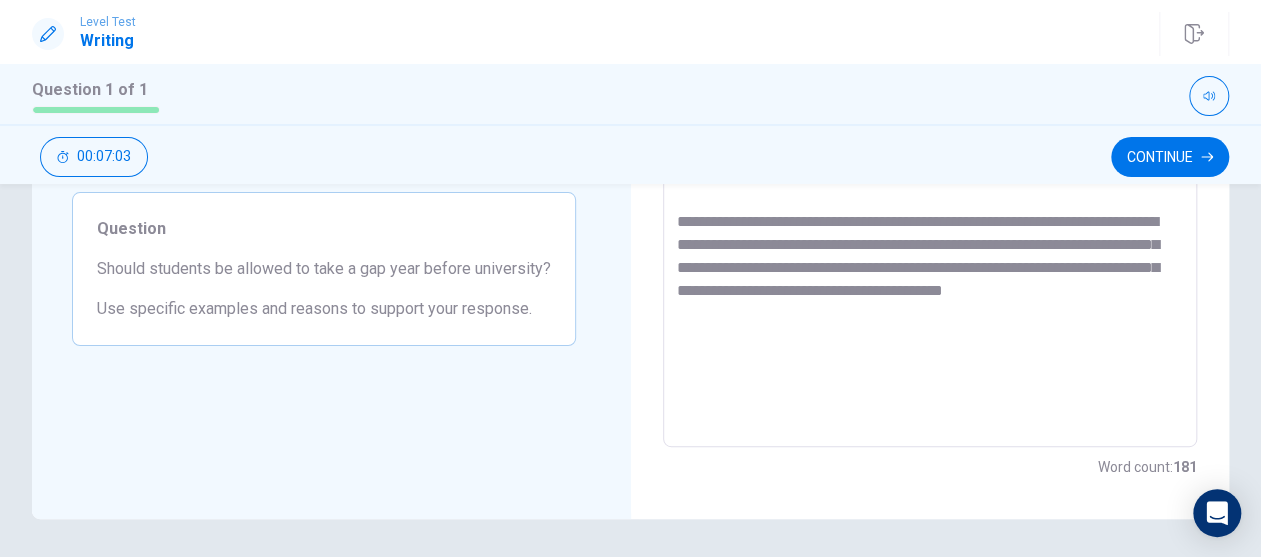 scroll, scrollTop: 200, scrollLeft: 0, axis: vertical 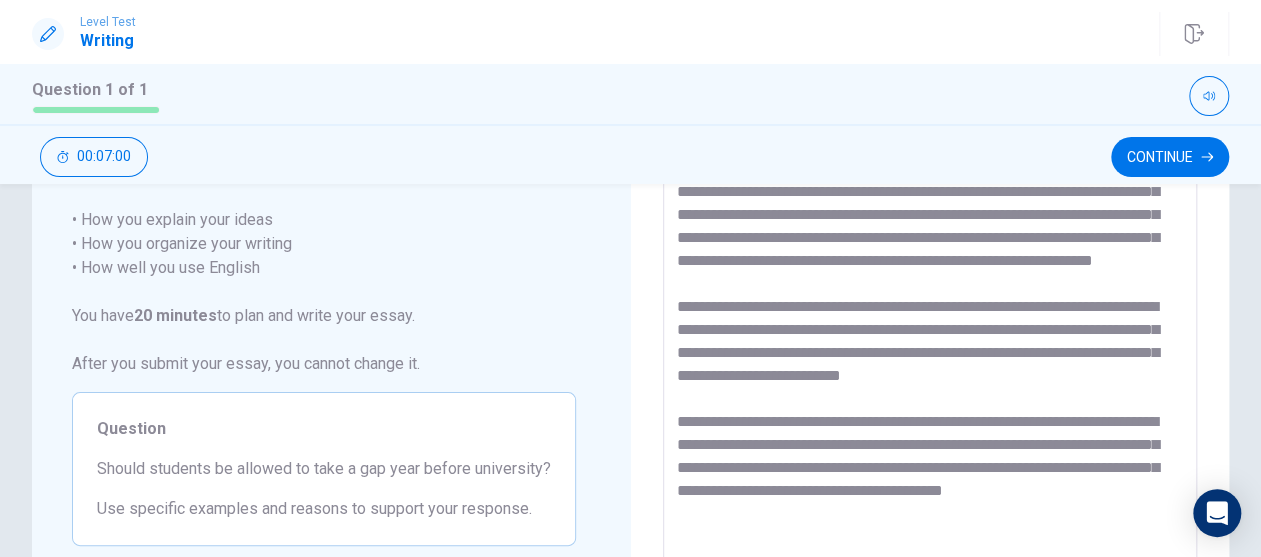 click at bounding box center [927, 371] 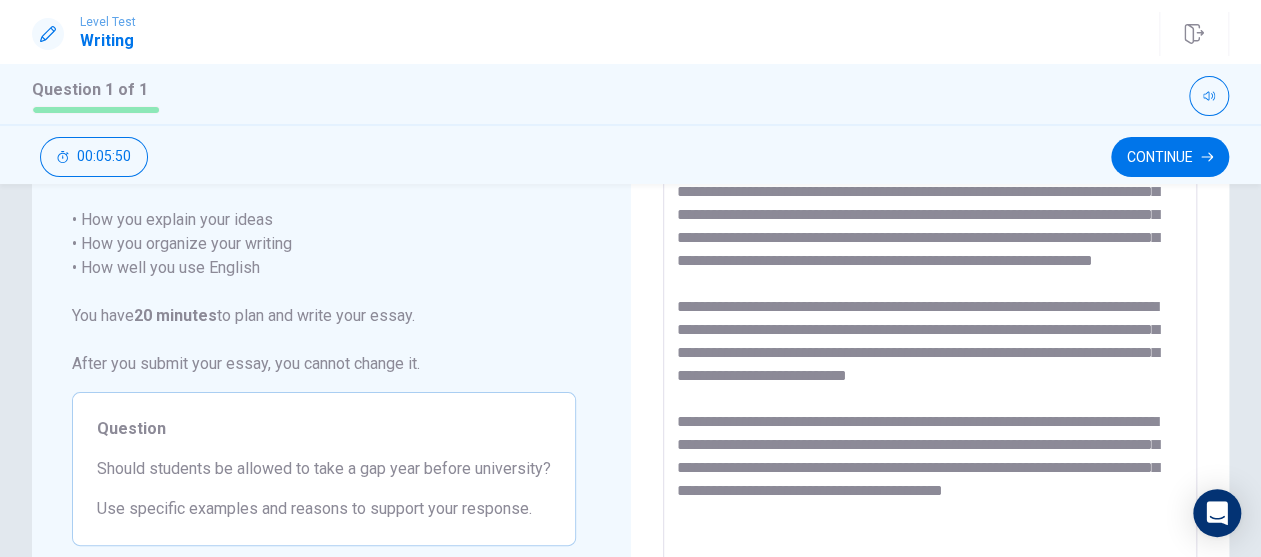 scroll, scrollTop: 300, scrollLeft: 0, axis: vertical 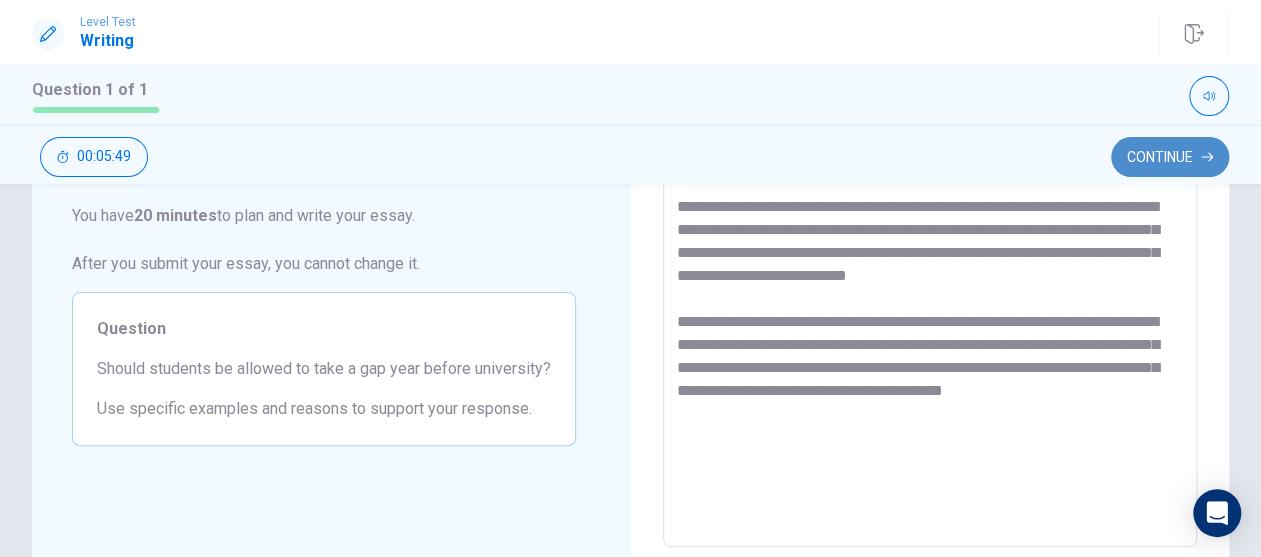 click on "Continue" at bounding box center (1170, 157) 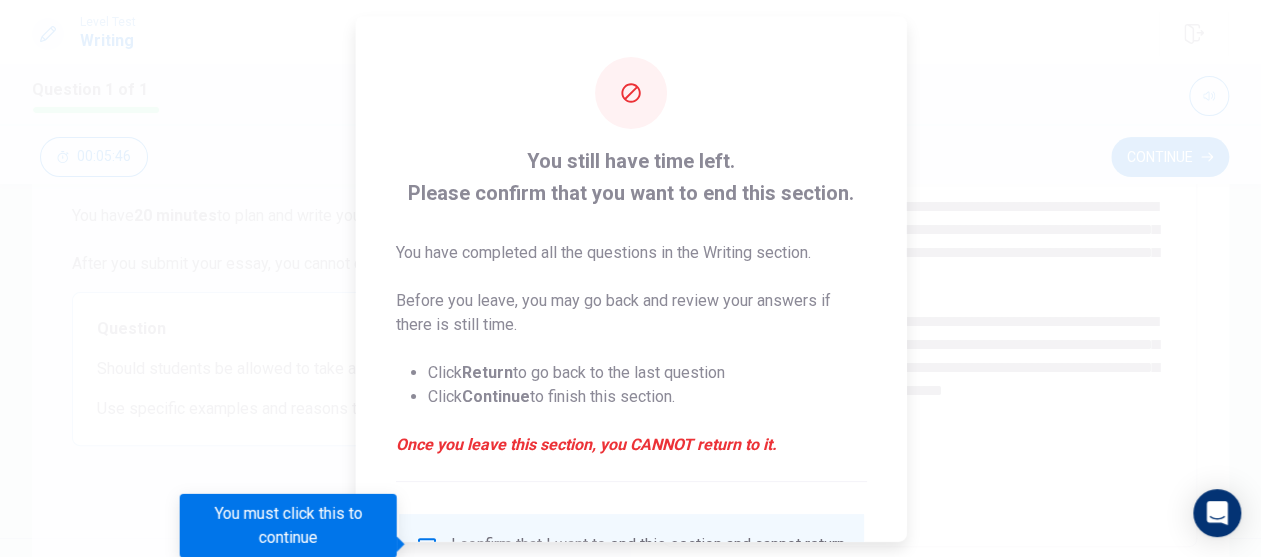 scroll, scrollTop: 188, scrollLeft: 0, axis: vertical 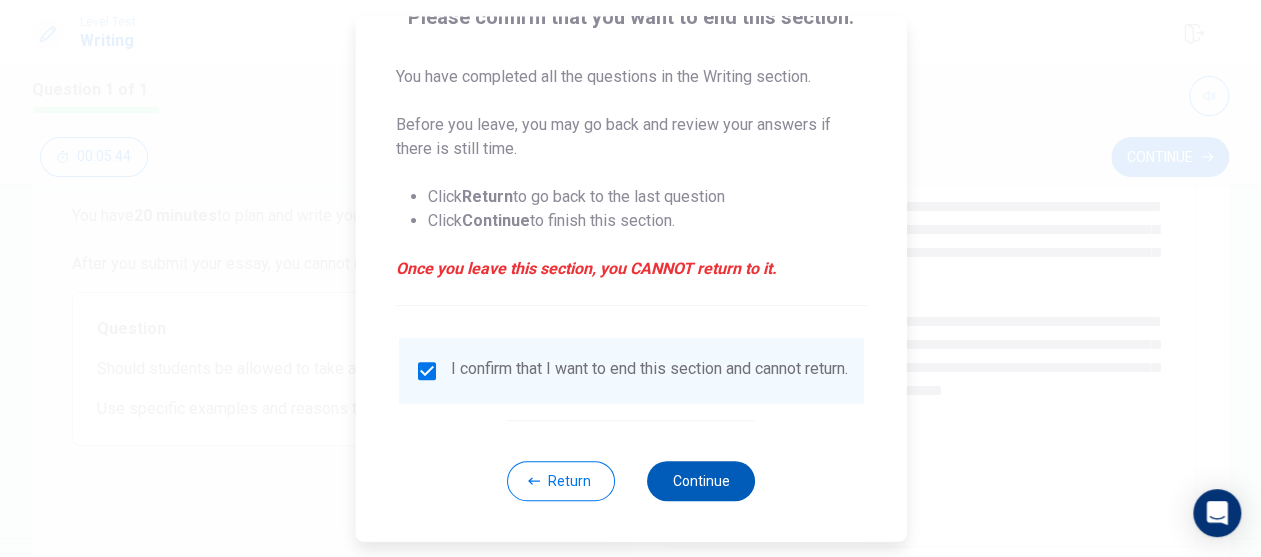 click on "Continue" at bounding box center (701, 481) 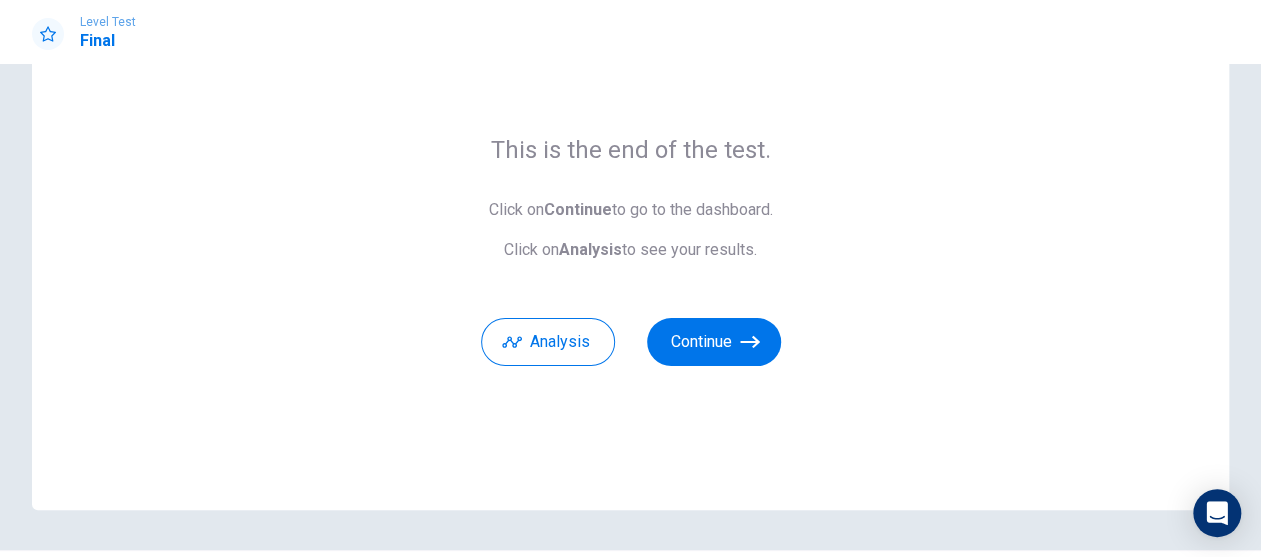scroll, scrollTop: 70, scrollLeft: 0, axis: vertical 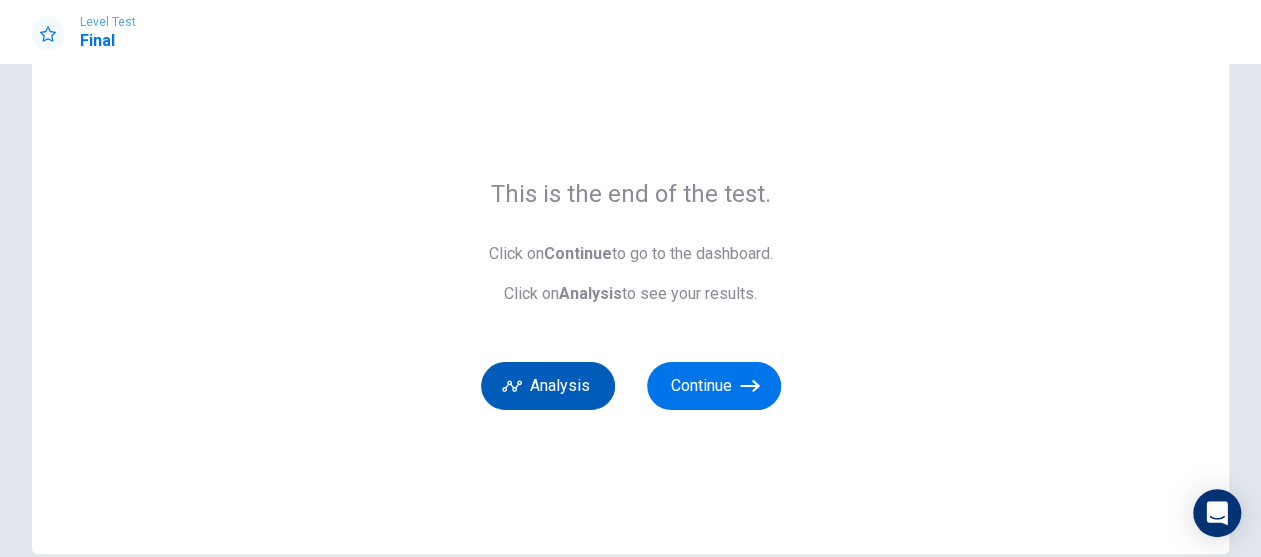 click on "Analysis" at bounding box center (548, 386) 